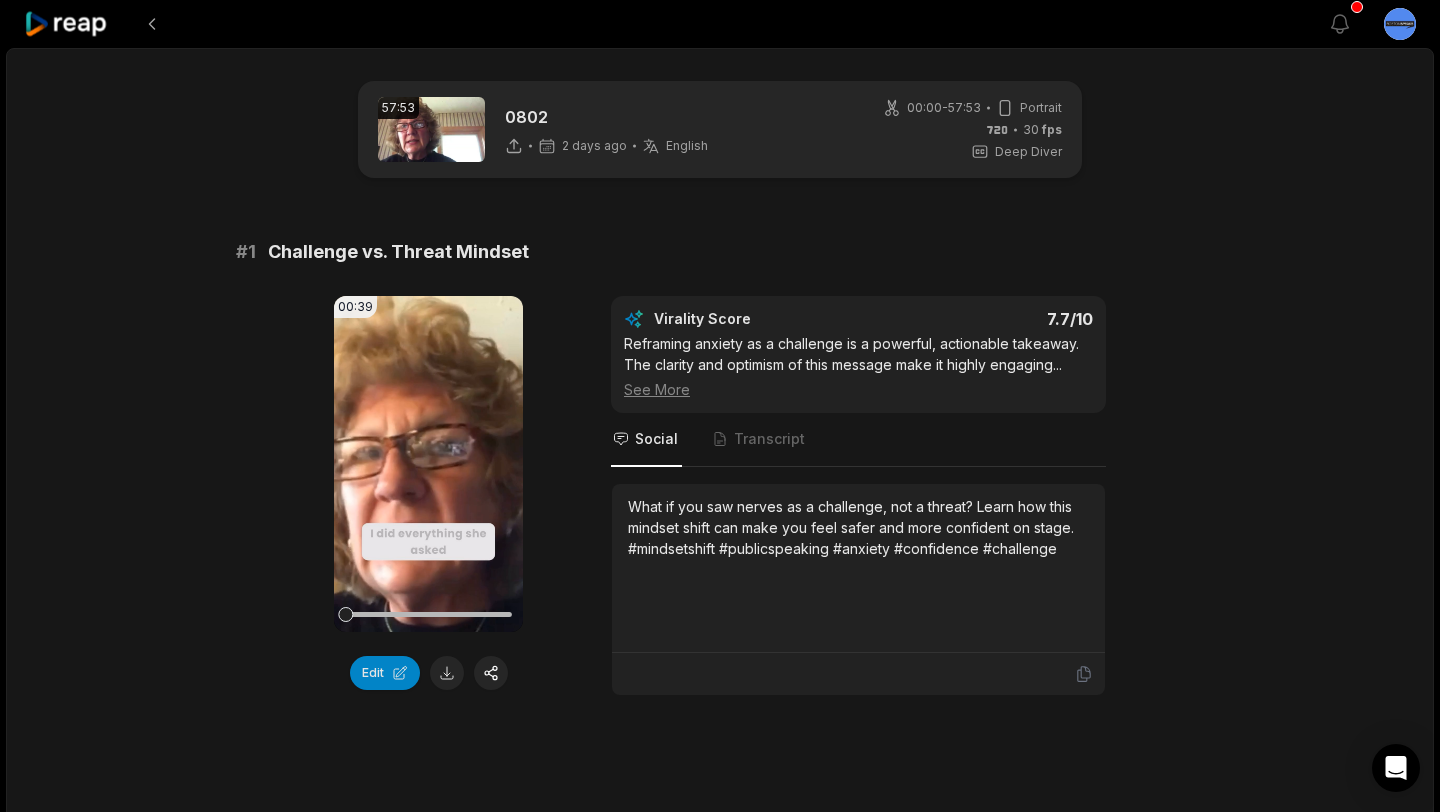 scroll, scrollTop: 0, scrollLeft: 0, axis: both 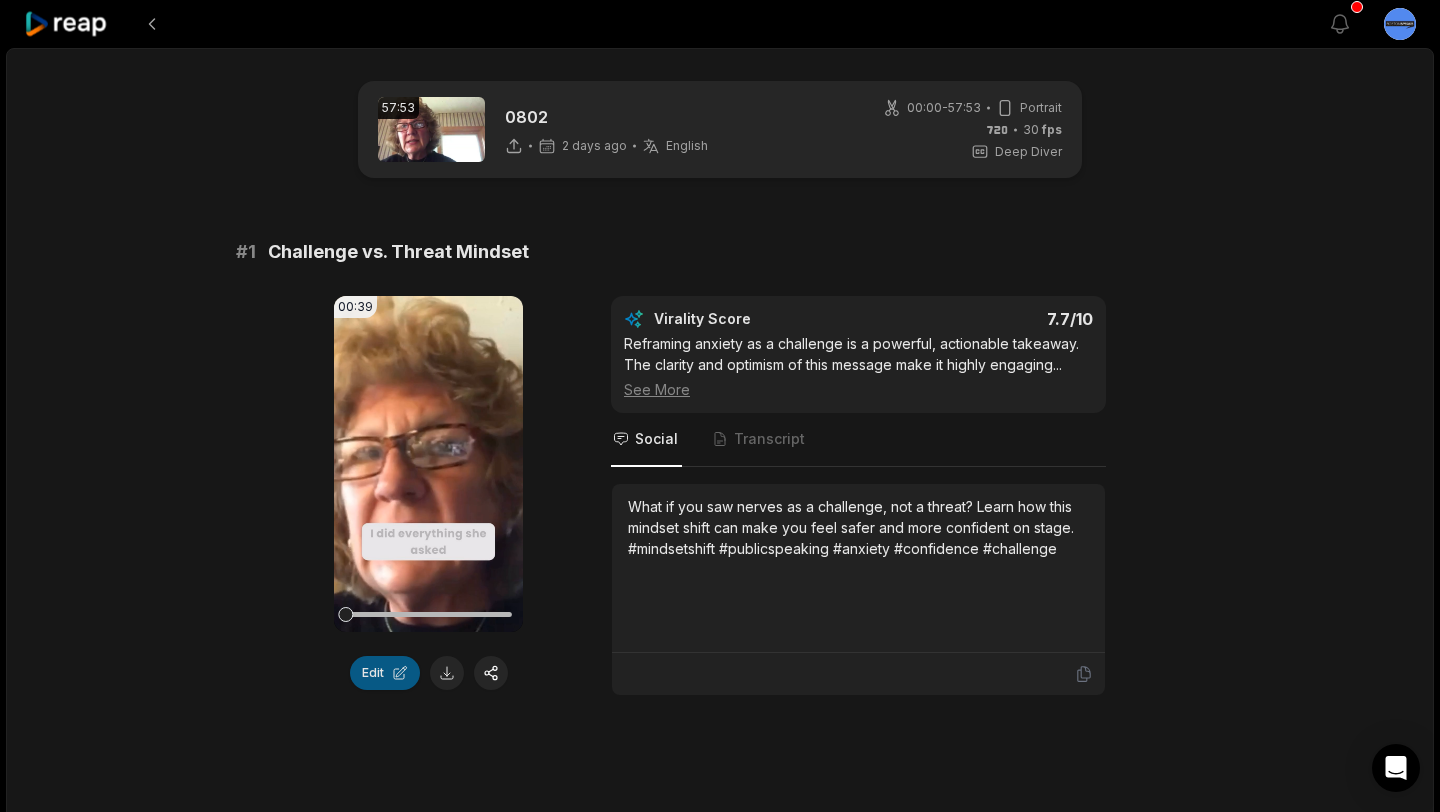click on "Edit" at bounding box center [385, 673] 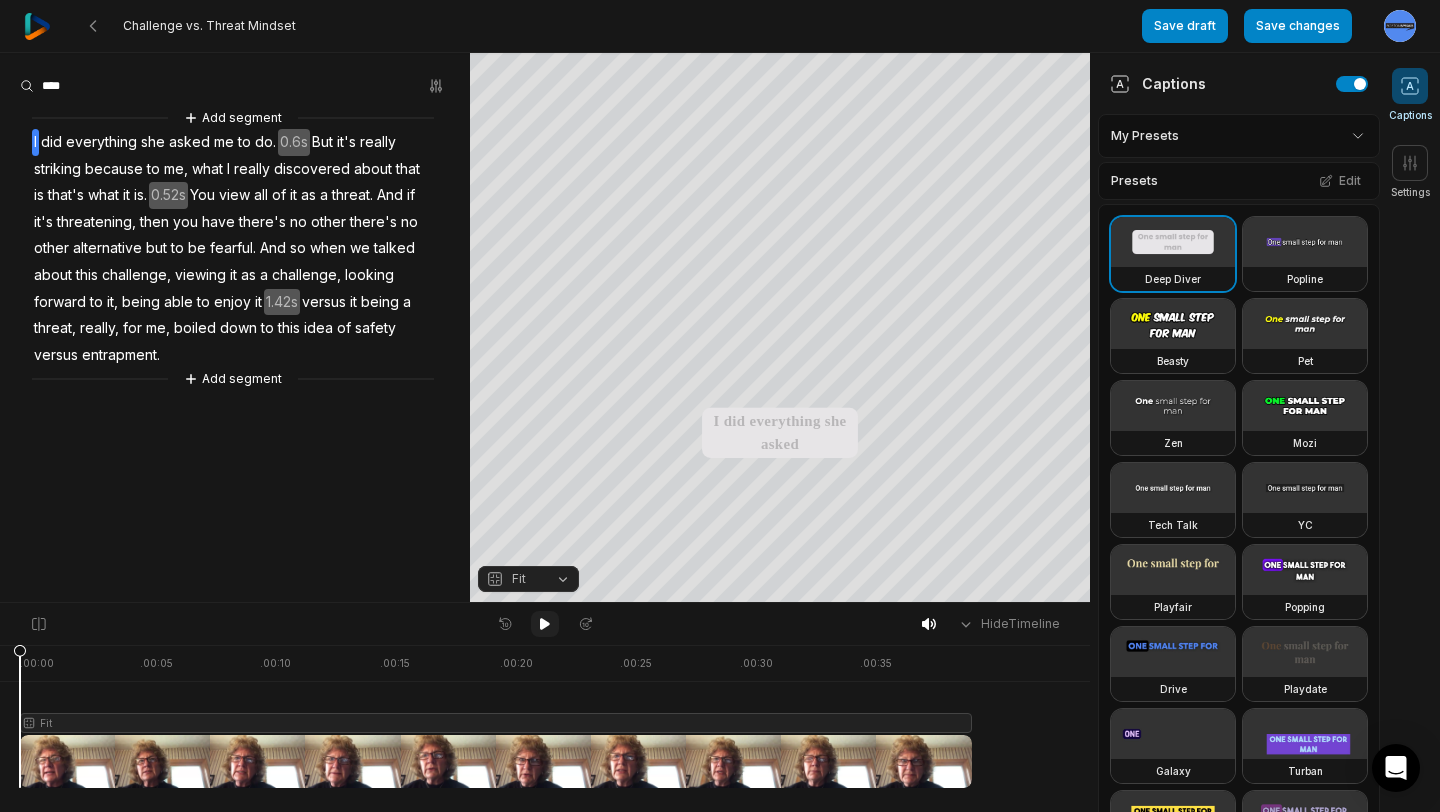 click 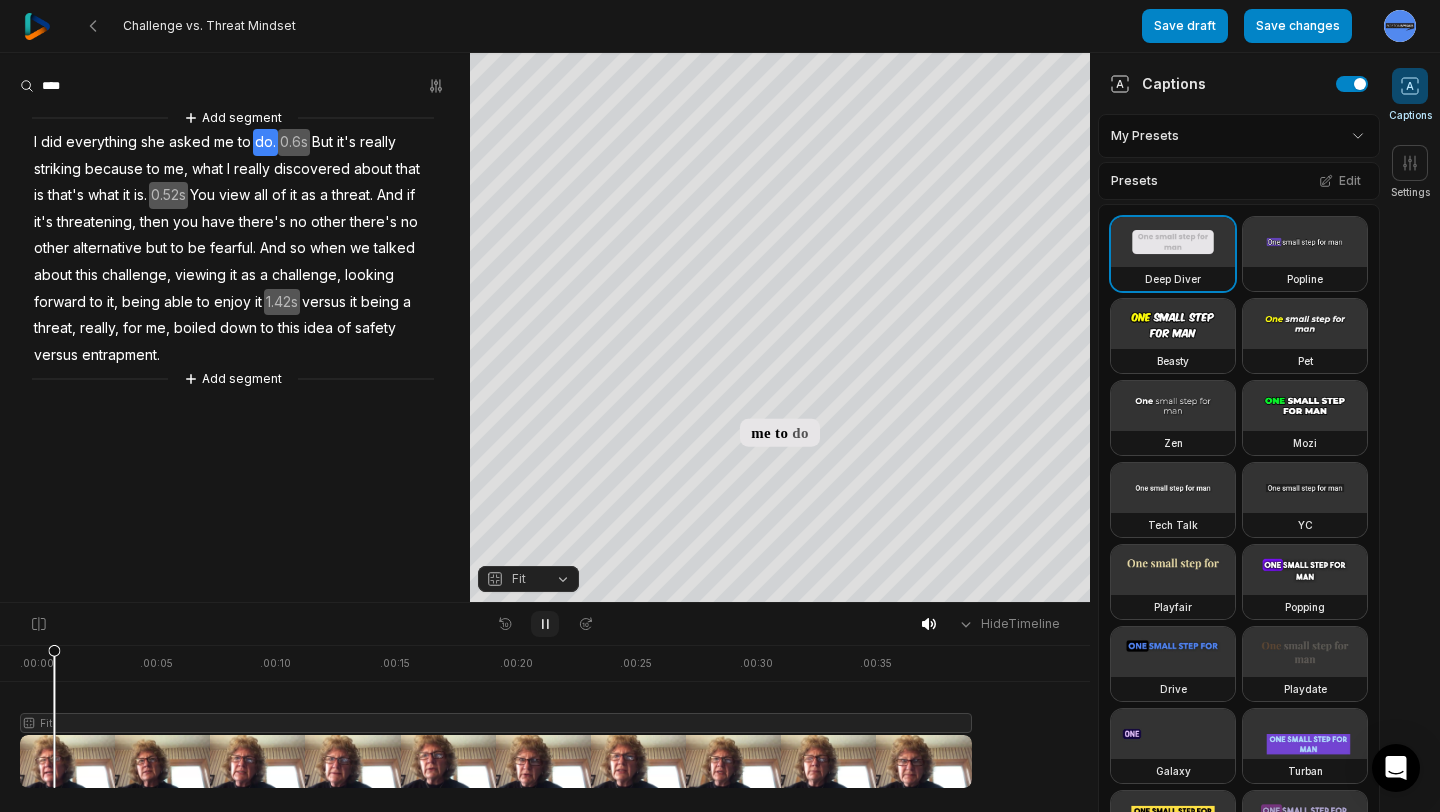 click 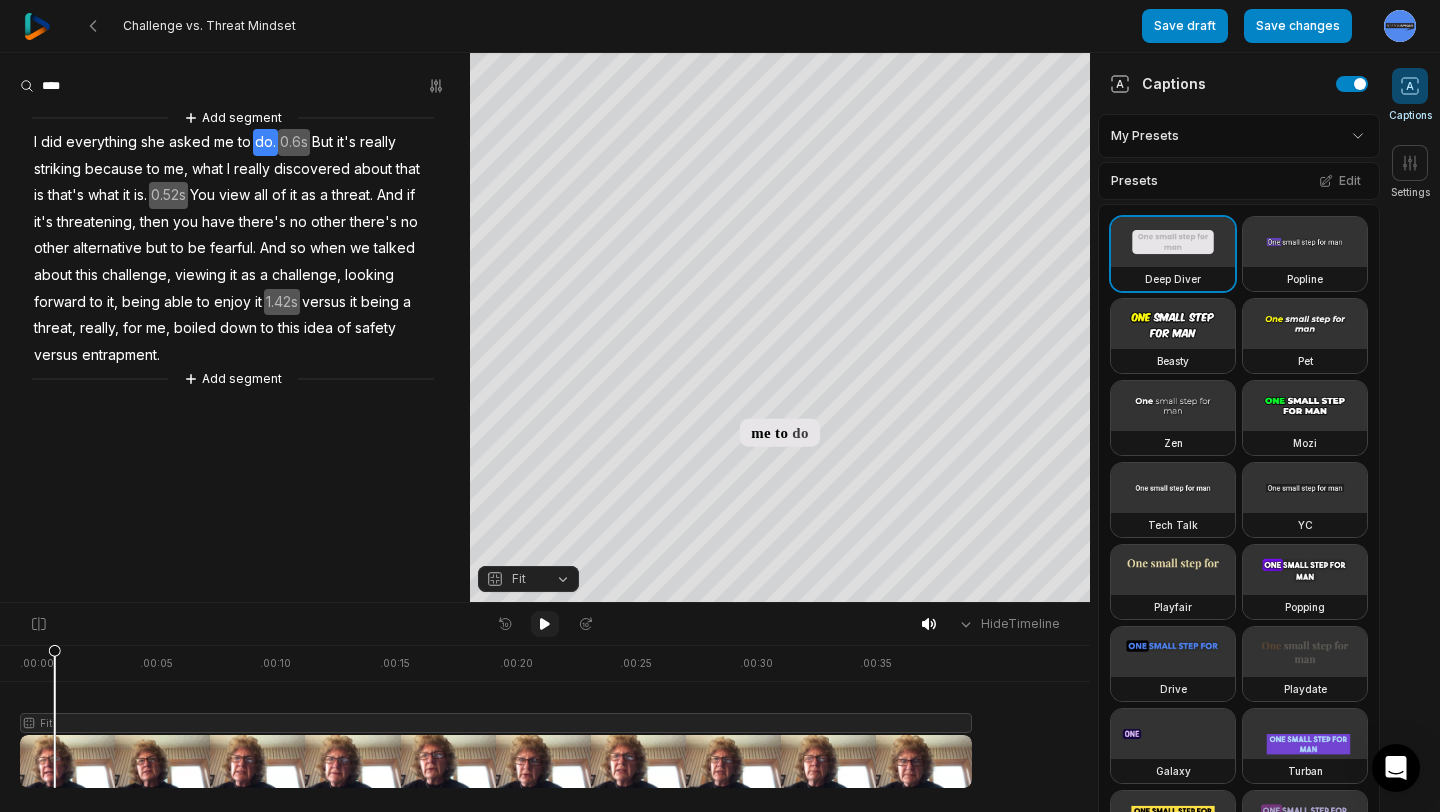 click 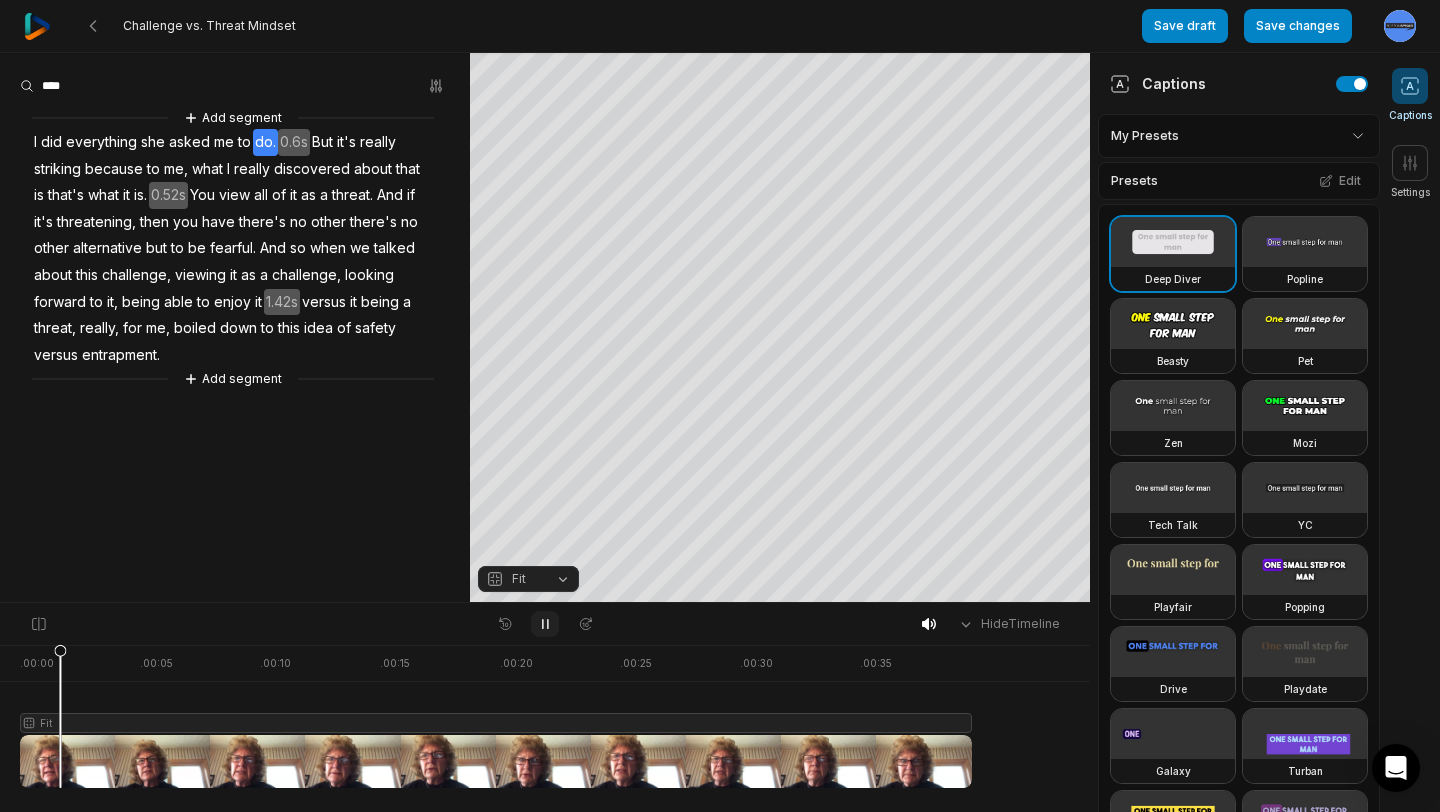 click 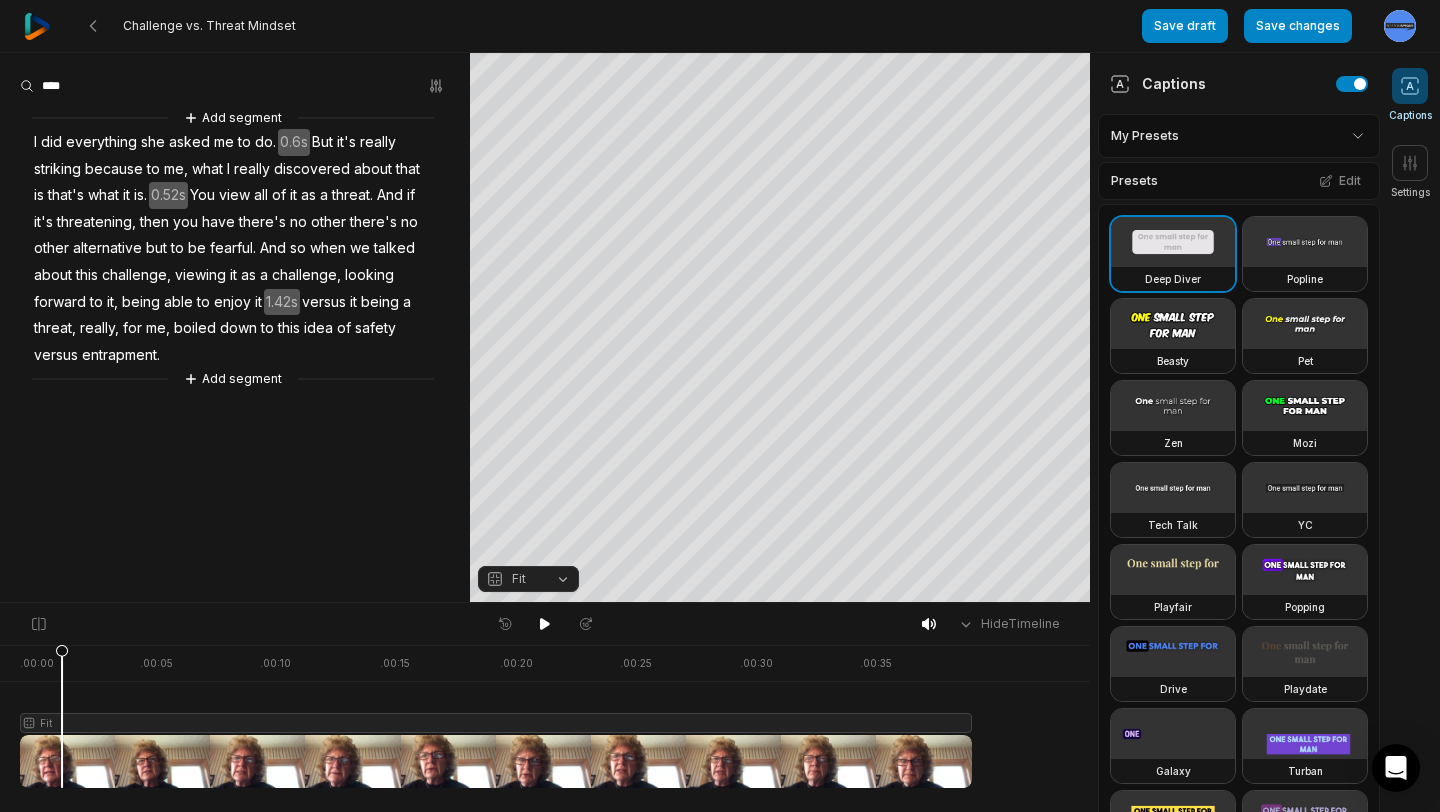 click on "Challenge vs. Threat Mindset Save draft Save changes Open user menu Captions Settings Your browser does not support mp4 format. Your browser does not support mp4 format. I   did   everything   she asked me   to   do But   it's   really   striking because   to   me,   what I   really   discovered about that   is   that's   what   it is You   view   all   of   it   as a   threat And   if   it's   threatening, then   you   have   there's no   other   there's   no other alternative   but   to   be fearful And   so   when   we talked about   this   challenge, viewing   it   as   a challenge, looking   forward   to   it, being   able   to   enjoy   it versus it   being   a   threat, really, for   me,   boiled   down   to this   idea   of   safety versus entrapment Crop Hex ********* * % Fit Hide  Timeline .  00:00 .  00:05 .  00:10 .  00:15 .  00:20 .  00:25 .  00:30 .  00:35 Fit   Add segment I did everything she asked me to do. 0.6s But it's really to I" at bounding box center (720, 406) 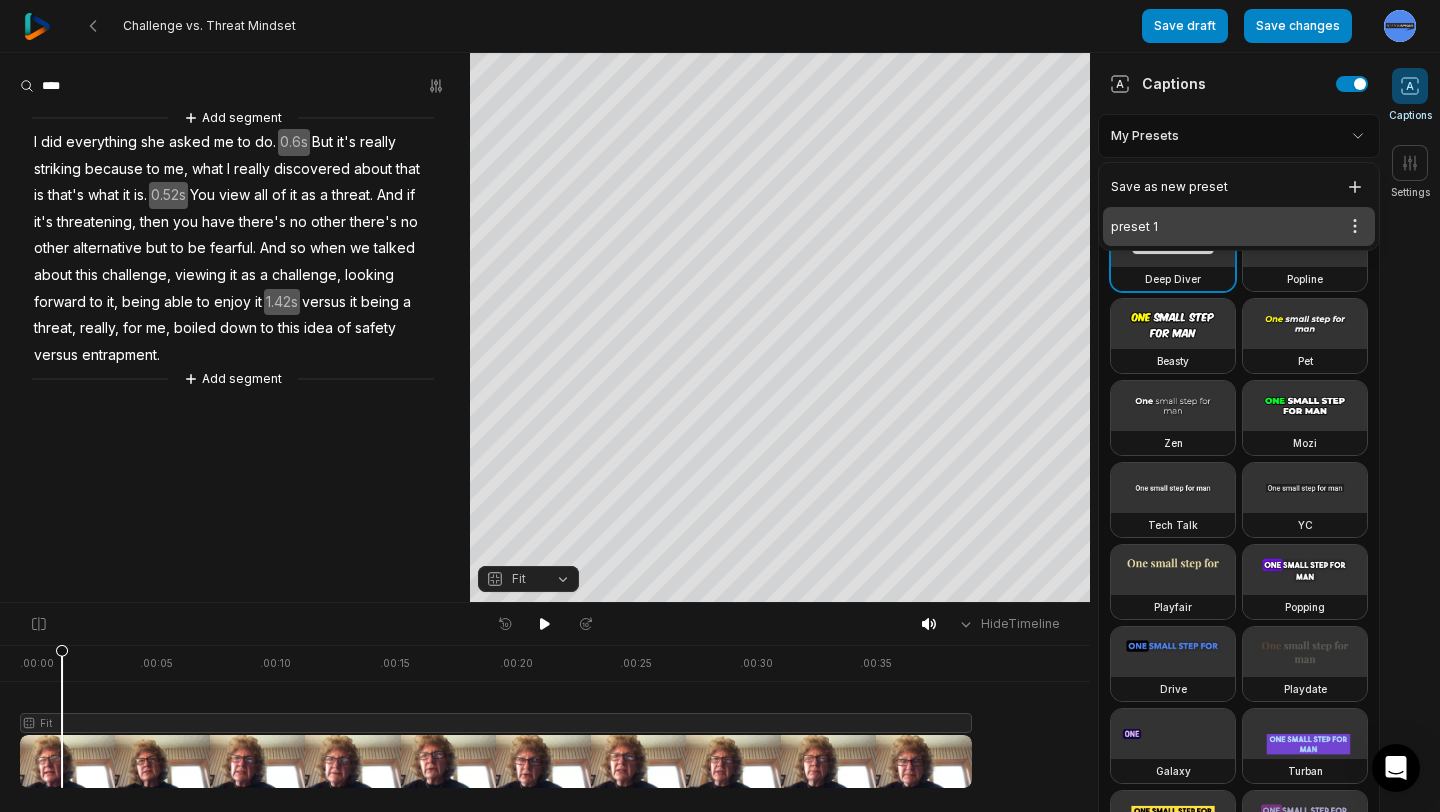 click on "preset 1 Open options" at bounding box center (1239, 226) 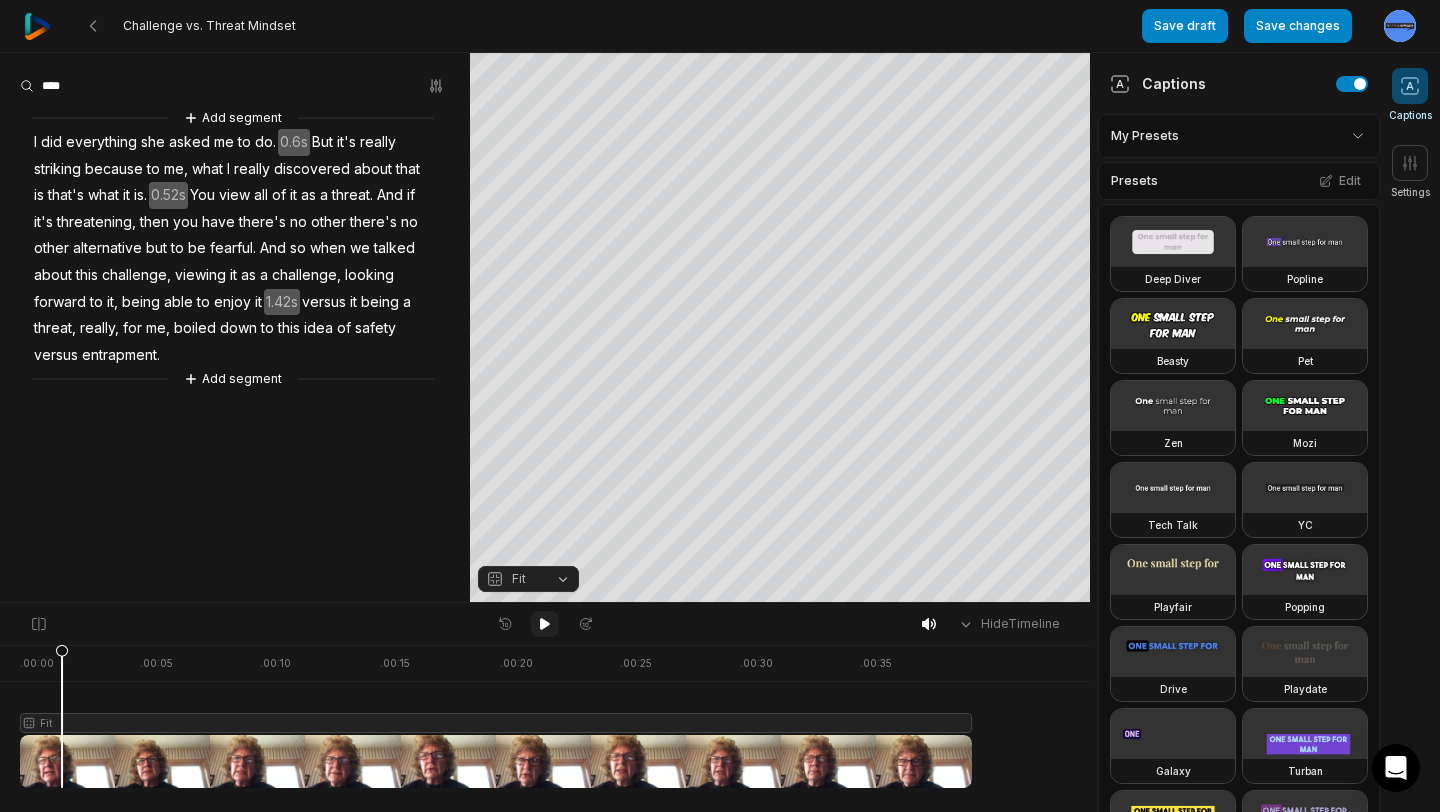 click 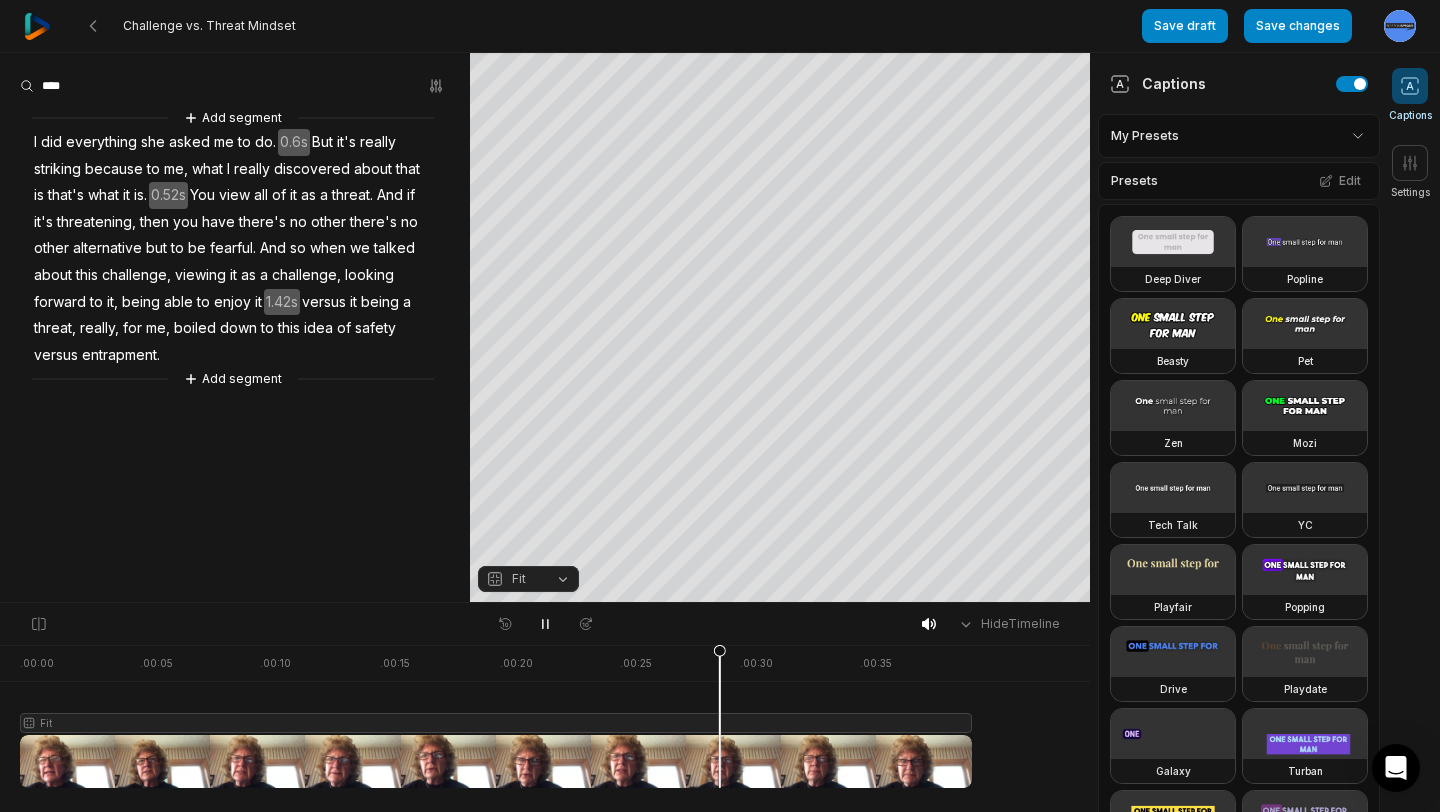 scroll, scrollTop: 0, scrollLeft: 0, axis: both 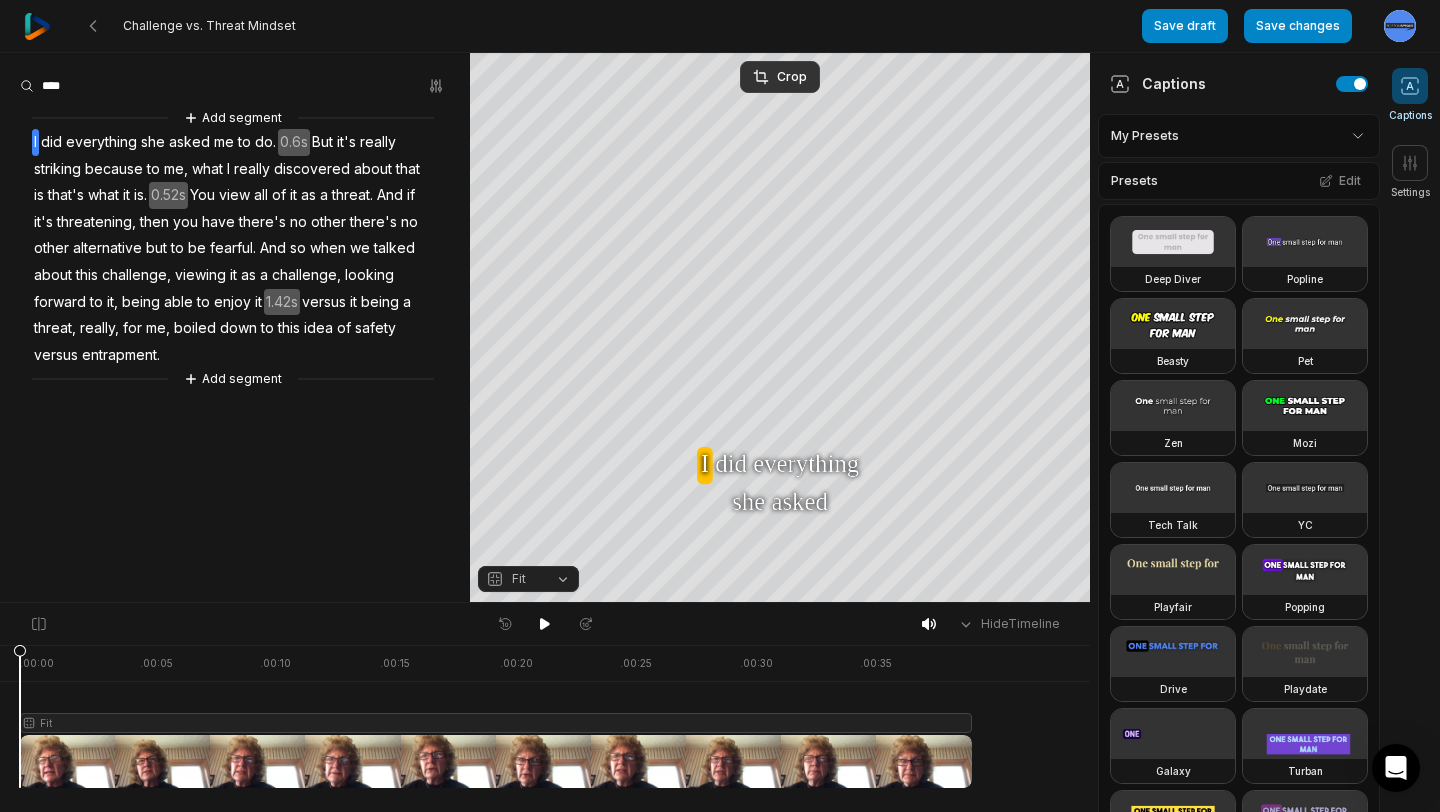 click on "Fit" at bounding box center [512, 579] 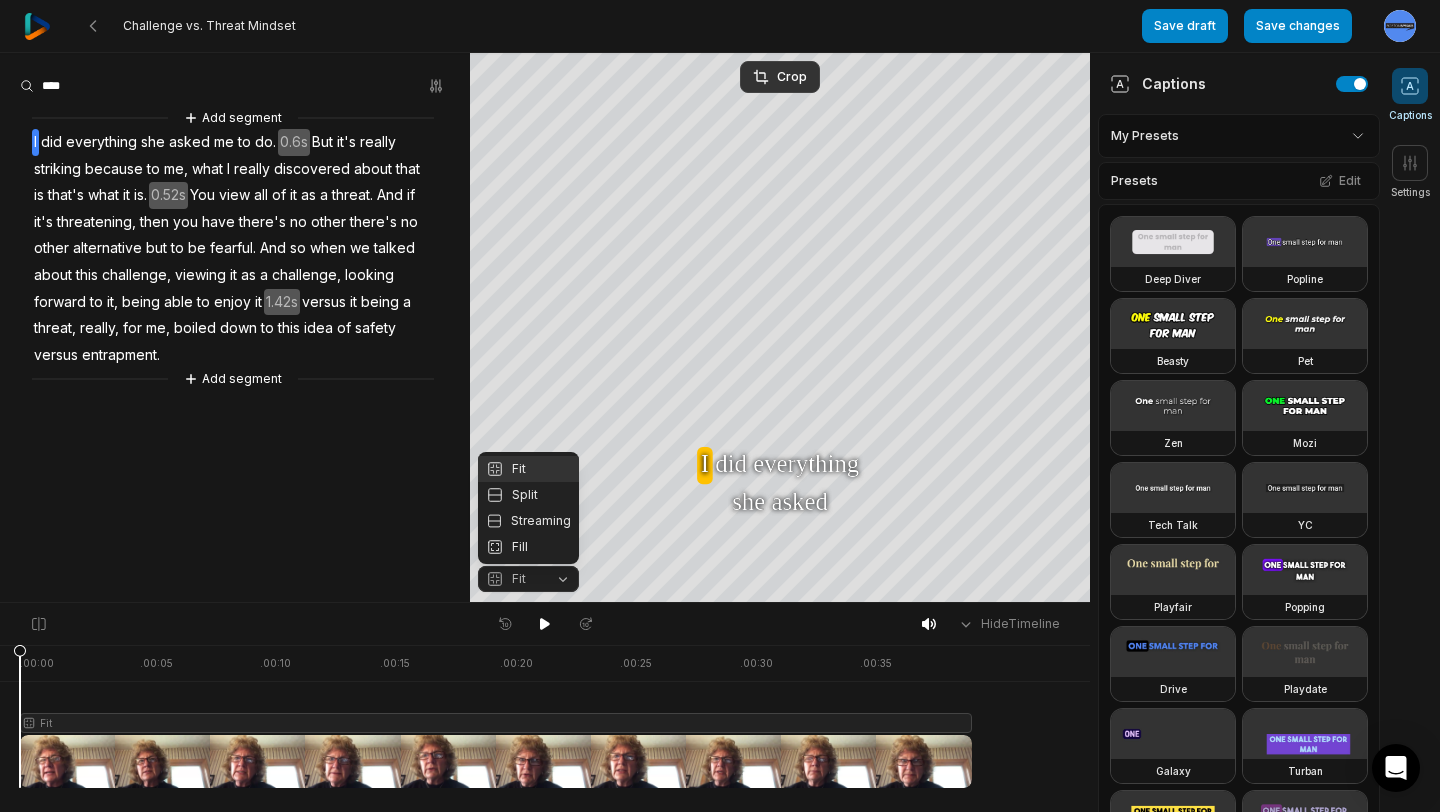 click on "Fit" at bounding box center [528, 579] 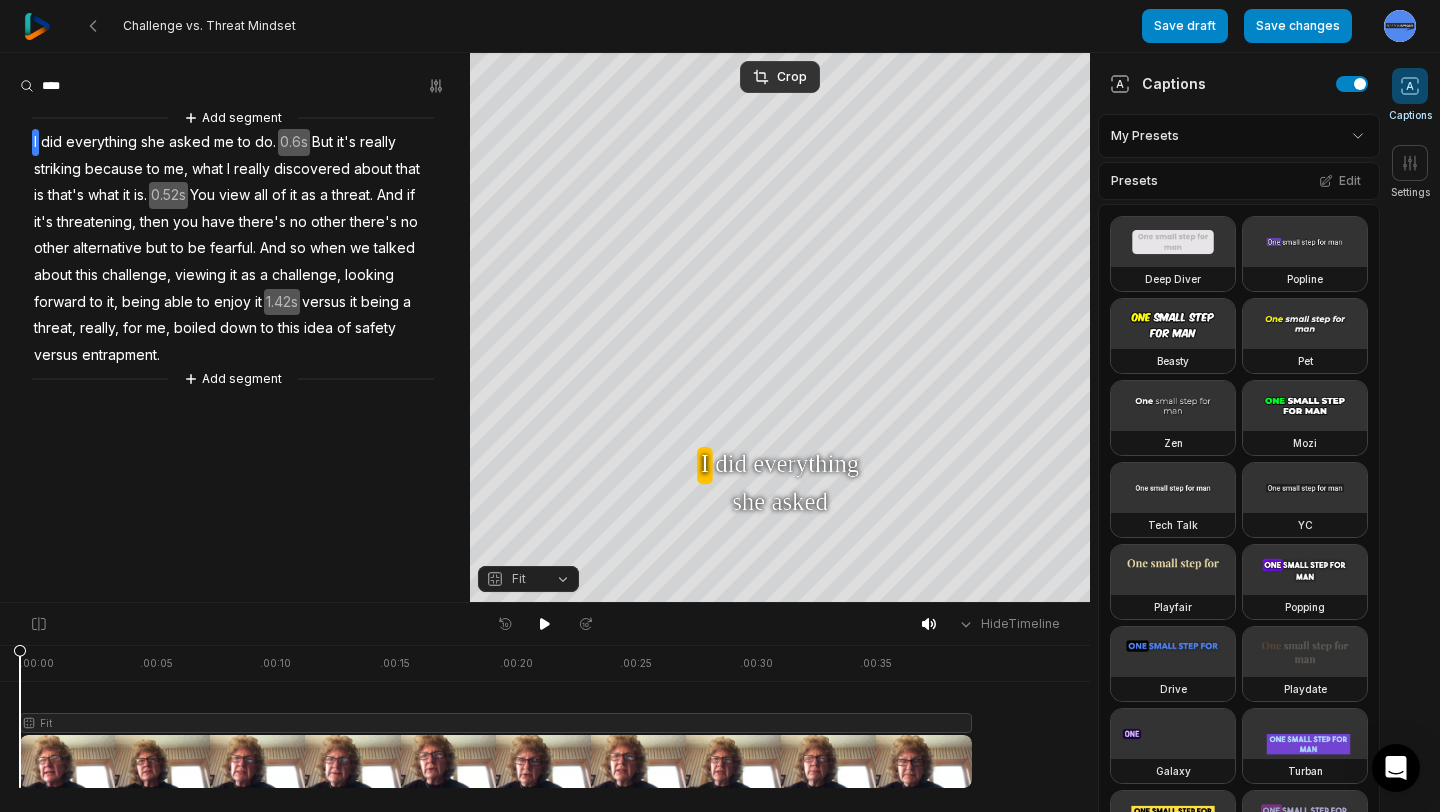 click on "Fit" at bounding box center (528, 579) 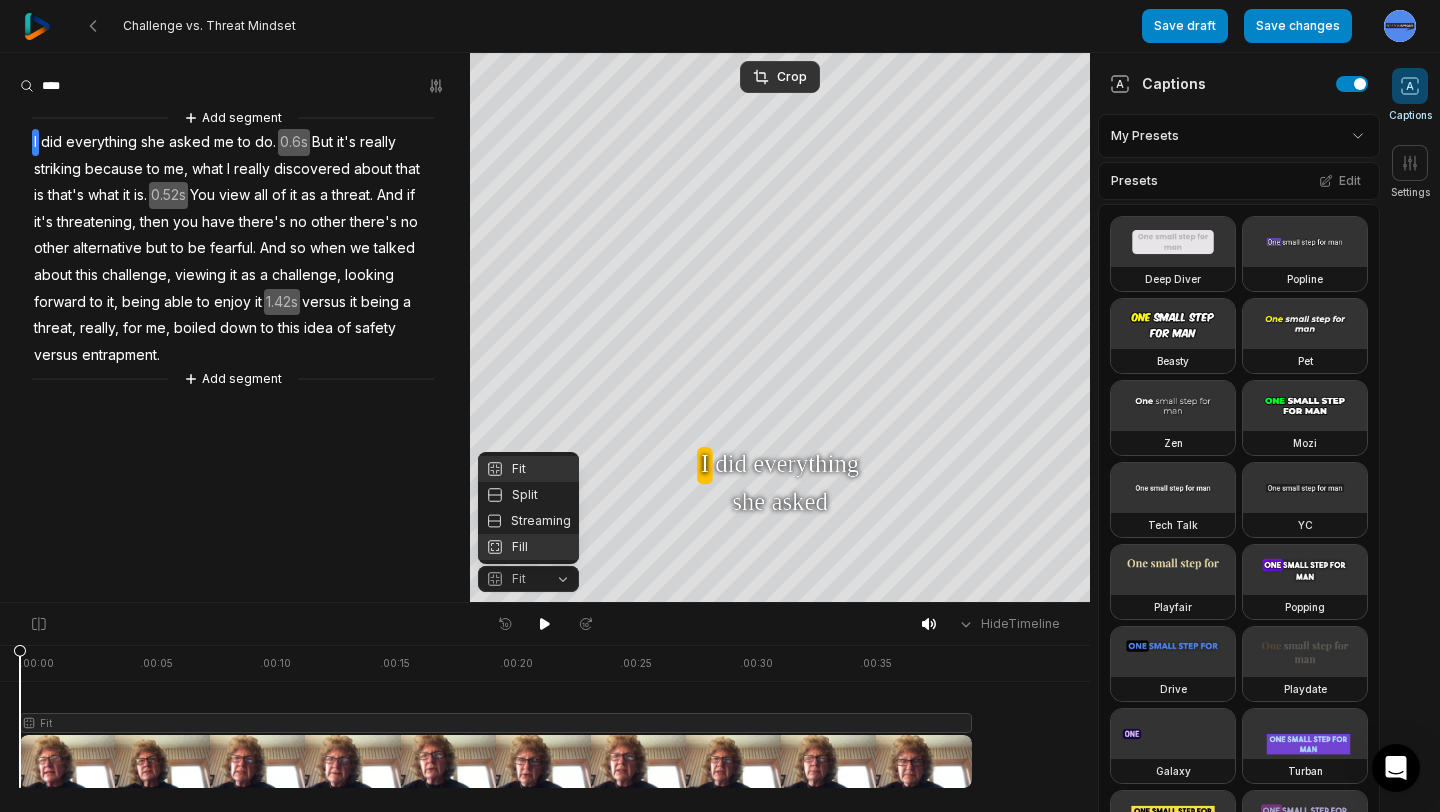 click on "Fill" at bounding box center (528, 547) 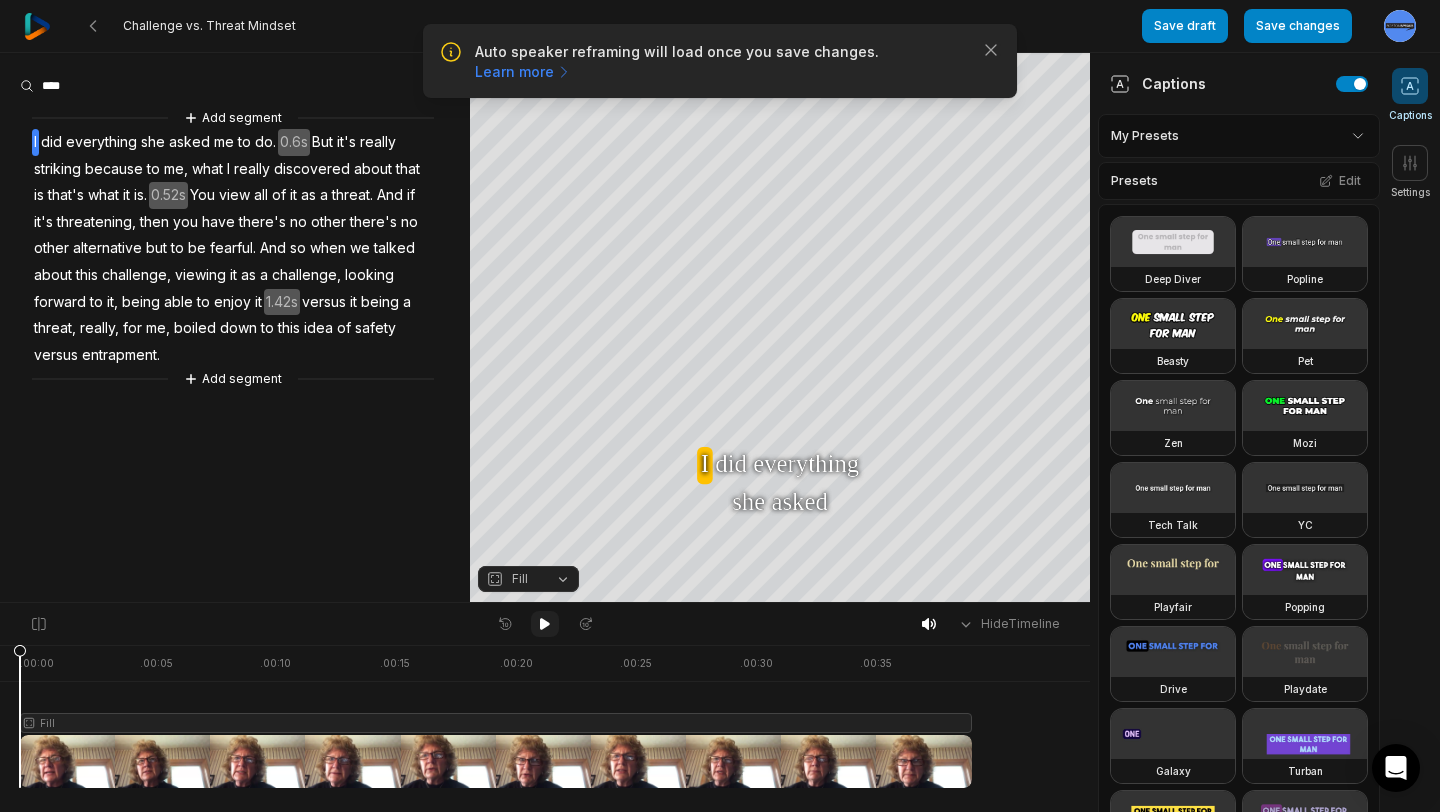 click 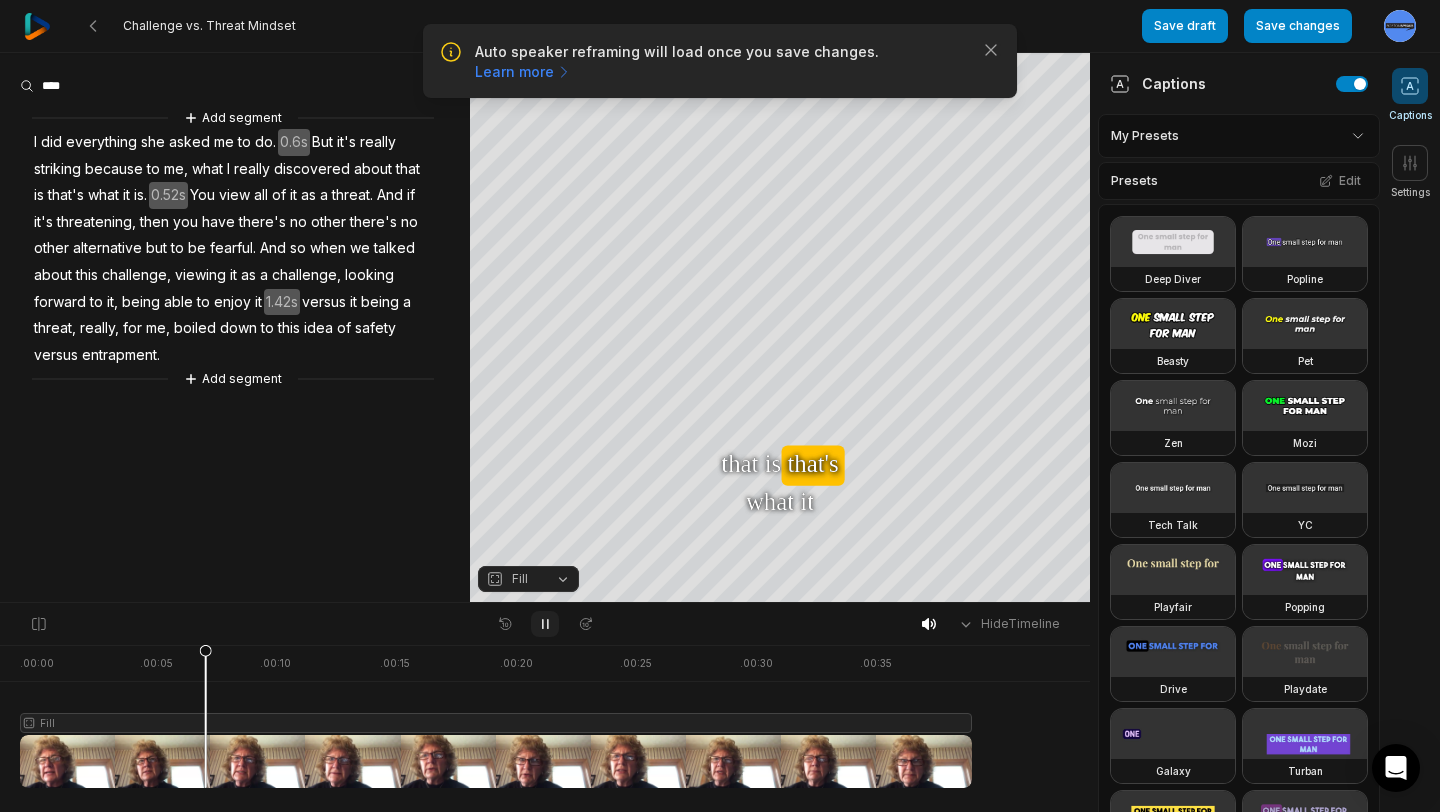 click 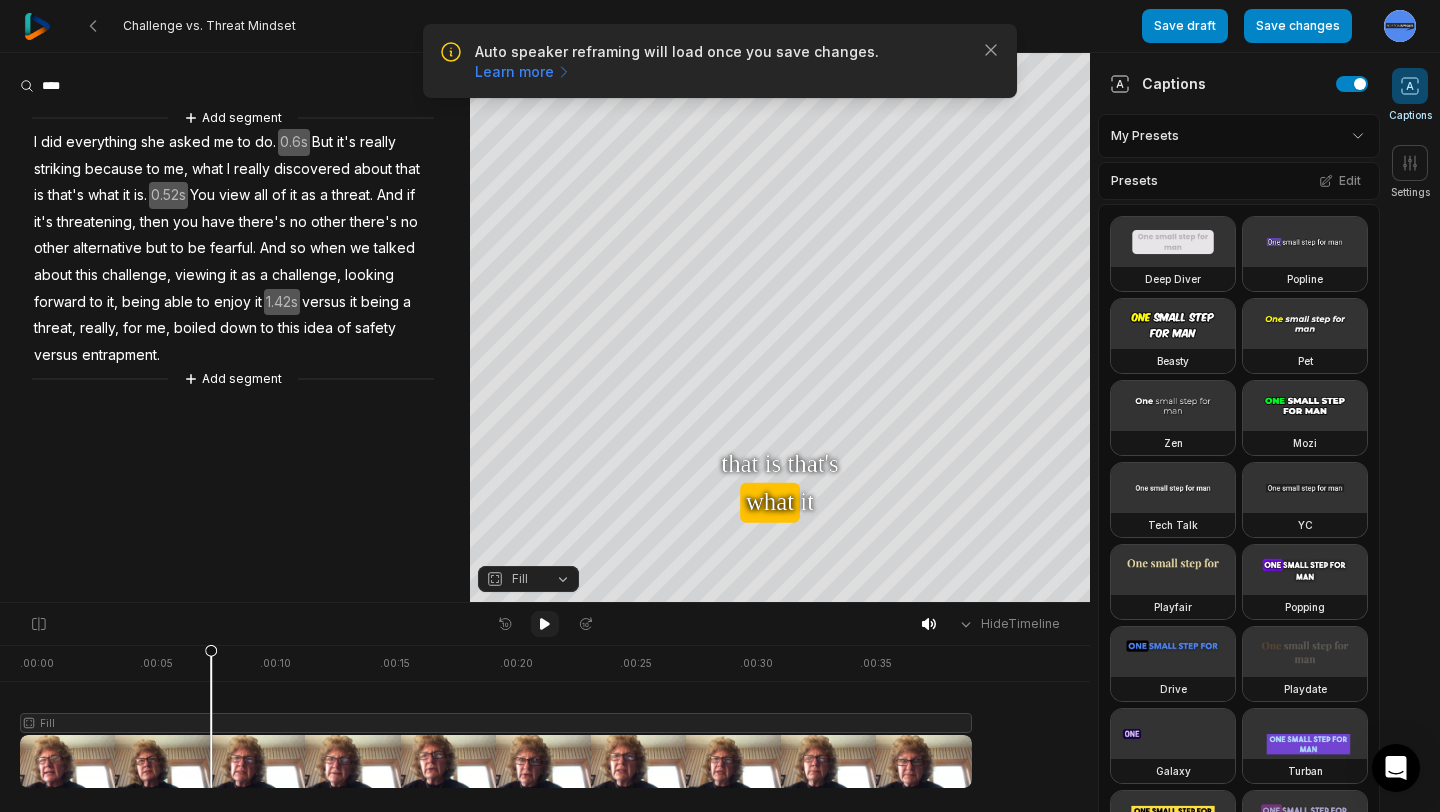 click 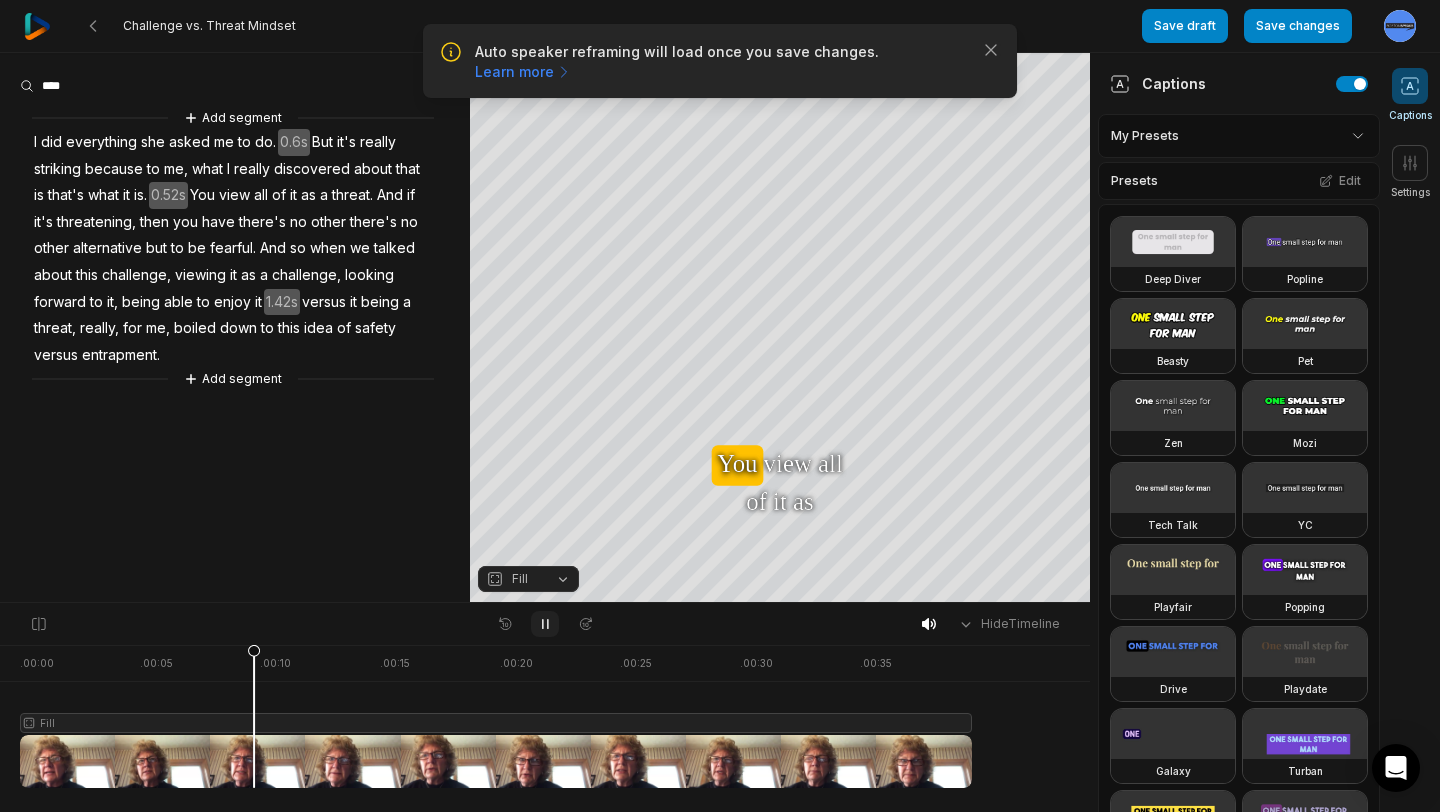 click 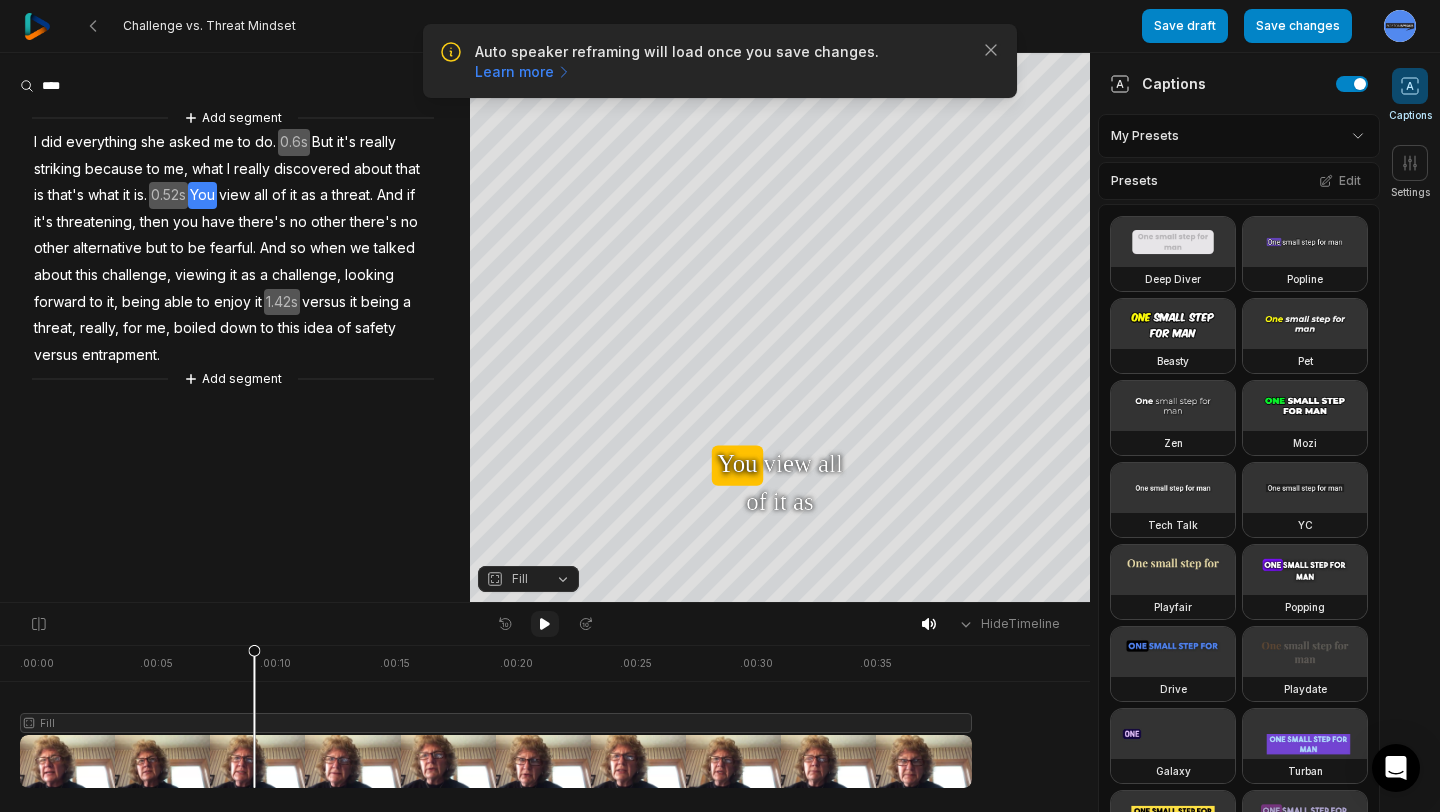 click 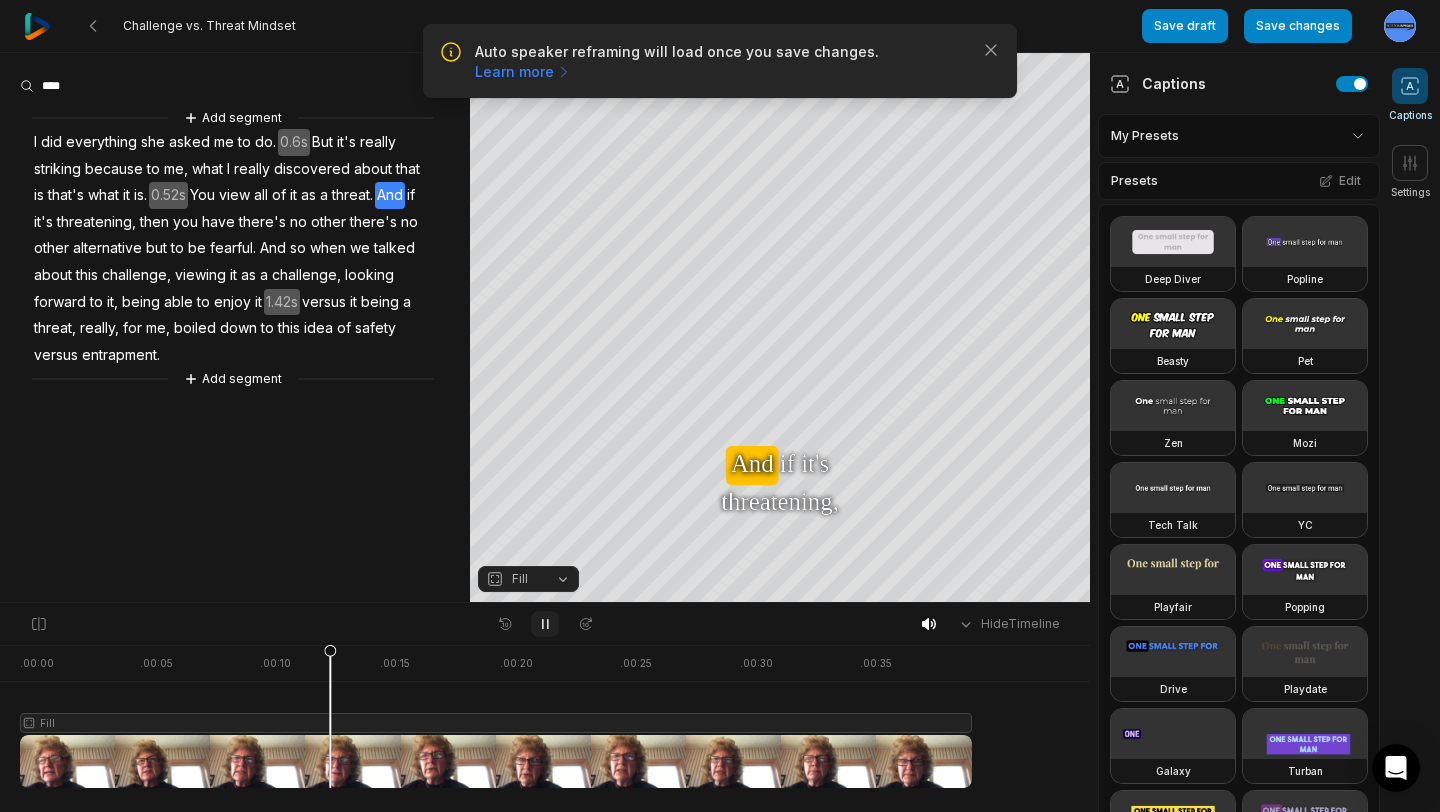 click 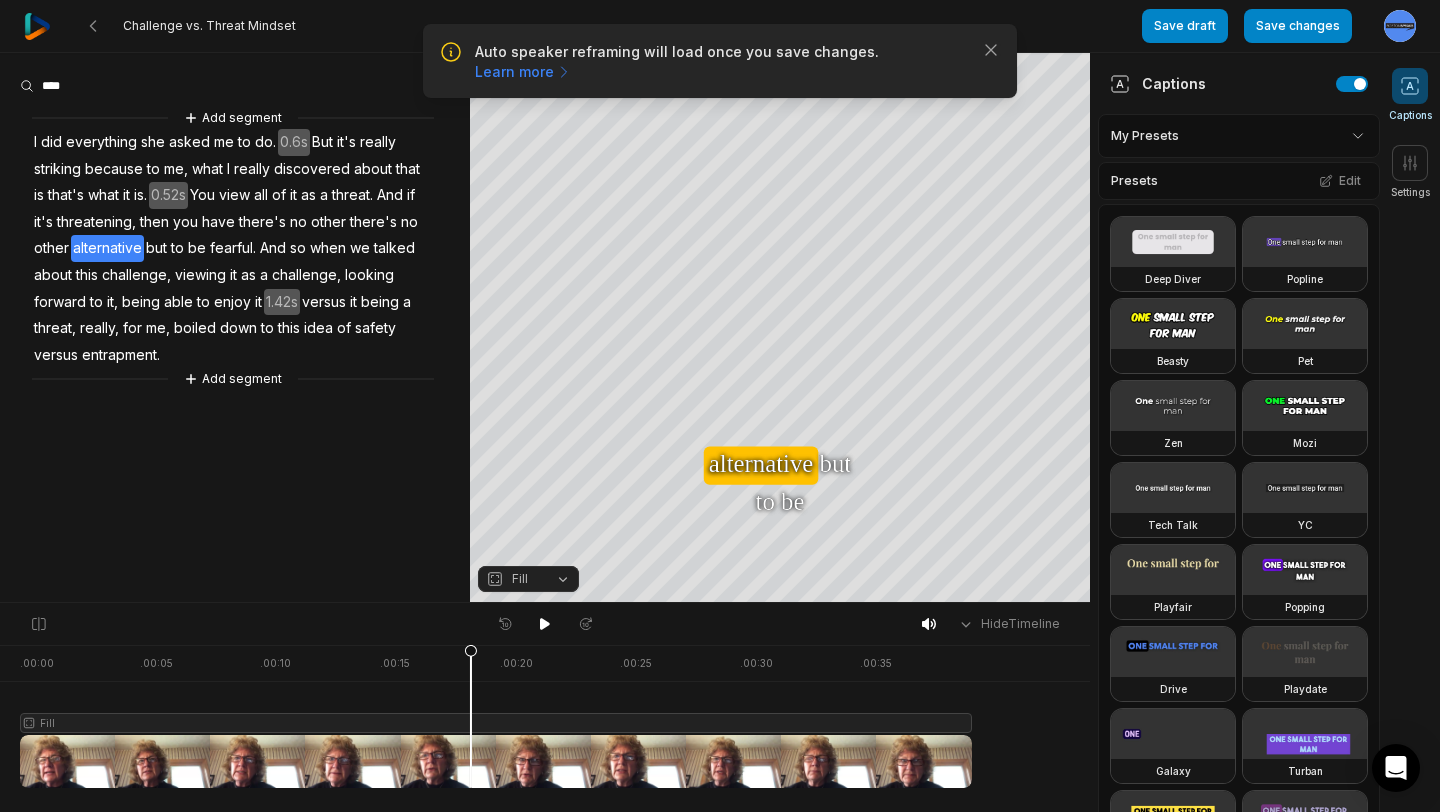 click at bounding box center (496, 716) 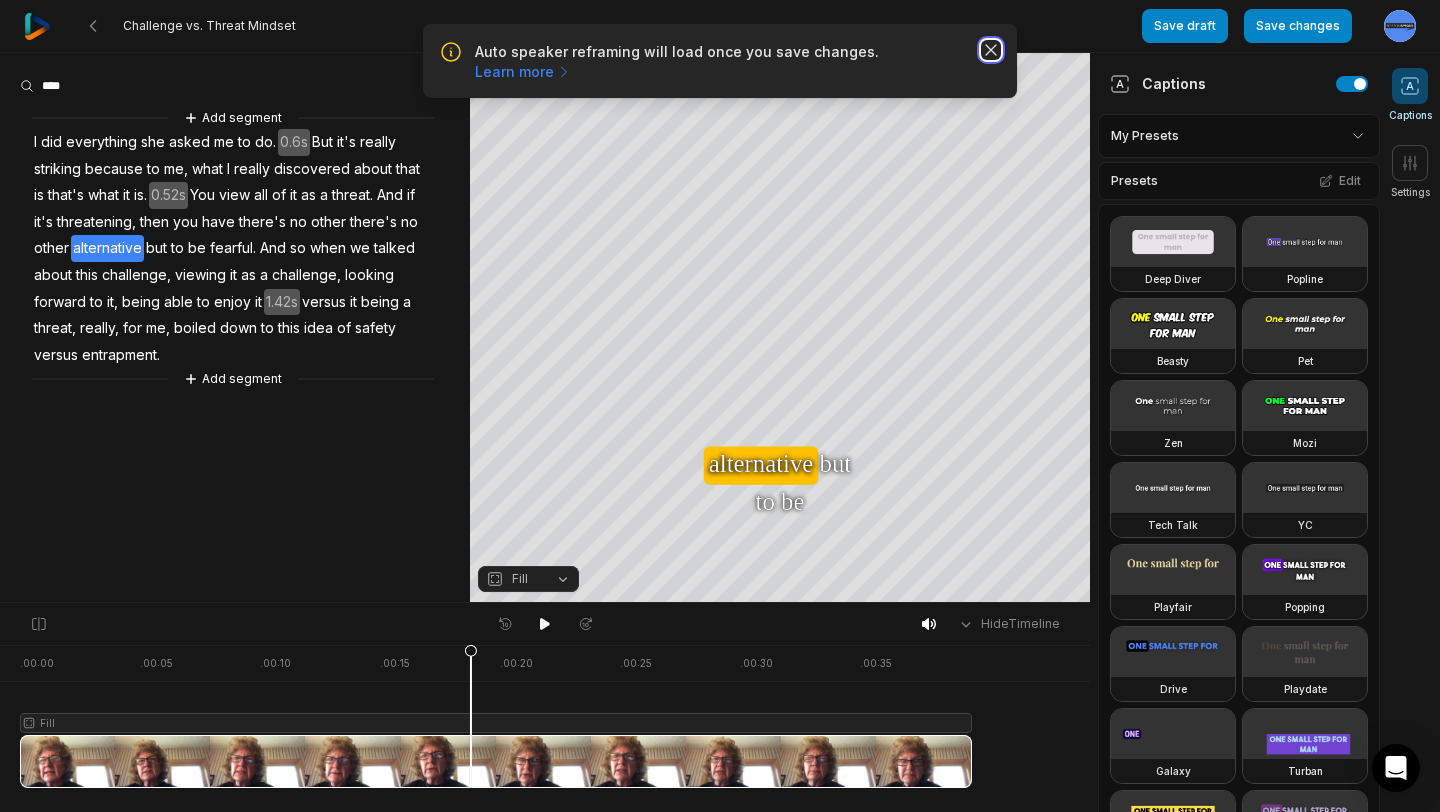 click 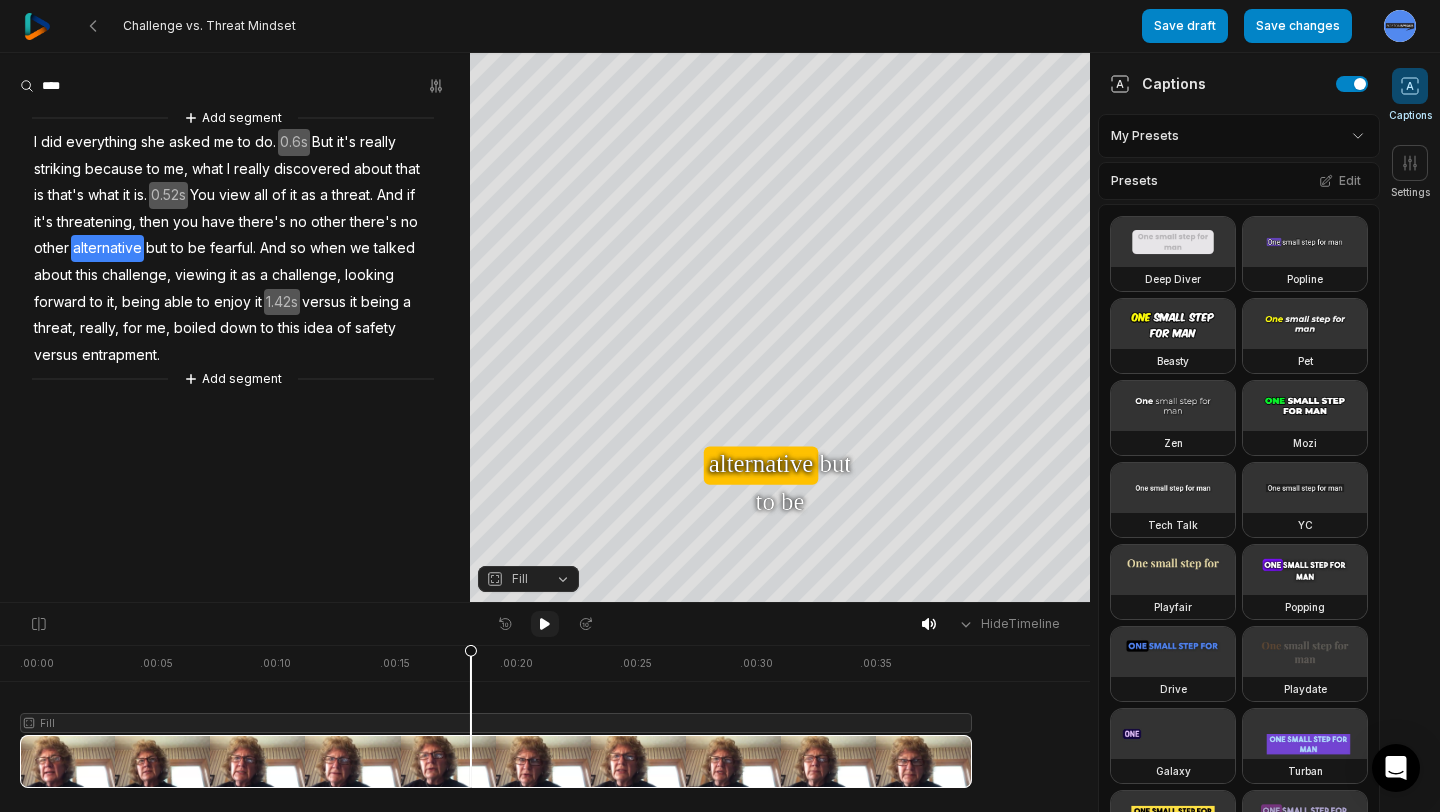 click at bounding box center [545, 624] 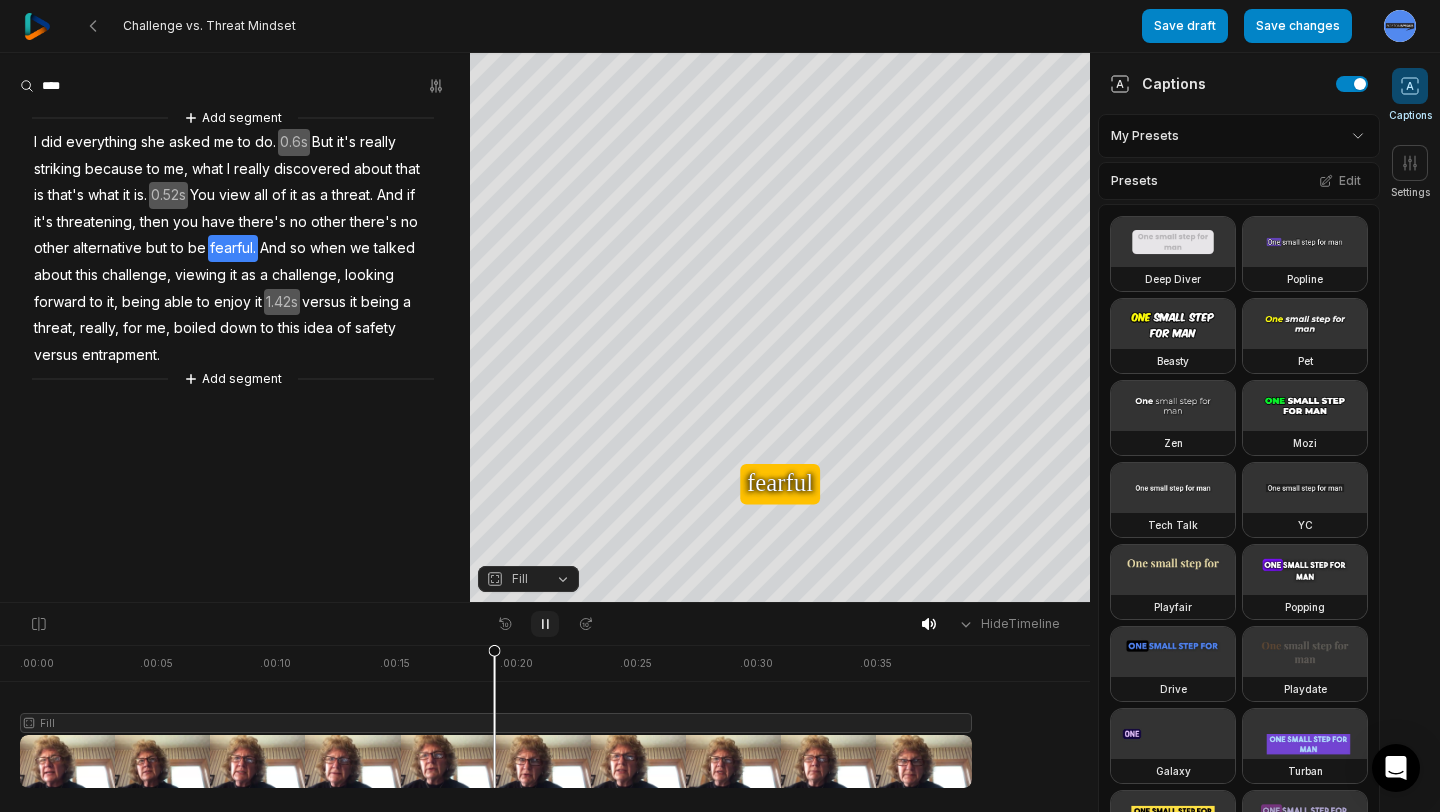 click at bounding box center (545, 624) 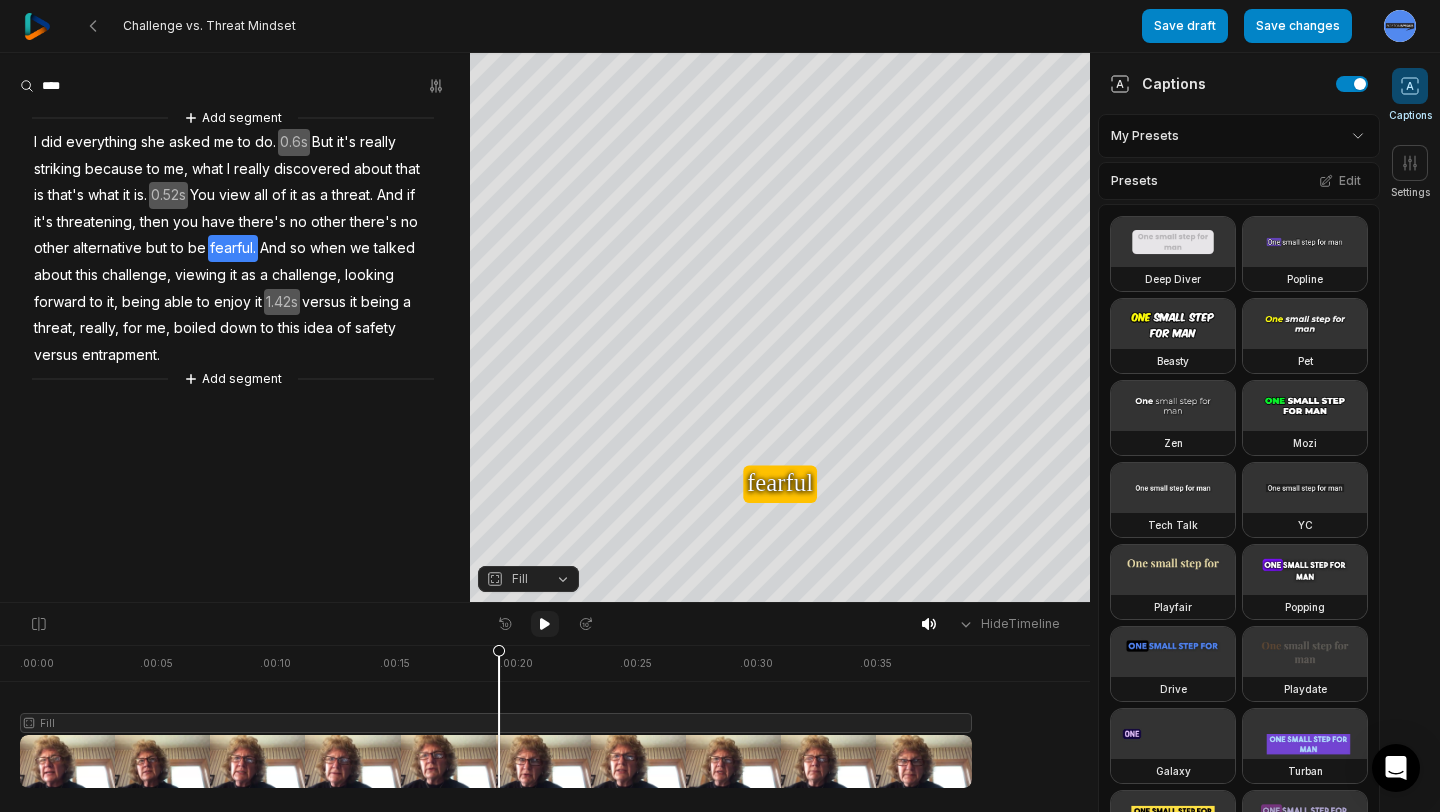 click at bounding box center [545, 624] 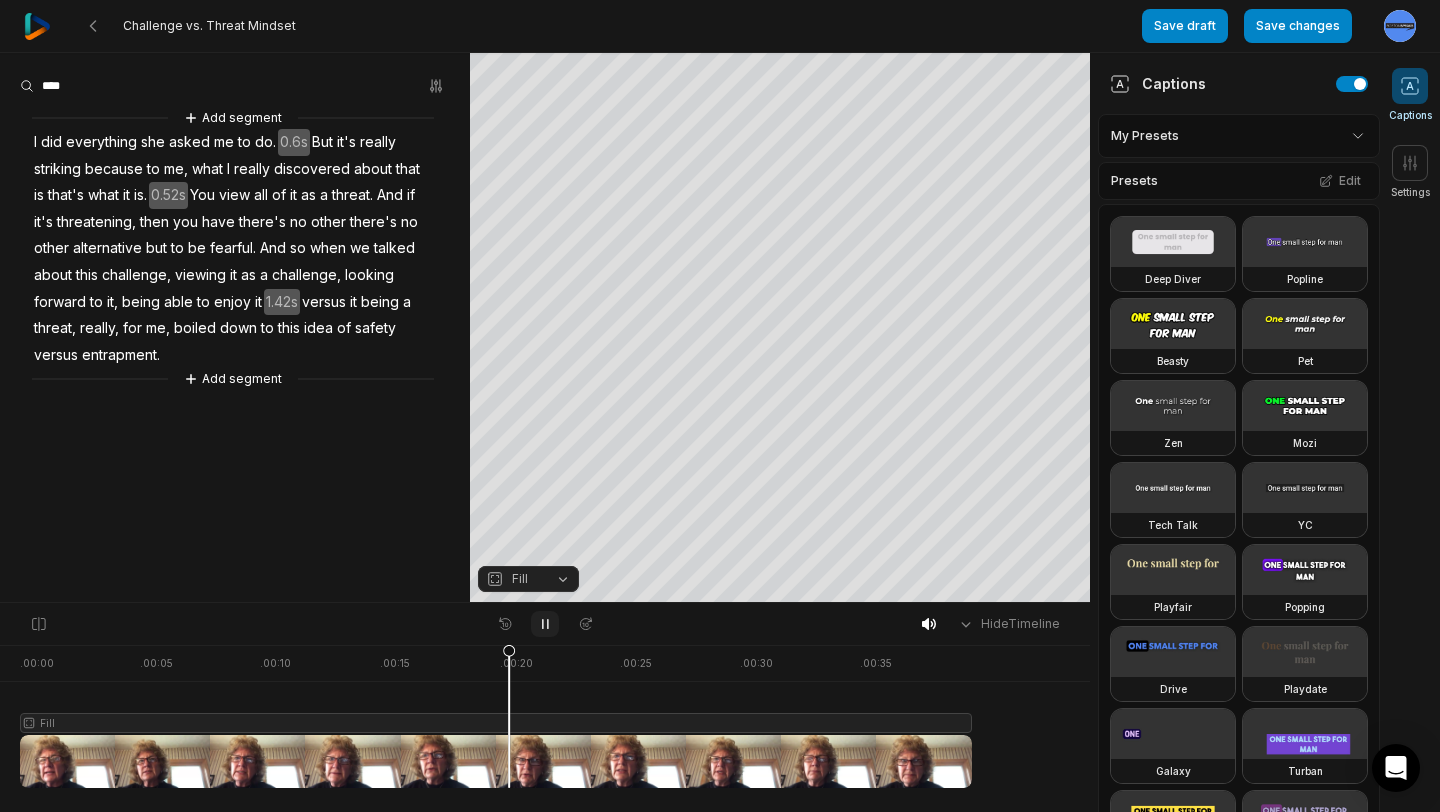click at bounding box center (545, 624) 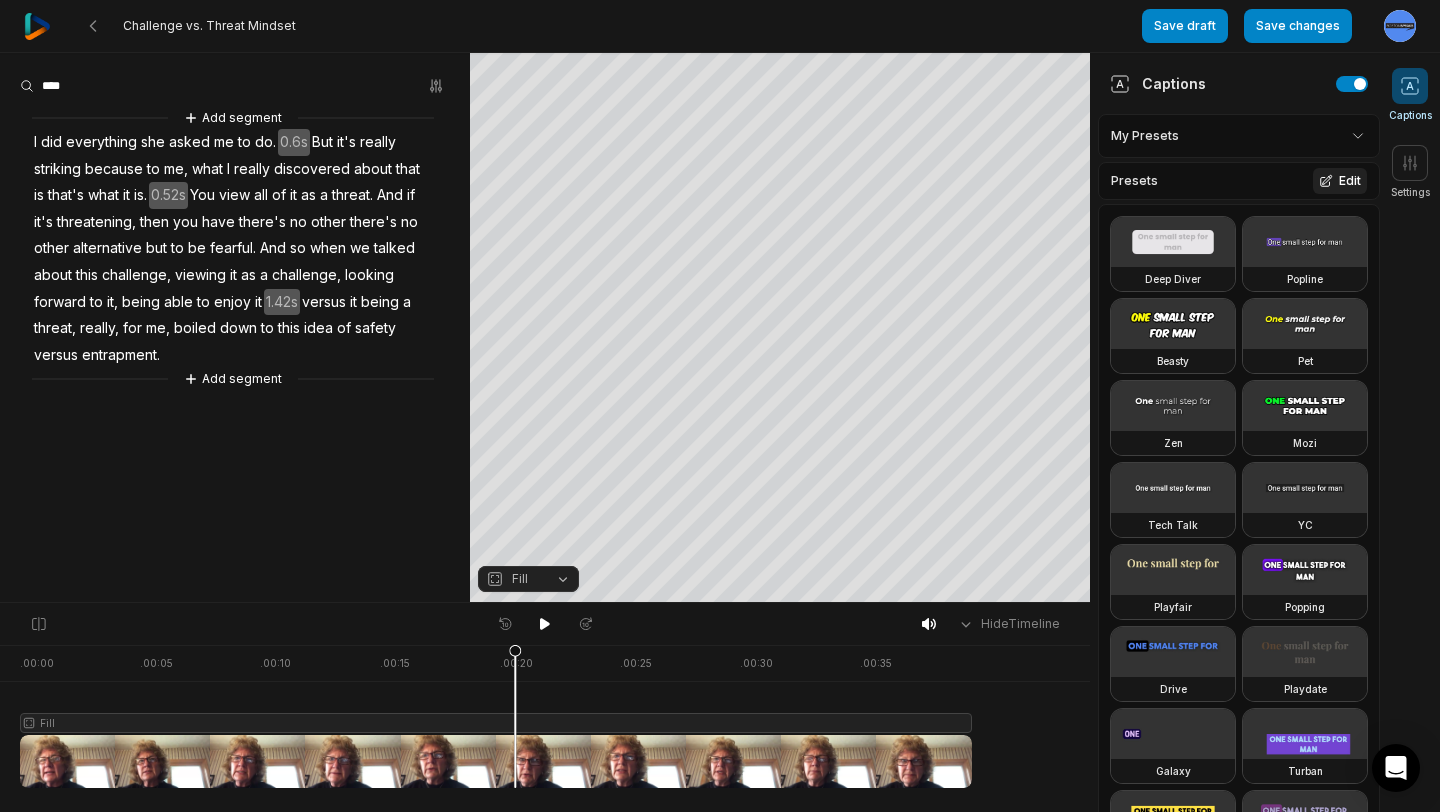 click on "Edit" at bounding box center (1340, 181) 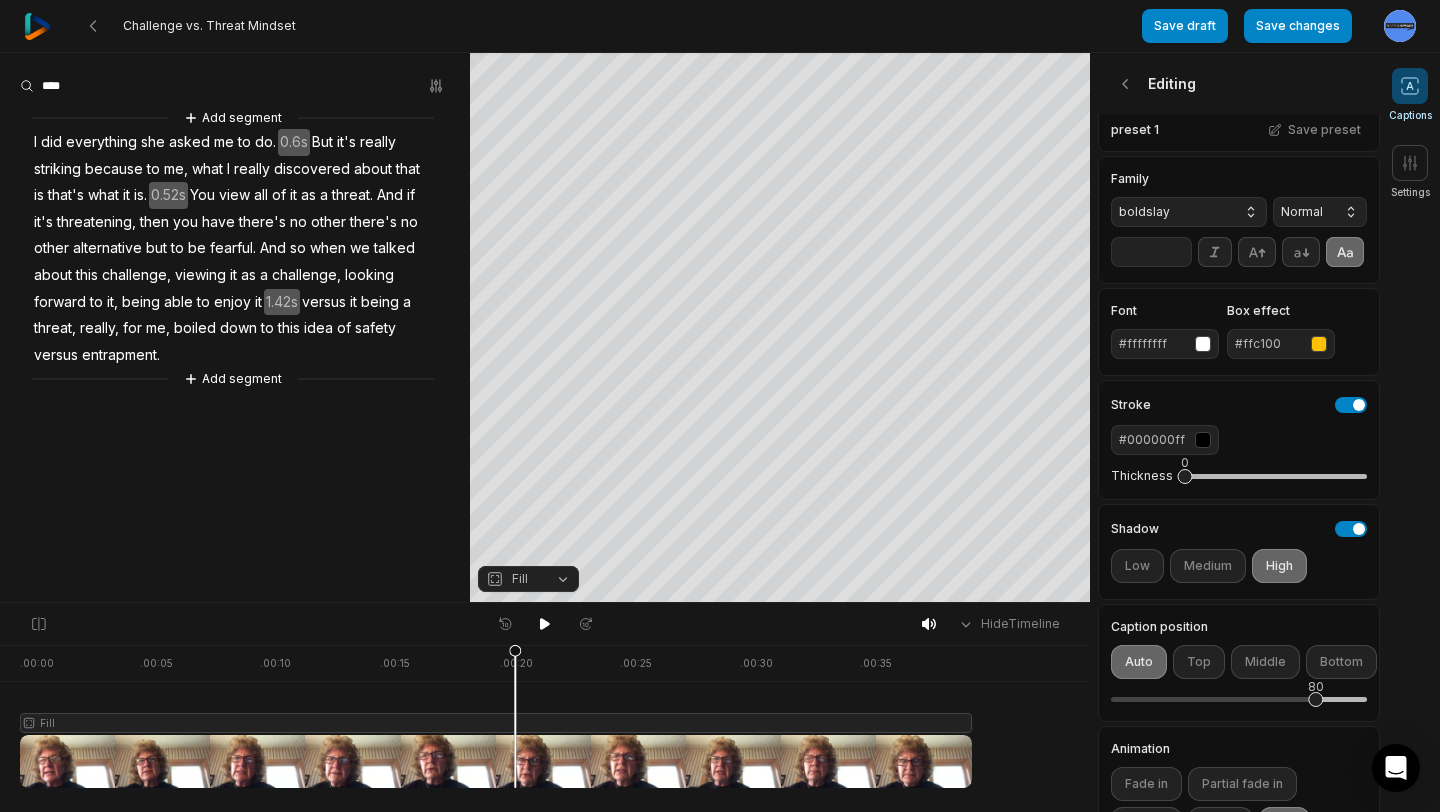 scroll, scrollTop: 0, scrollLeft: 0, axis: both 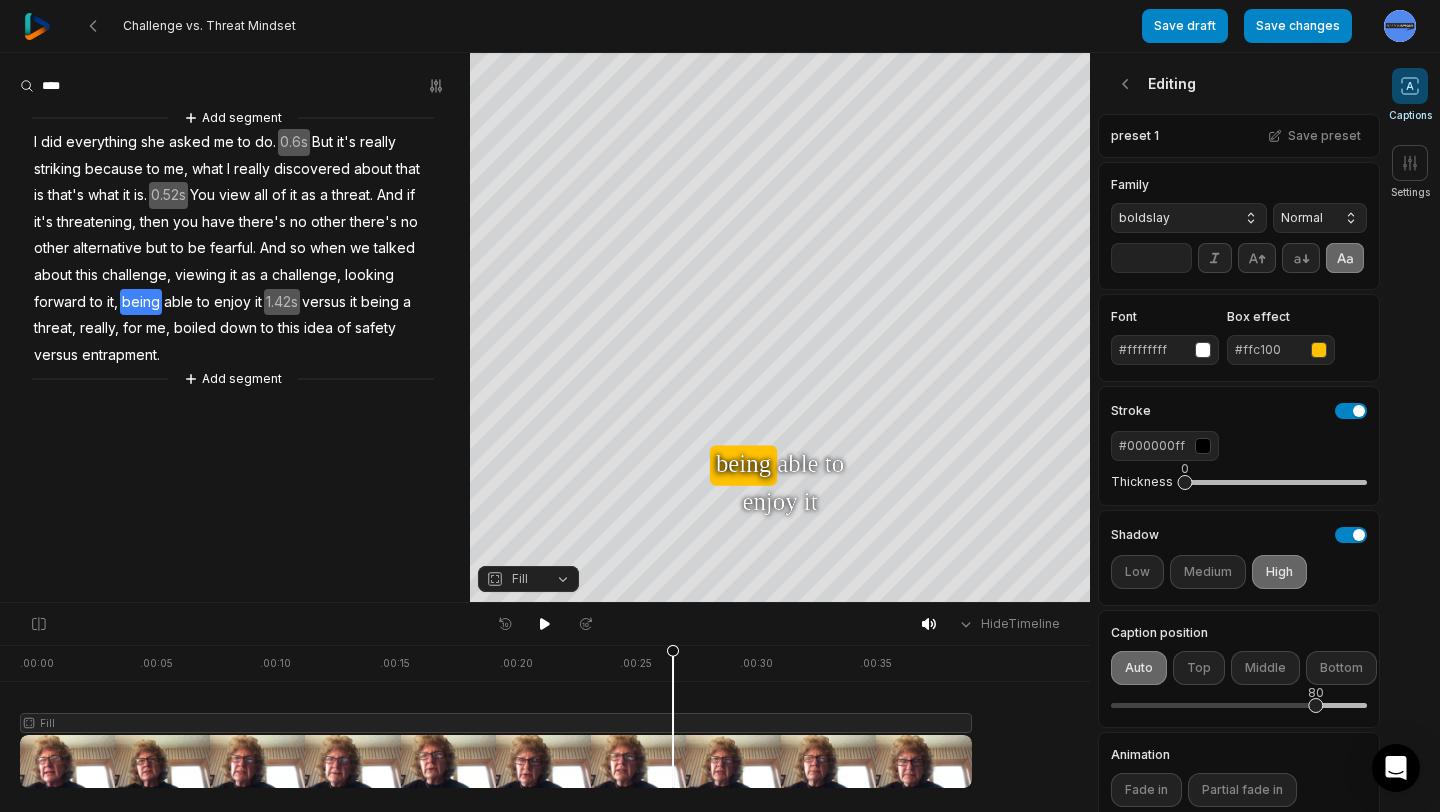 click at bounding box center [496, 716] 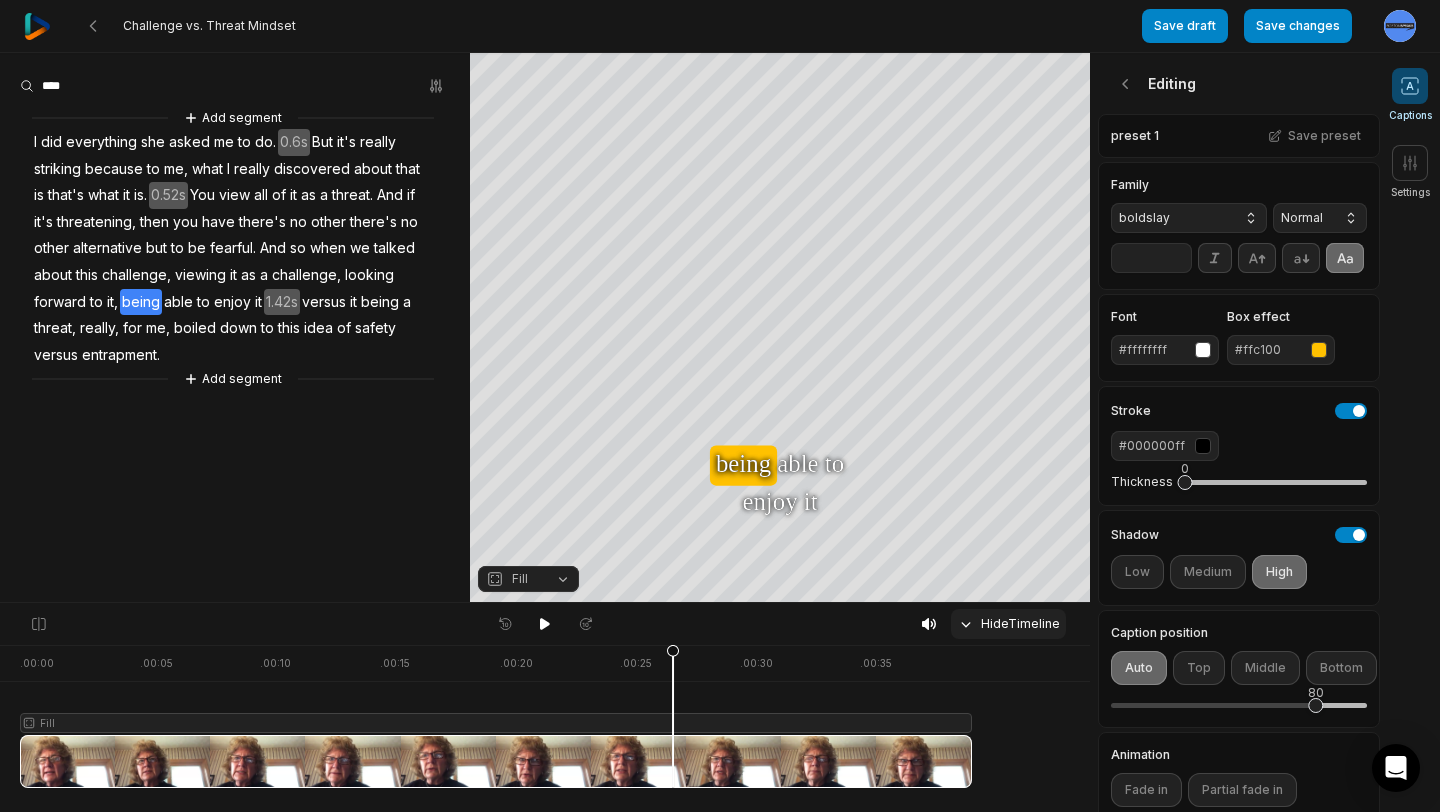 click 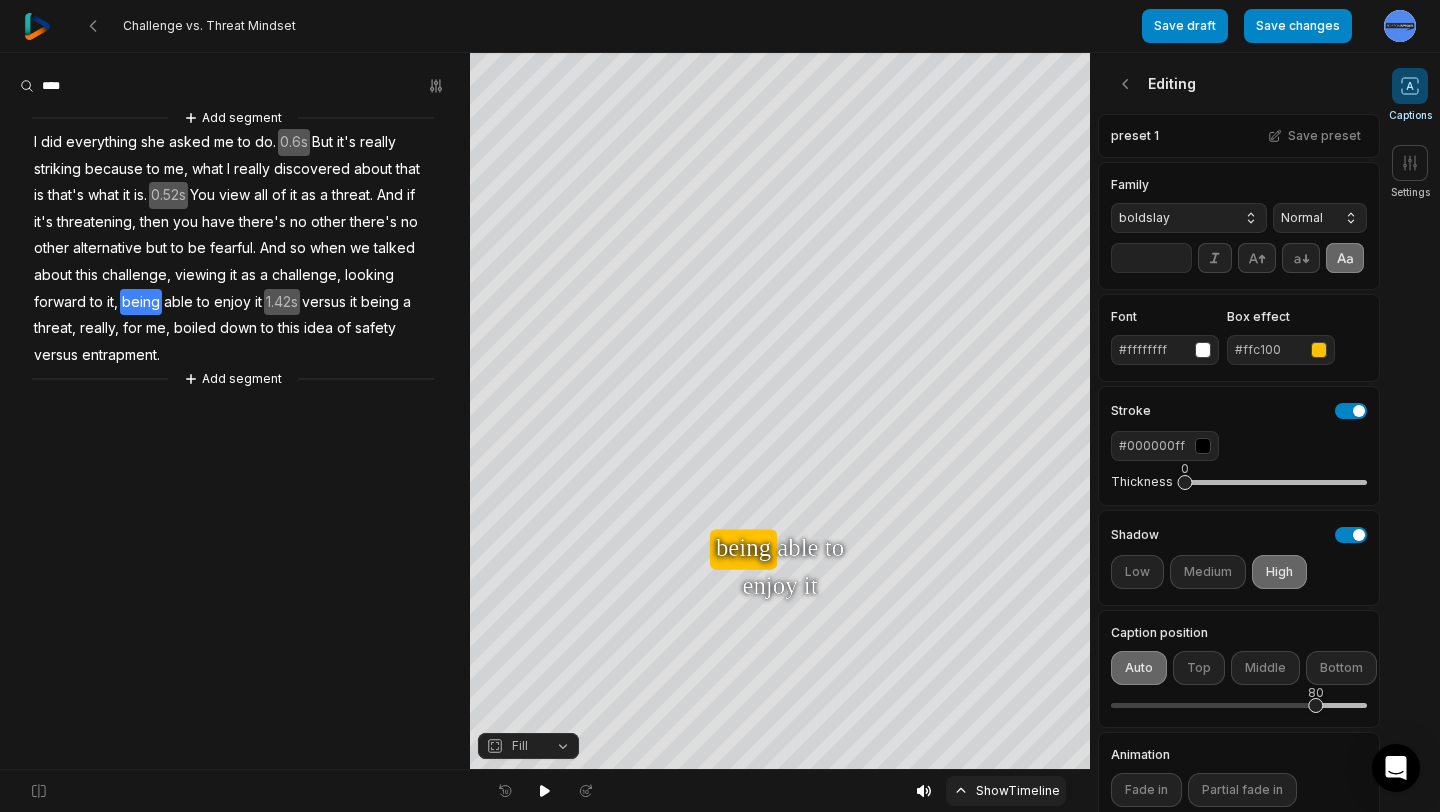 click 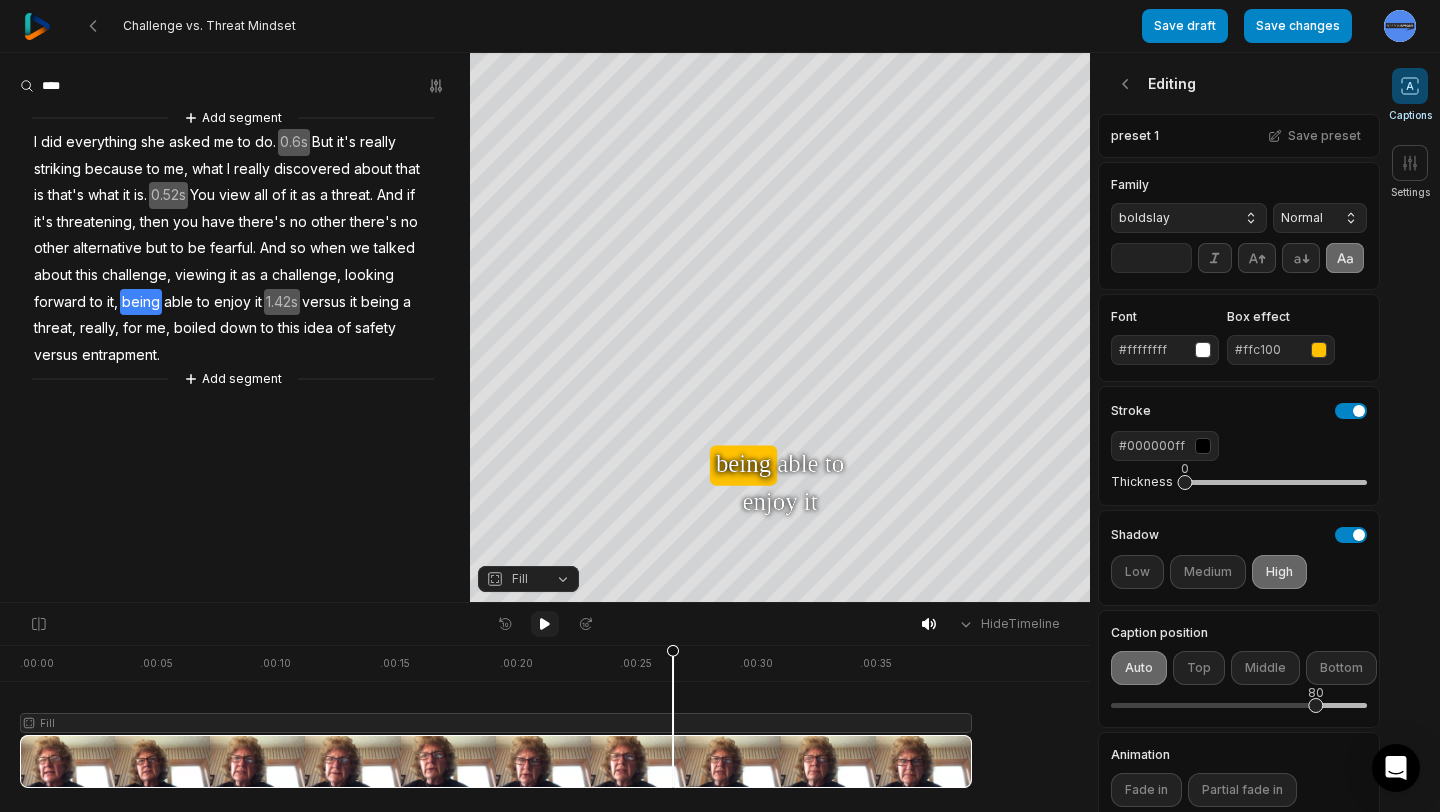 click 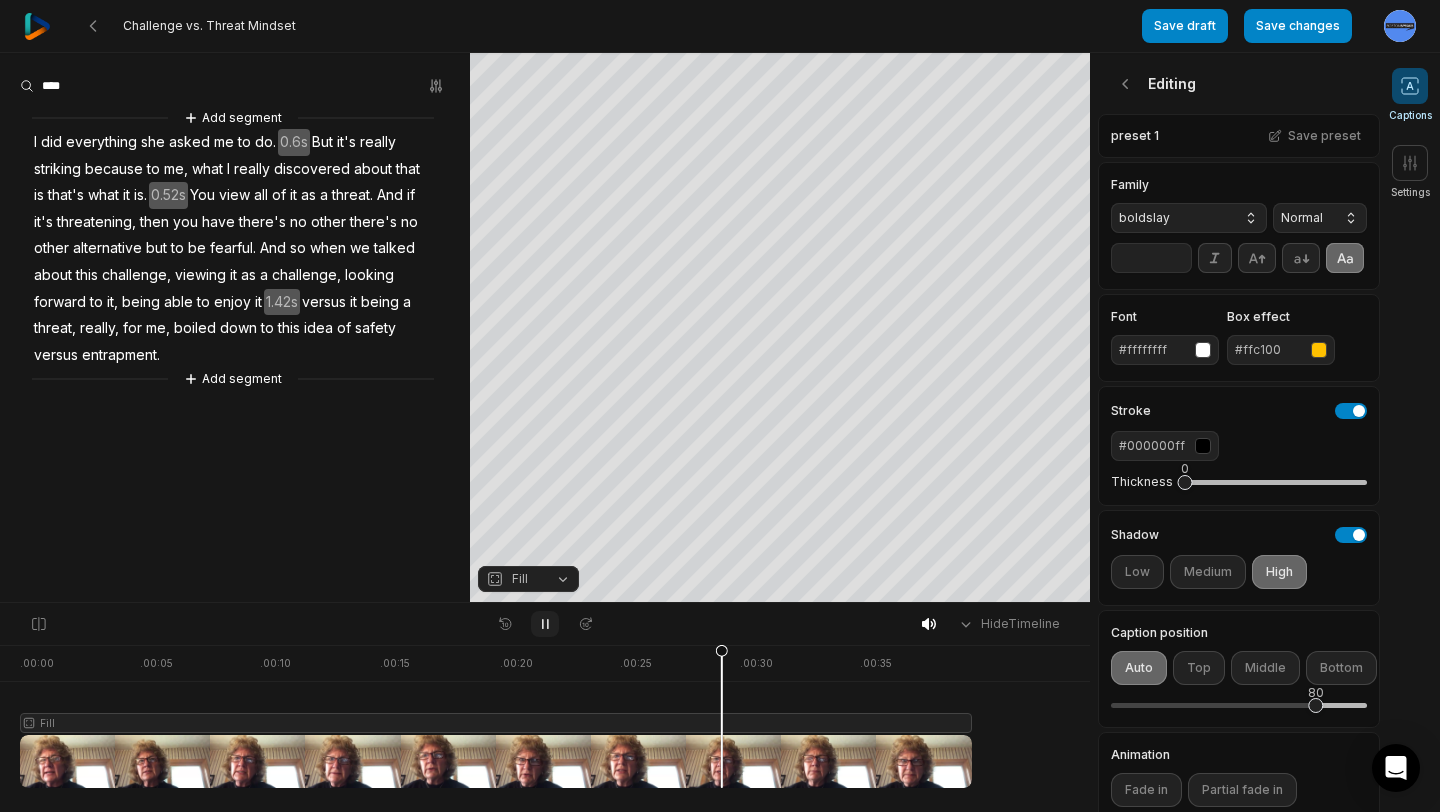 click 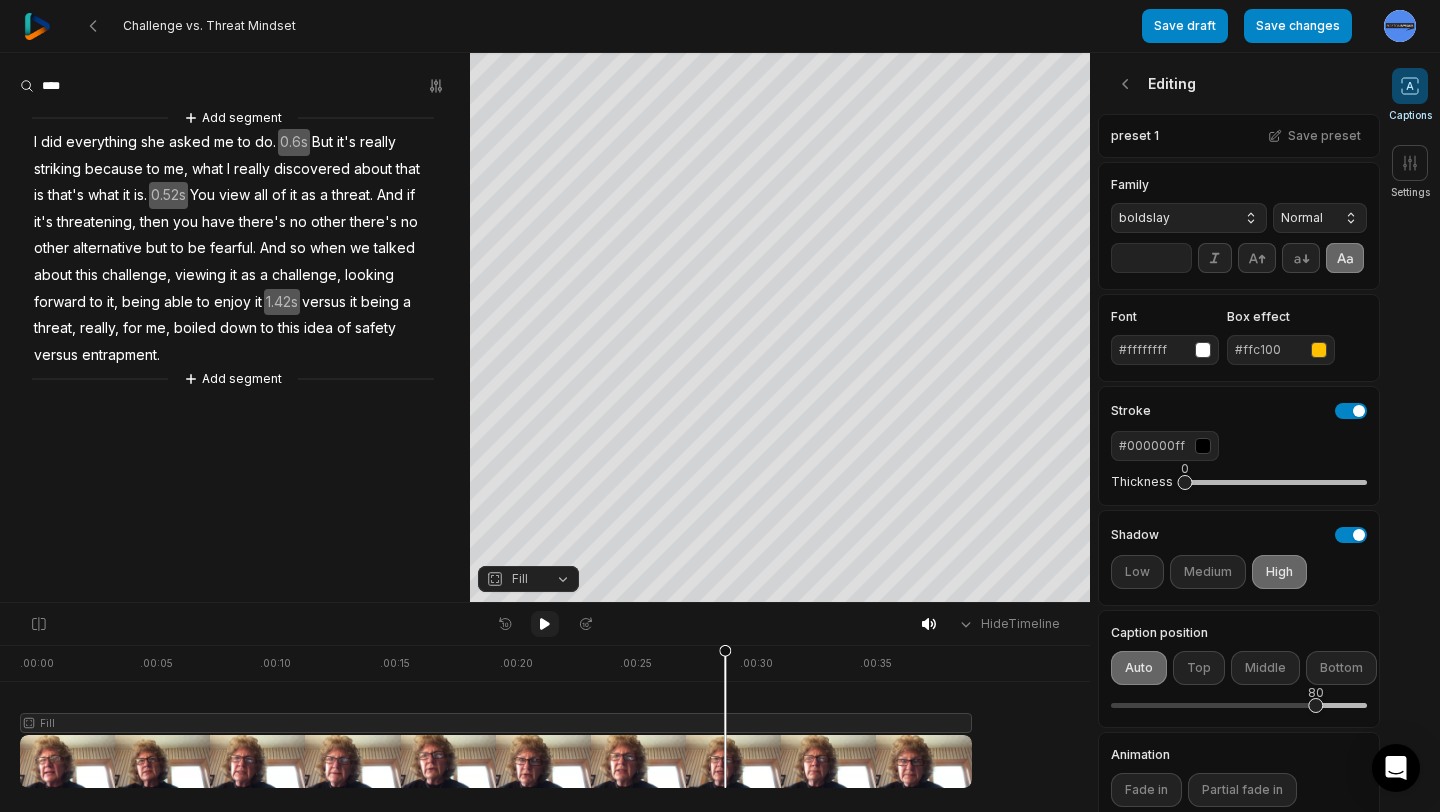 click 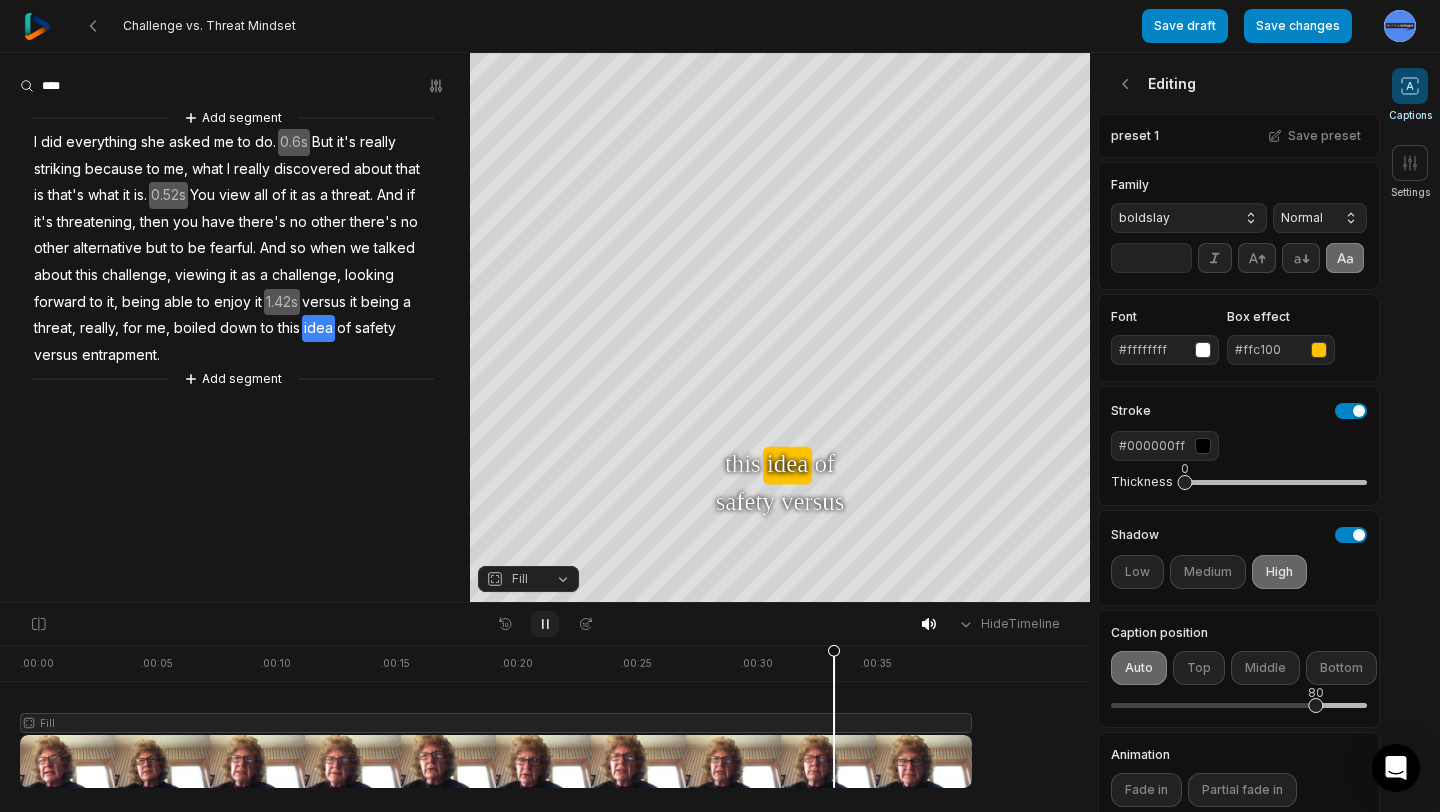 click 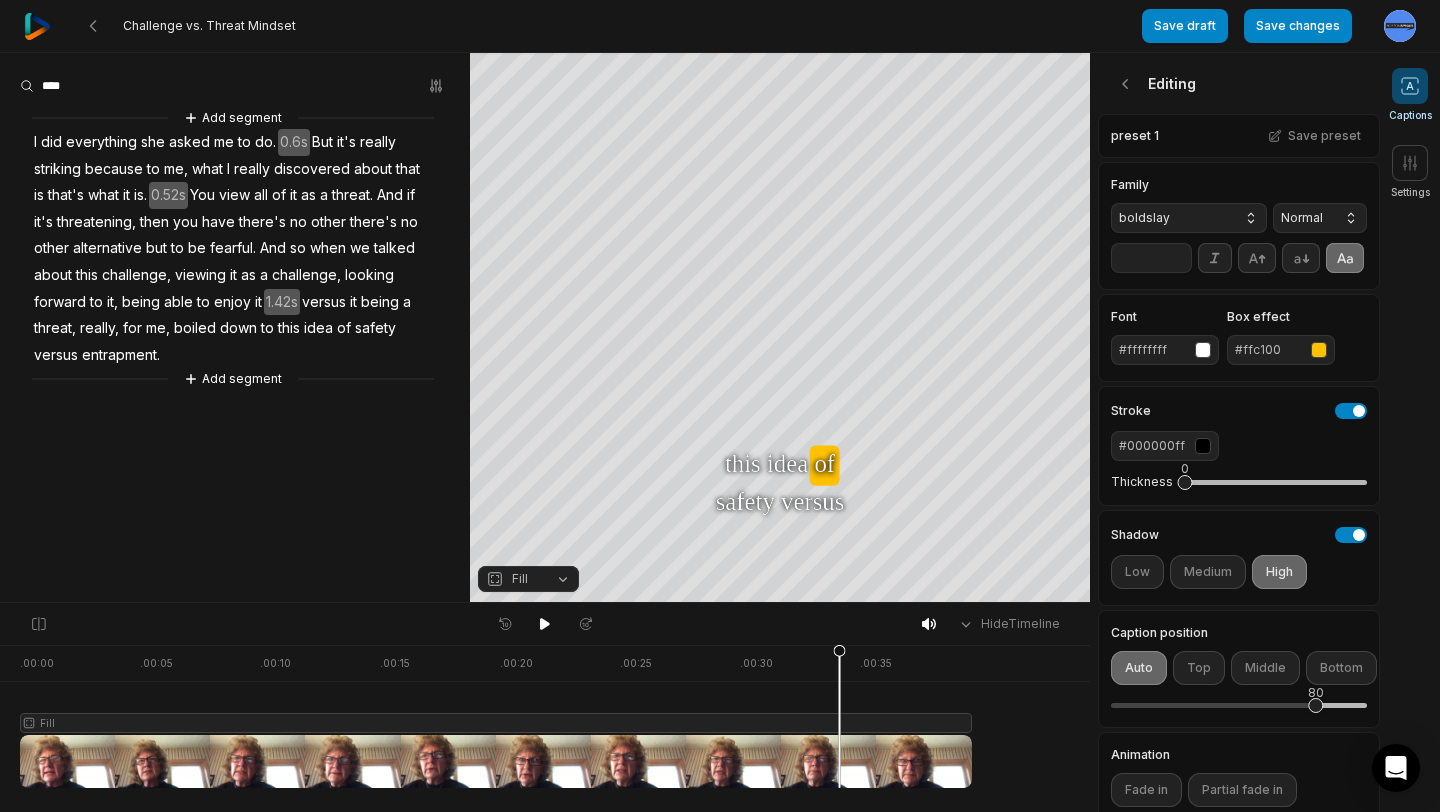 click 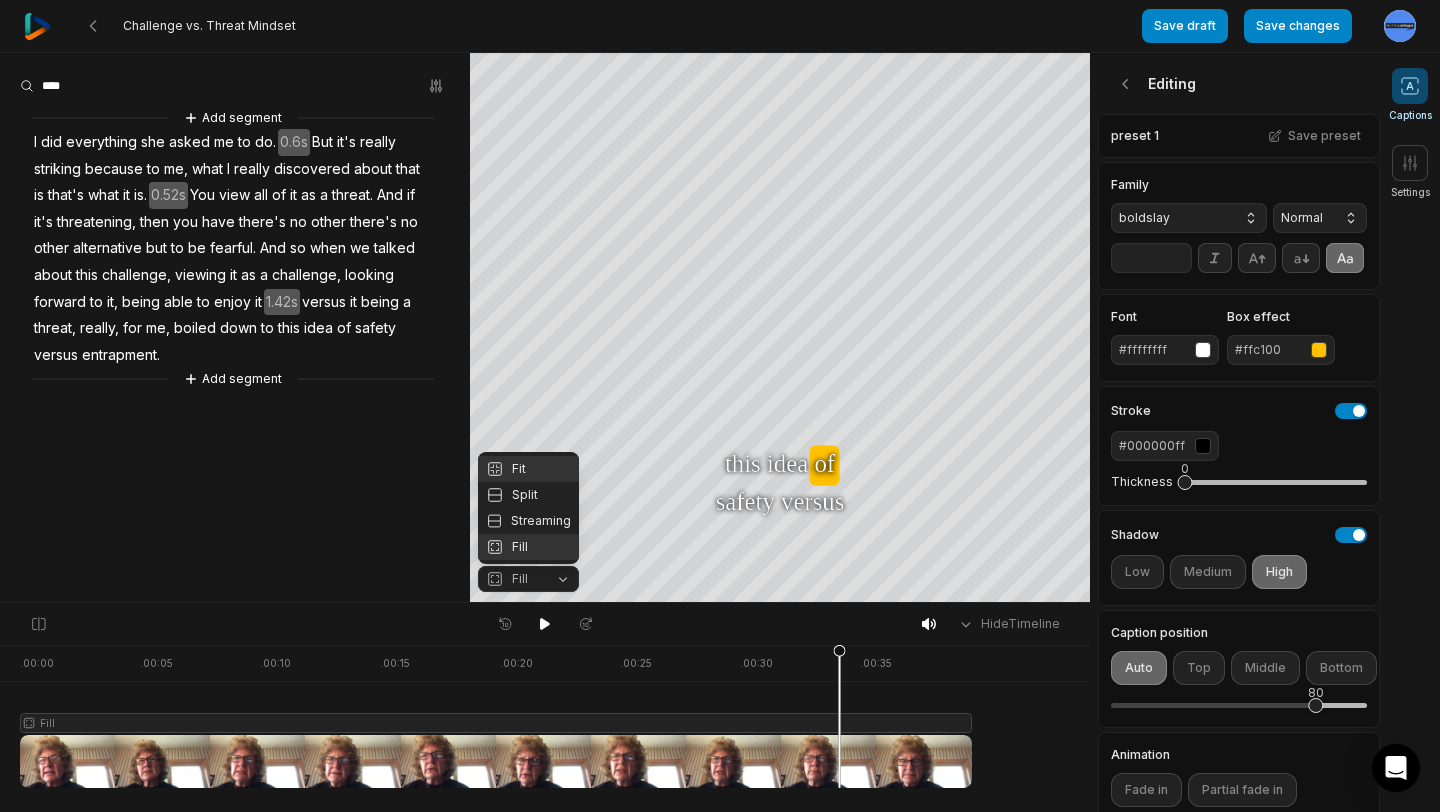 click 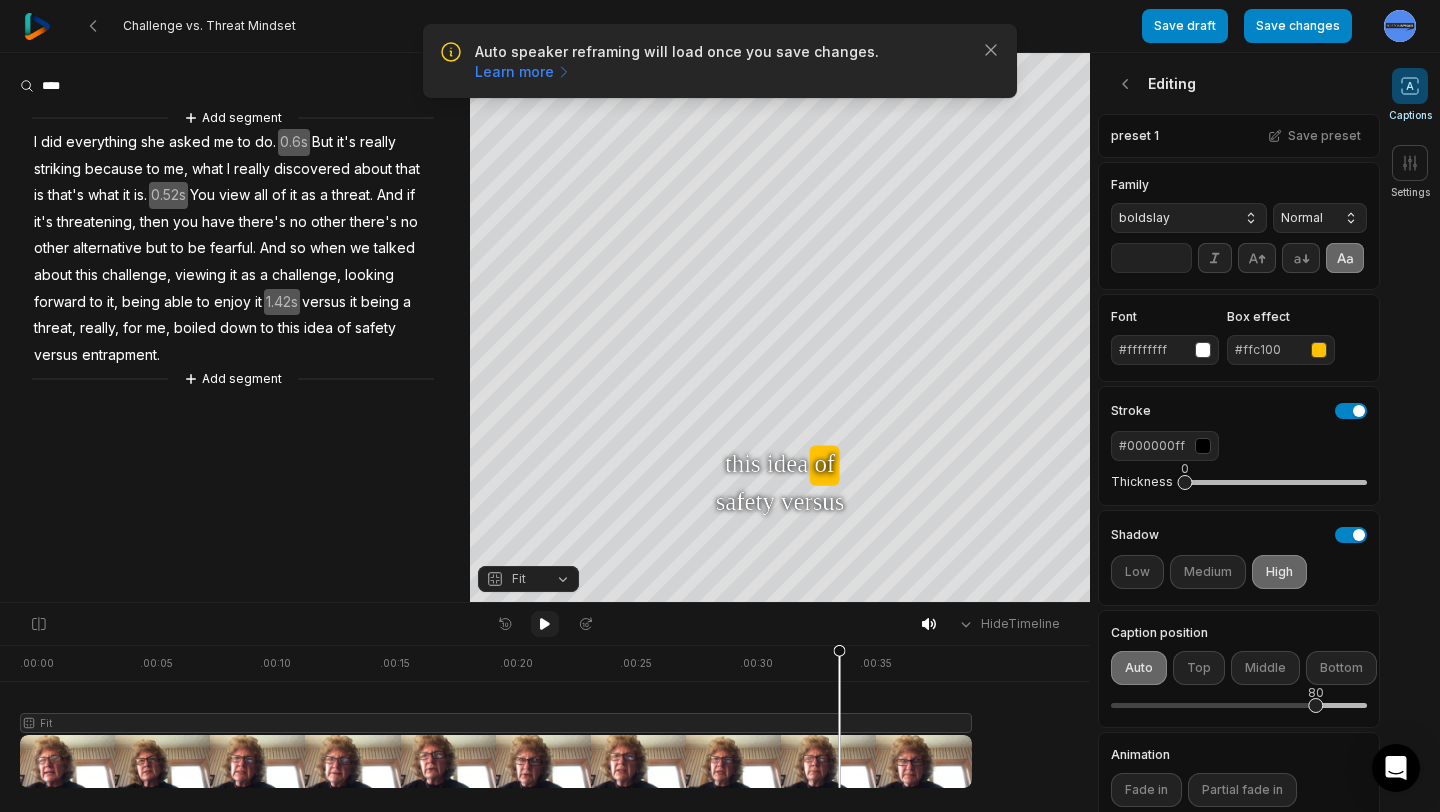 click 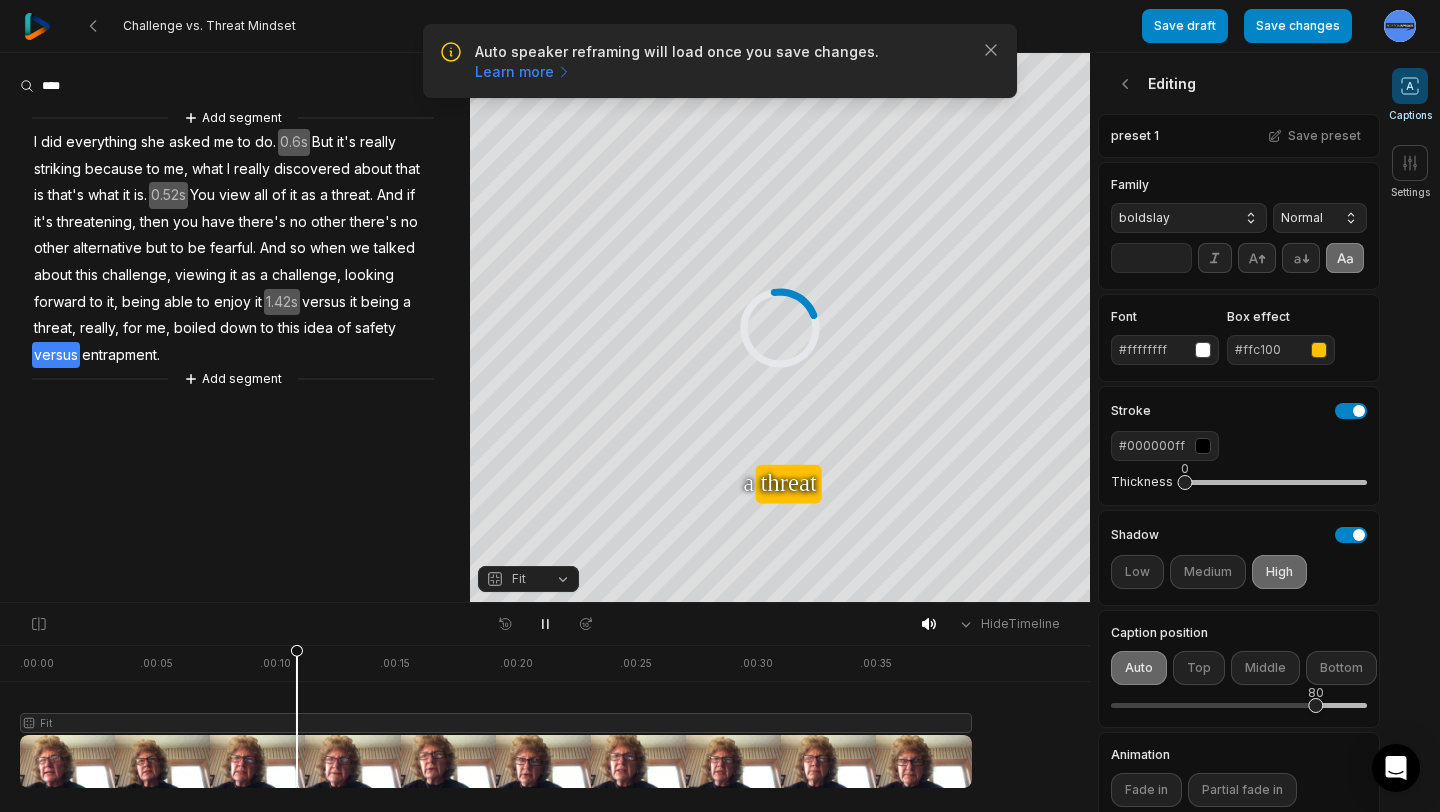 click at bounding box center (496, 716) 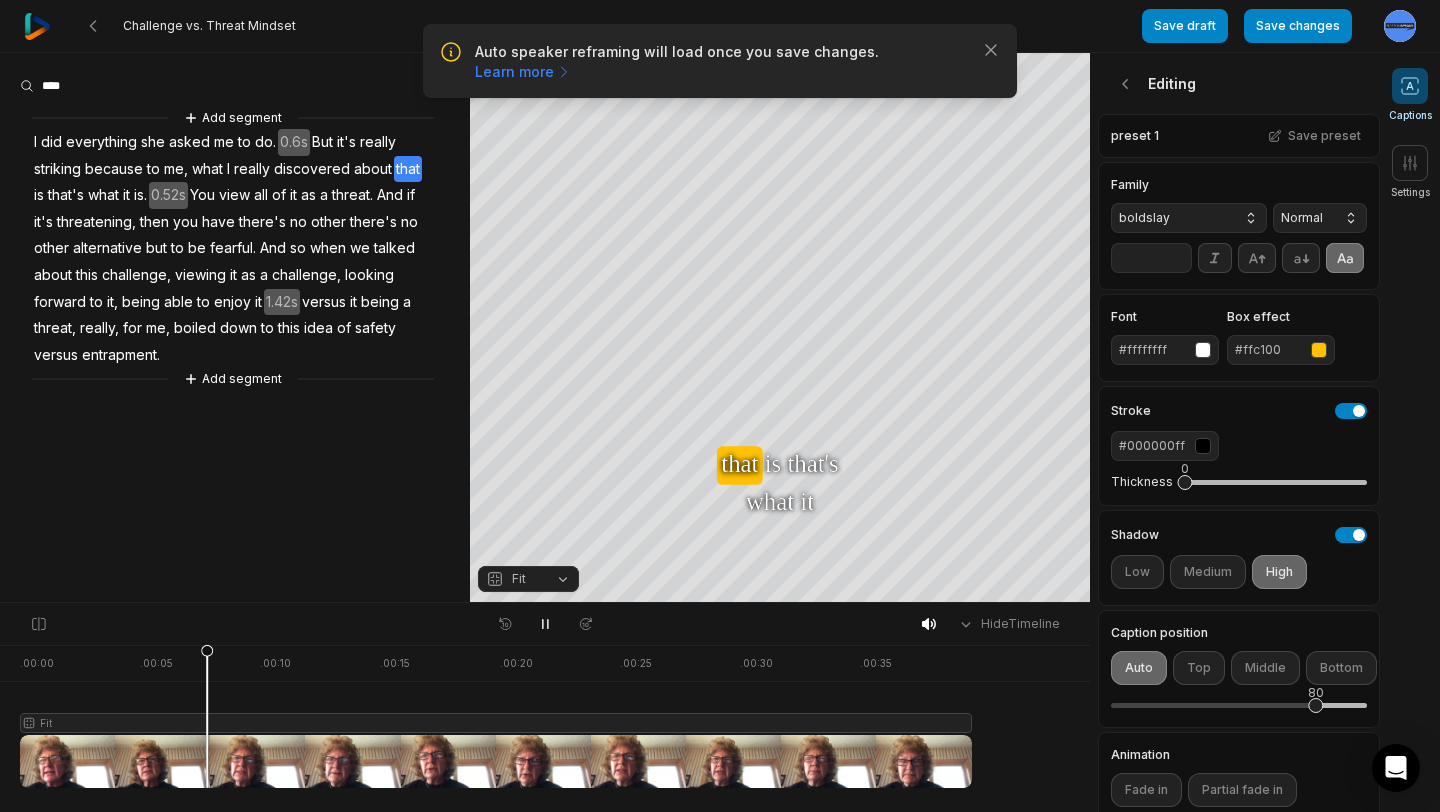 drag, startPoint x: 271, startPoint y: 716, endPoint x: 186, endPoint y: 734, distance: 86.88498 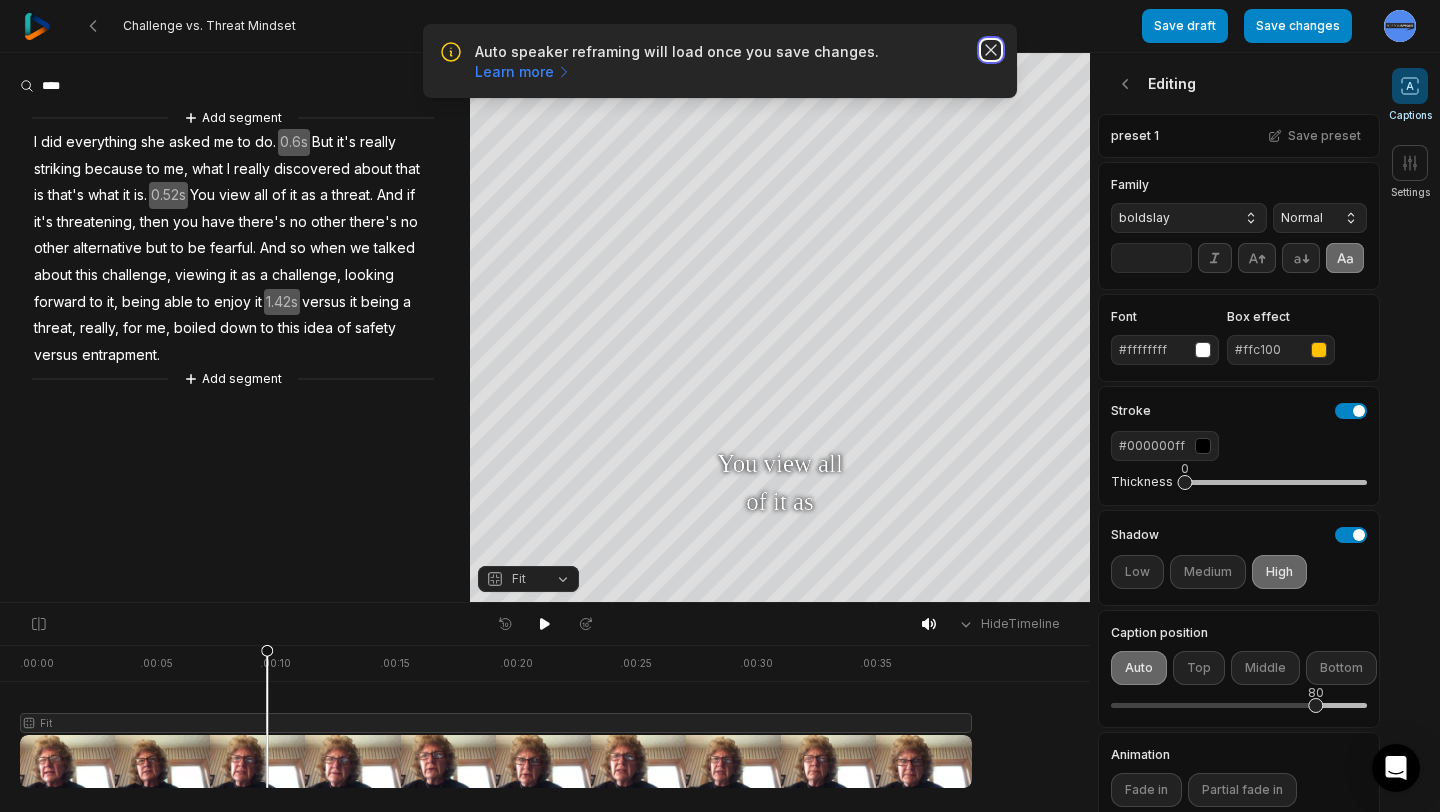 click 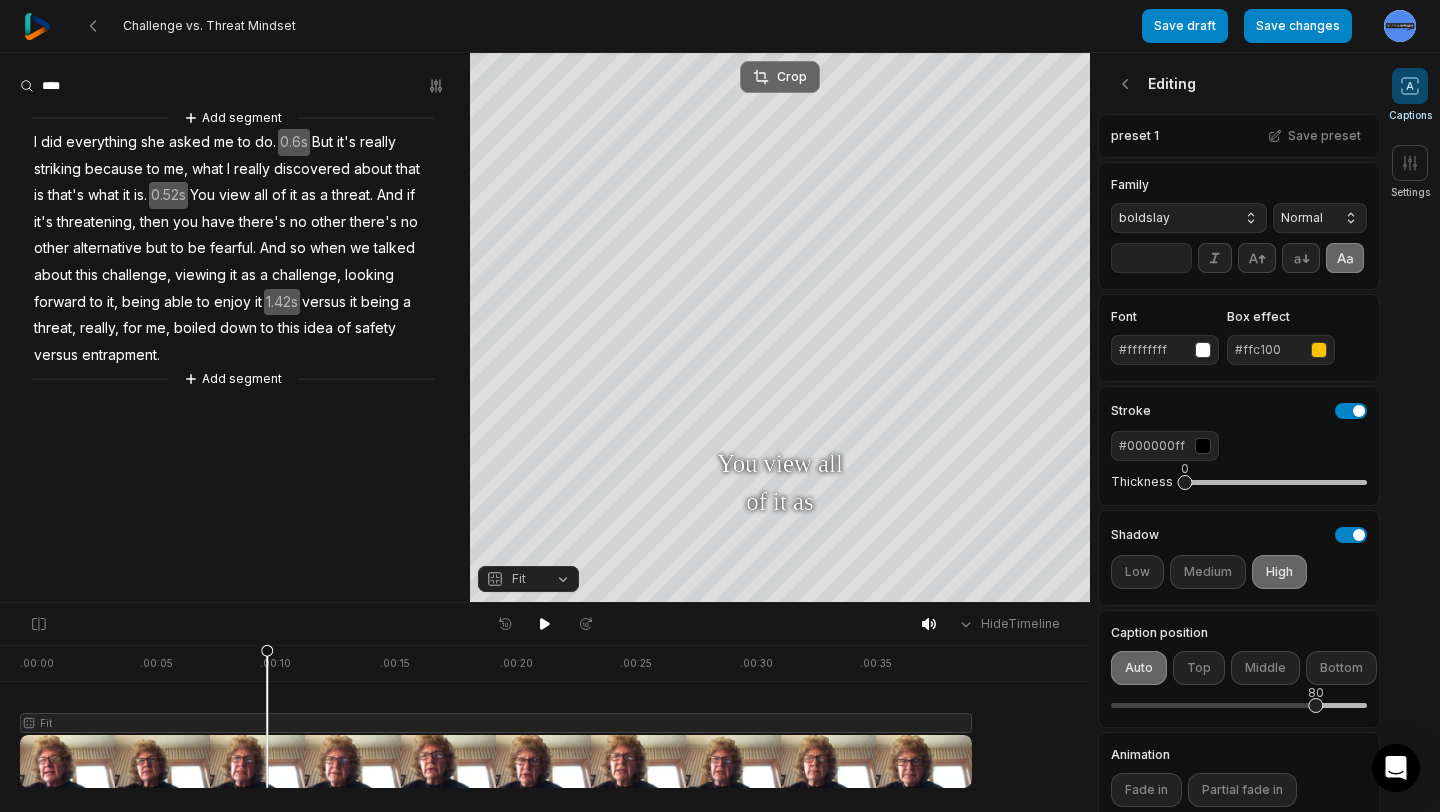 click on "Crop" at bounding box center [780, 77] 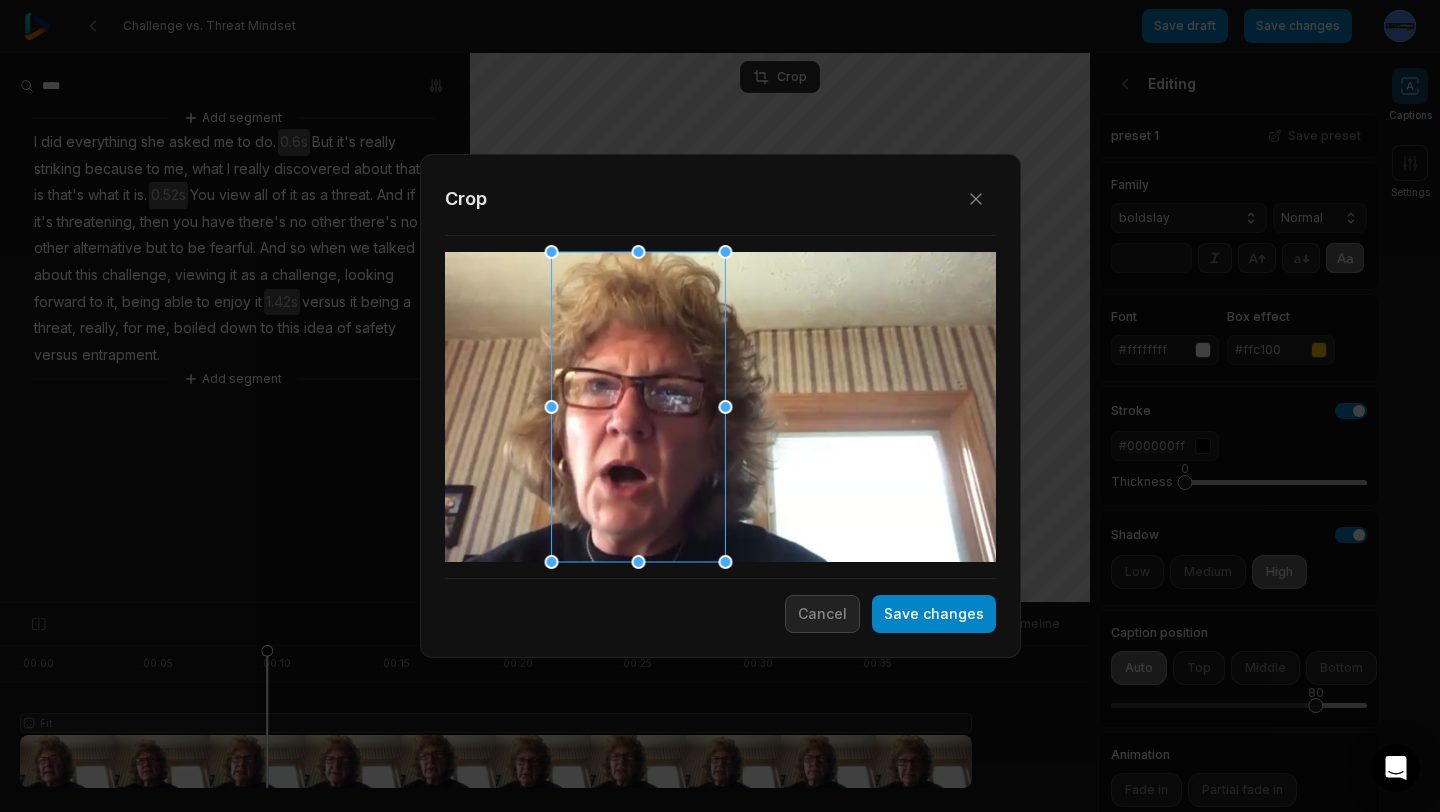 drag, startPoint x: 730, startPoint y: 399, endPoint x: 649, endPoint y: 409, distance: 81.61495 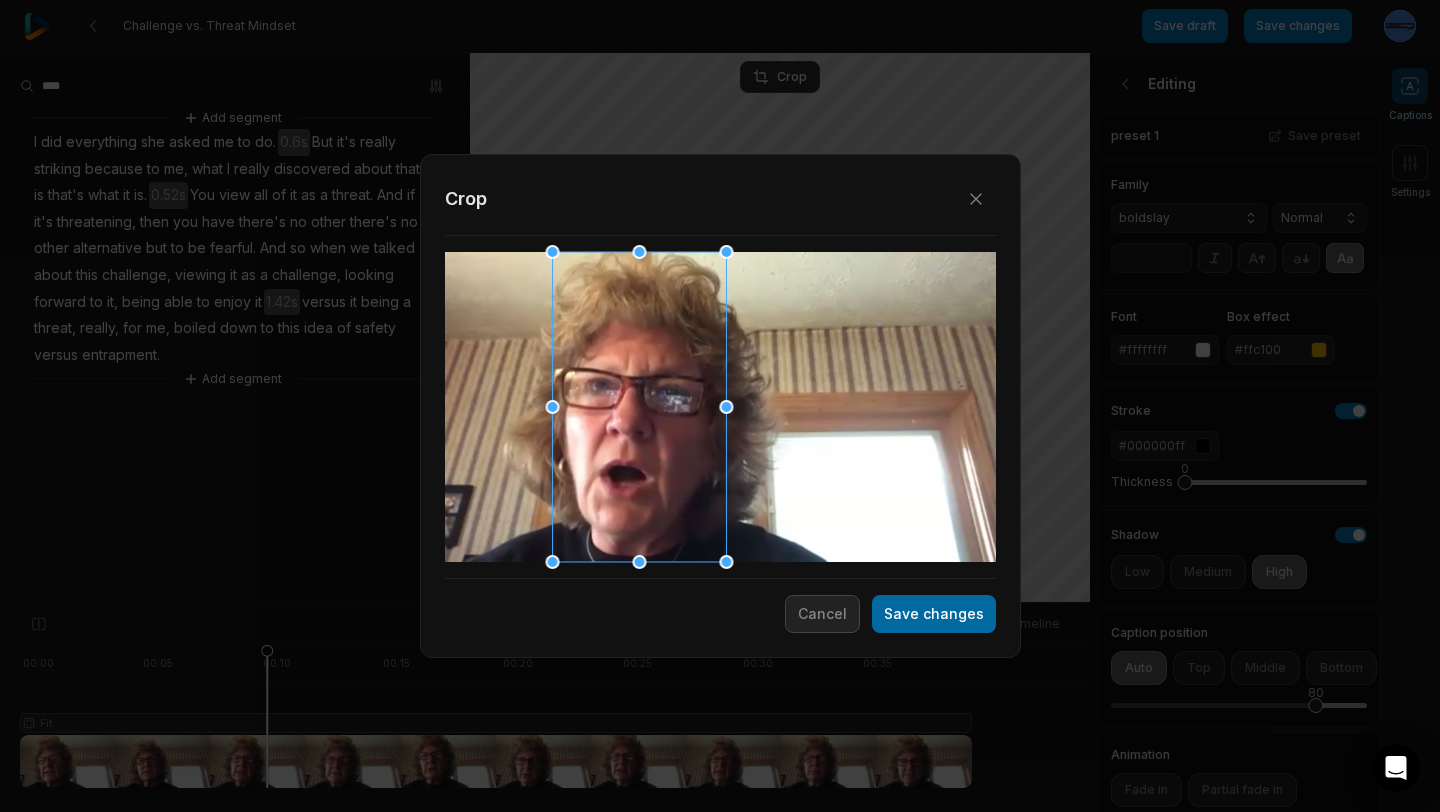 click on "Save changes" at bounding box center (934, 614) 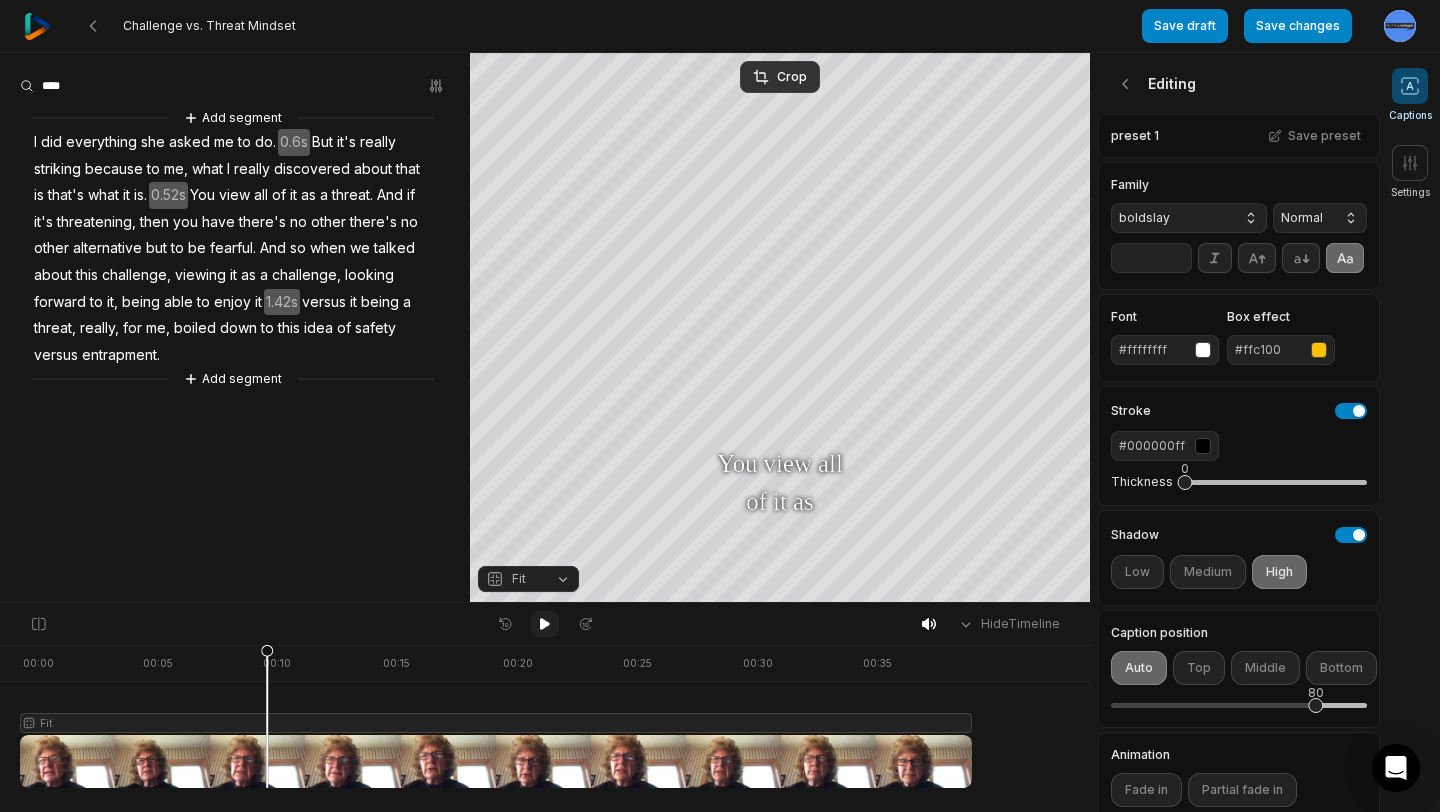click 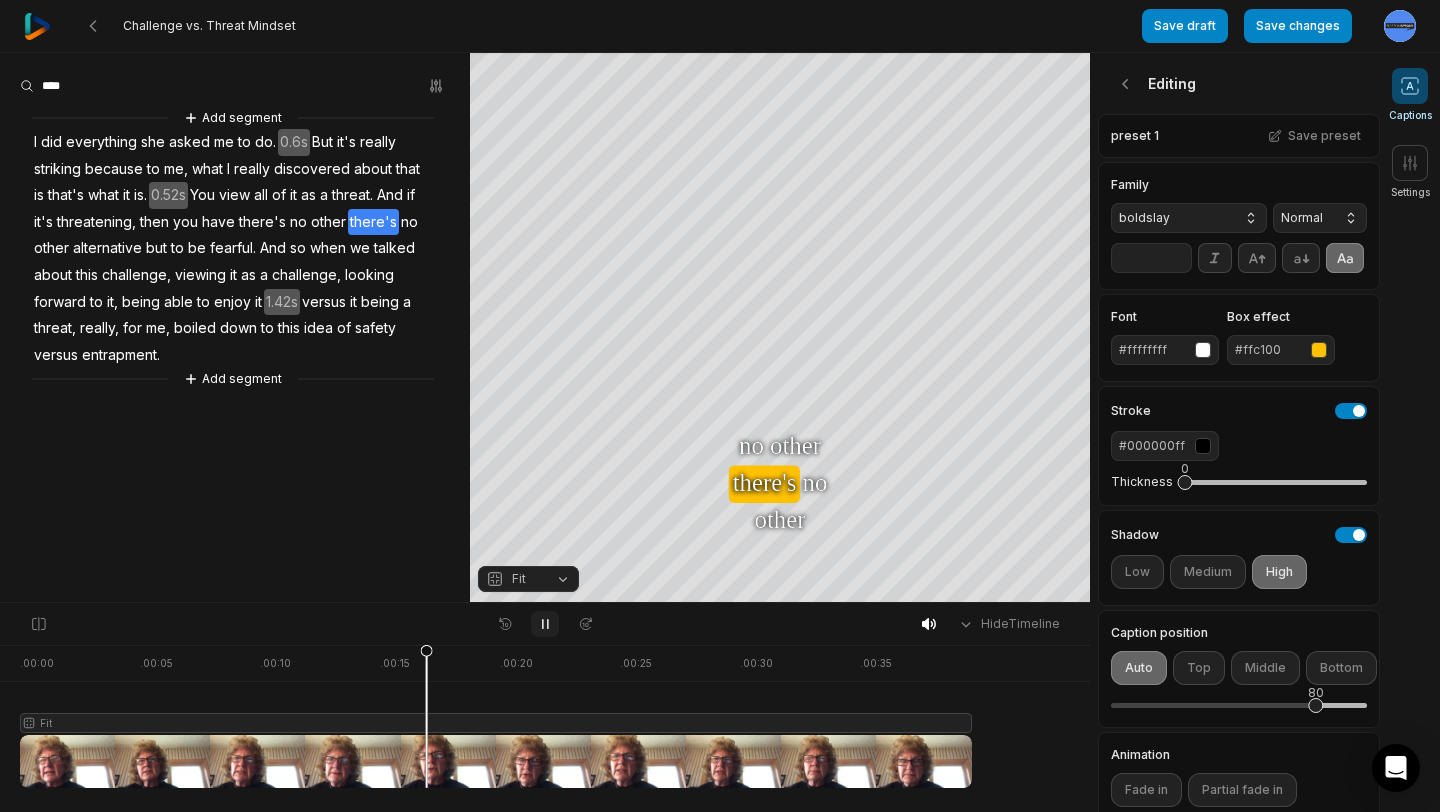 click 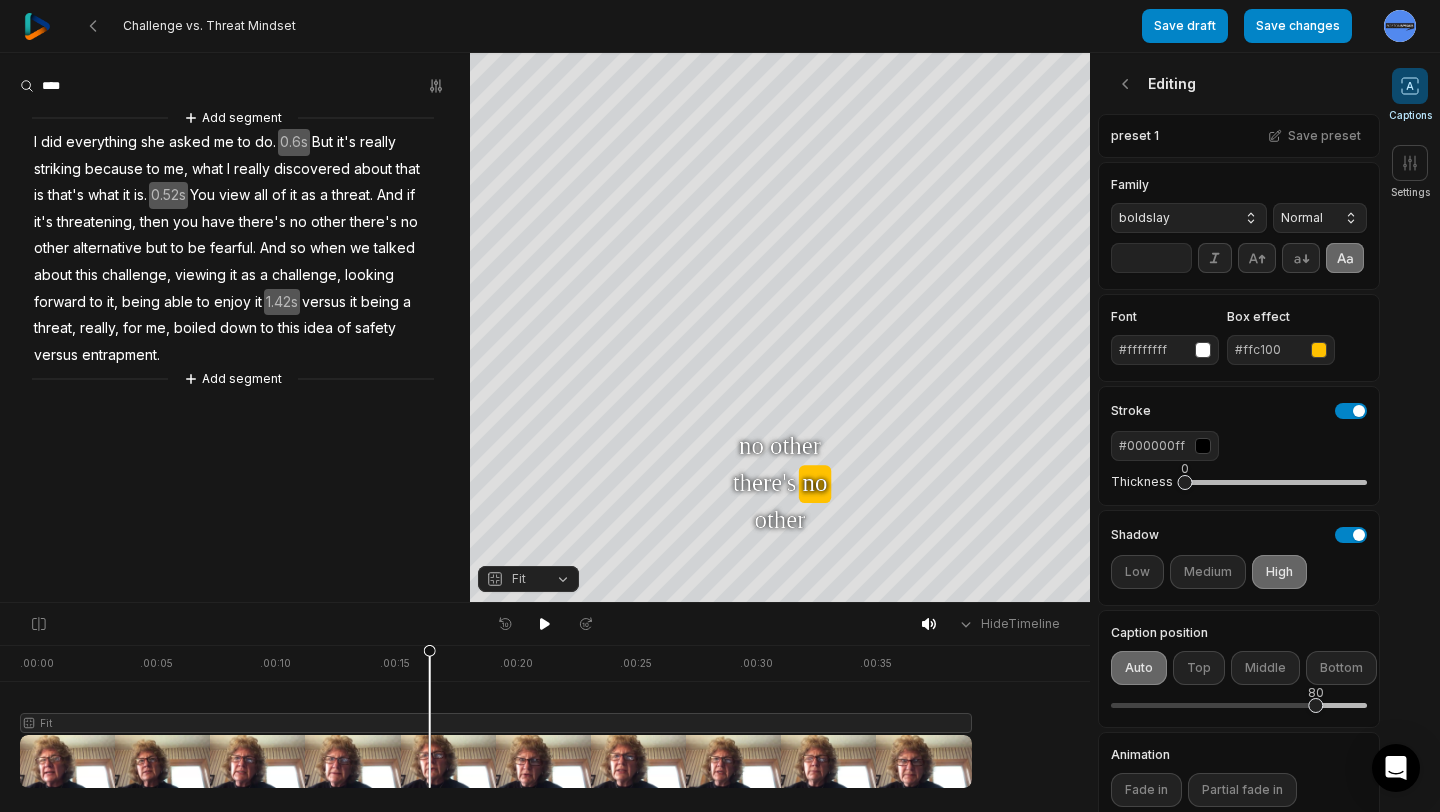 click on "Fit" at bounding box center (528, 579) 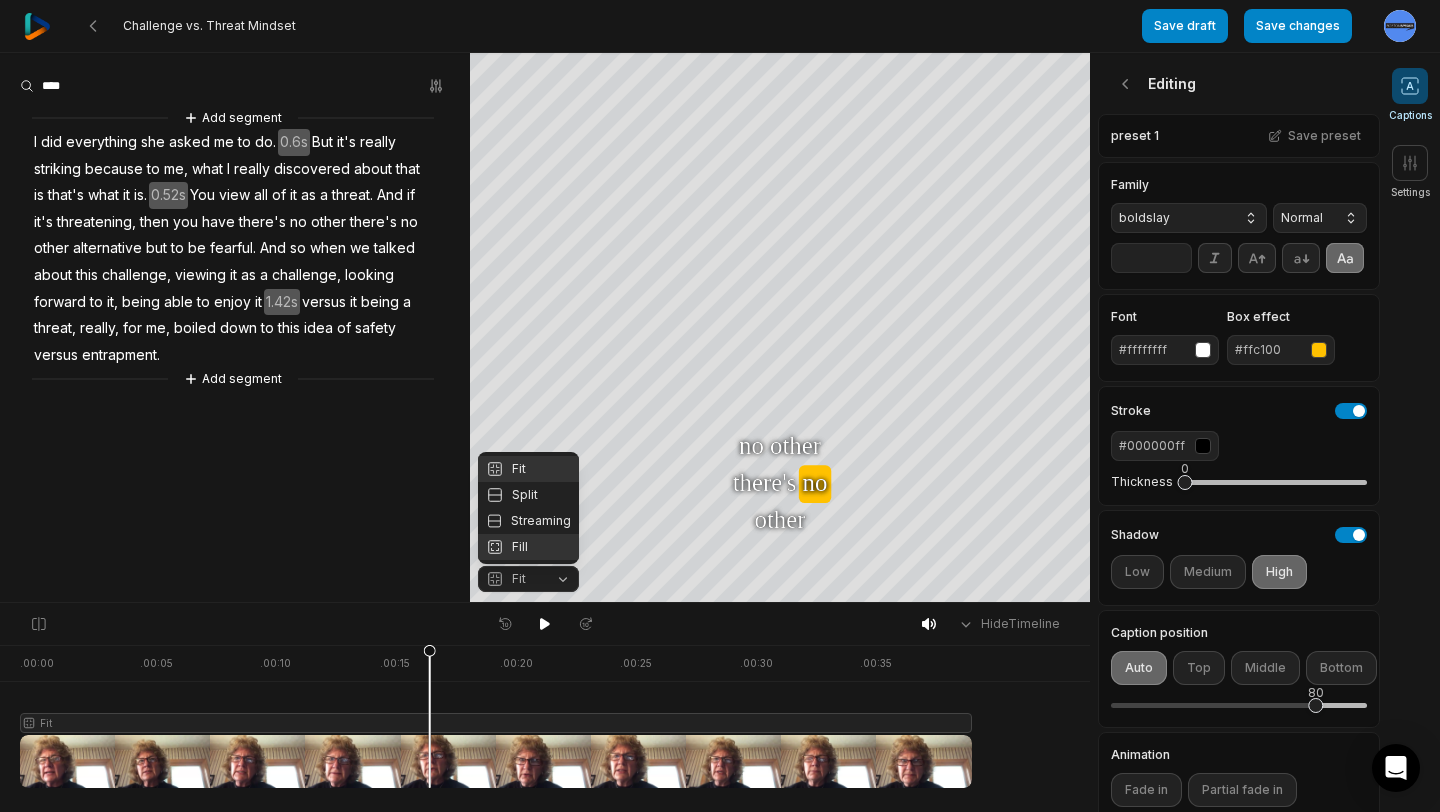 click on "Fill" at bounding box center (528, 547) 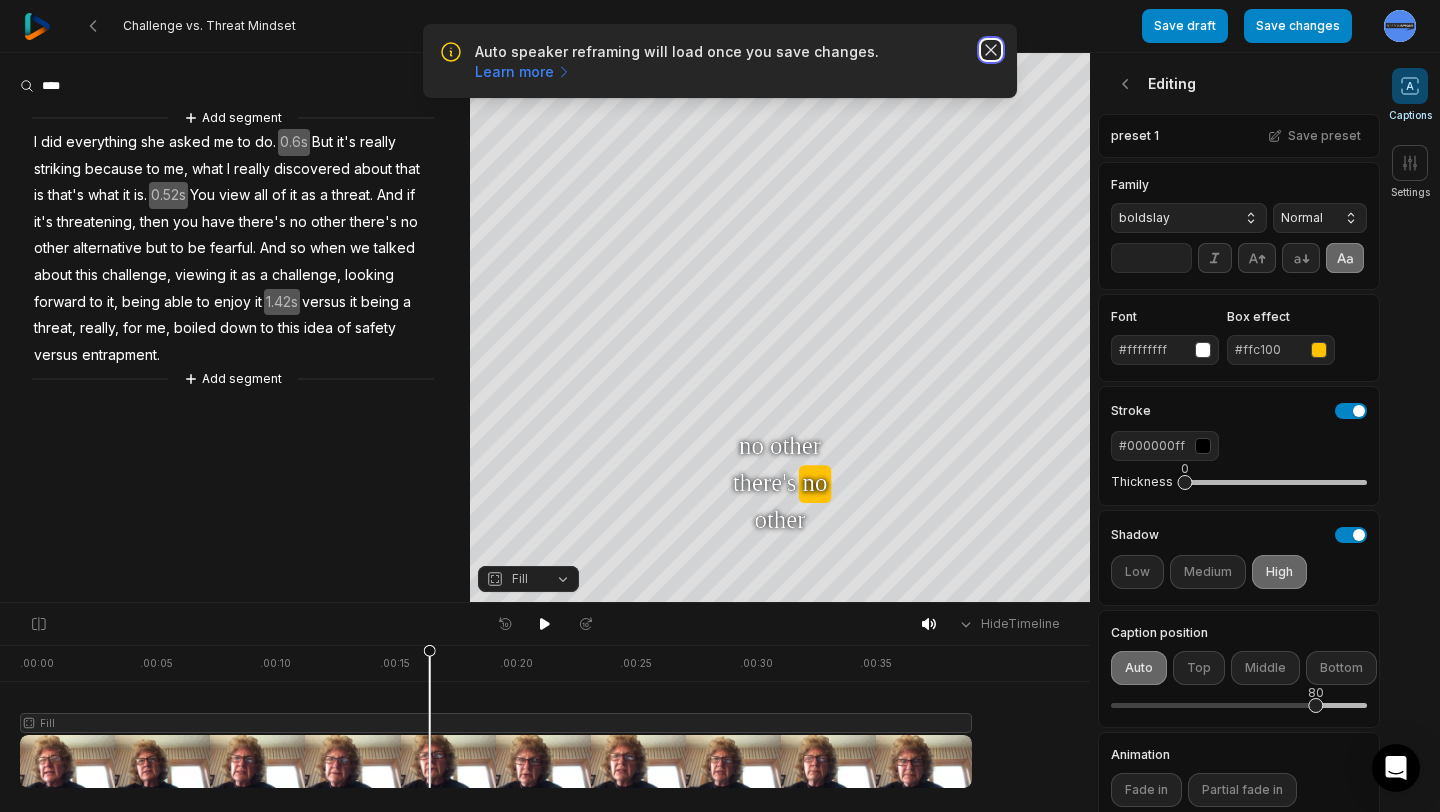 click 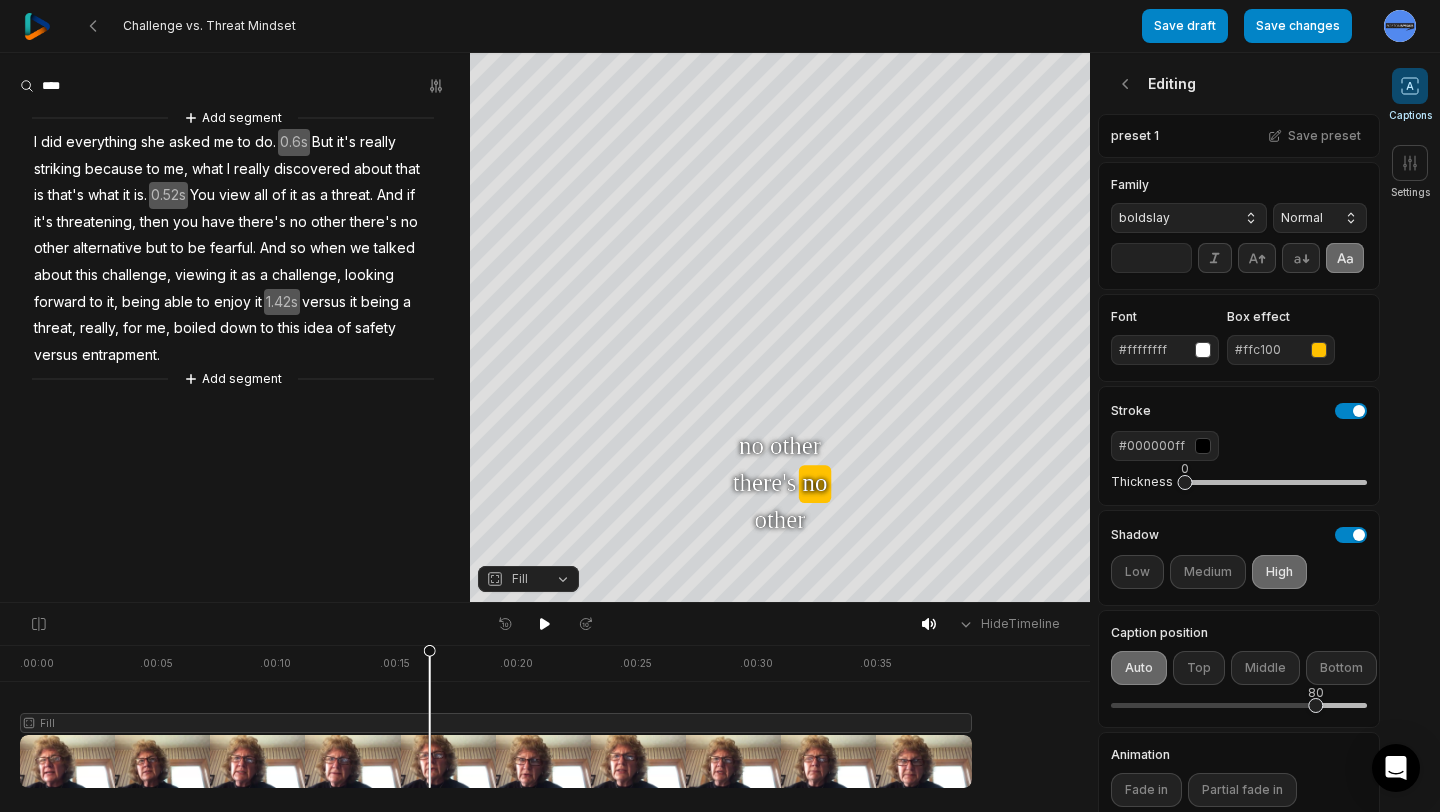click on "Fill" at bounding box center (528, 579) 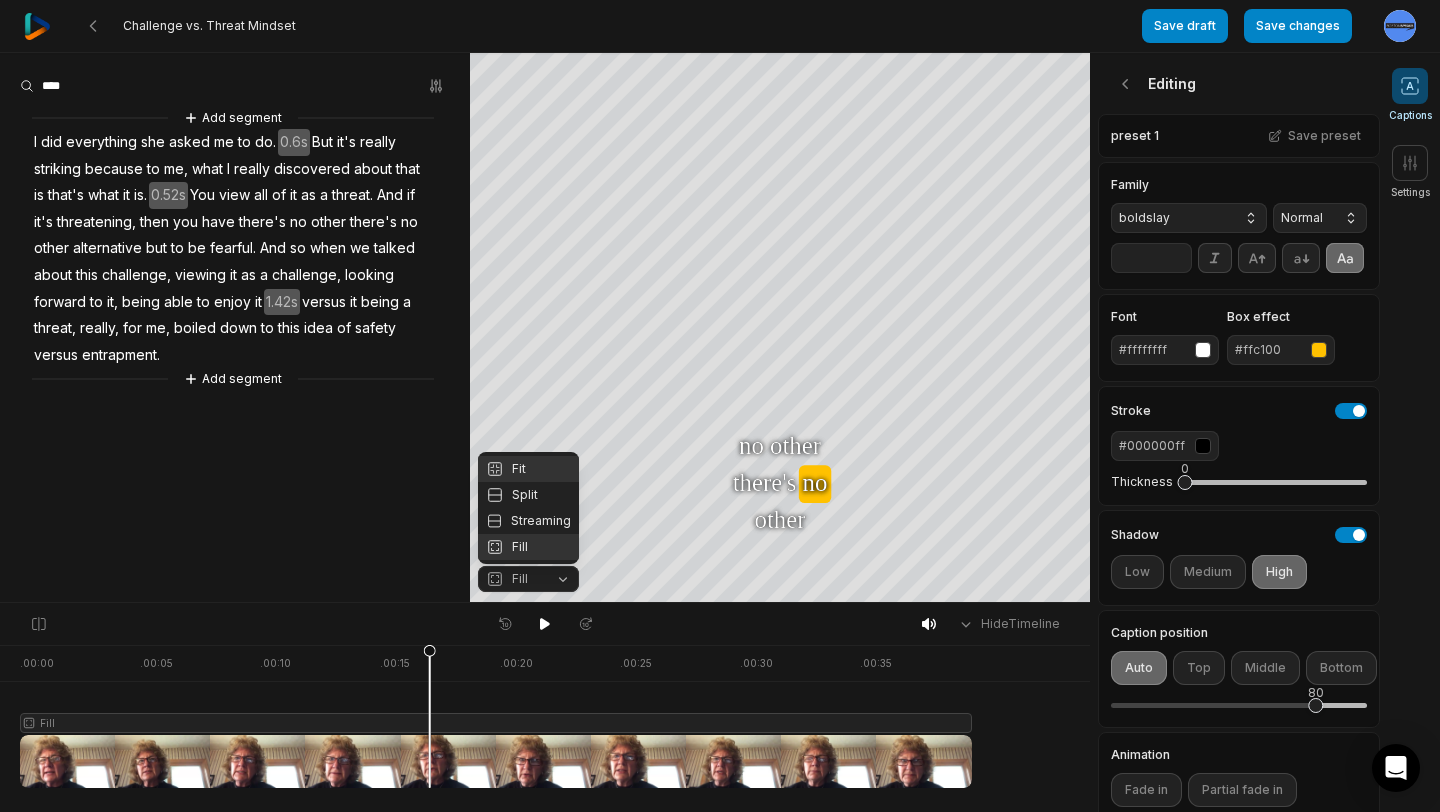 click on "Fit" at bounding box center (528, 469) 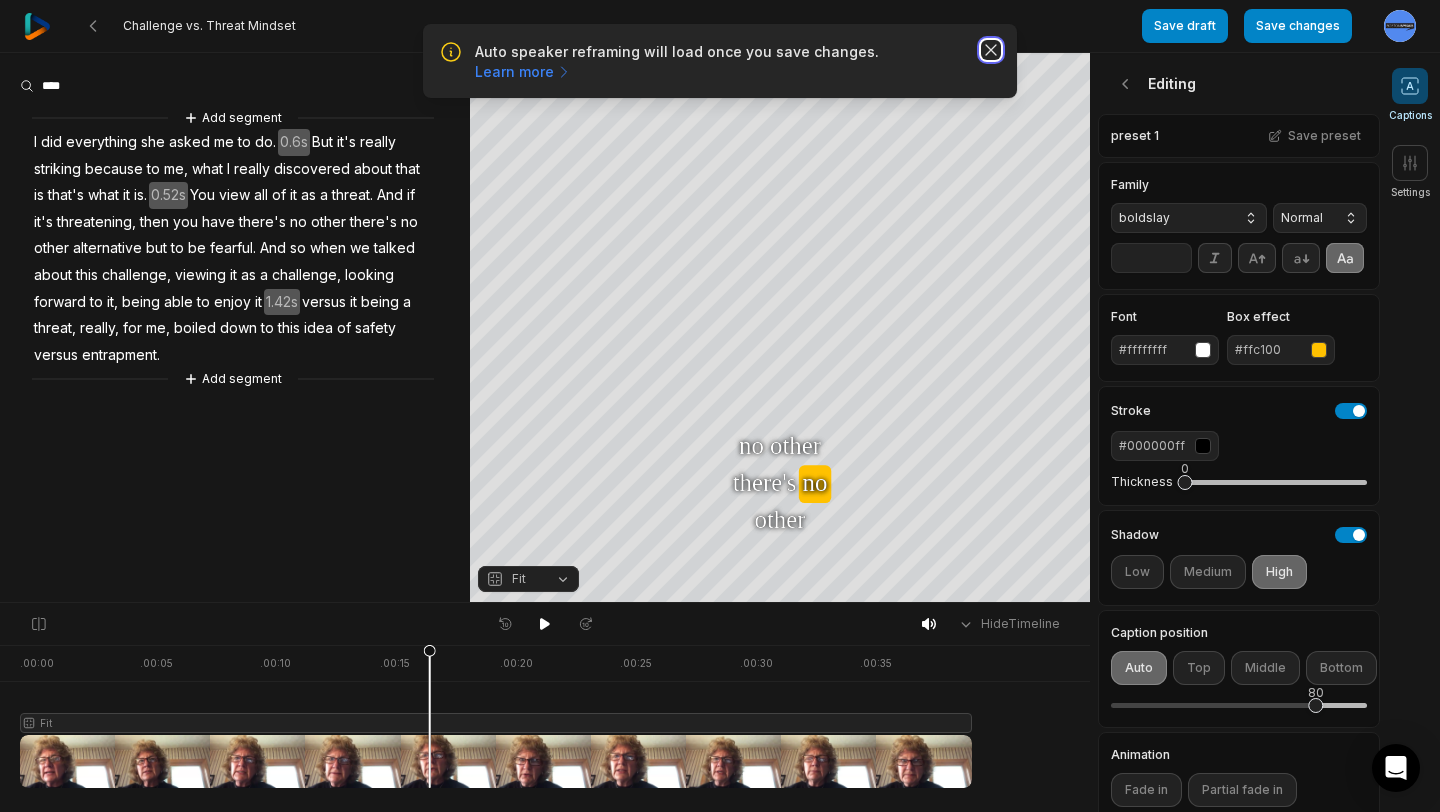 click 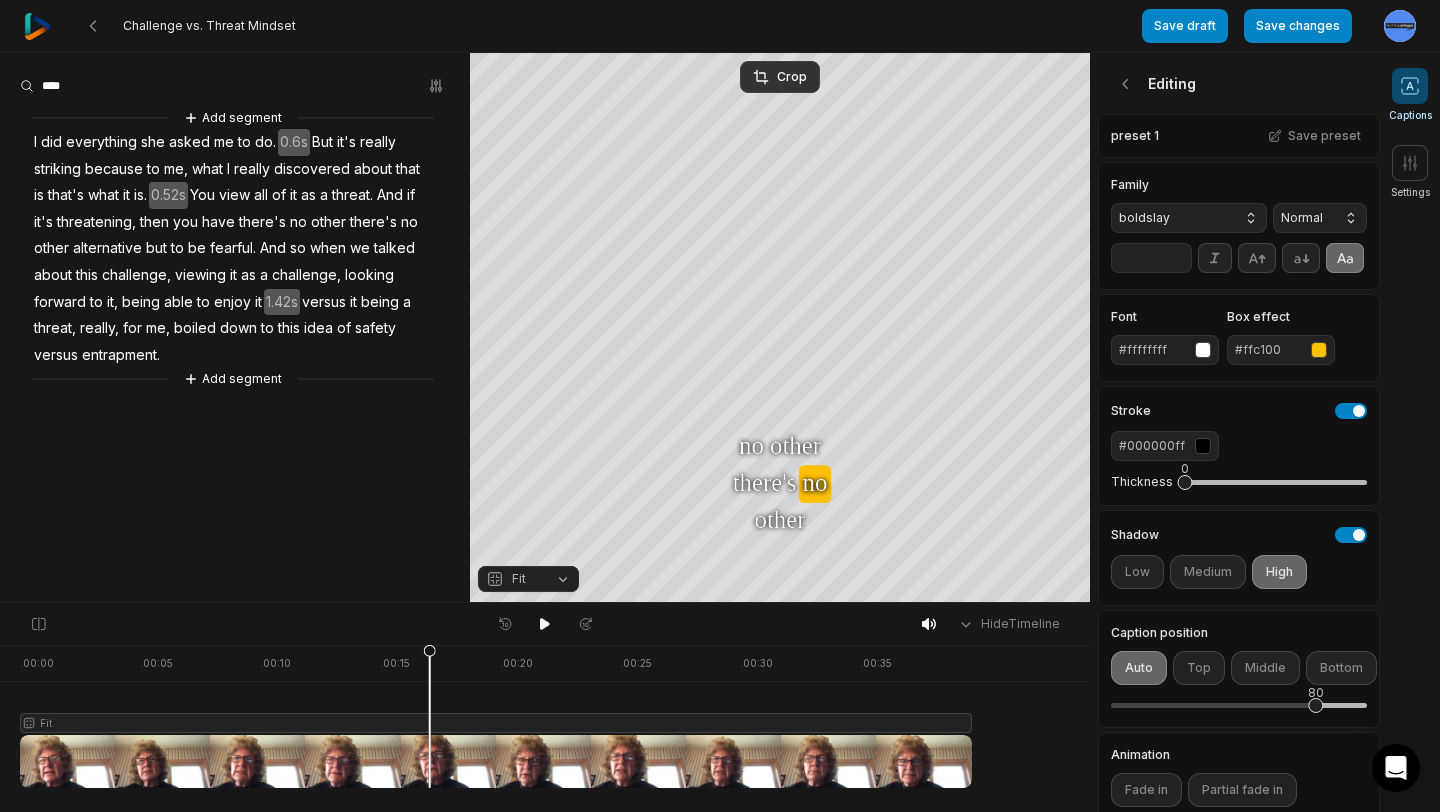 click on "Fit" at bounding box center (528, 579) 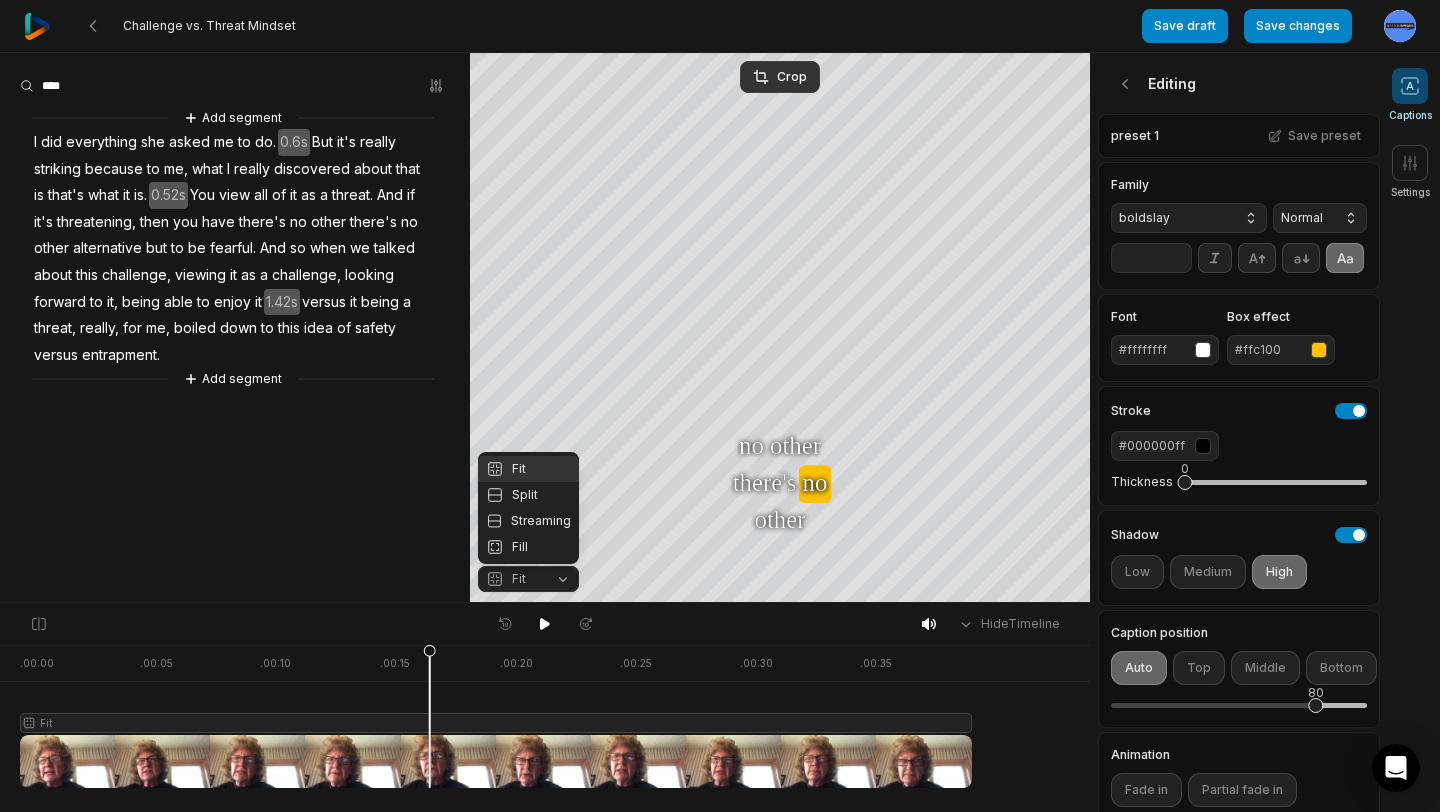 click on "Fit" at bounding box center (512, 579) 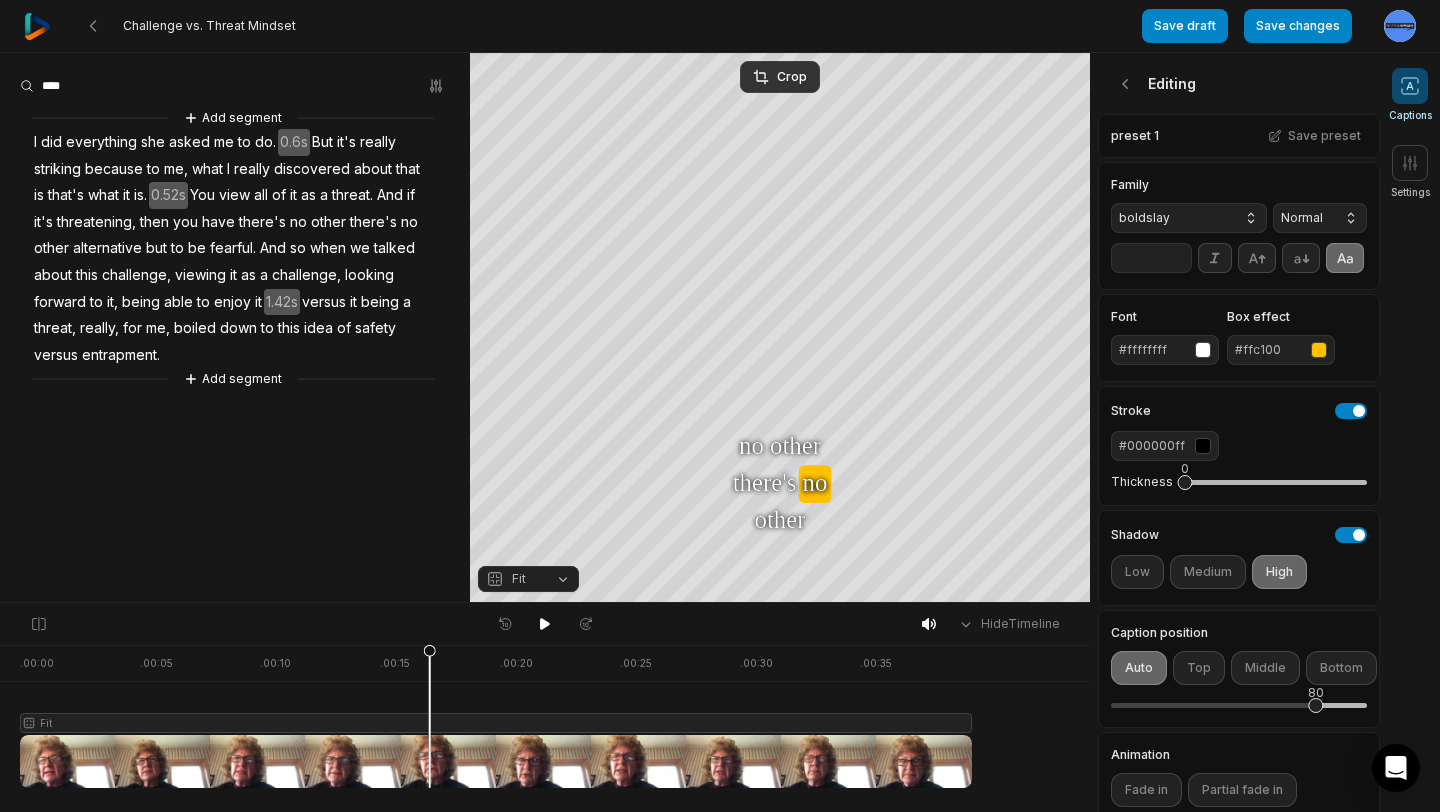 click on "Fit" at bounding box center [512, 579] 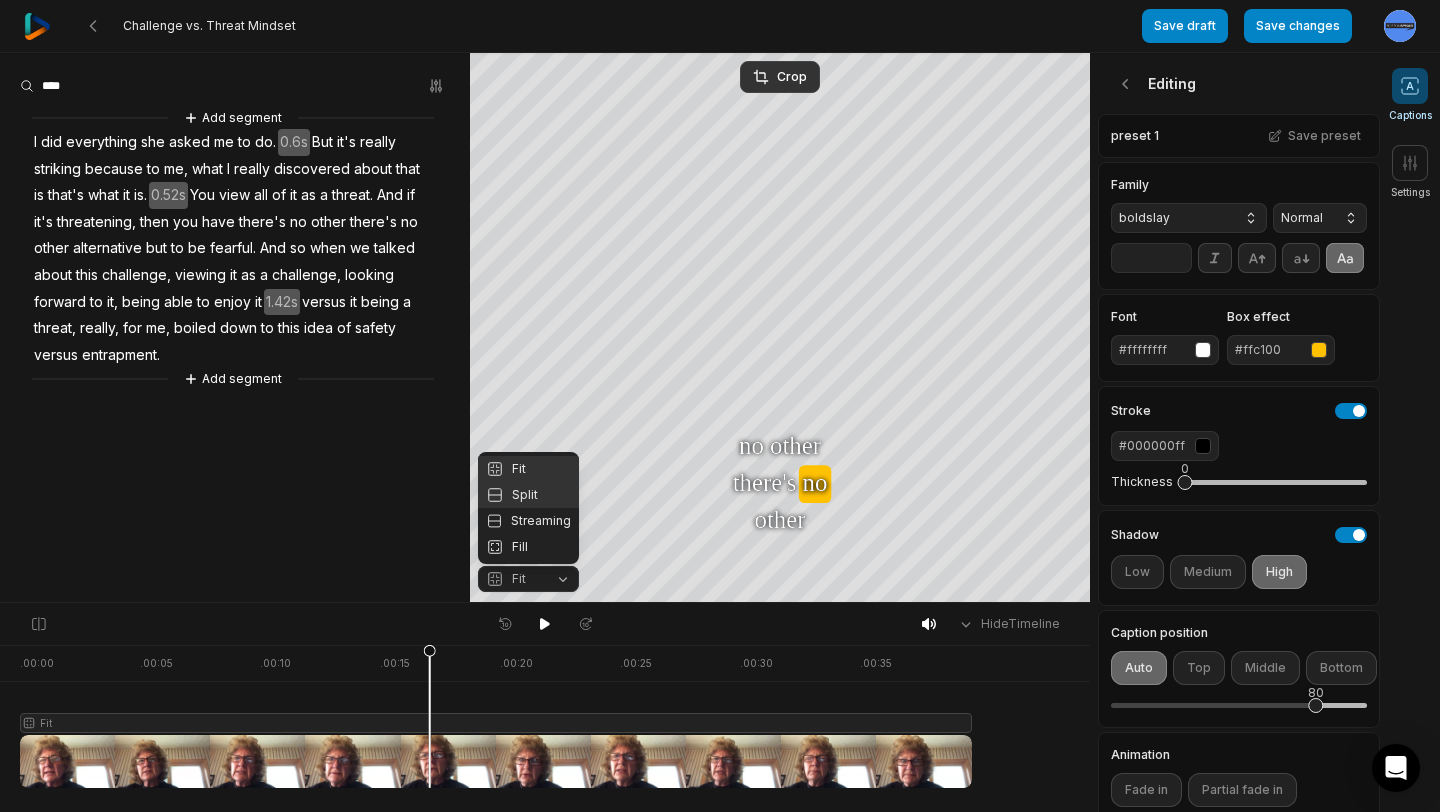 click on "Split" at bounding box center (528, 495) 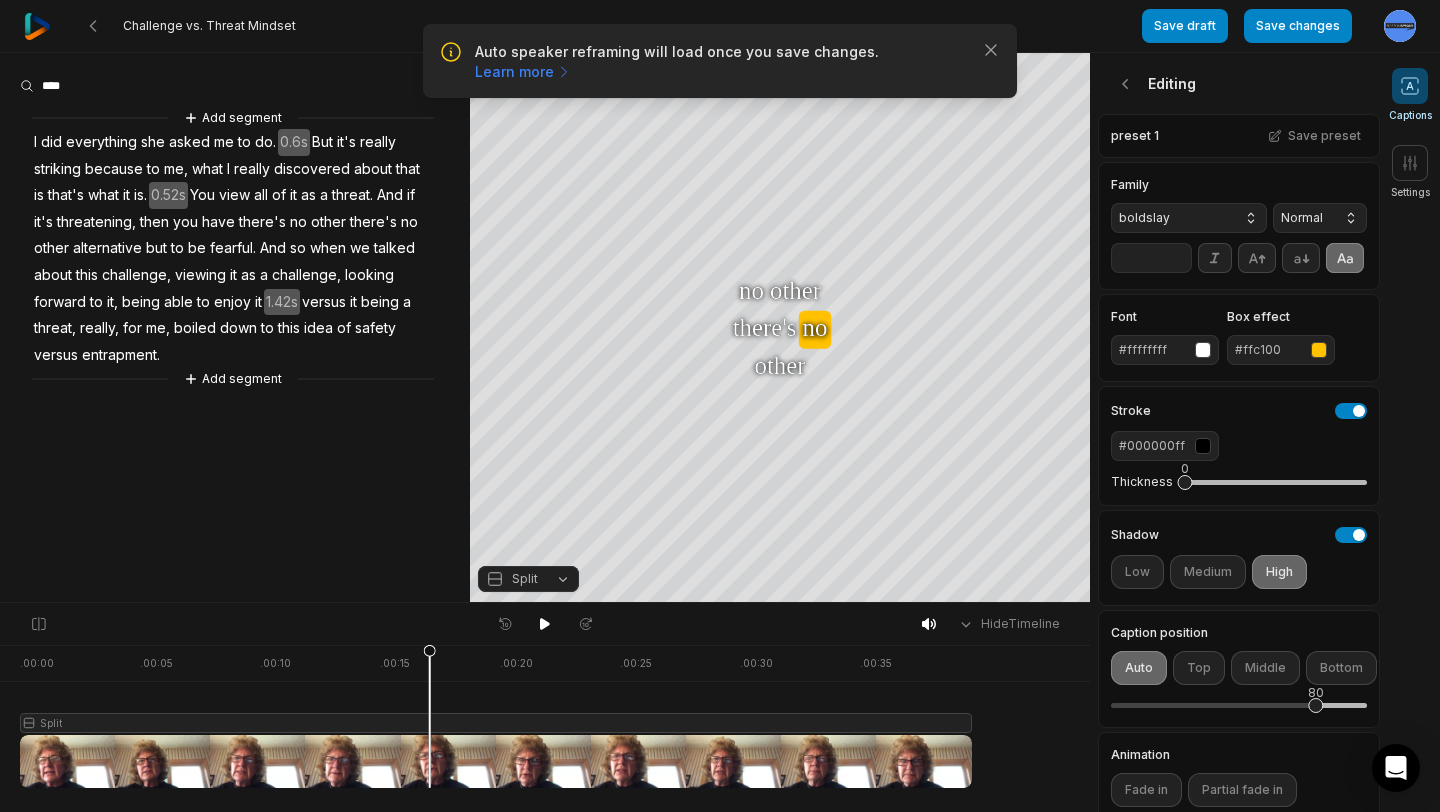 click on "Split" at bounding box center (525, 579) 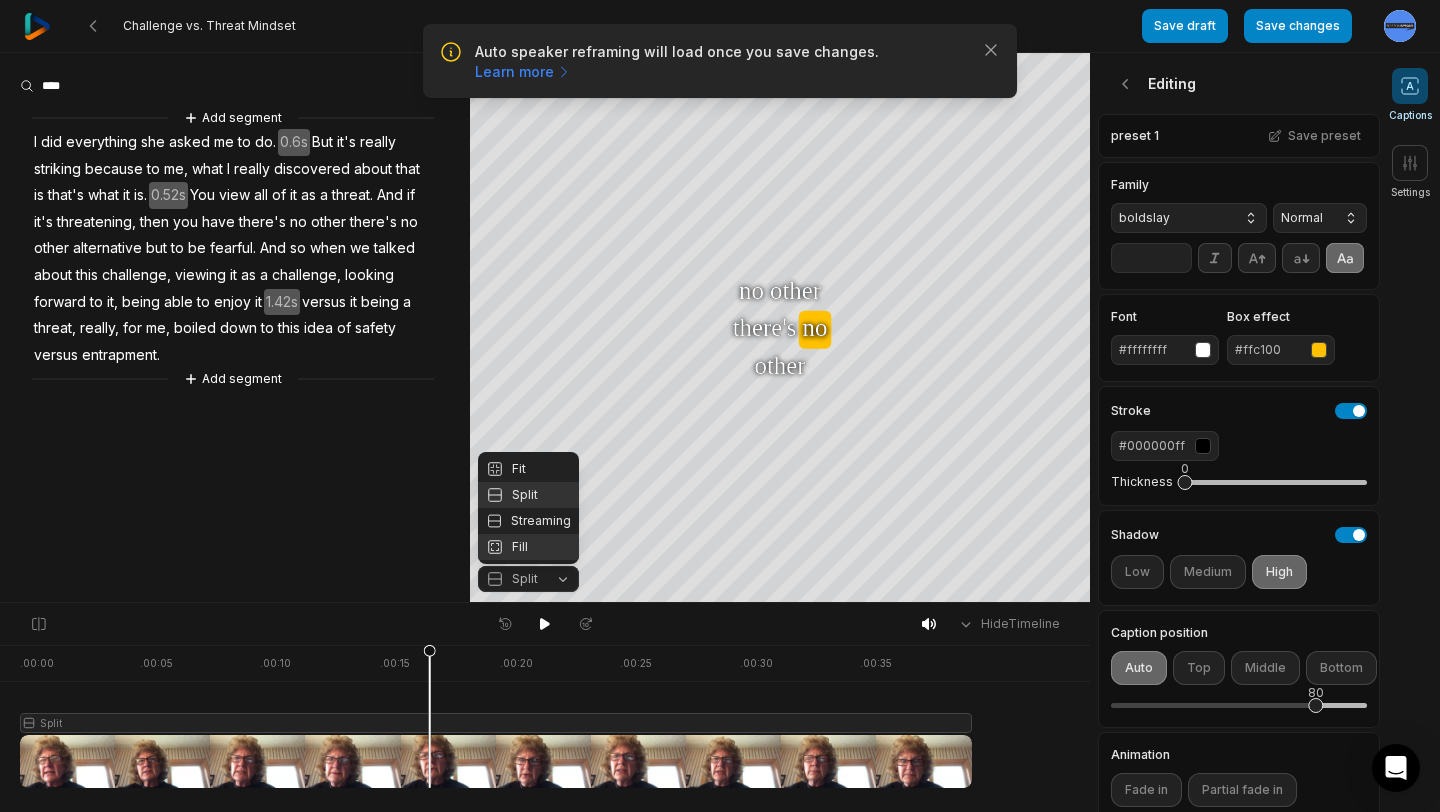 click on "Fill" at bounding box center (528, 547) 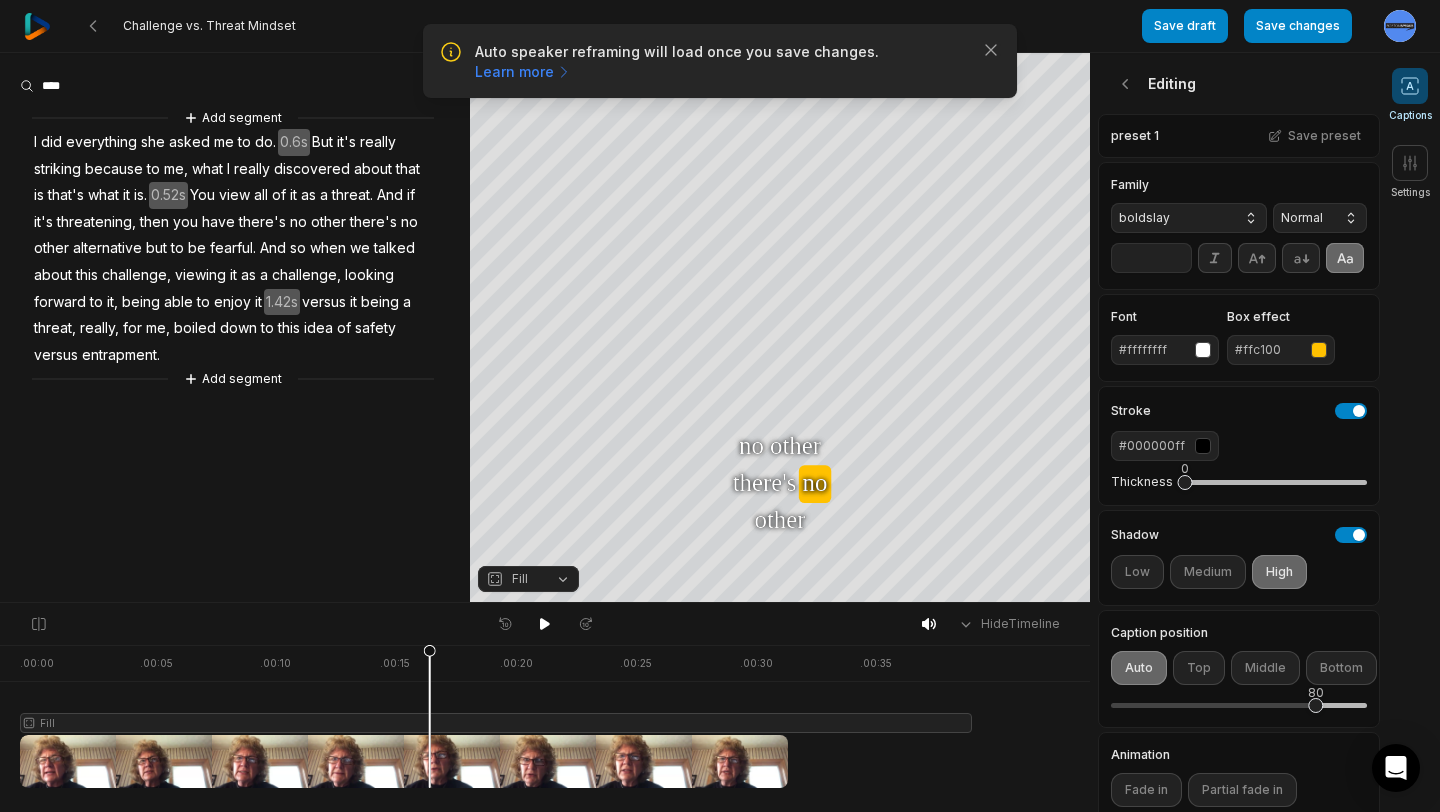 click on "Fill" at bounding box center (528, 579) 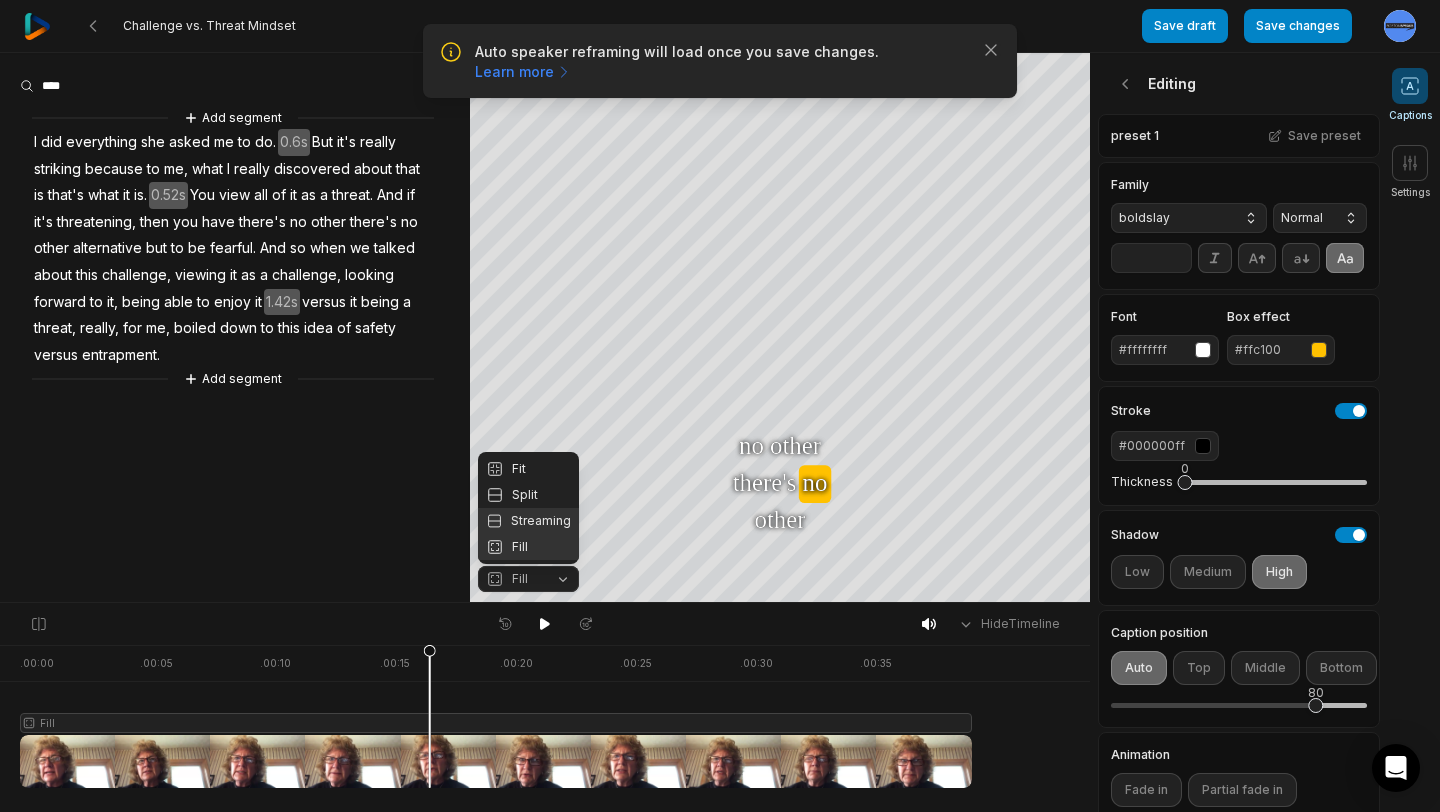 click on "Streaming" at bounding box center (528, 521) 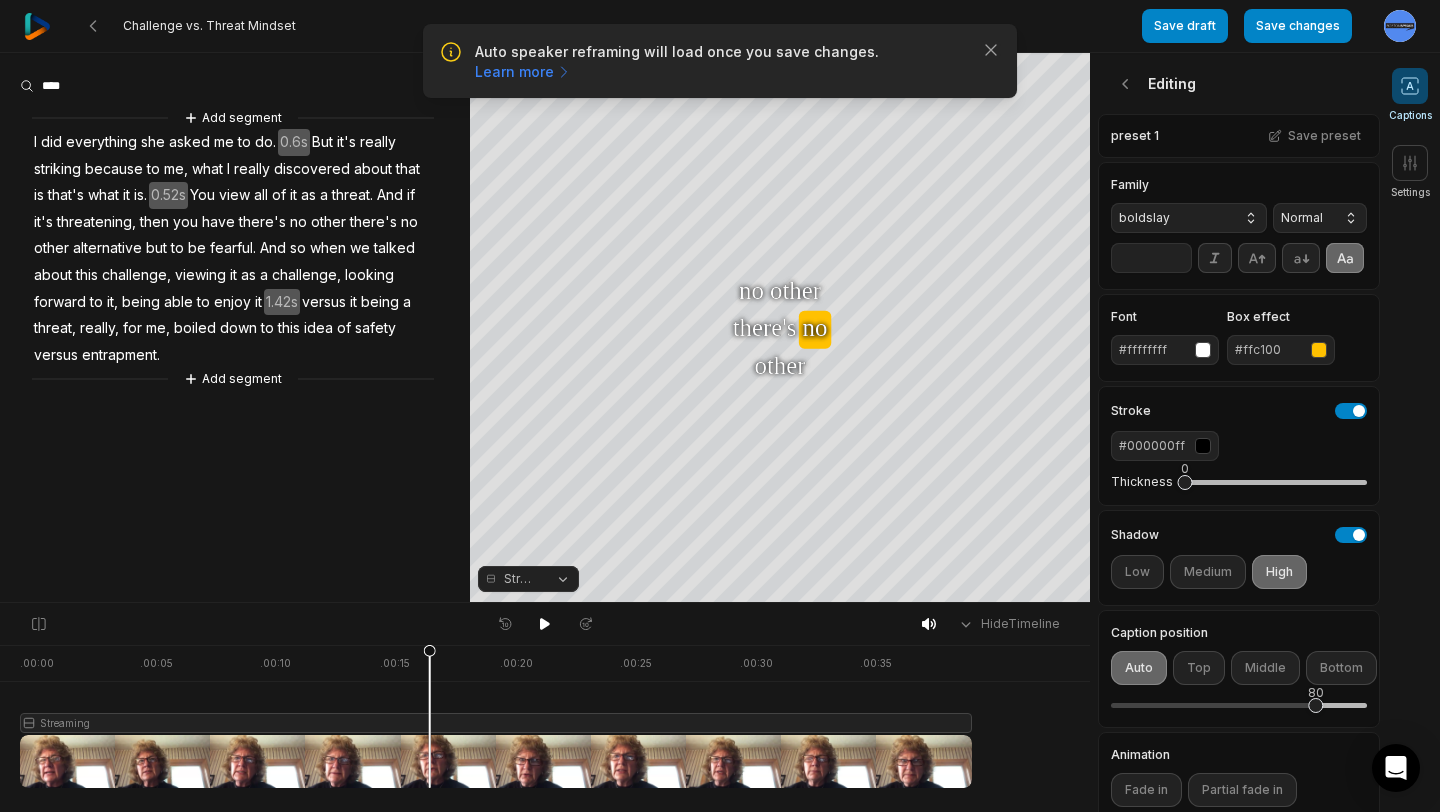 click on "Streaming" at bounding box center [528, 579] 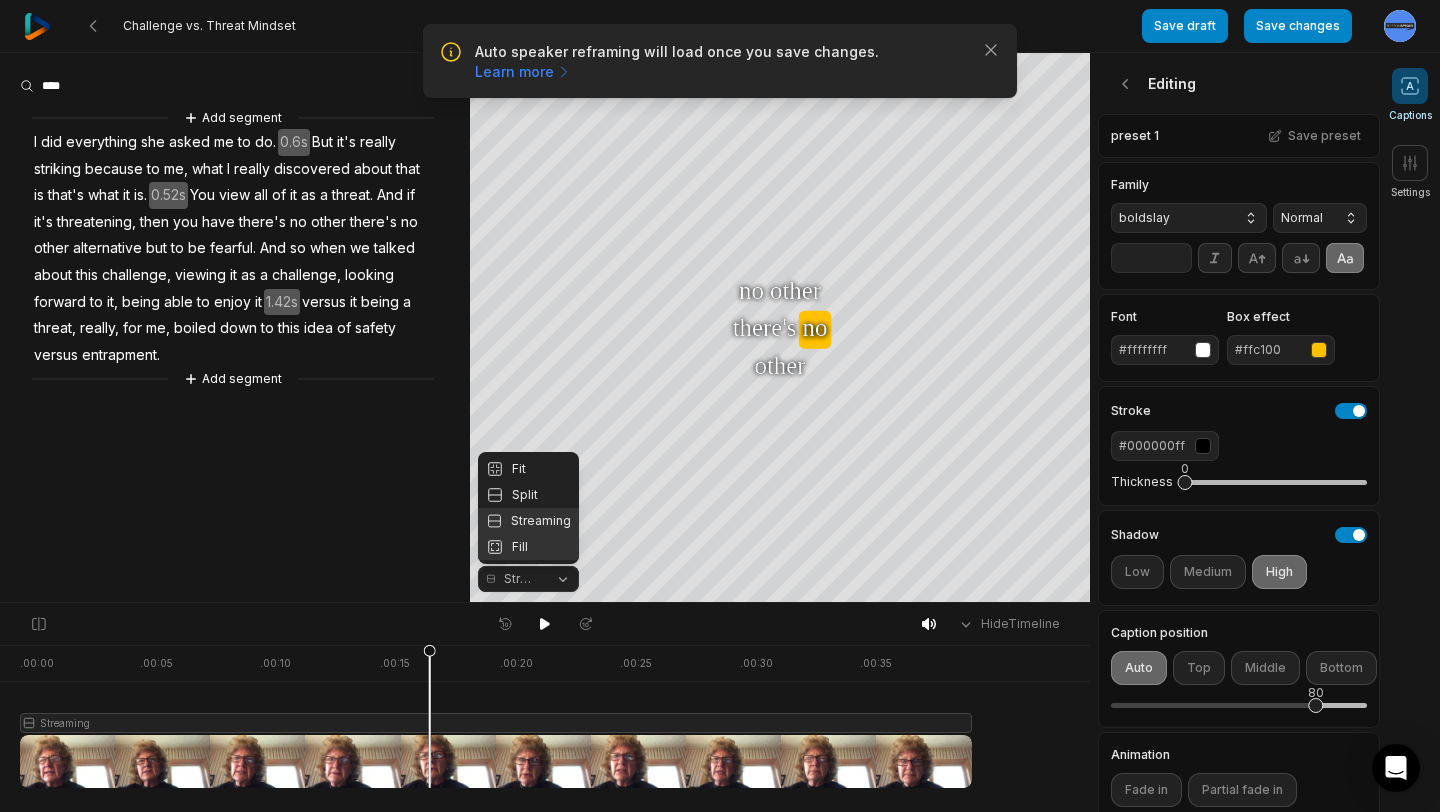 click on "Fill" at bounding box center (528, 547) 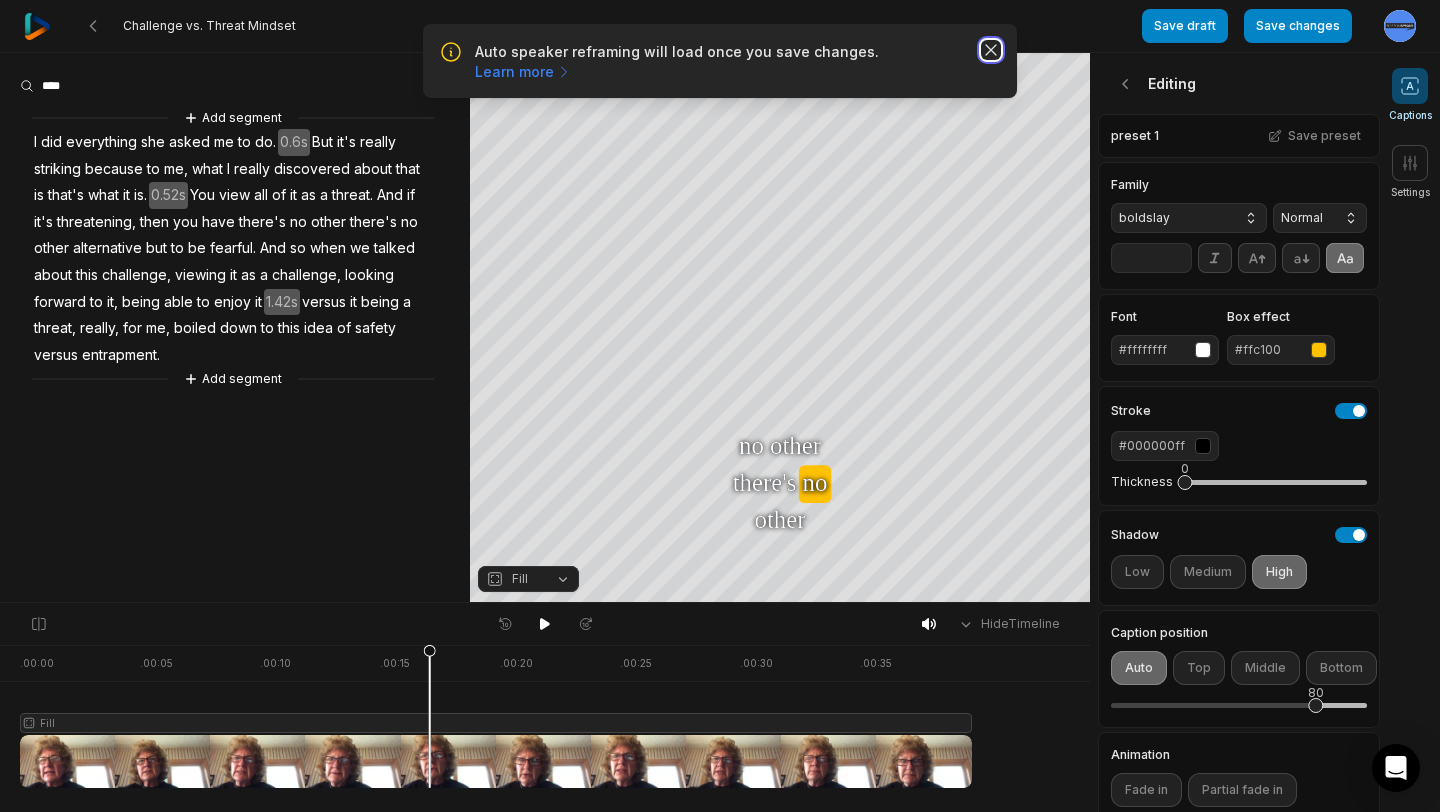 click 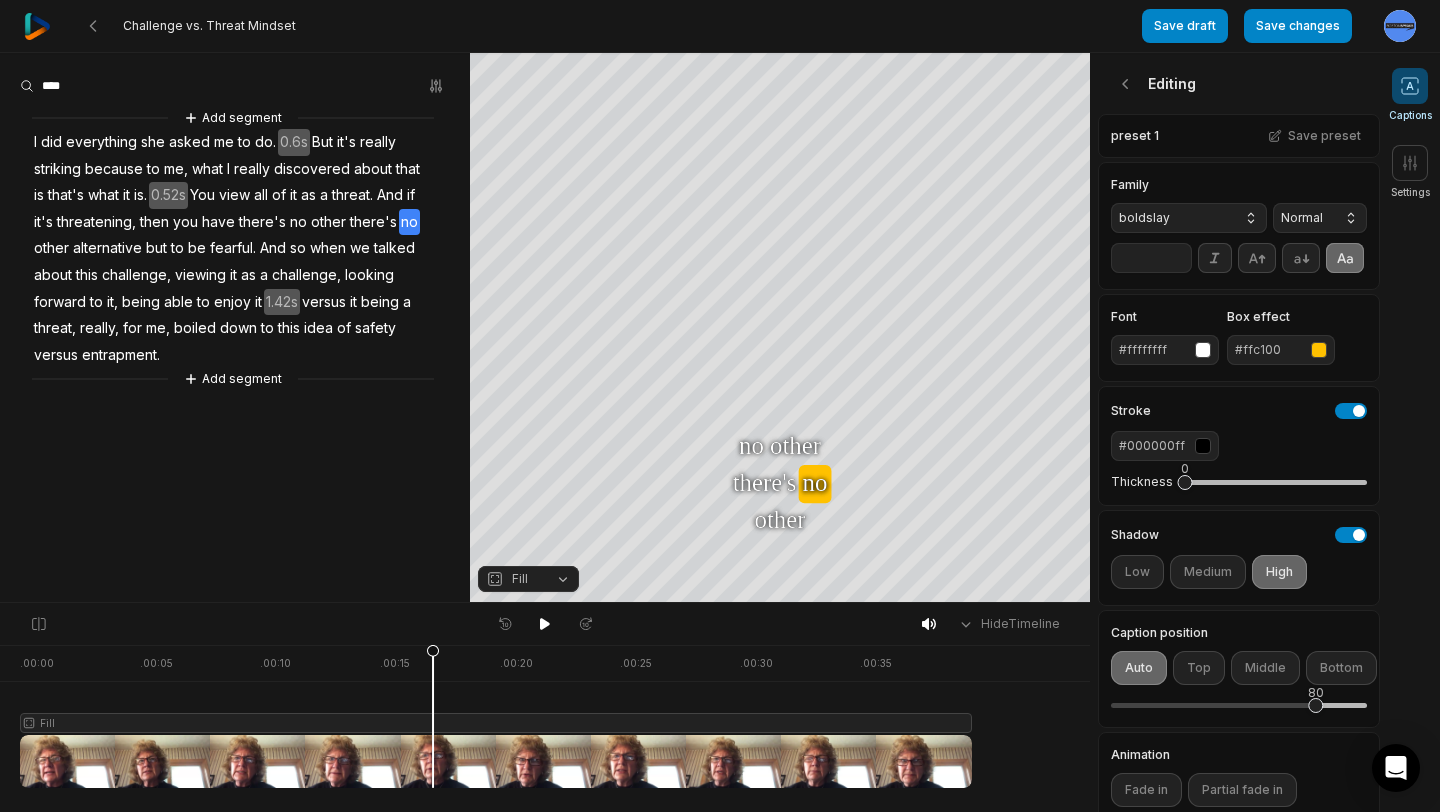 click 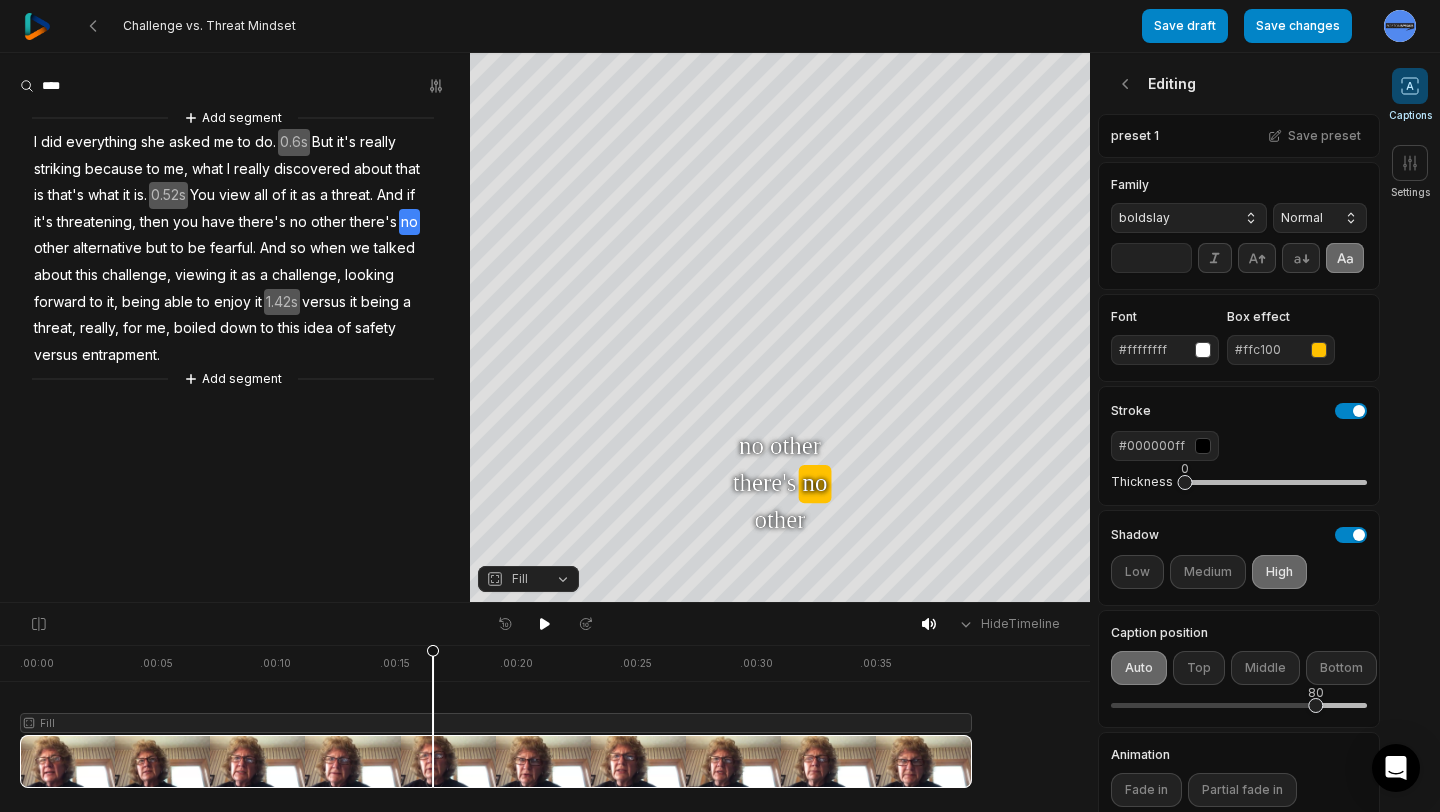 click at bounding box center [496, 716] 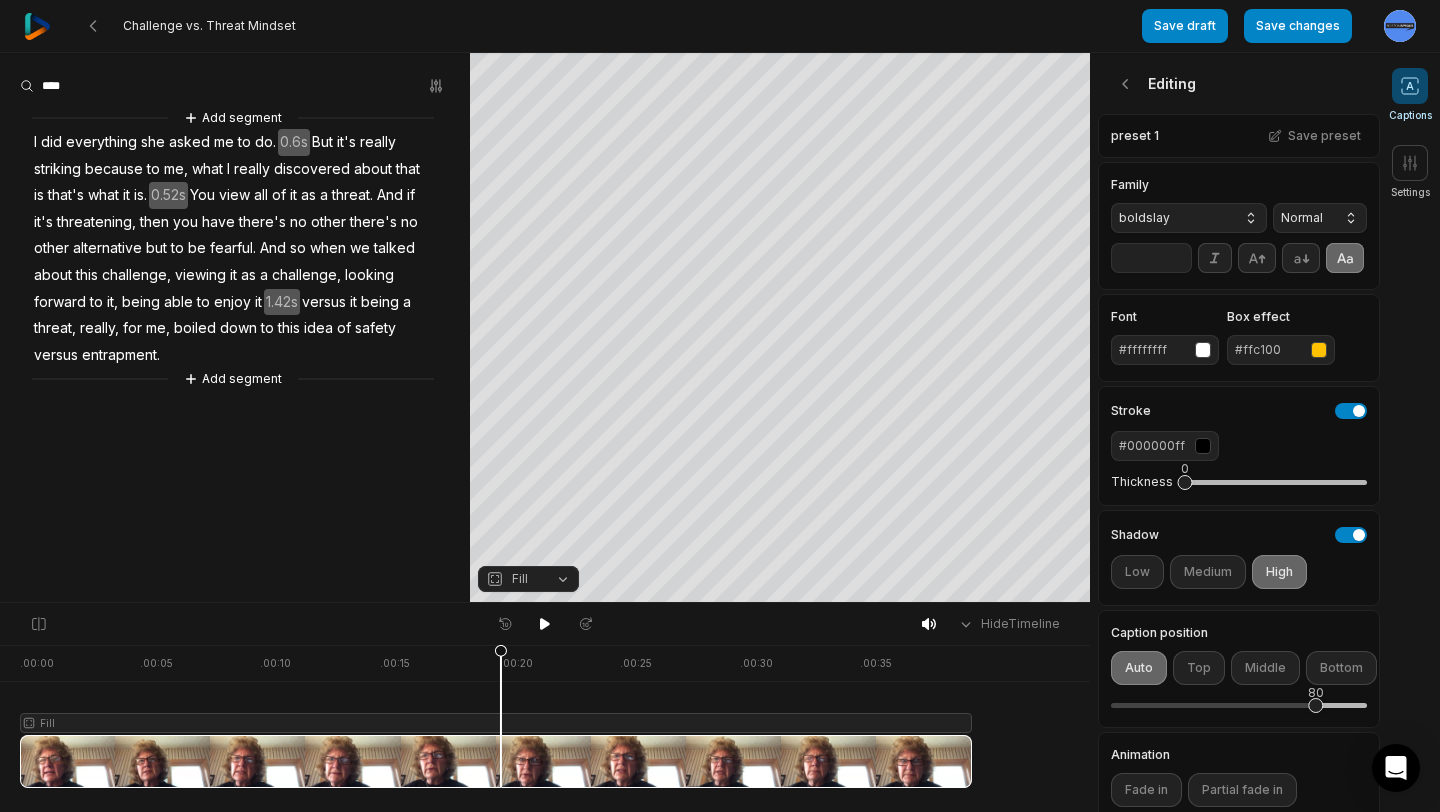 click on "Fill" at bounding box center (520, 579) 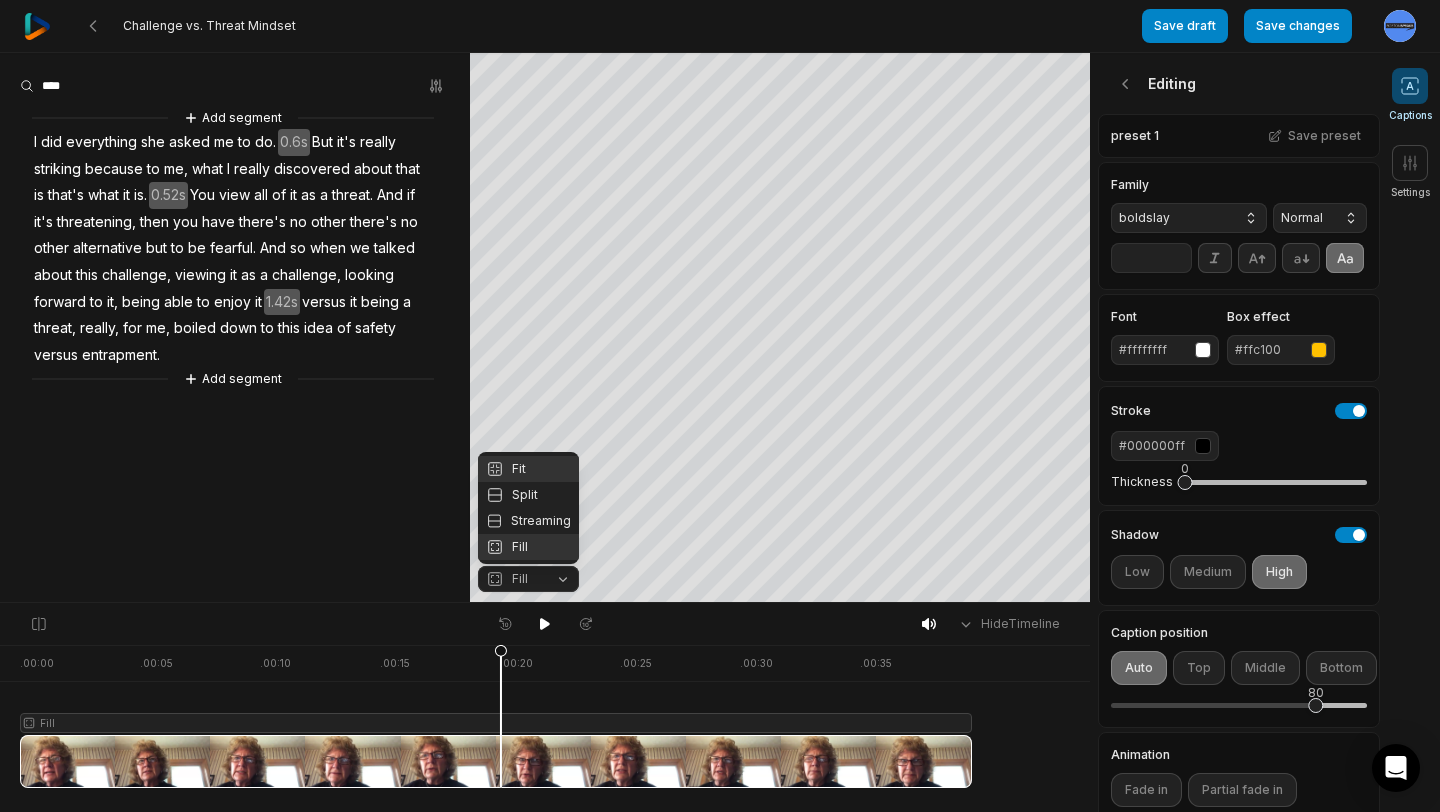 click on "Fit" at bounding box center [528, 469] 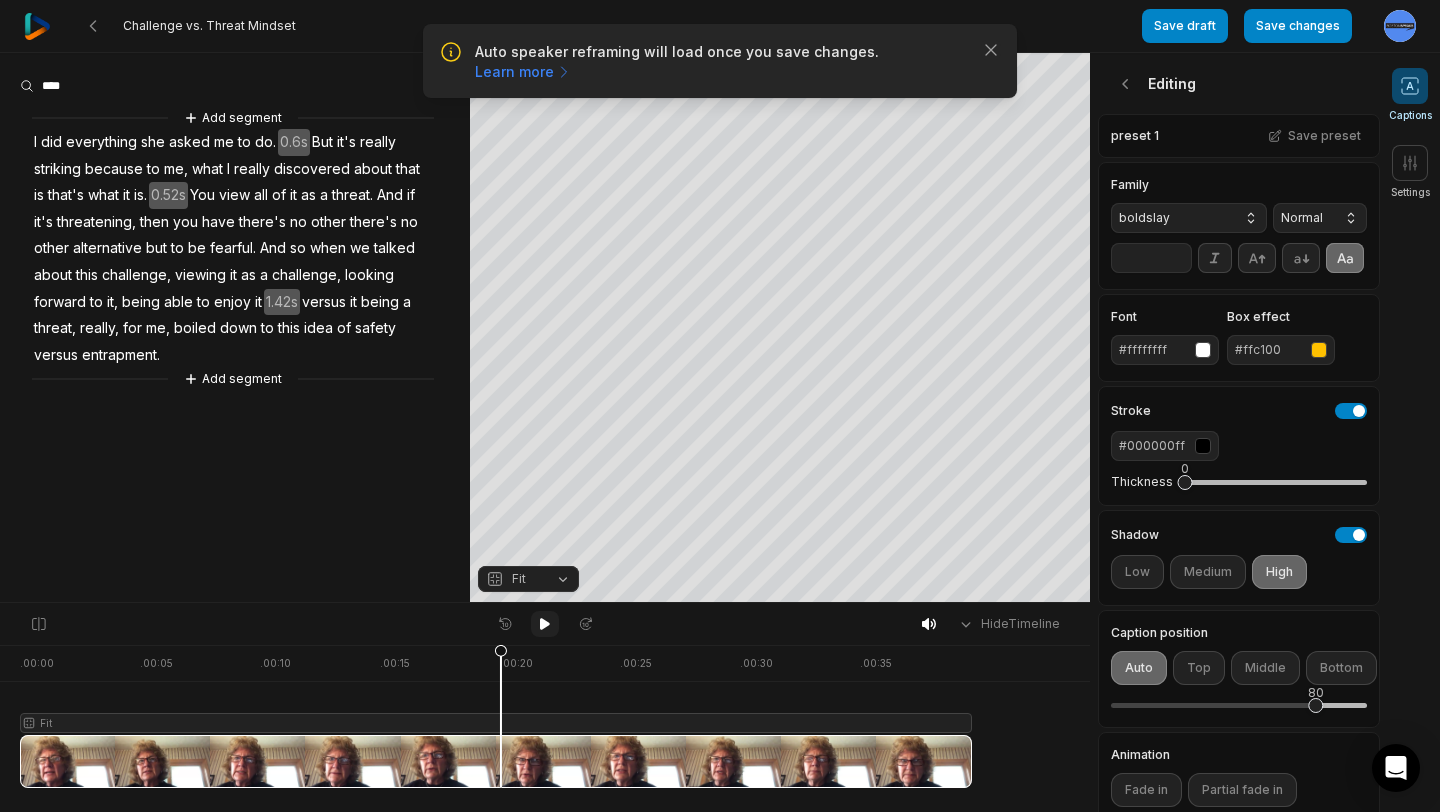 click 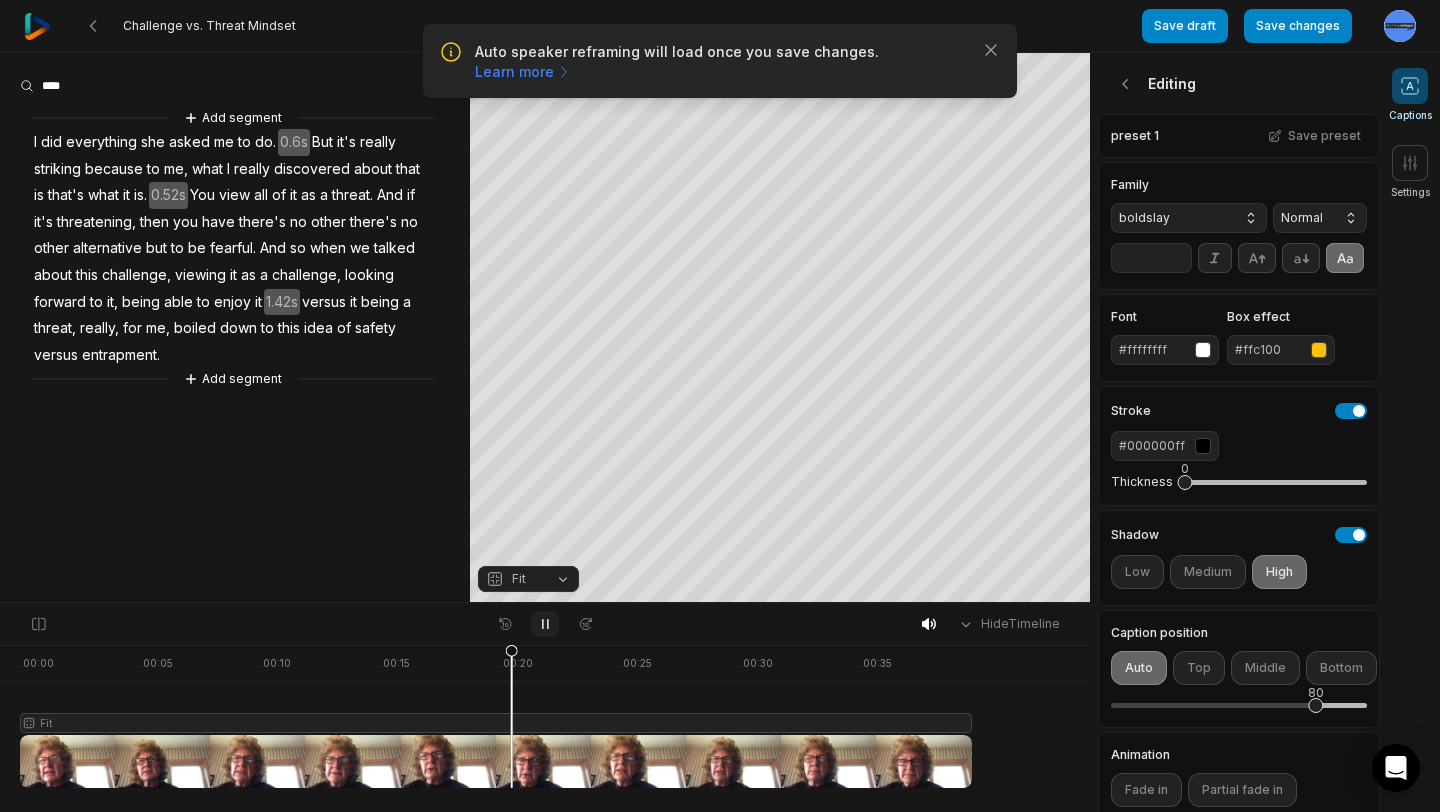 click 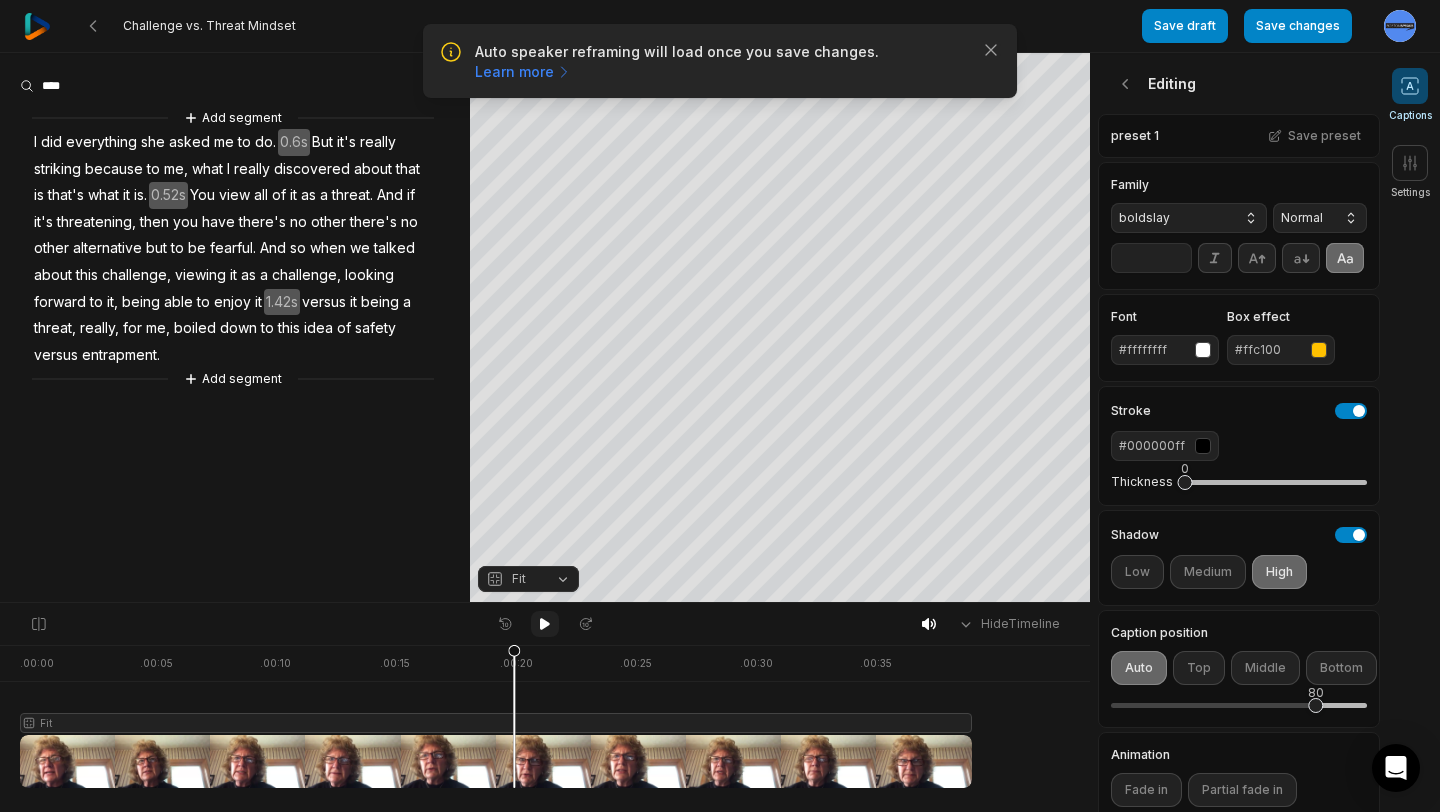 click 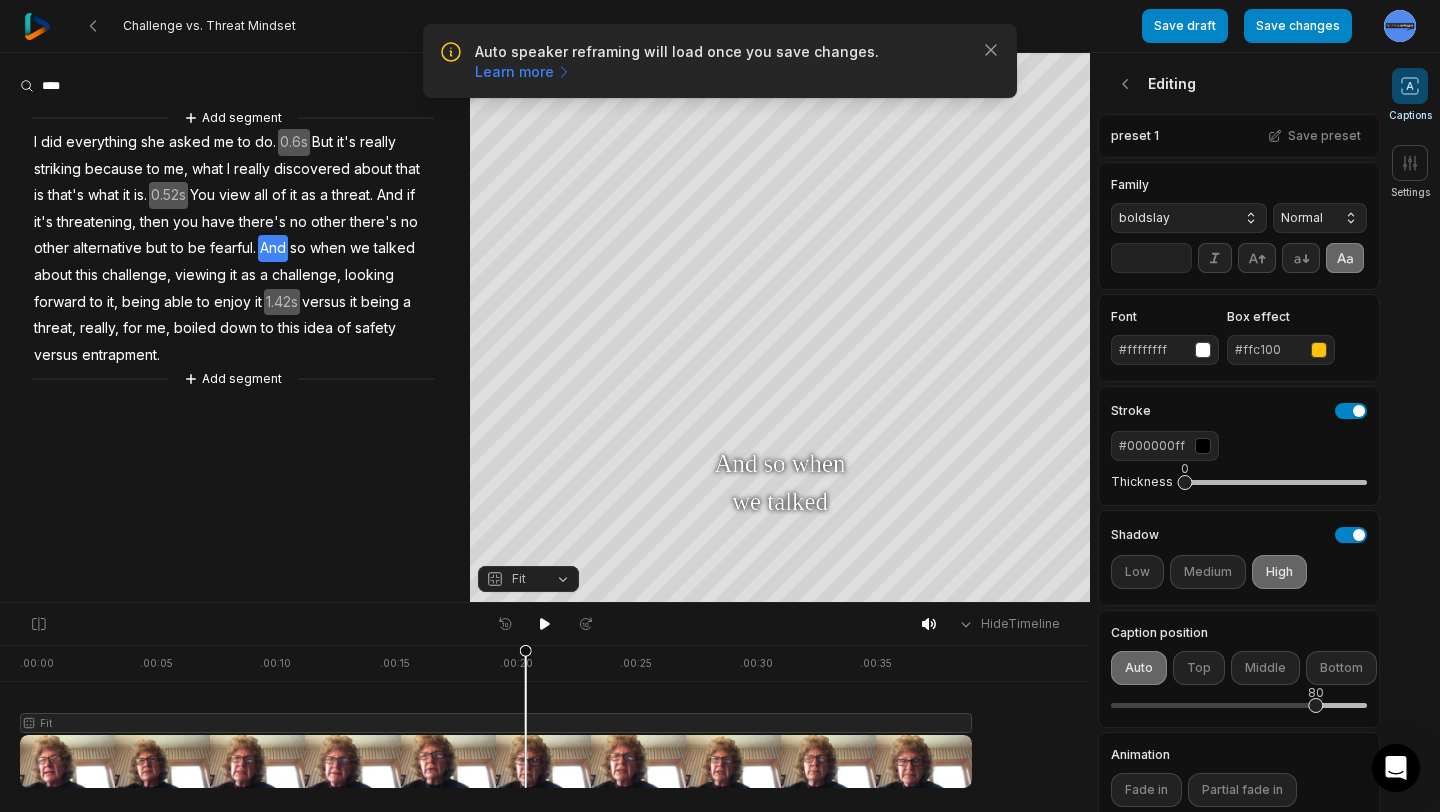 click on "Fit" at bounding box center [519, 579] 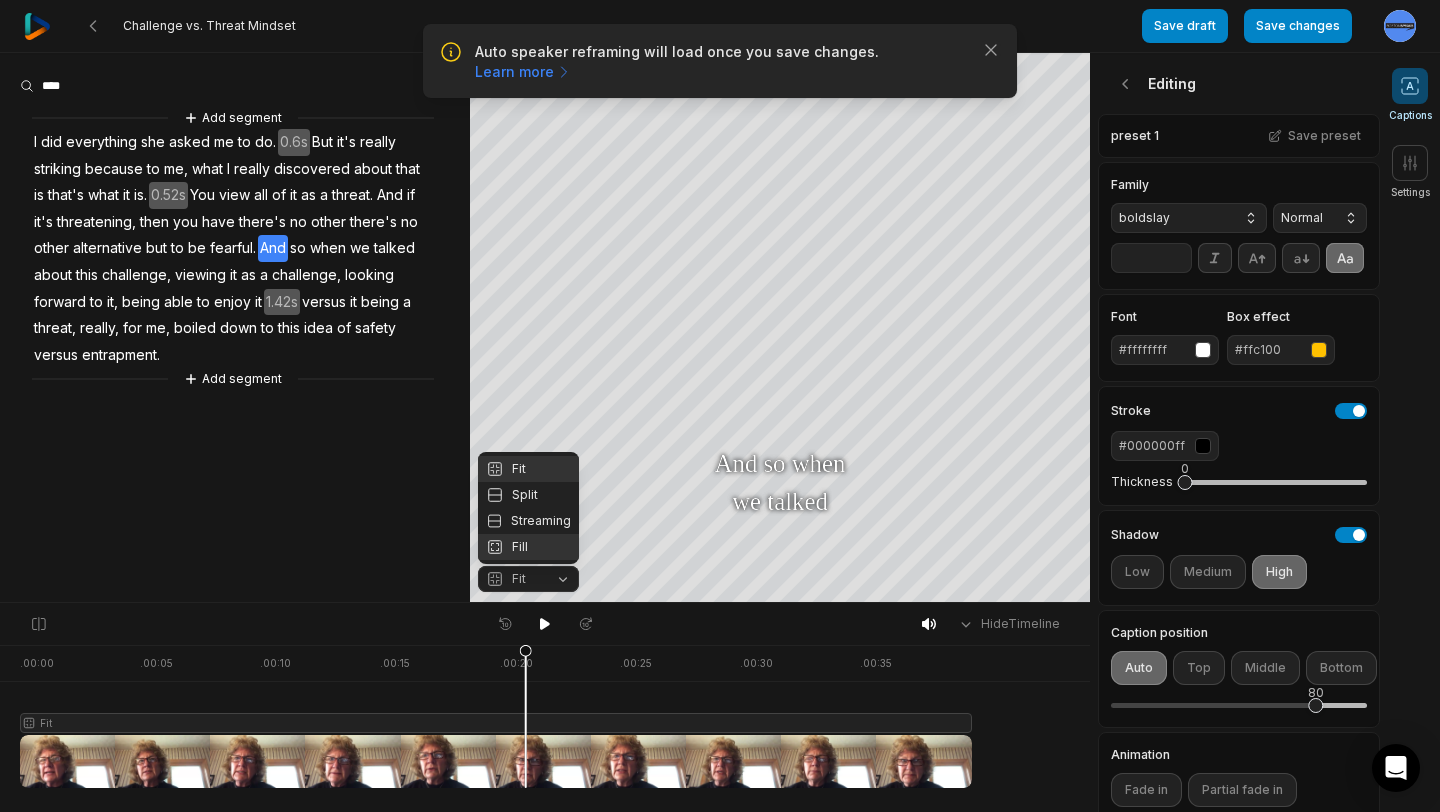 click on "Fill" at bounding box center [528, 547] 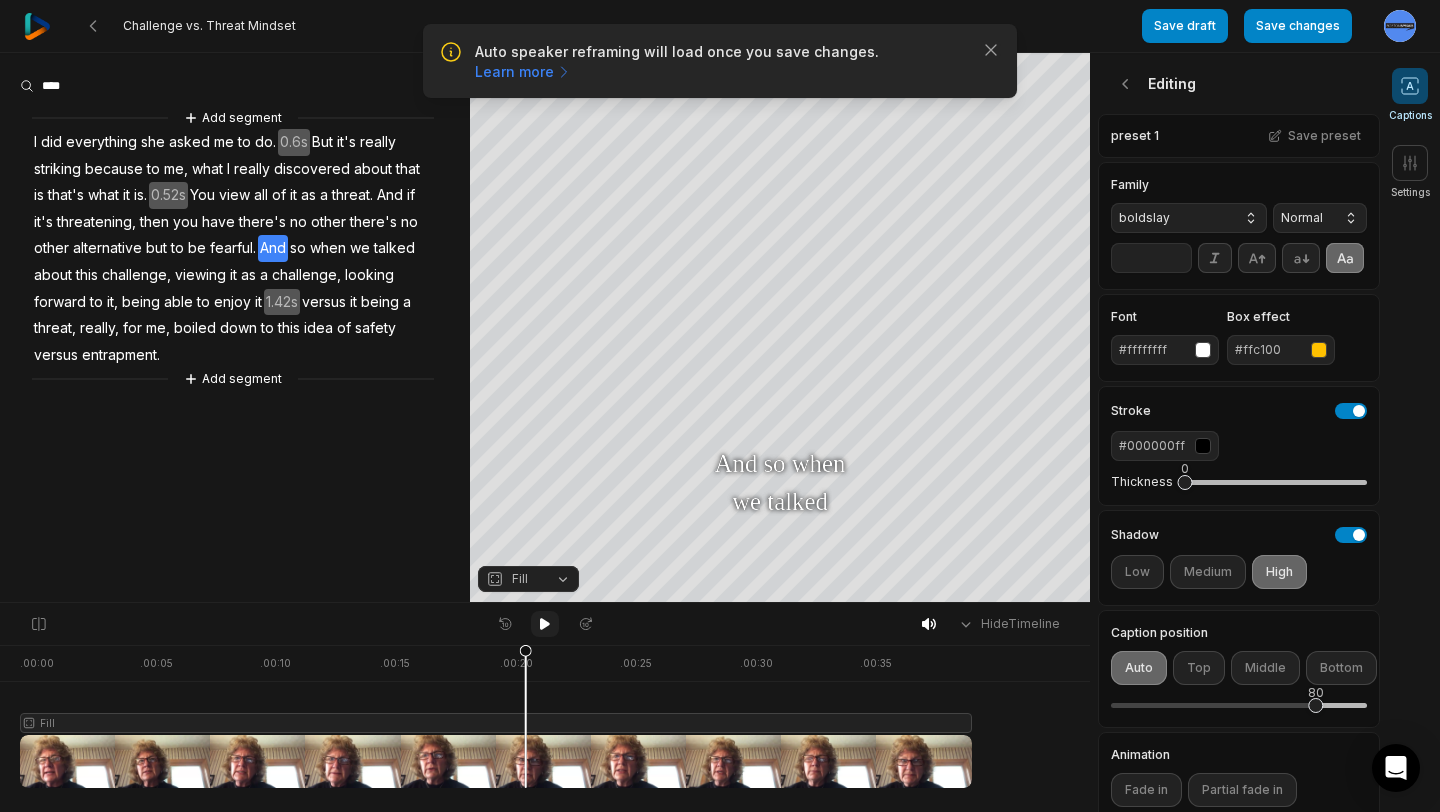 click 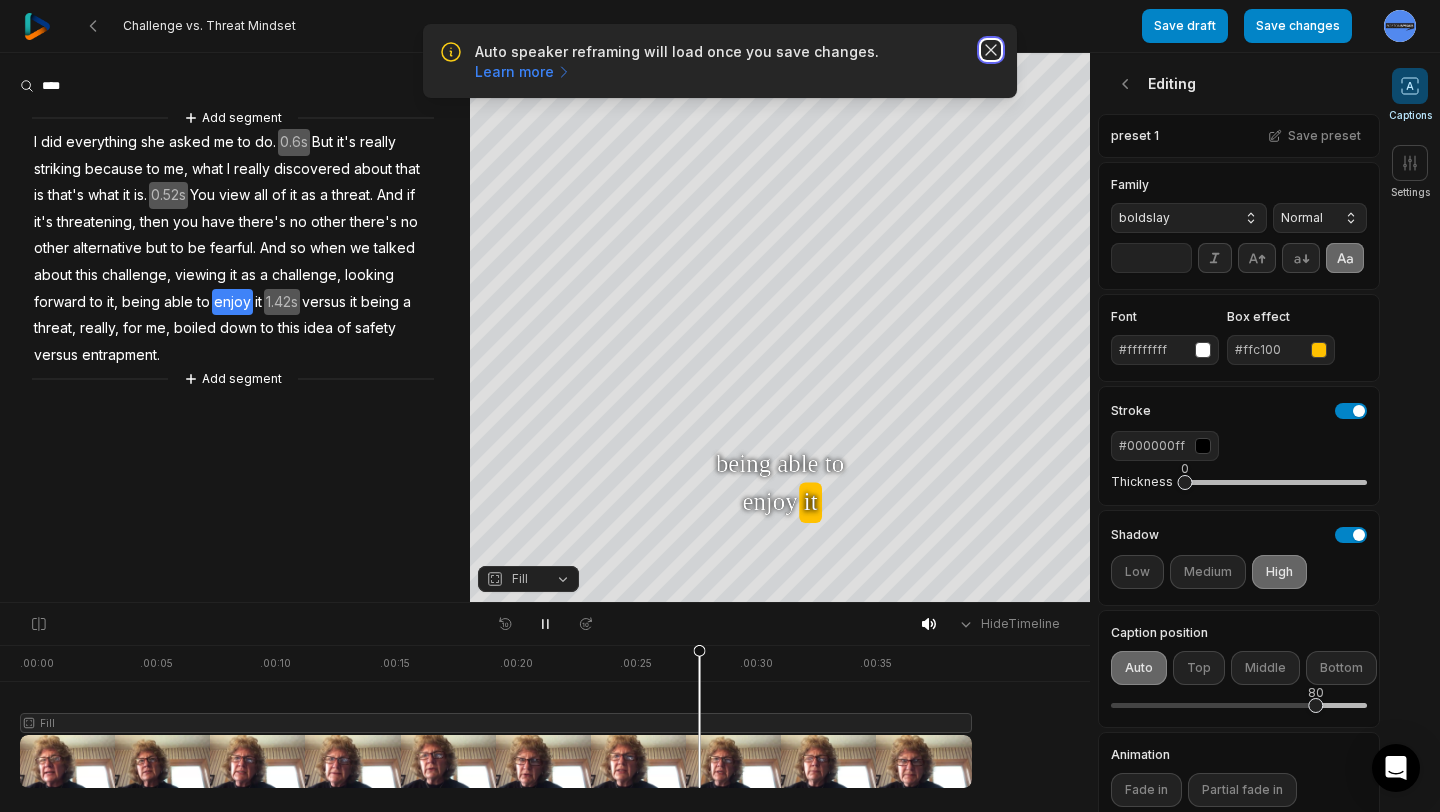 click 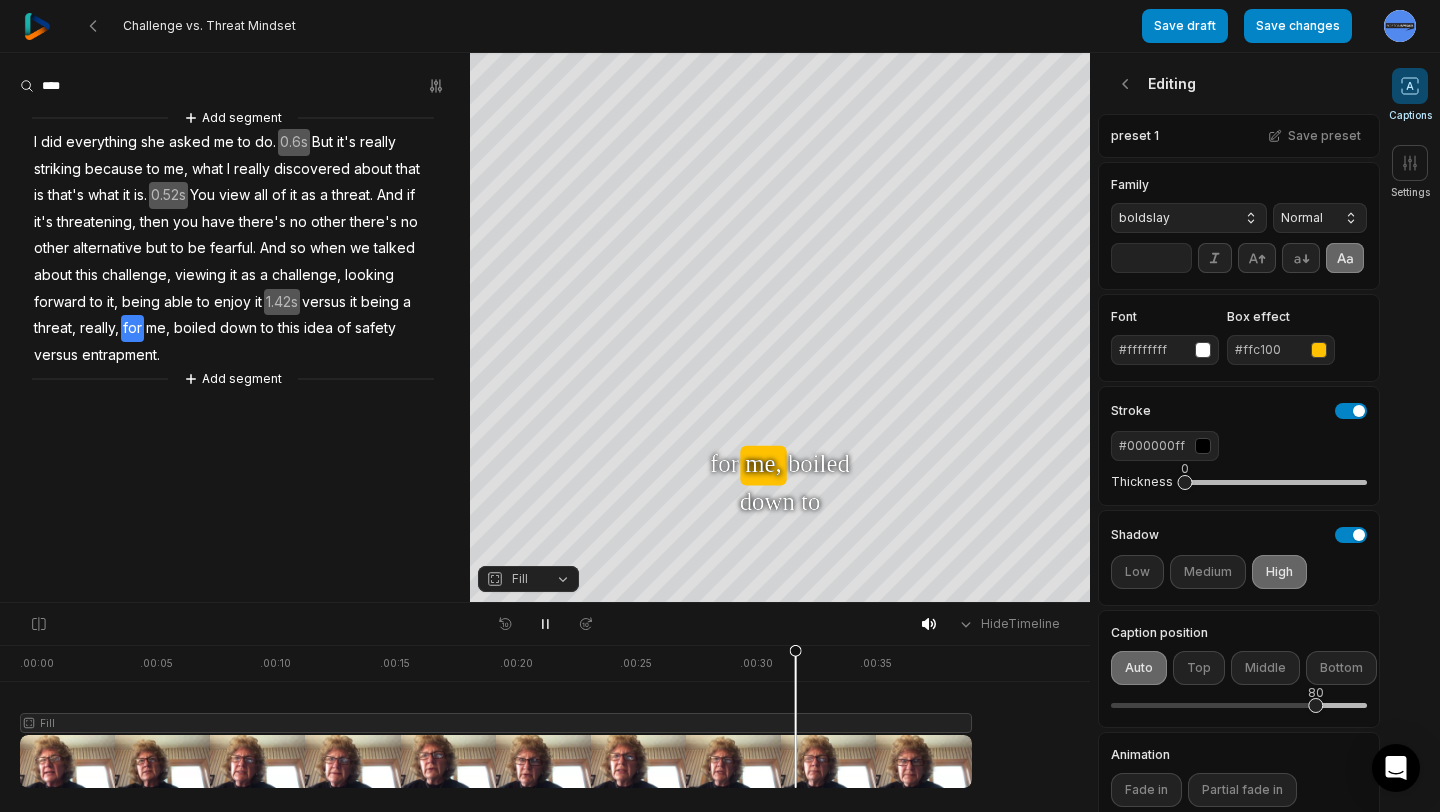 click on "Fill" at bounding box center (512, 579) 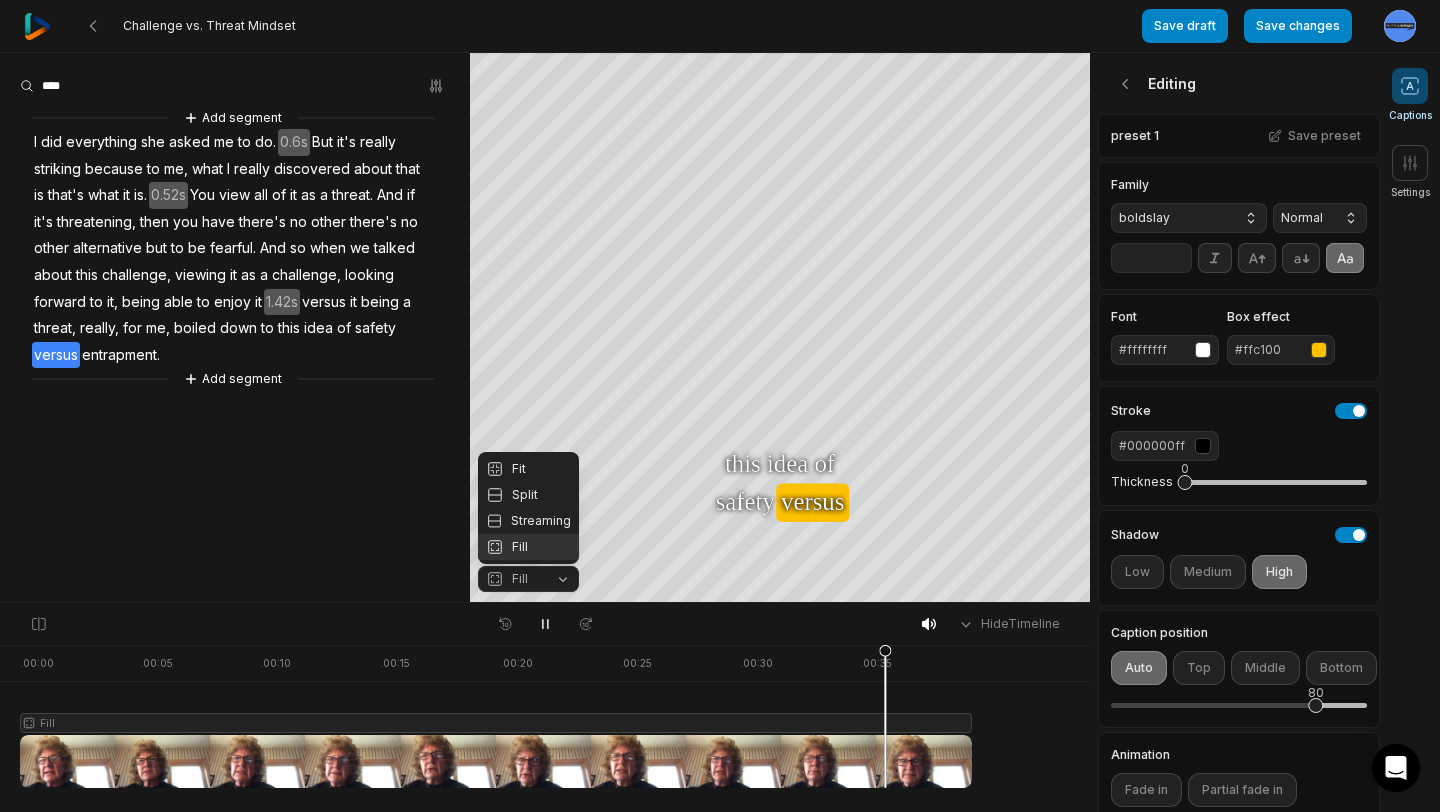 click on "Challenge vs. Threat Mindset Save draft Save changes Open user menu Captions Settings Your browser does not support mp4 format. Your browser does not support mp4 format. I I   did did   everything everything she she   asked asked me me   to to   do do But But   it's it's   really really striking striking because because   to to   me, me, what what I I   really really discovered discovered about about that that   is is   that's that's what what   it it is is You You   view view   all all of of   it it   as as a a   threat threat And And   if if   it's it's threatening, threatening, then then   you you   have have there's there's no no   other other there's there's   no no other other alternative alternative   but but to to   be be fearful fearful And And   so so   when when we we   talked talked about about   this this challenge, challenge, viewing viewing   it it   as as   a a challenge, challenge, looking looking forward forward   to to   it, it, being being   able able" at bounding box center (720, 406) 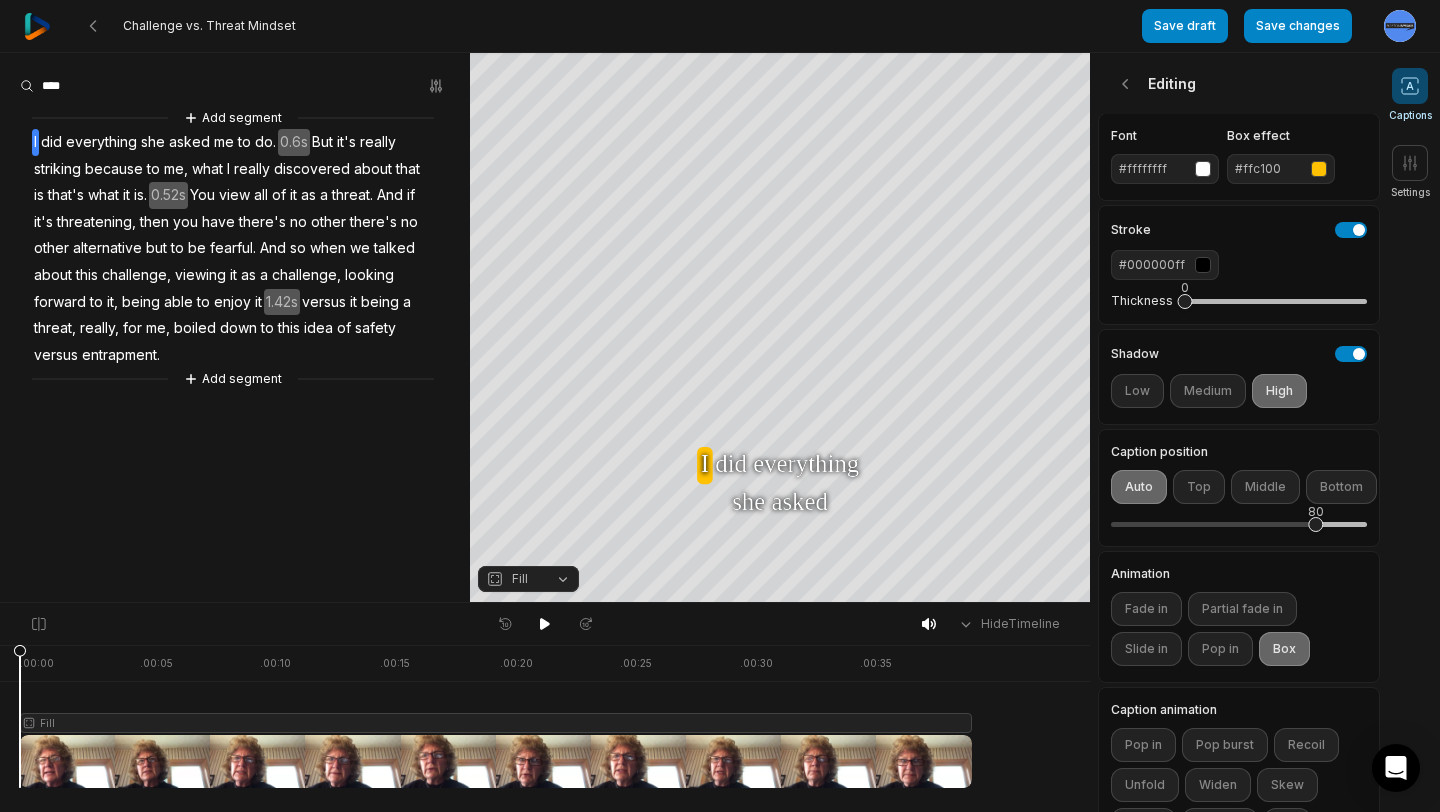 scroll, scrollTop: 155, scrollLeft: 0, axis: vertical 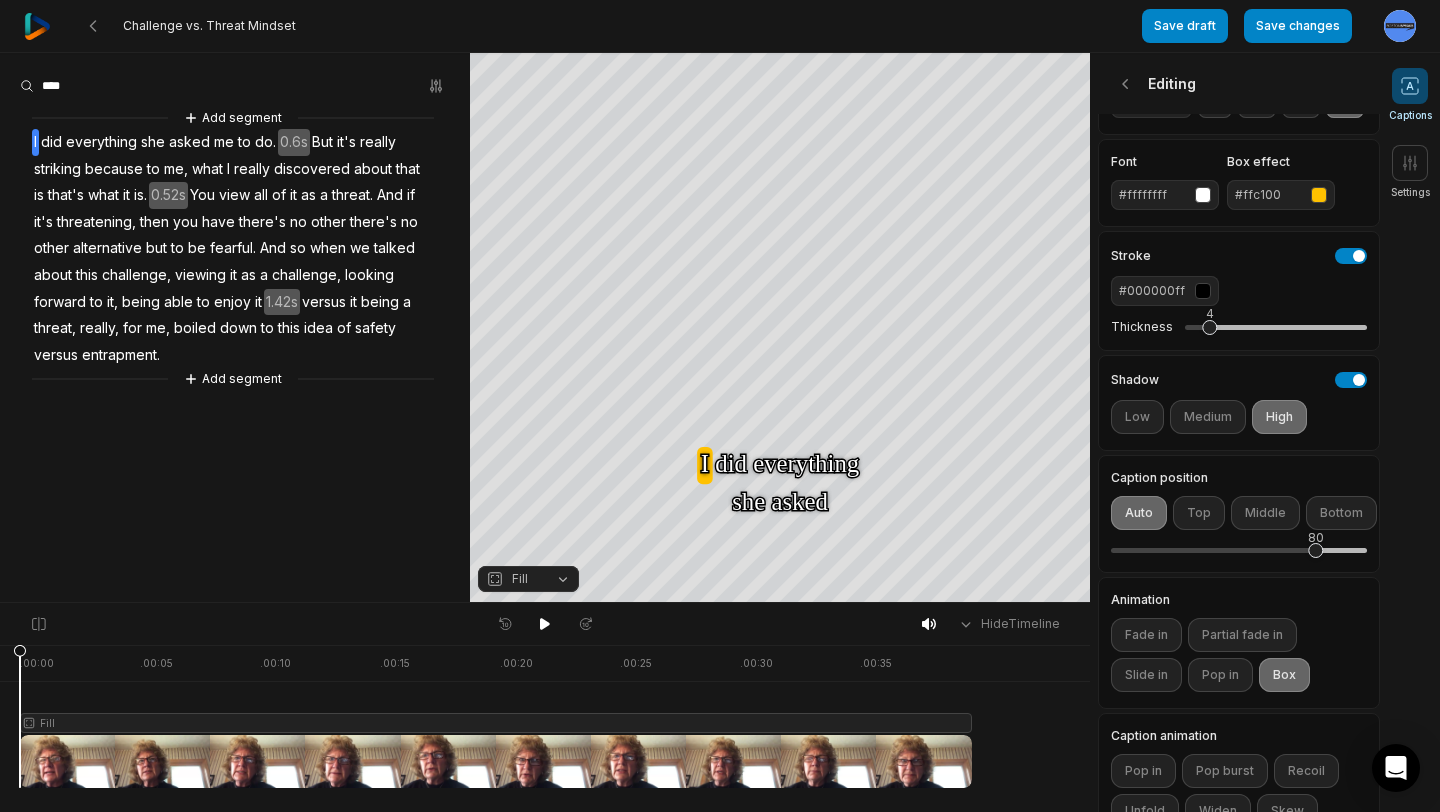 click on "4" at bounding box center (1276, 327) 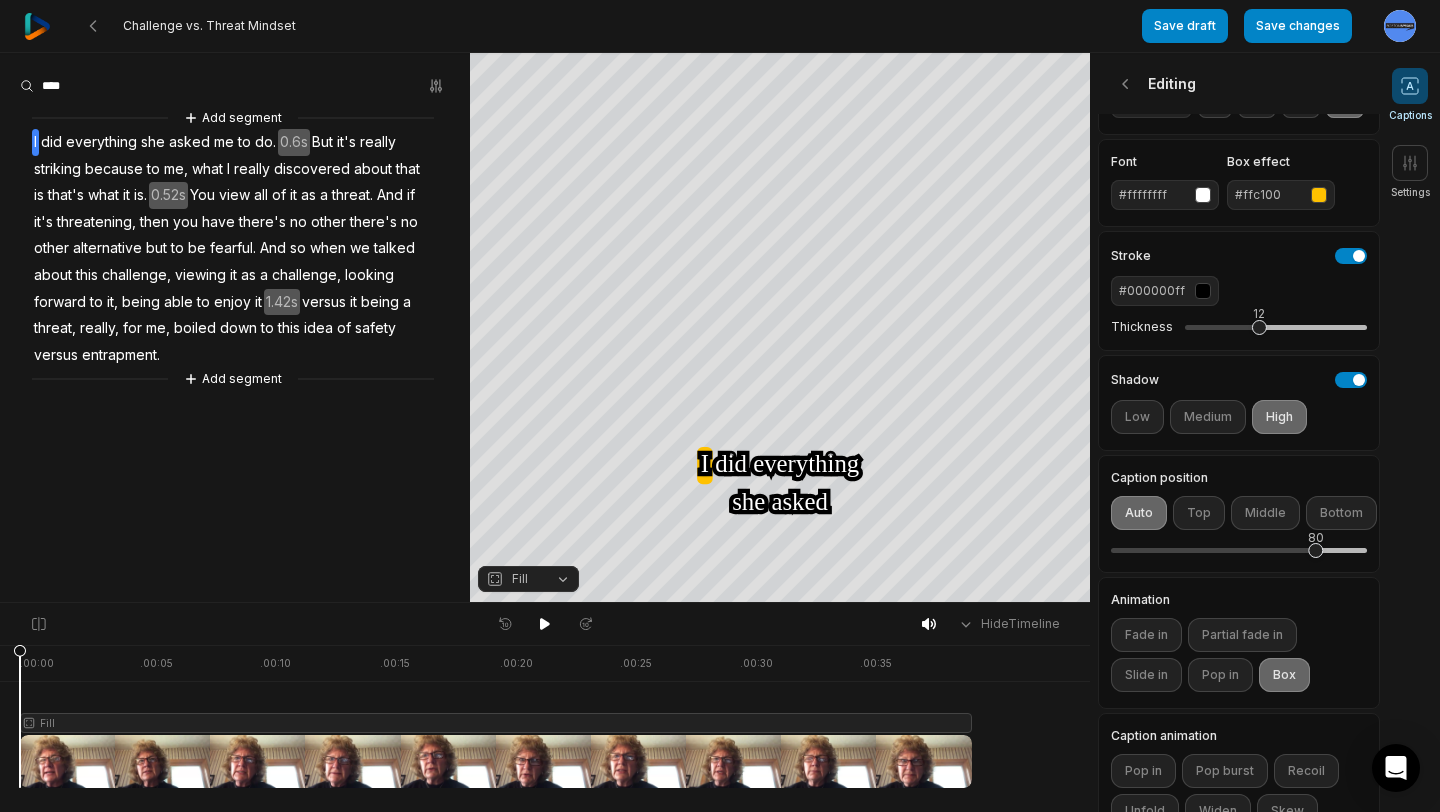 drag, startPoint x: 1216, startPoint y: 327, endPoint x: 1261, endPoint y: 327, distance: 45 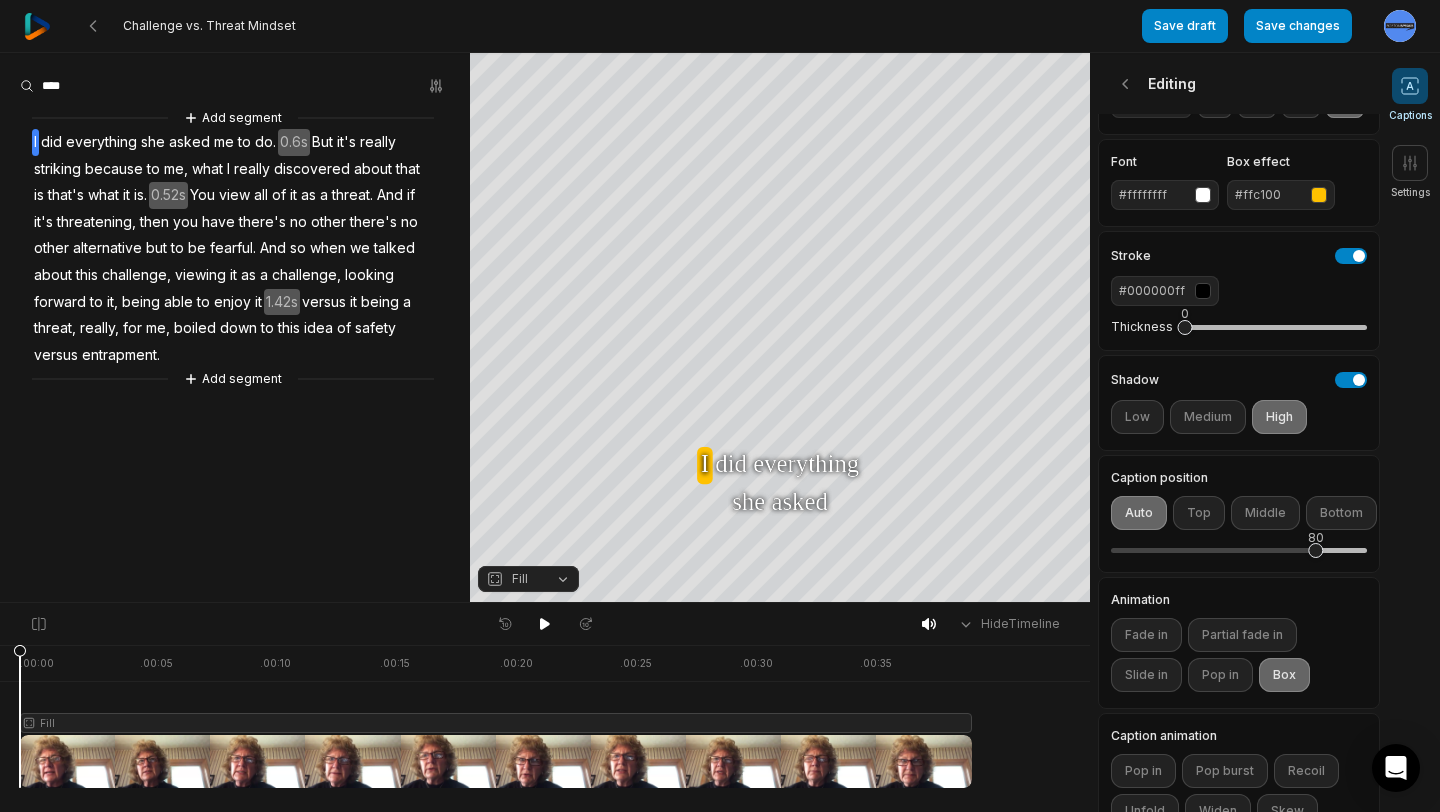 click on "Challenge vs. Threat Mindset Save draft Save changes Open user menu Captions Settings Your browser does not support mp4 format. Your browser does not support mp4 format. I I I   did did   everything everything she she   asked asked me me   to to   do do But But   it's it's   really really striking striking because because   to to   me, me, what what I I   really really discovered discovered about about that that   is is   that's that's what what   it it is is You You   view view   all all of of   it it   as as a a   threat threat And And   if if   it's it's threatening, threatening, then then   you you   have have there's there's no no   other other there's there's   no no other other alternative alternative   but but to to   be be fearful fearful And And   so so   when when we we   talked talked about about   this this challenge, challenge, viewing viewing   it it   as as   a a challenge, challenge, looking looking forward forward   to to   it, it, being being   able able" at bounding box center (720, 301) 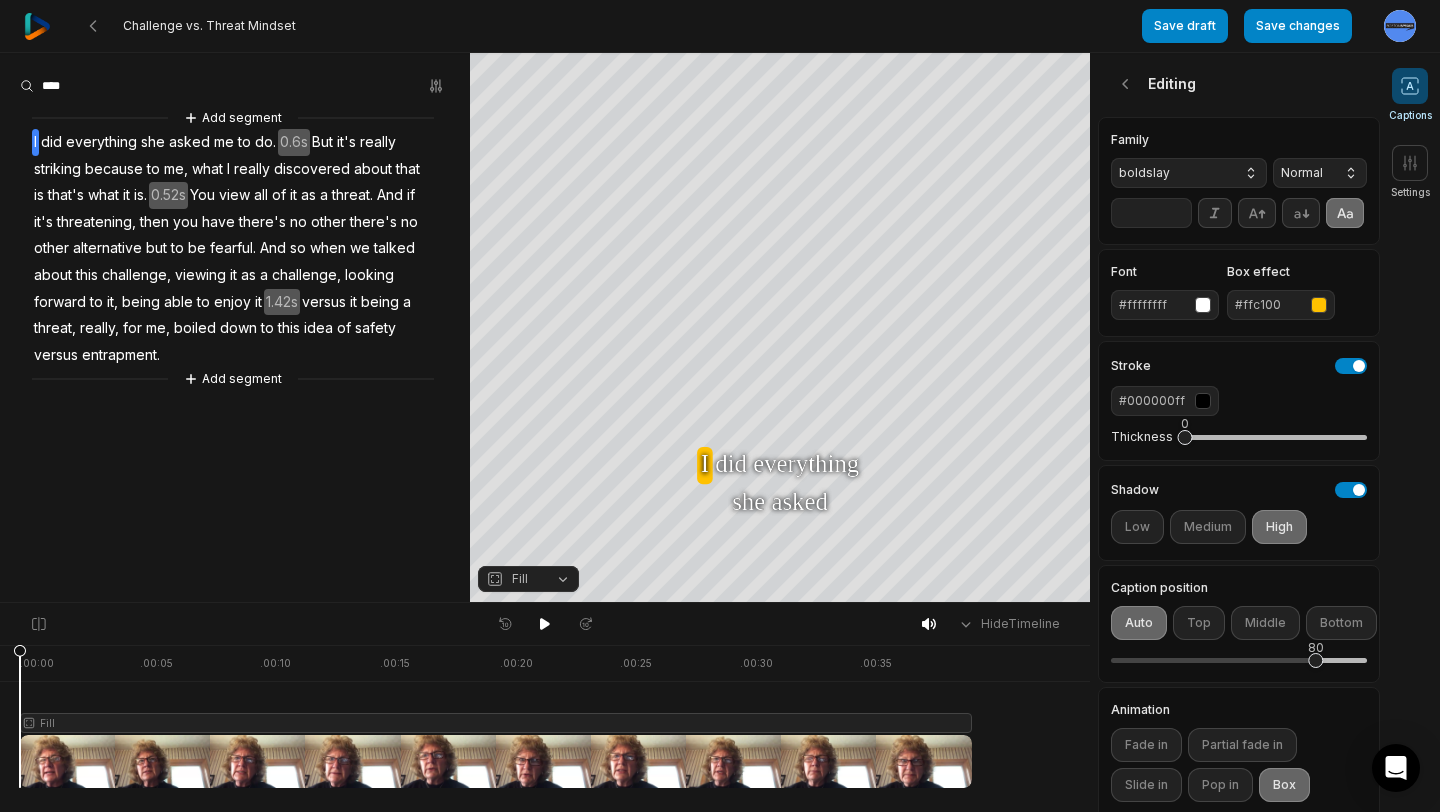 scroll, scrollTop: 0, scrollLeft: 0, axis: both 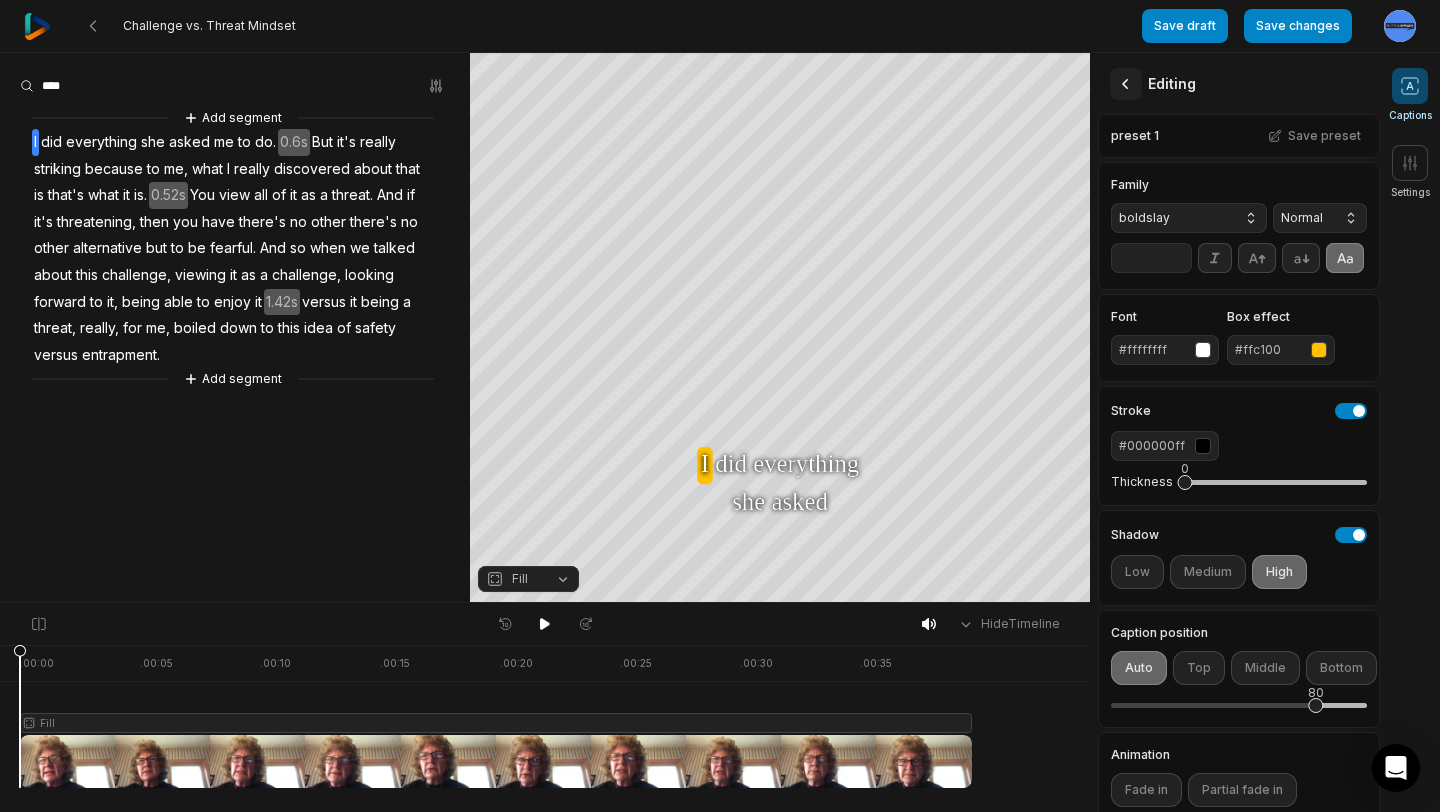 click 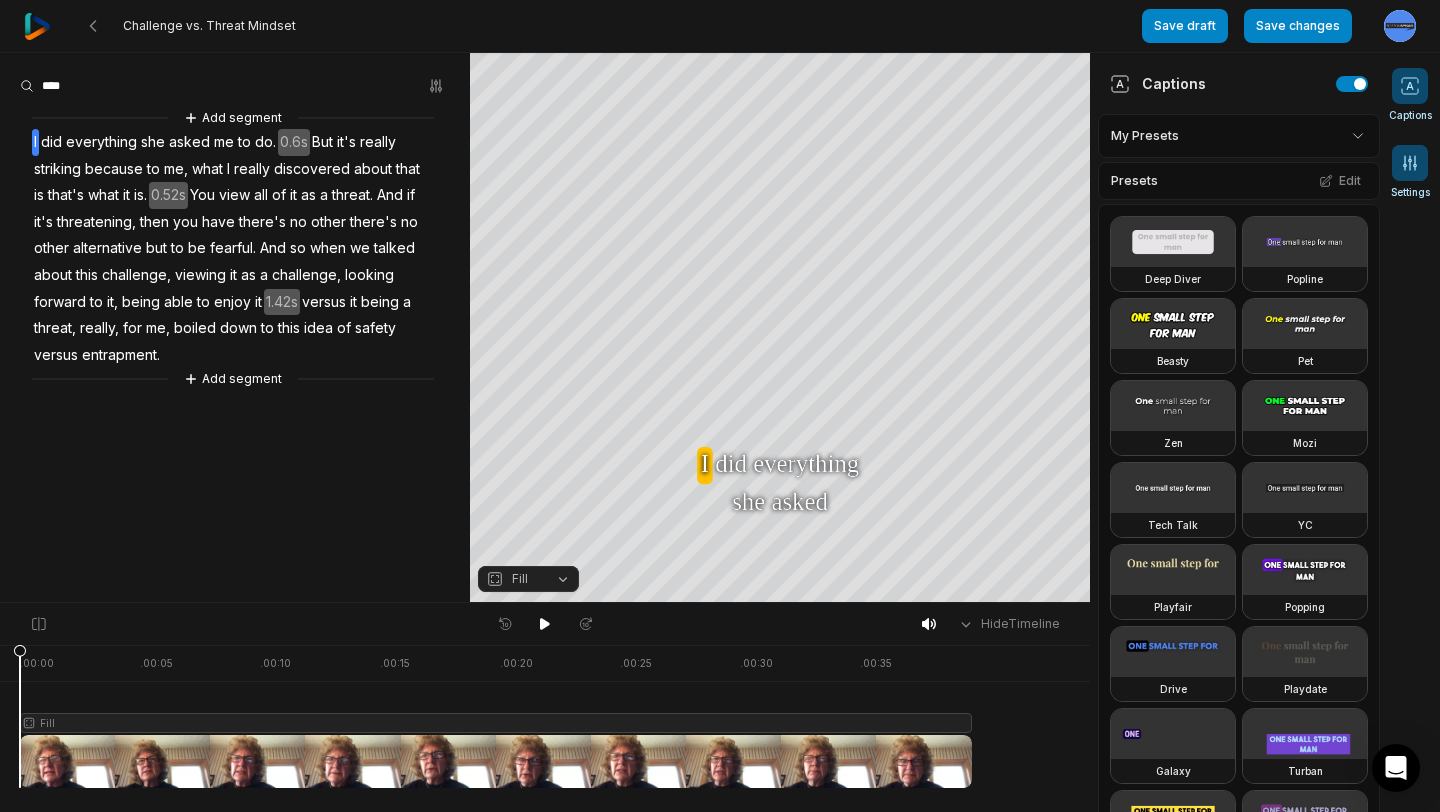 click 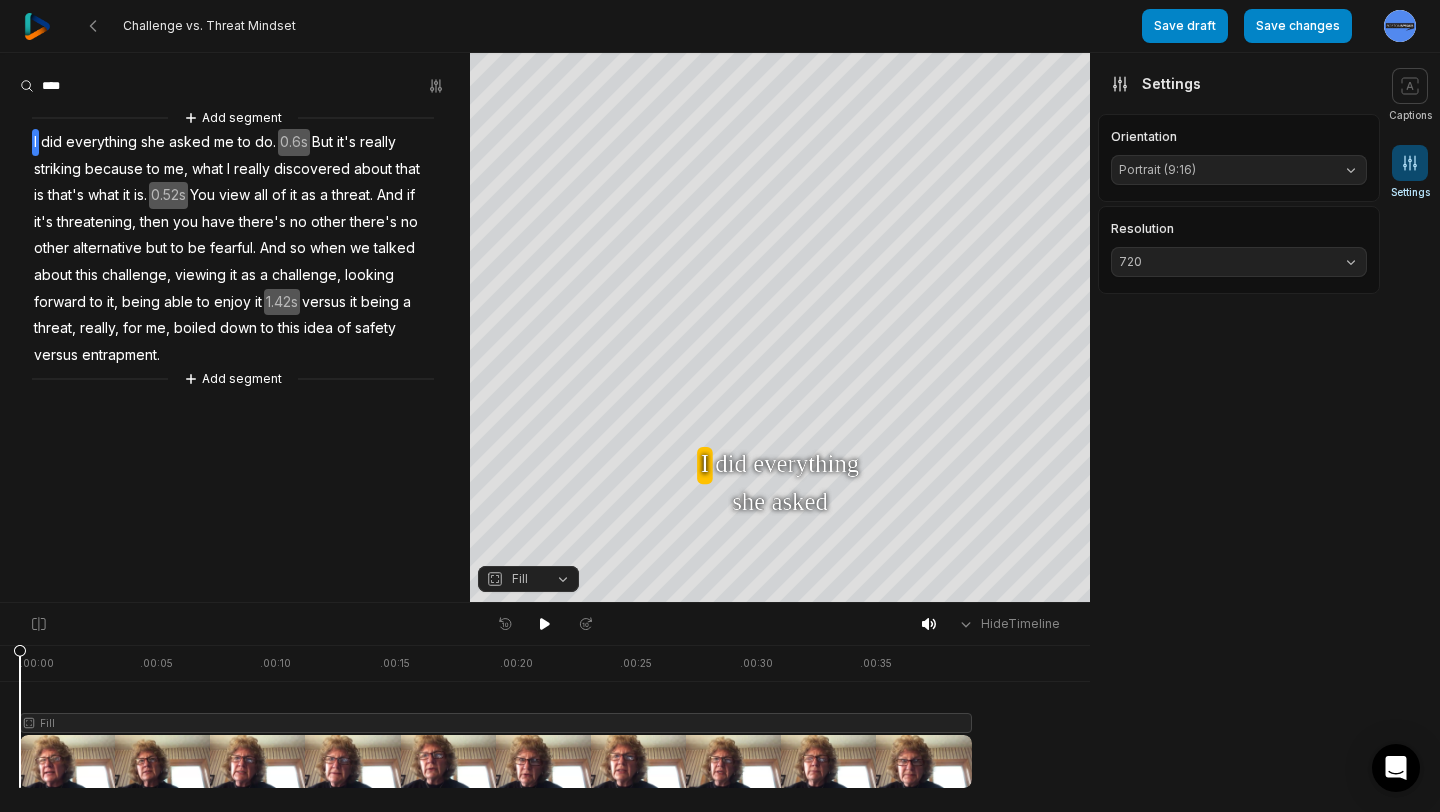 click on "Portrait (9:16)" at bounding box center [1223, 170] 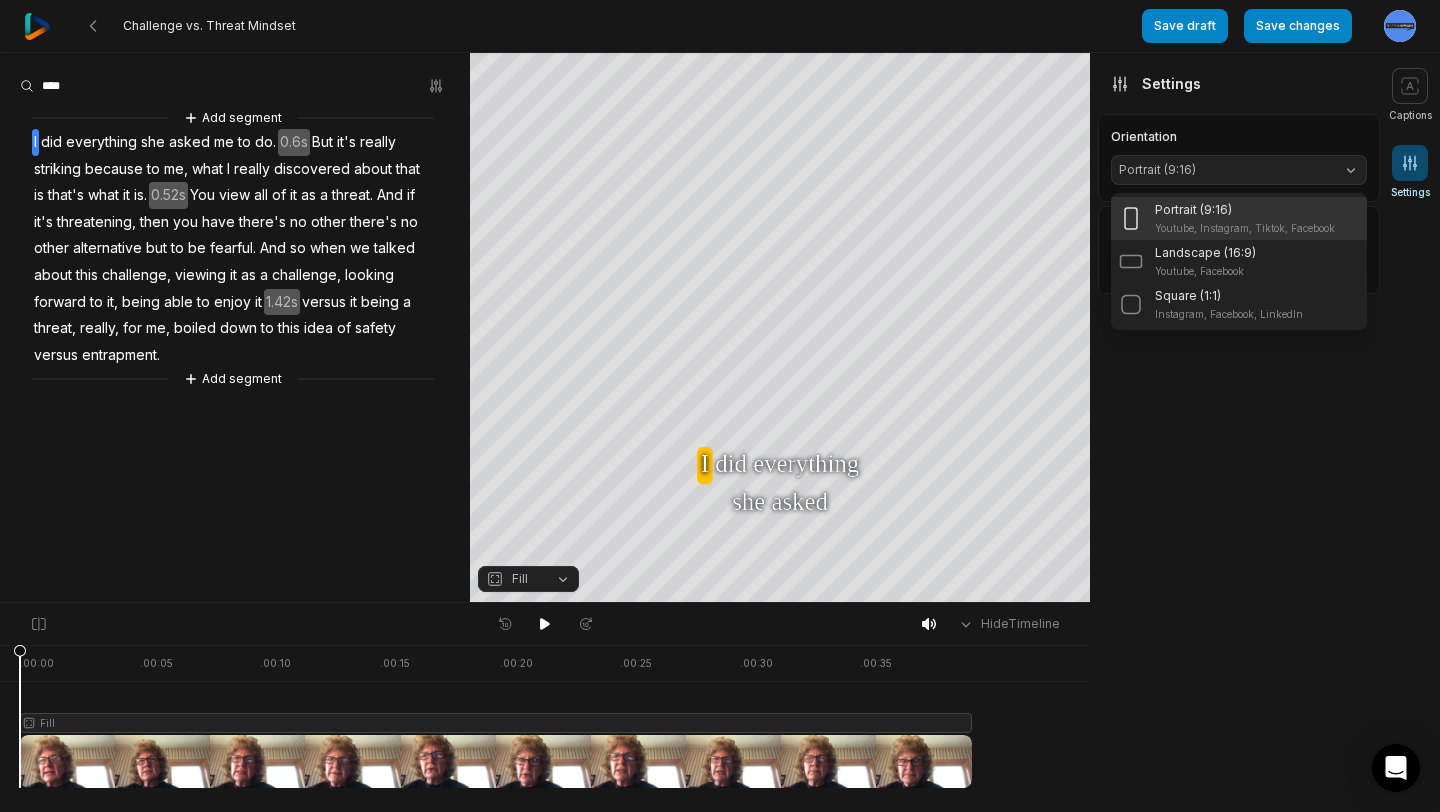 click on "Portrait (9:16)" at bounding box center (1223, 170) 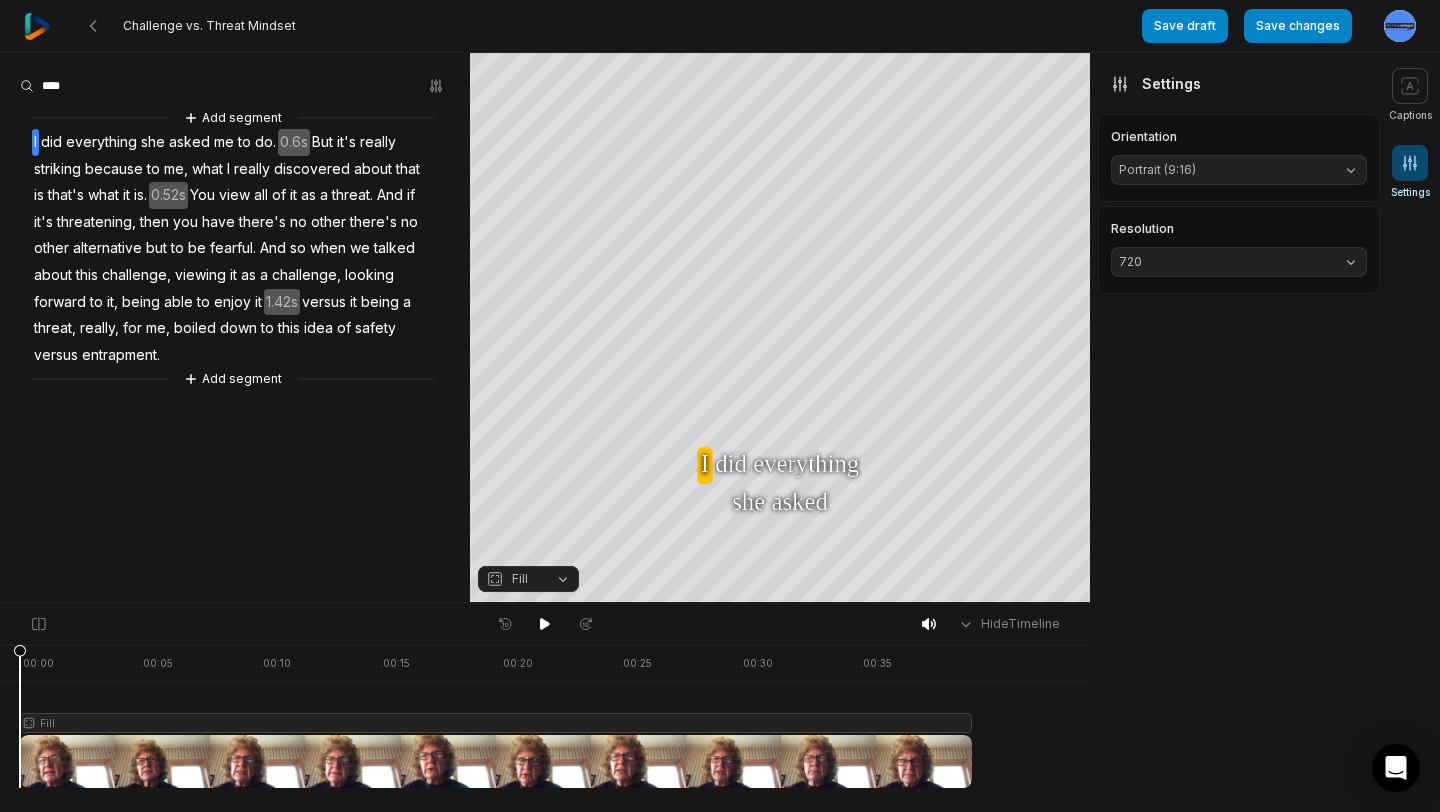 click on "Portrait (9:16)" at bounding box center [1239, 170] 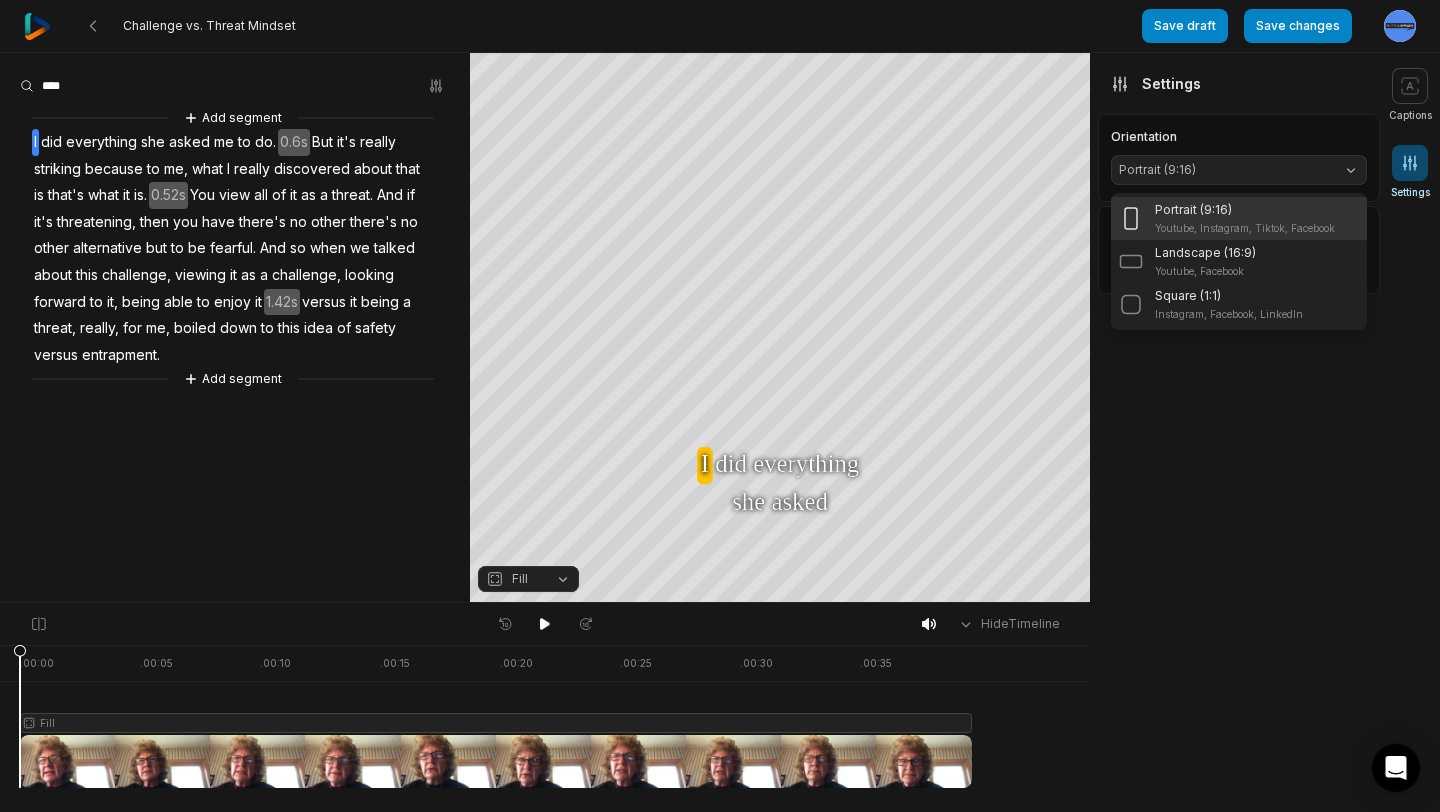 click on "Captions My Presets Presets Edit Deep Diver Popline Beasty Pet Zen Mozi Tech Talk YC Playfair Popping Drive Playdate Galaxy Turban Flipper Spell Youshaei Pod P Noah Phantom Settings Orientation Portrait (9:16) Portrait (9:16) Youtube, Instagram, Tiktok, Facebook Landscape (16:9) Youtube, Facebook Square (1:1) Instagram, Facebook, LinkedIn Resolution 720" at bounding box center [1235, 432] 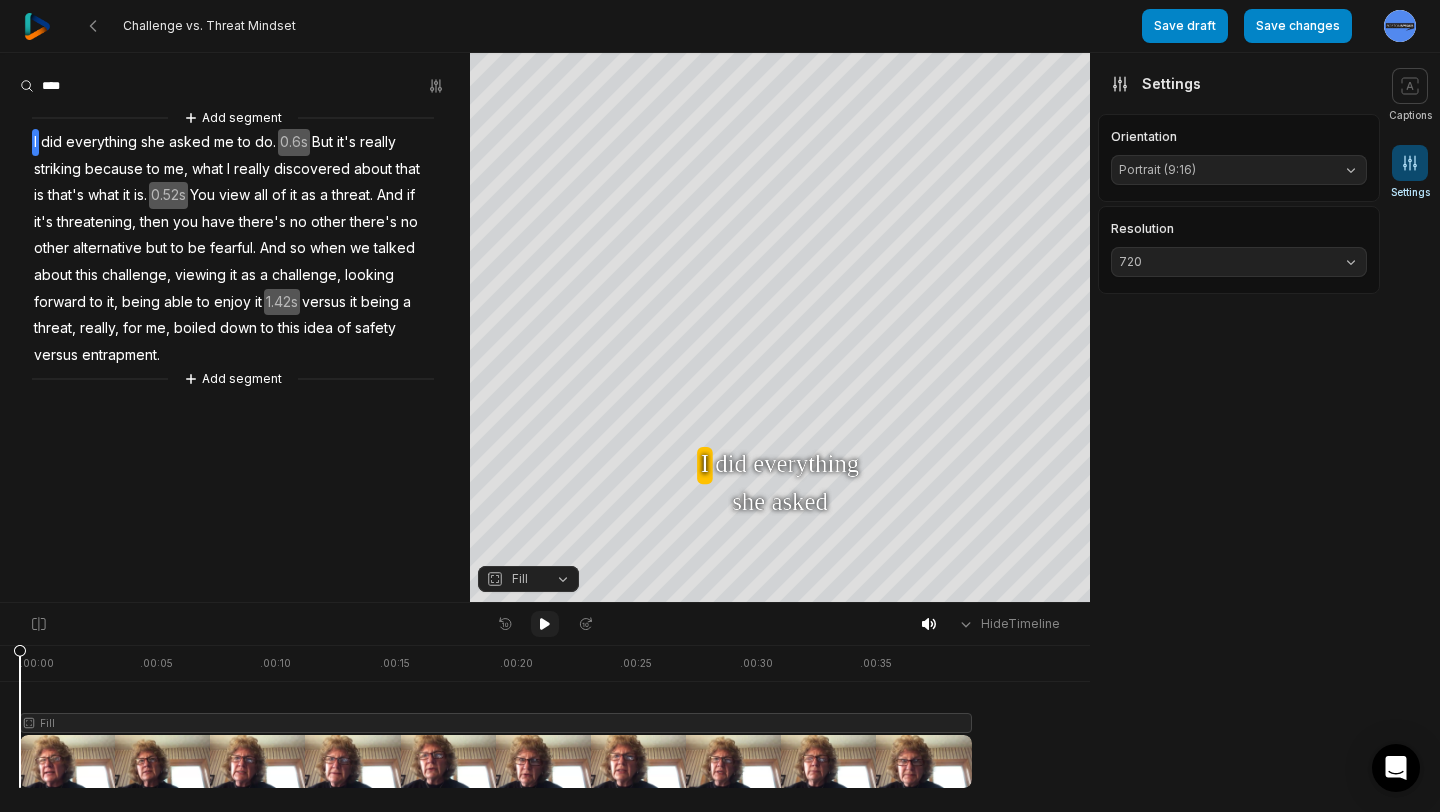 click 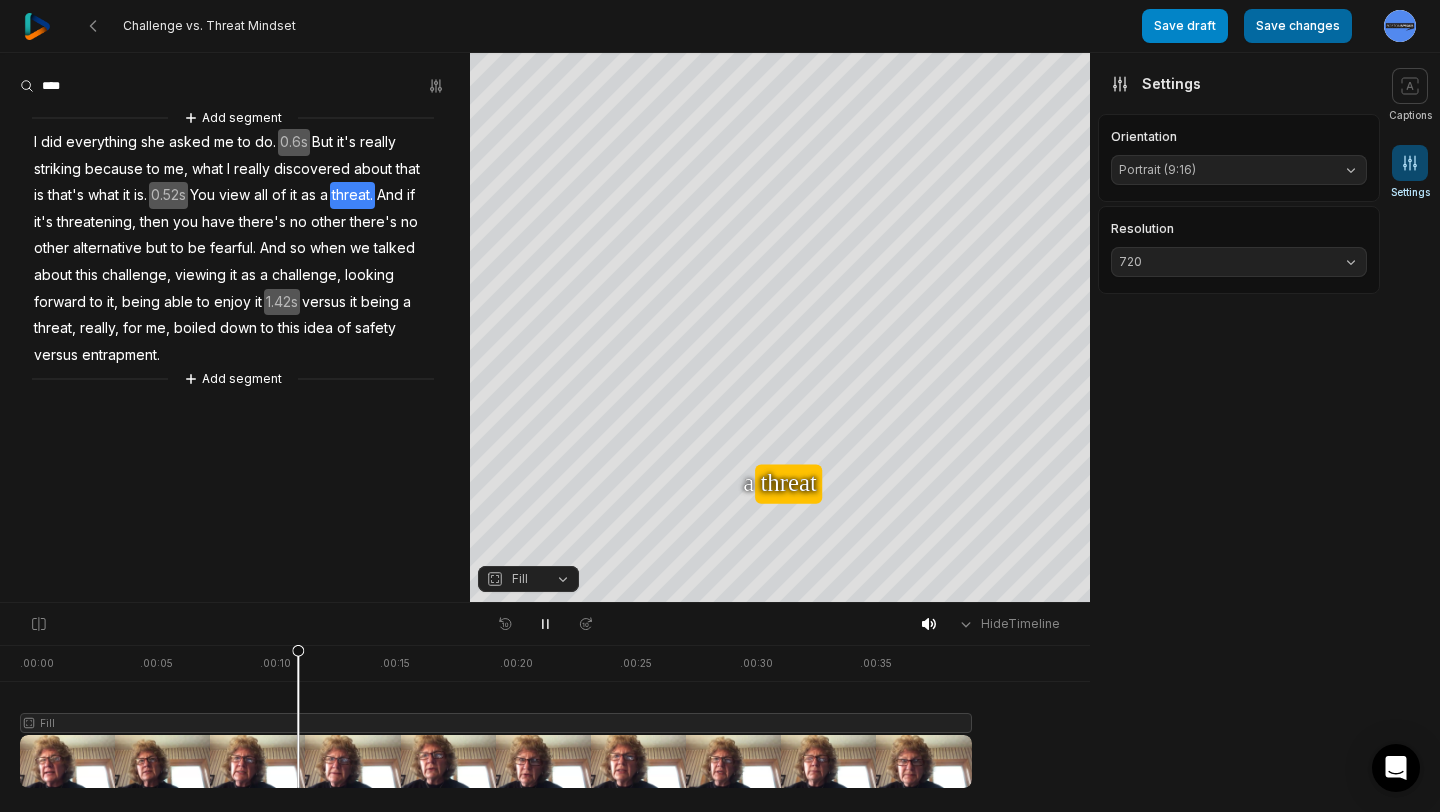 click on "Save changes" at bounding box center [1298, 26] 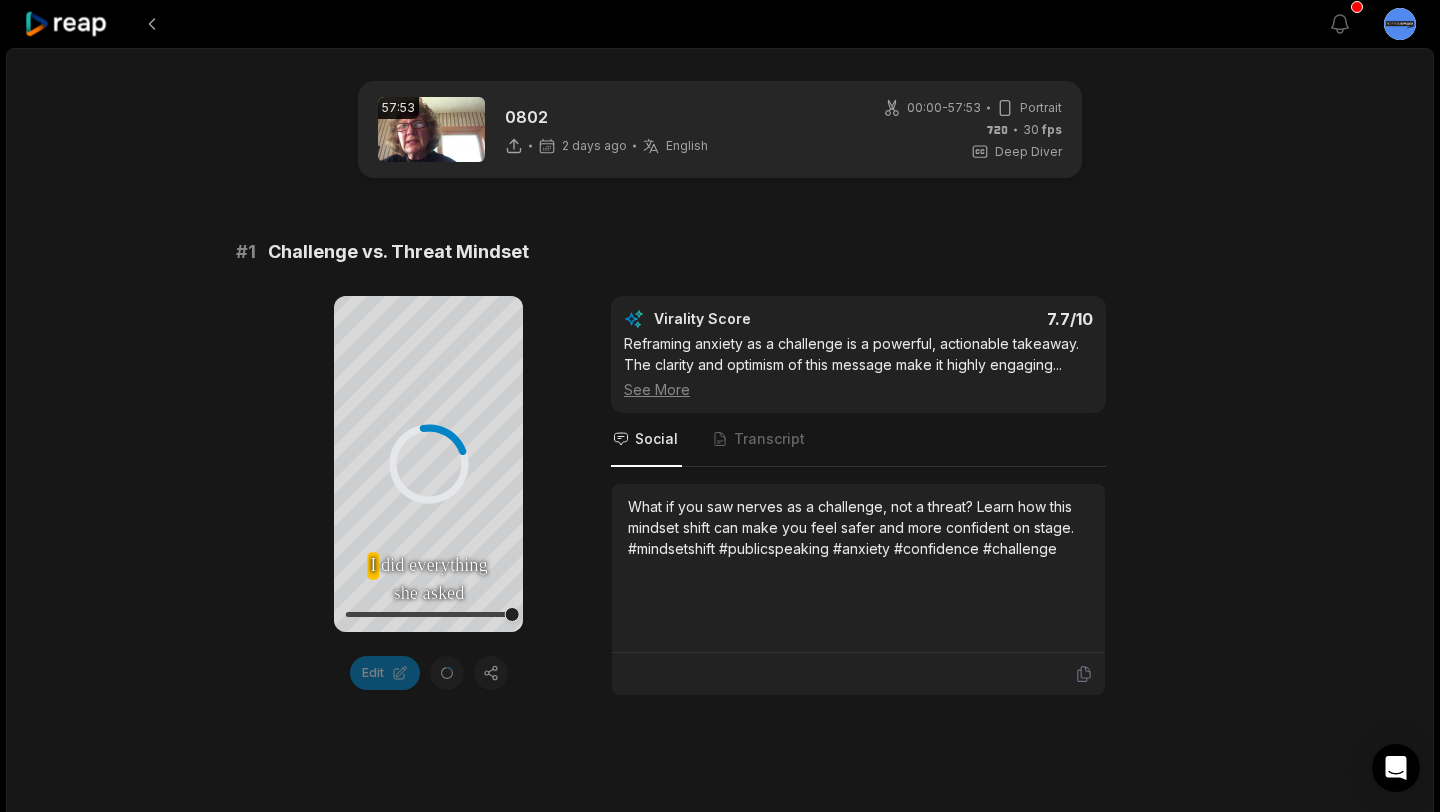 scroll, scrollTop: 25, scrollLeft: 0, axis: vertical 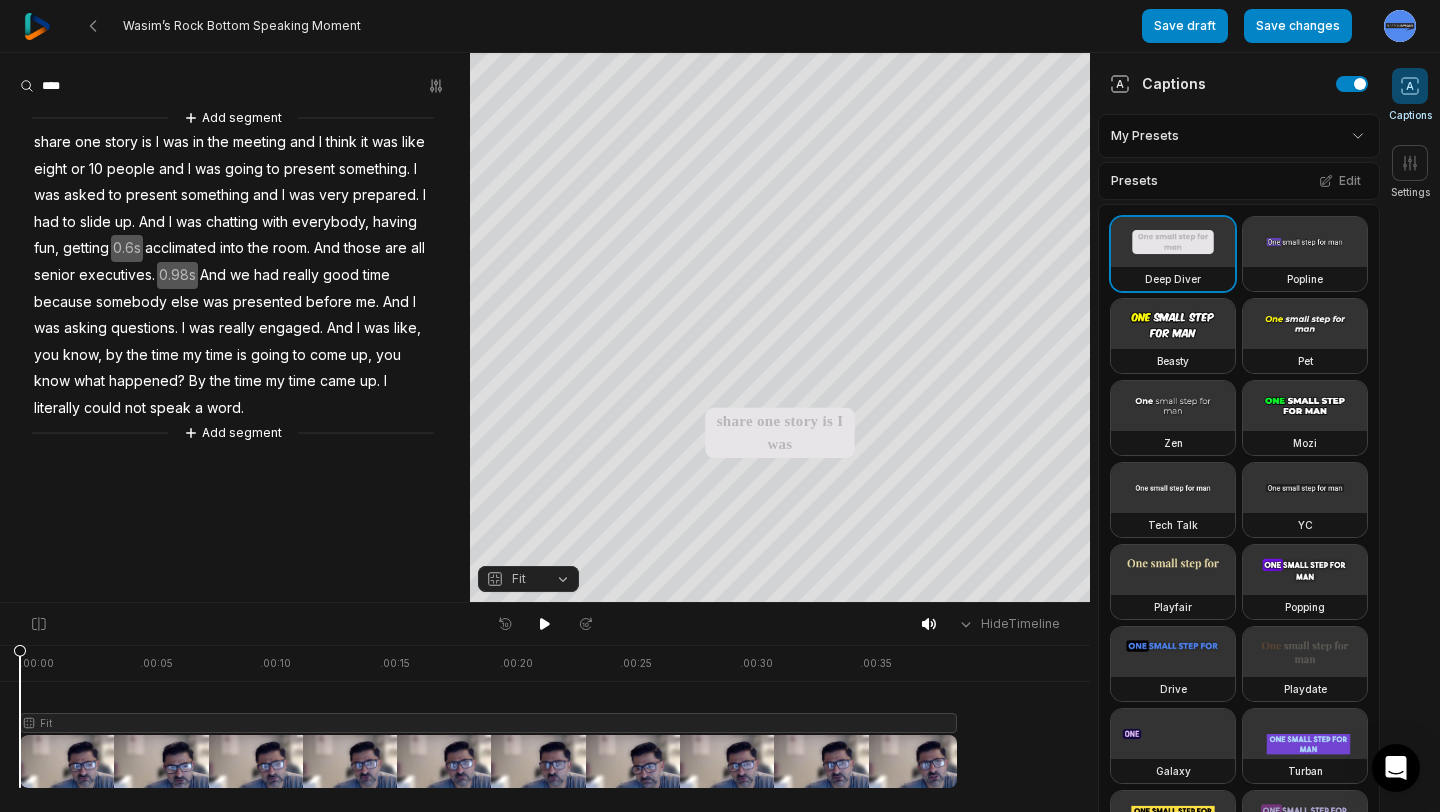 drag, startPoint x: 69, startPoint y: 653, endPoint x: 0, endPoint y: 675, distance: 72.42237 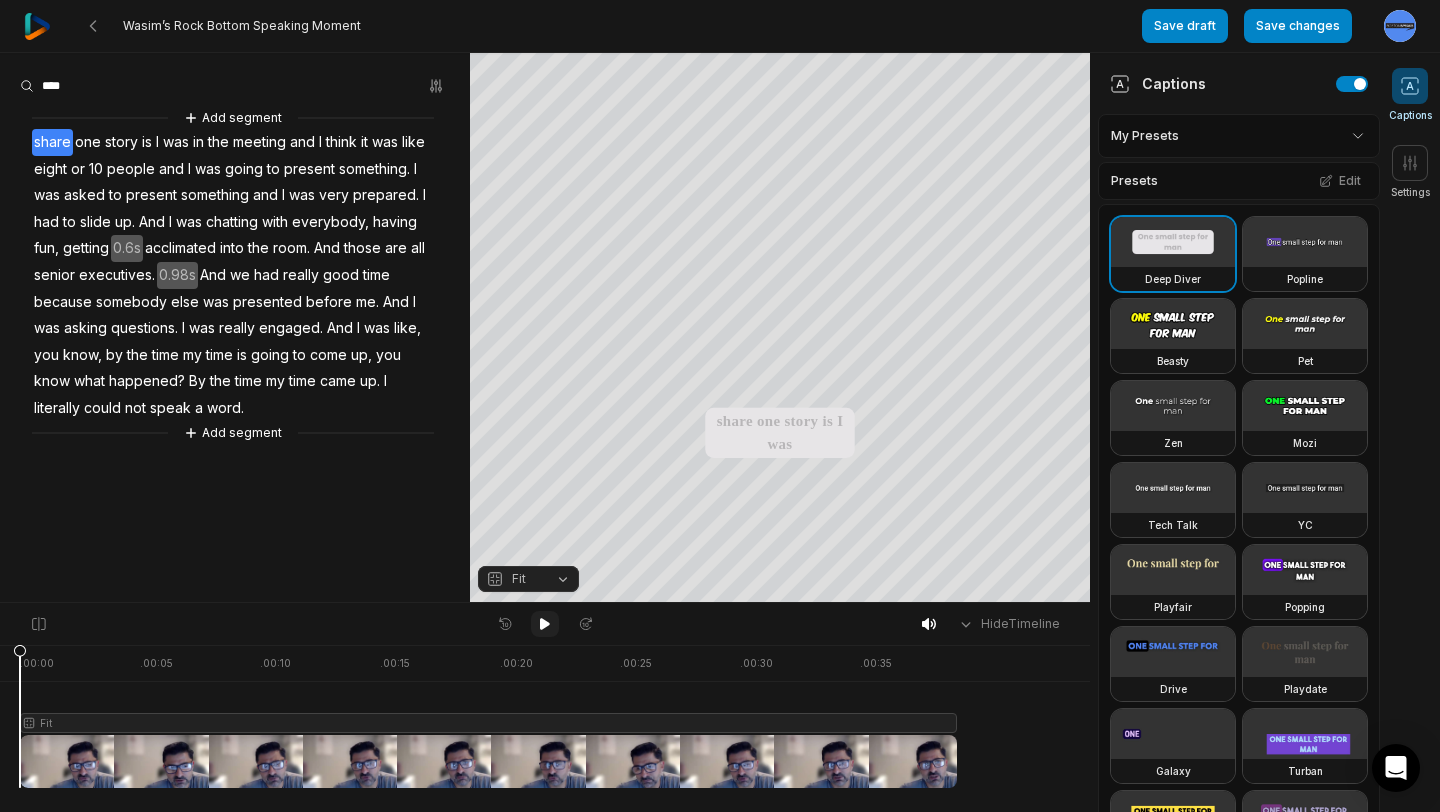 click 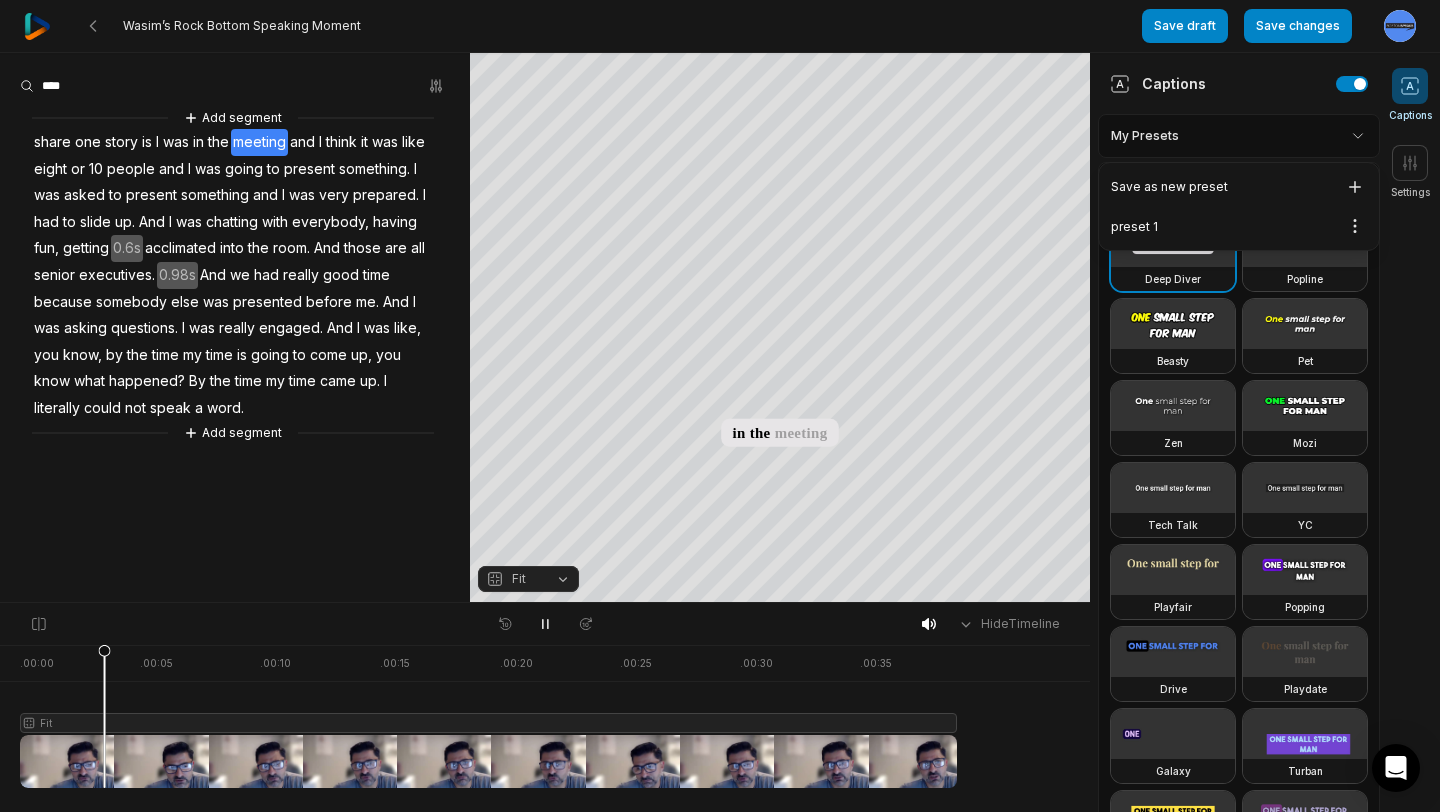 click on "Wasim’s Rock Bottom Speaking Moment Save draft Save changes Open user menu Captions Settings Your browser does not support mp4 format. Your browser does not support mp4 format. share   one   story   is   I was in   the   meeting and   I   think   it   was   like eight   or   10   people   and I   was   going   to   present something I   was   asked   to   present something   and   I   was very prepared I   had   to   slide   up And   I   was   chatting with everybody,   having fun, getting   acclimated into the   room And   those   are   all senior   executives And   we   had   really good time   because somebody else   was   presented before me And   I   was   asking questions I   was   really   engaged And   I   was   like,   you know, by   the   time   my   time   is going   to   come   up,   you know   what   happened? By   the   time   my   time came up I   literally   could   not speak   a   word Crop Hex ********* * % Fit ." at bounding box center [720, 406] 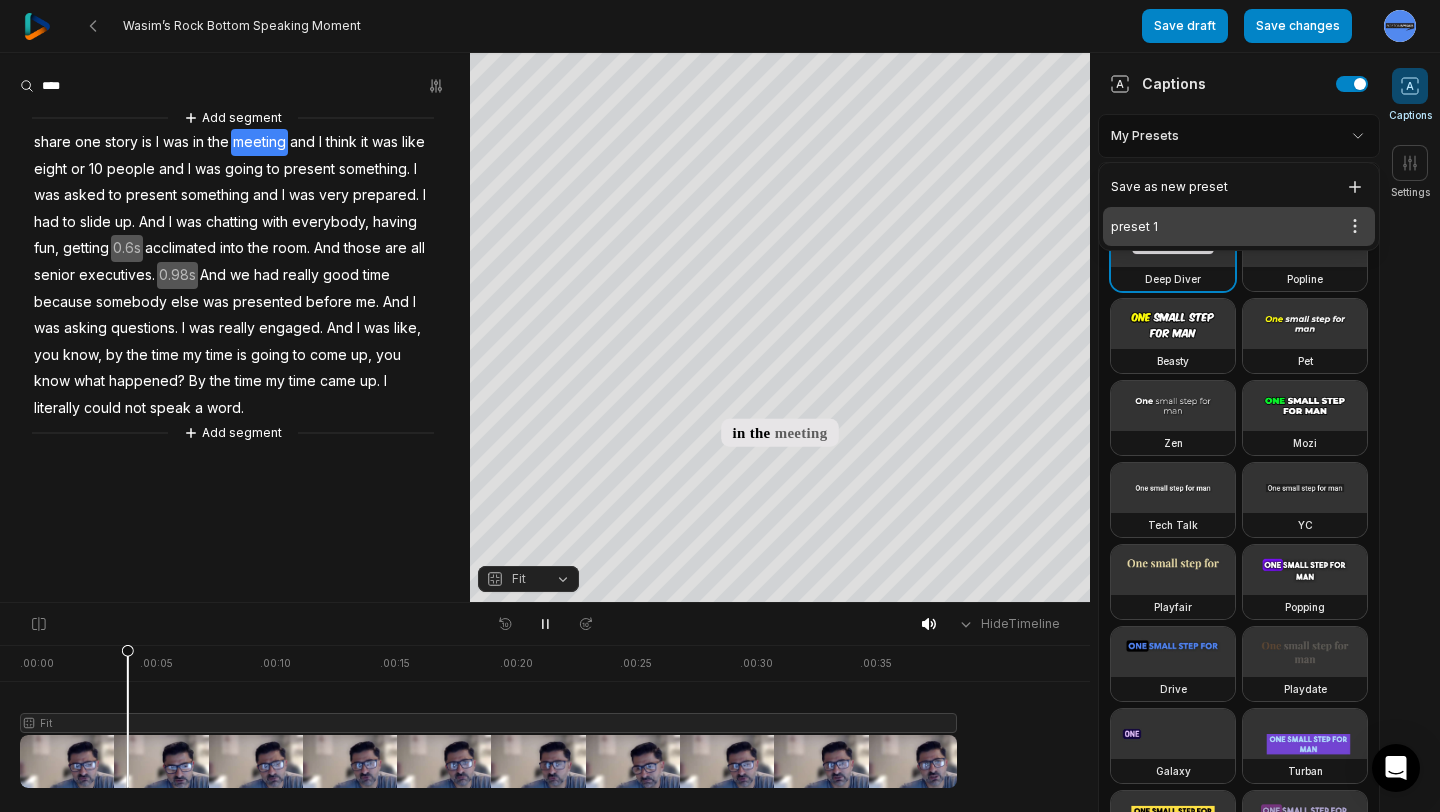 click on "preset 1 Open options" at bounding box center [1239, 226] 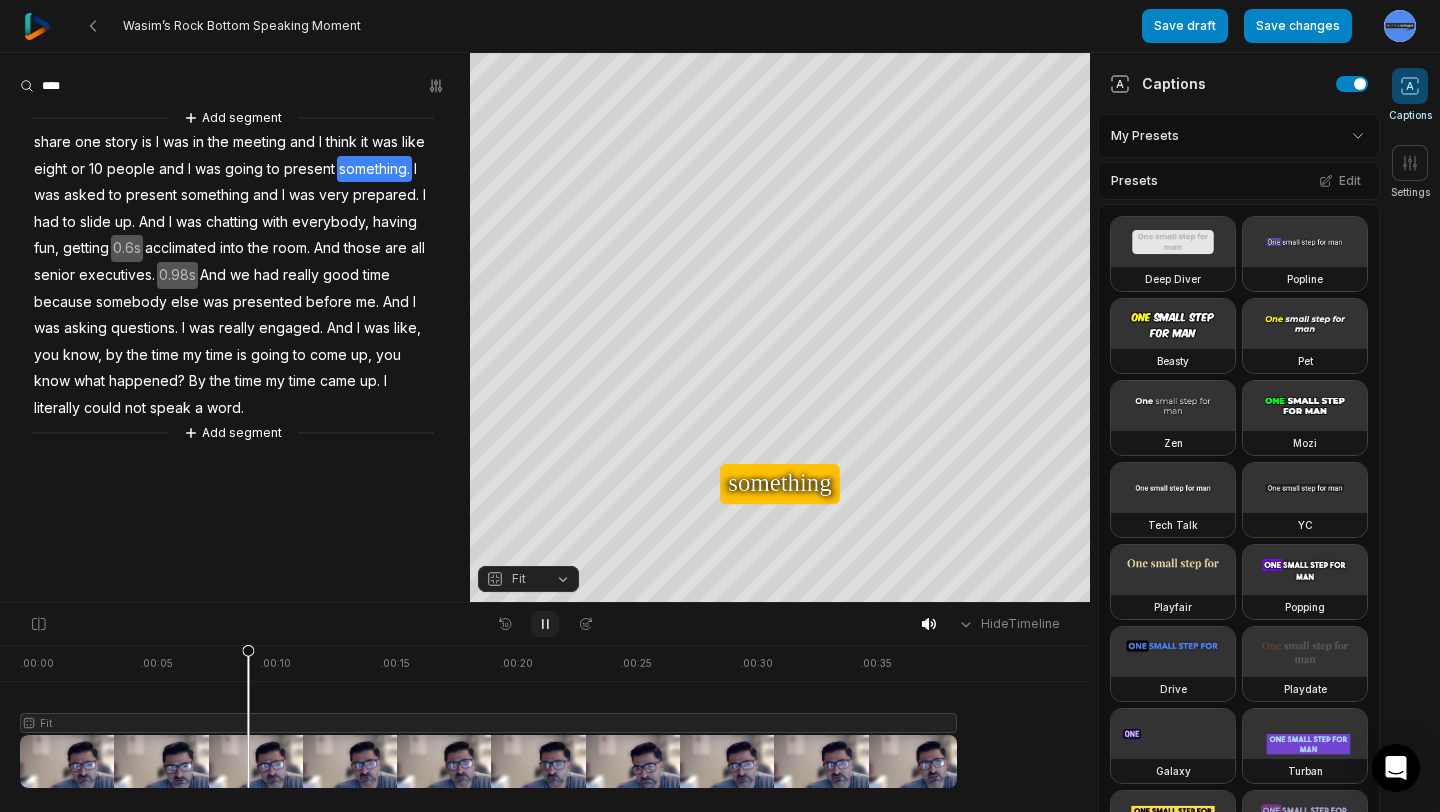 click 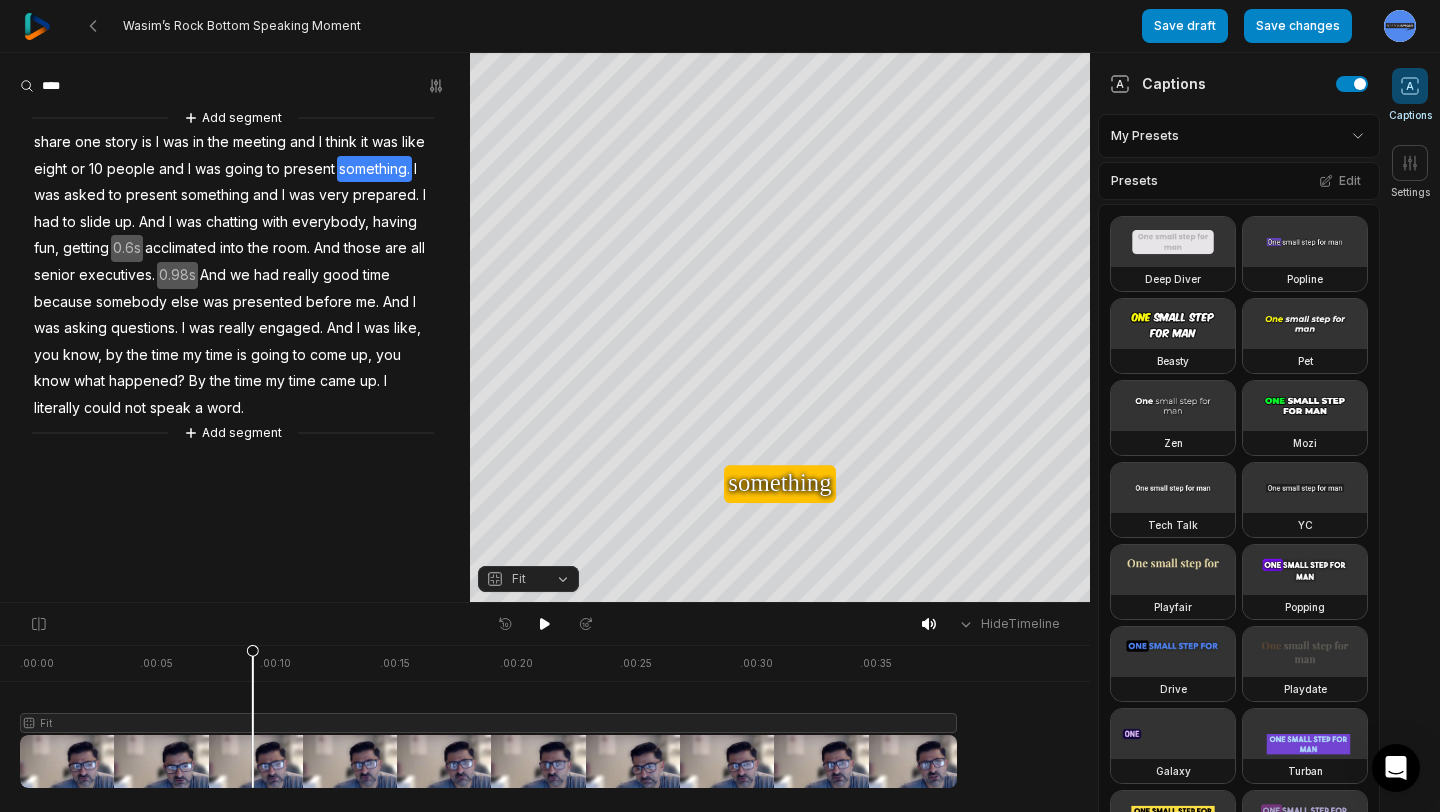 click on "is" at bounding box center [147, 142] 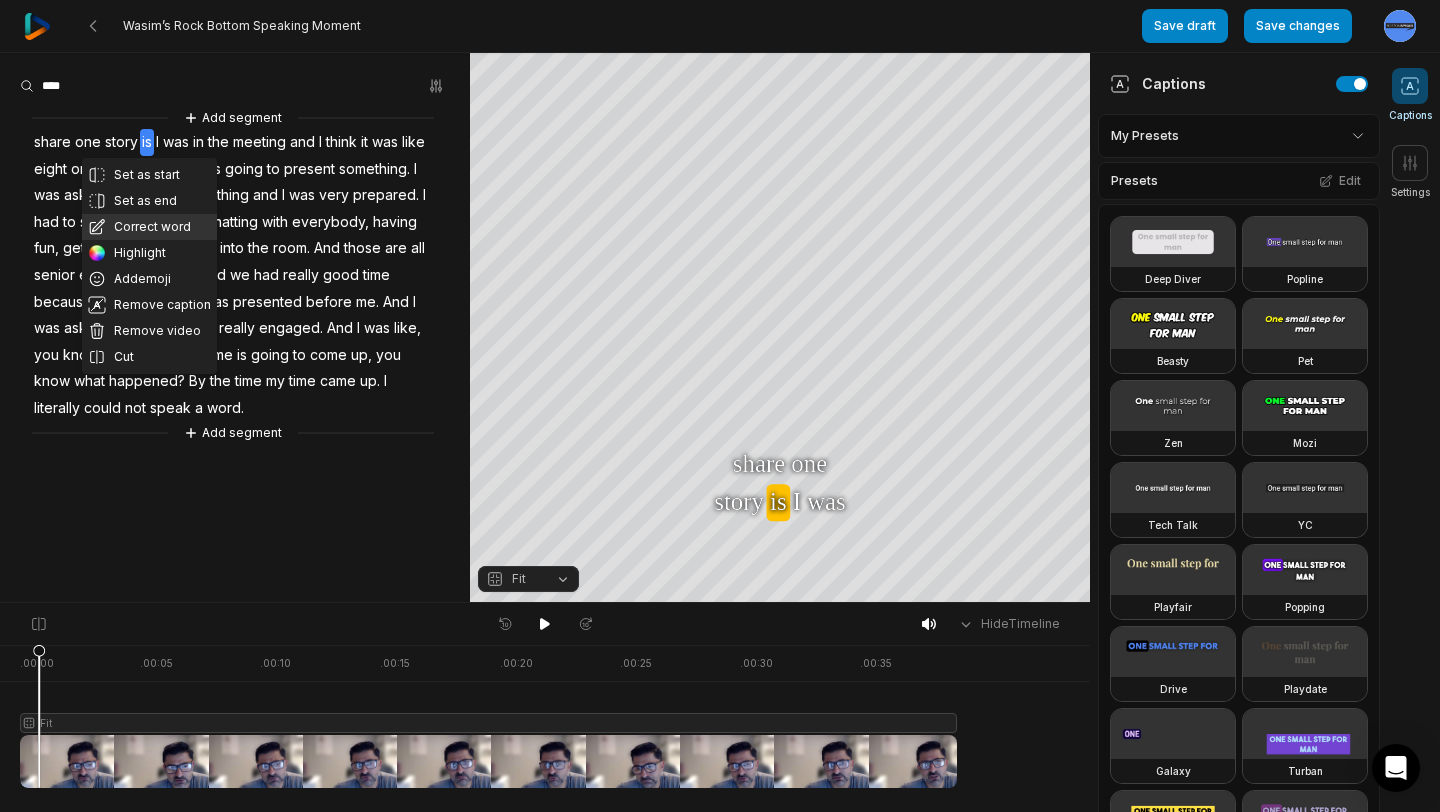 click on "Correct word" at bounding box center [149, 227] 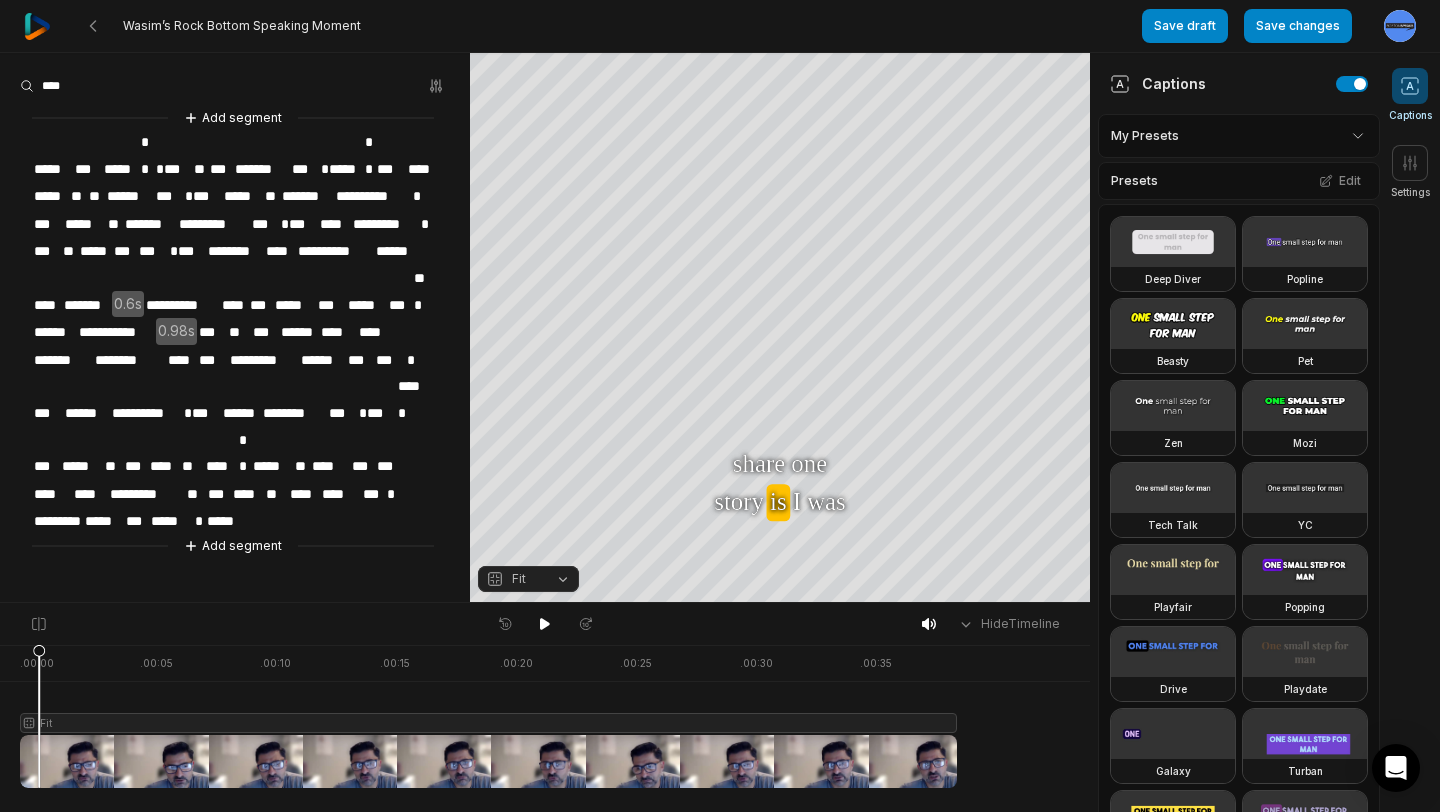 click on "**" at bounding box center [146, 142] 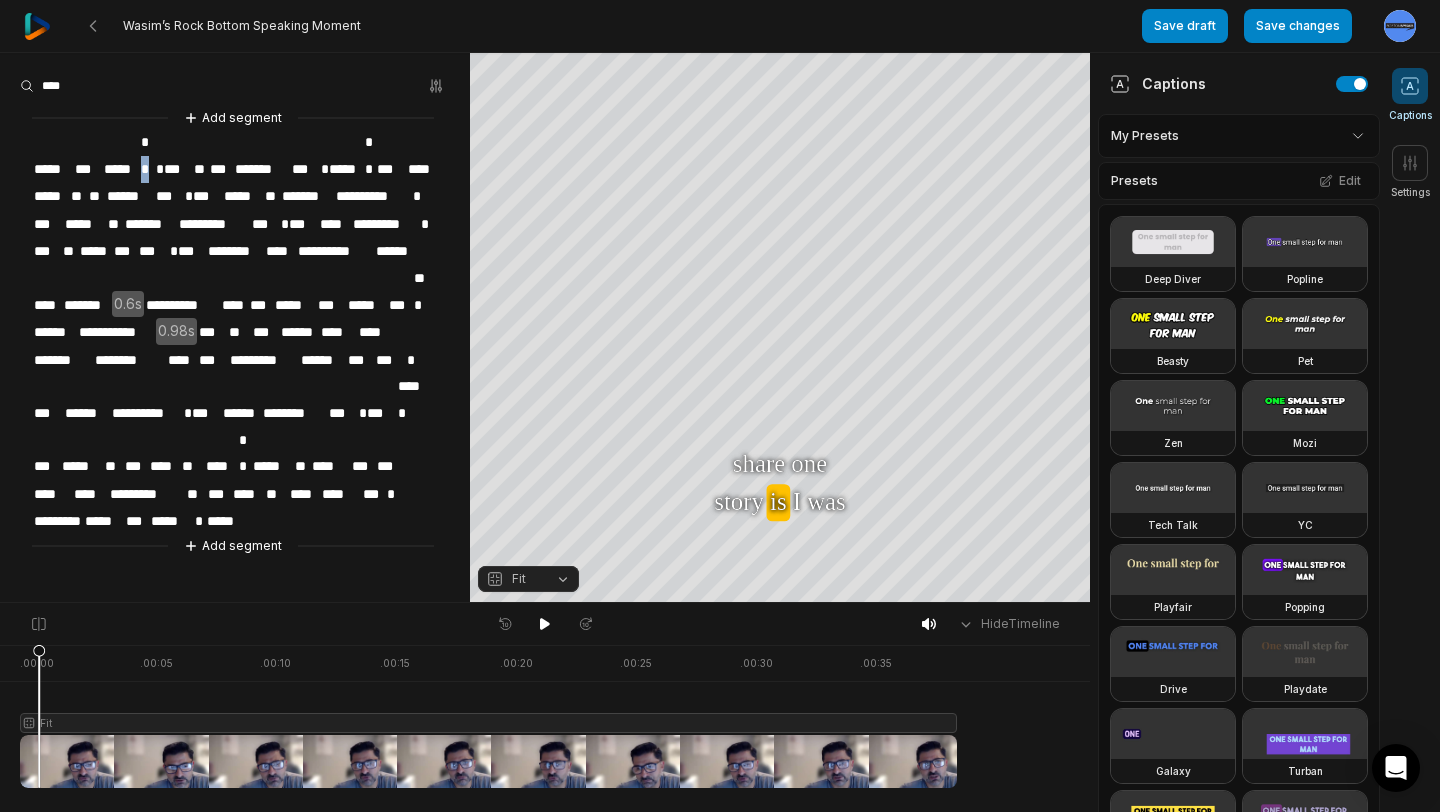 click on "**" at bounding box center [146, 142] 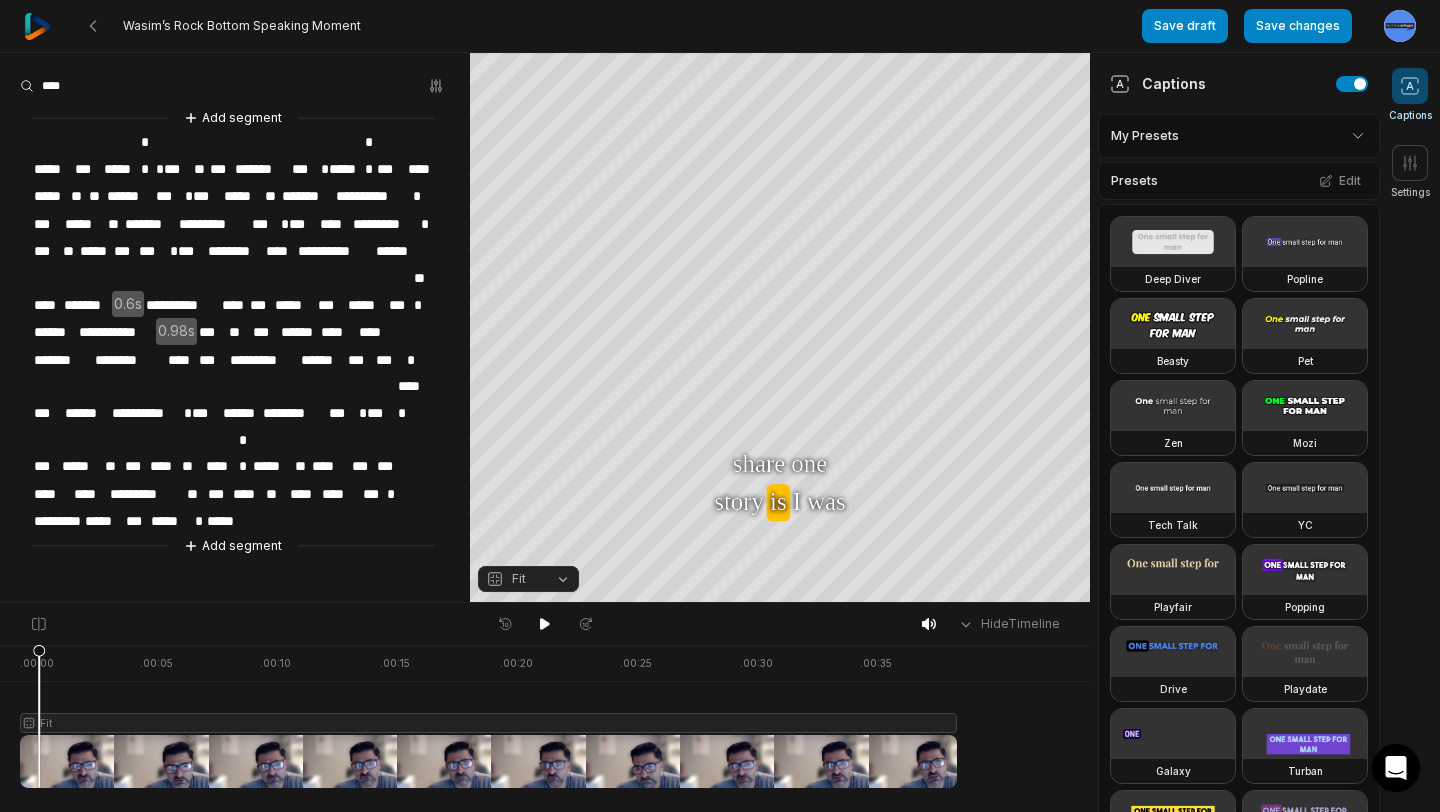 click on "**" at bounding box center (146, 142) 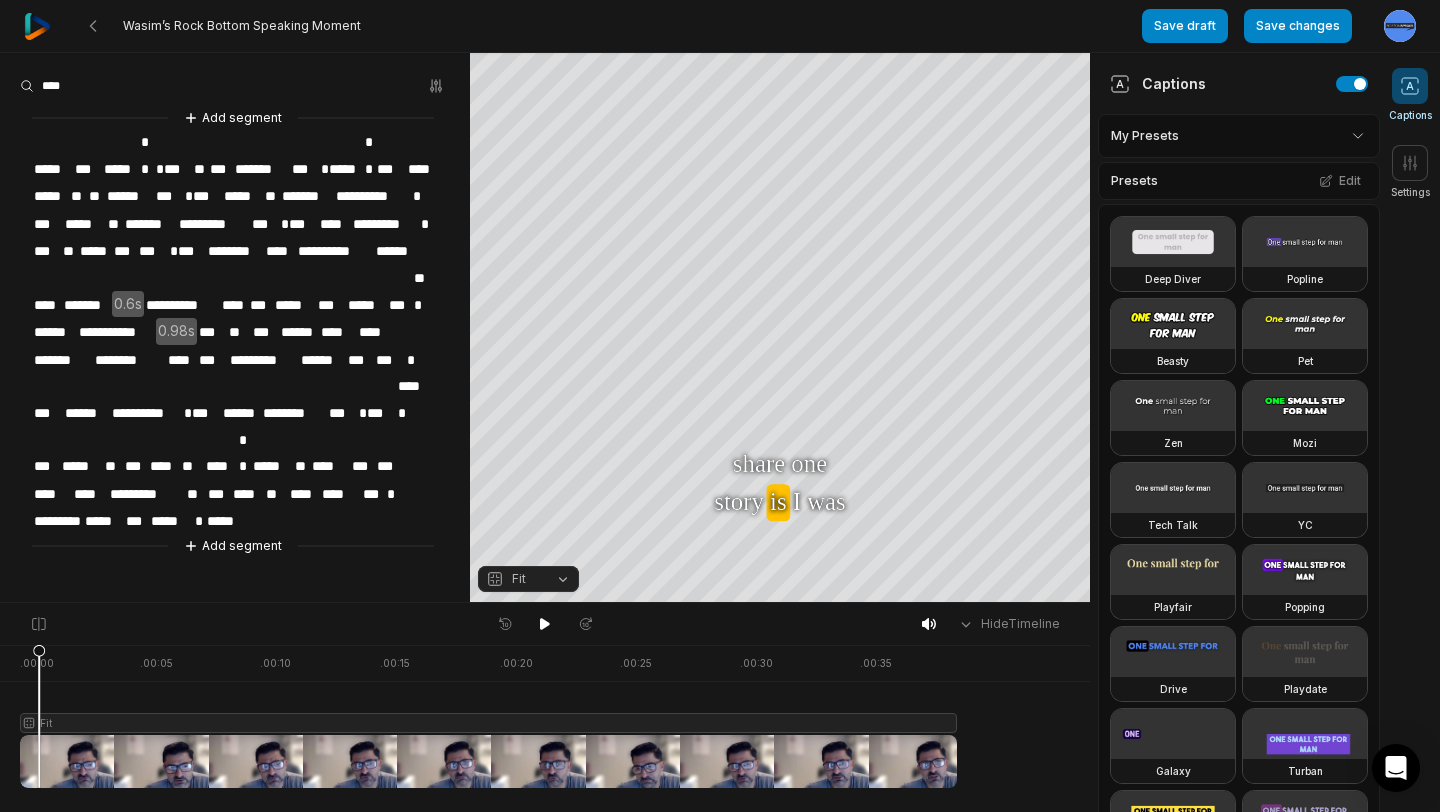click on "**" at bounding box center (146, 142) 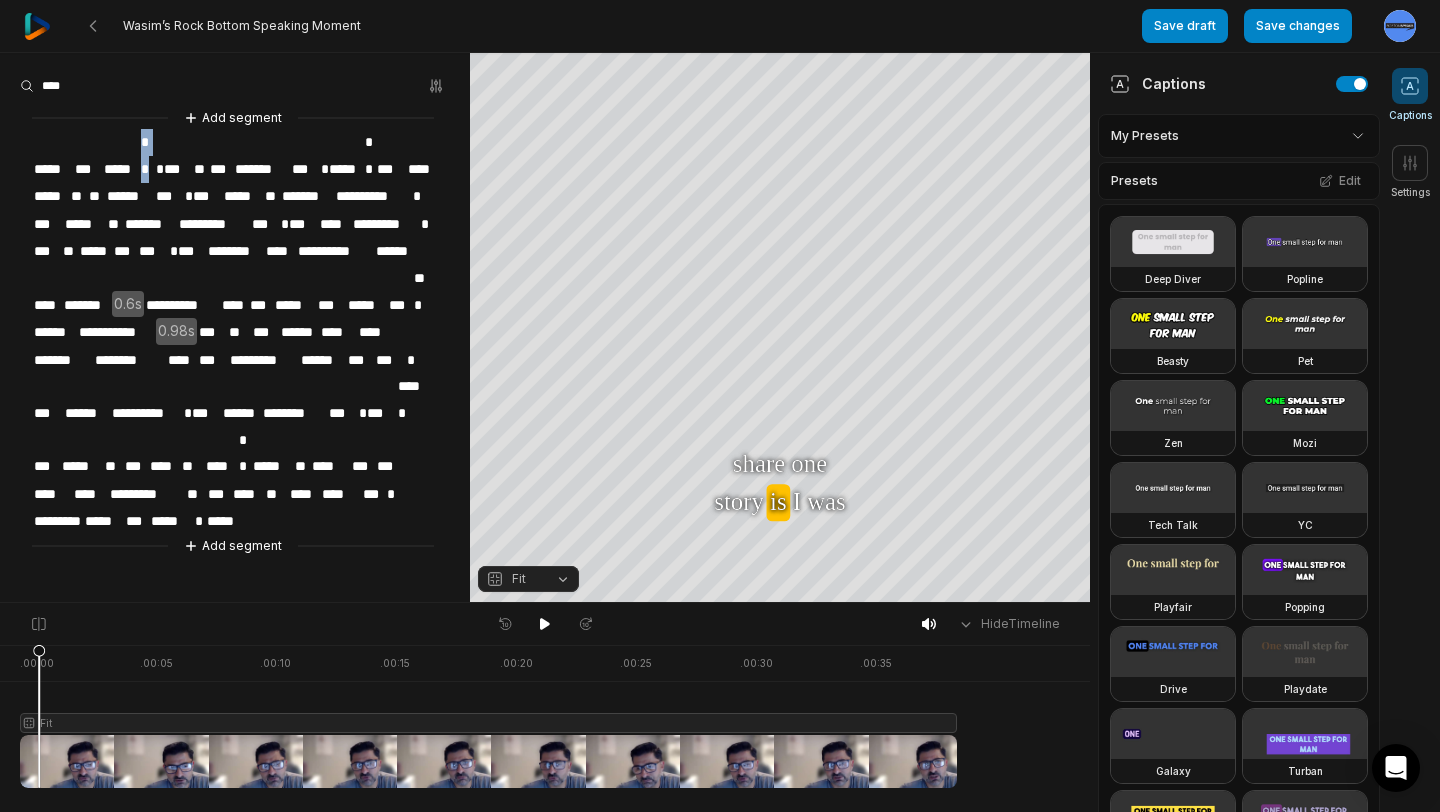 drag, startPoint x: 149, startPoint y: 141, endPoint x: 136, endPoint y: 140, distance: 13.038404 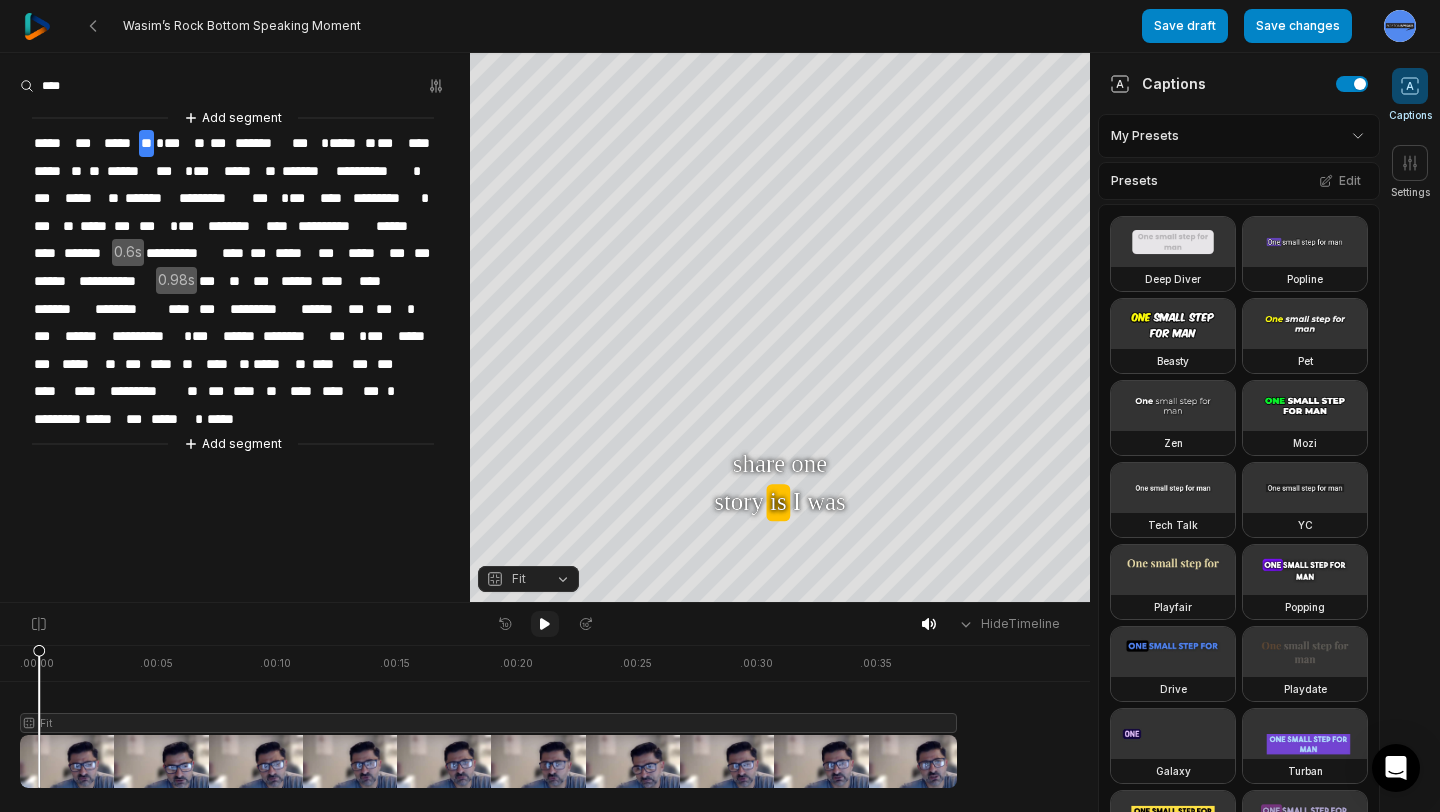 click at bounding box center [545, 624] 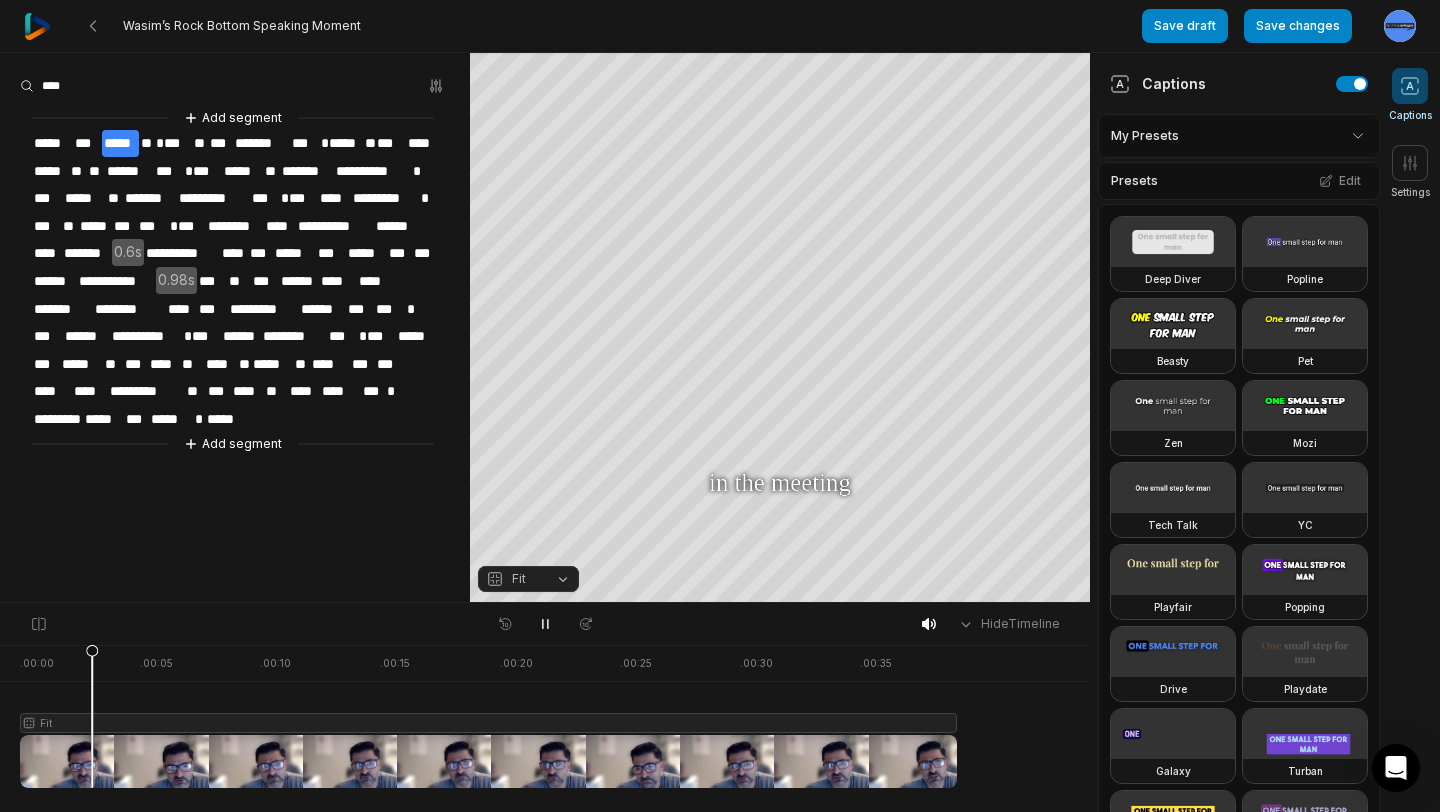 click on "*****" at bounding box center (121, 143) 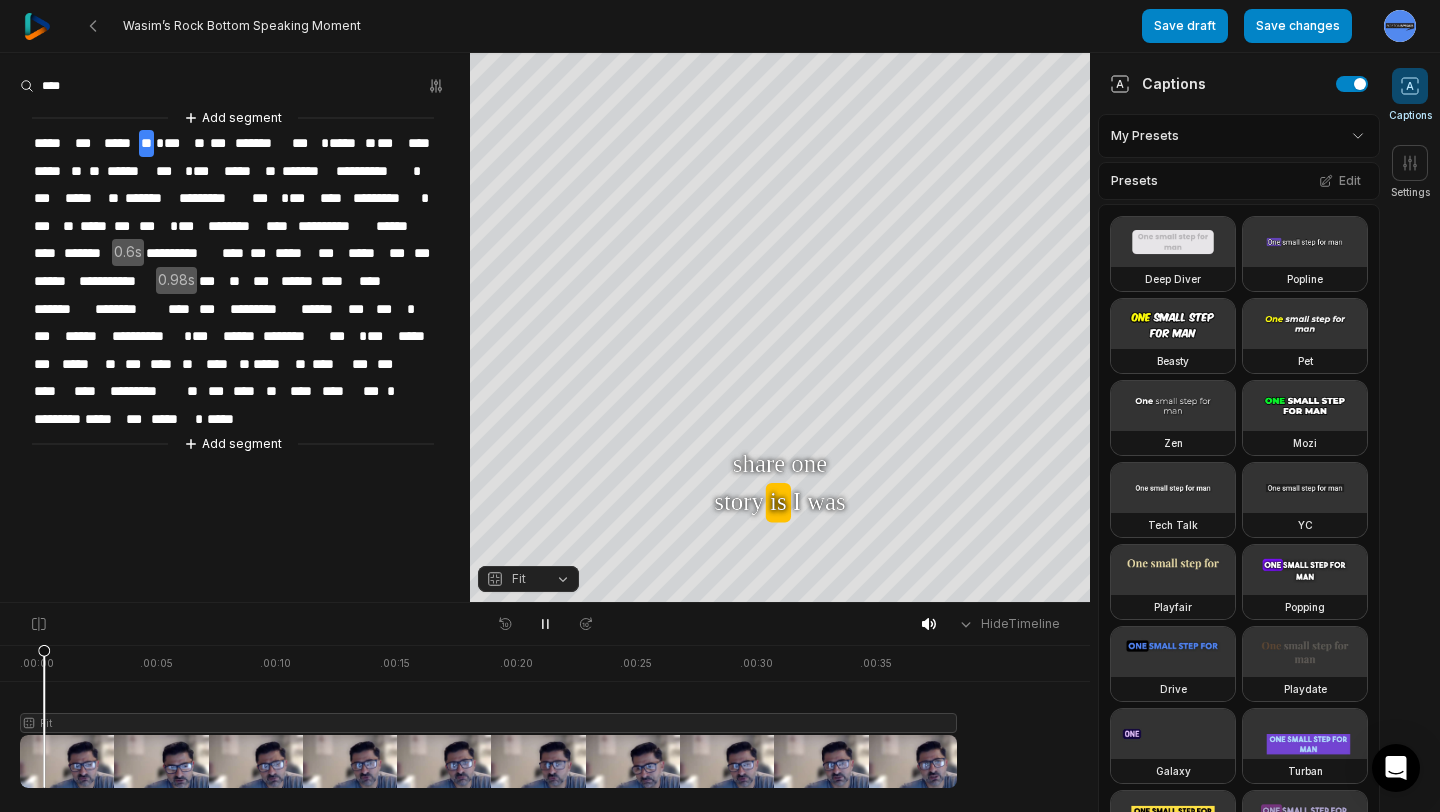 click on "**" at bounding box center [146, 143] 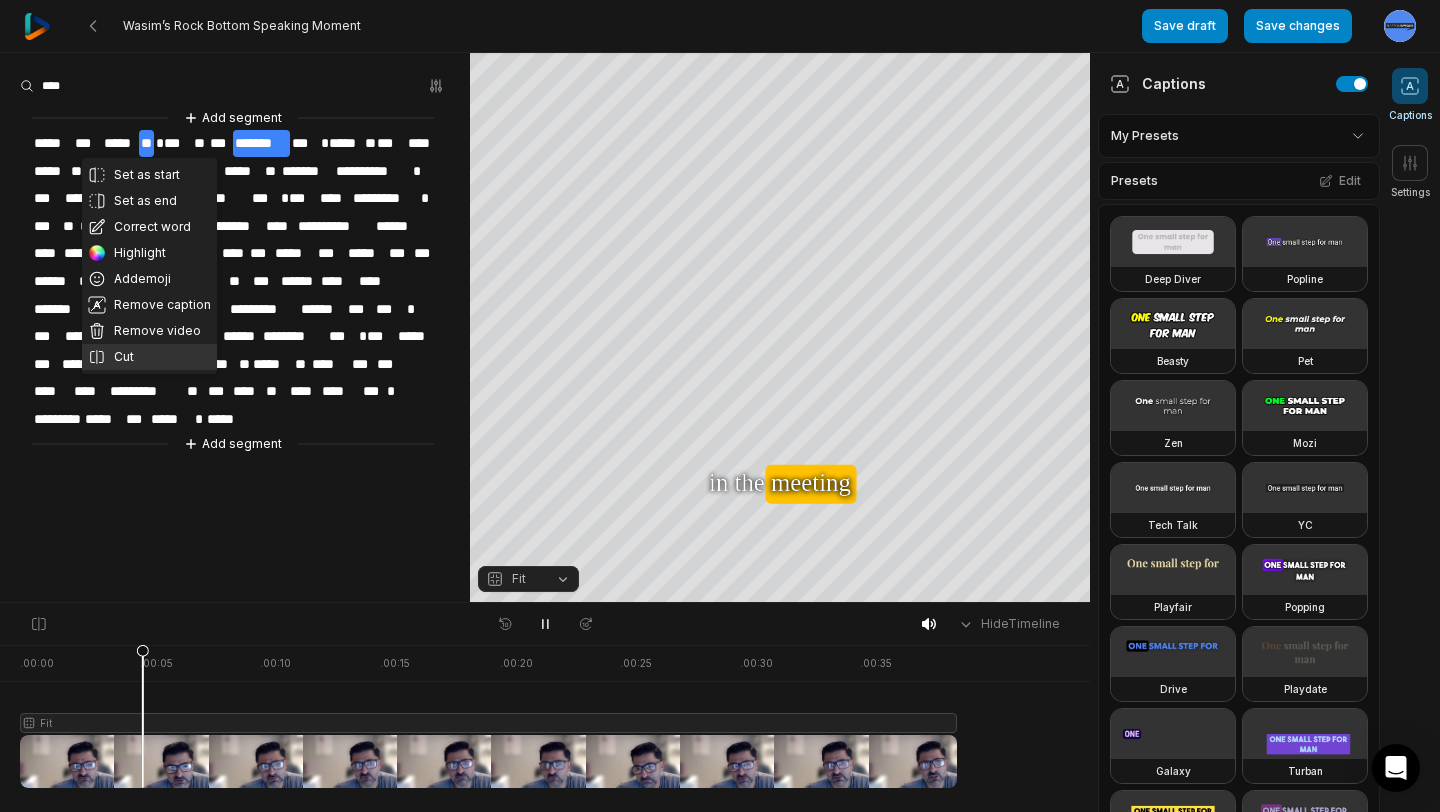 click on "Cut" at bounding box center (149, 357) 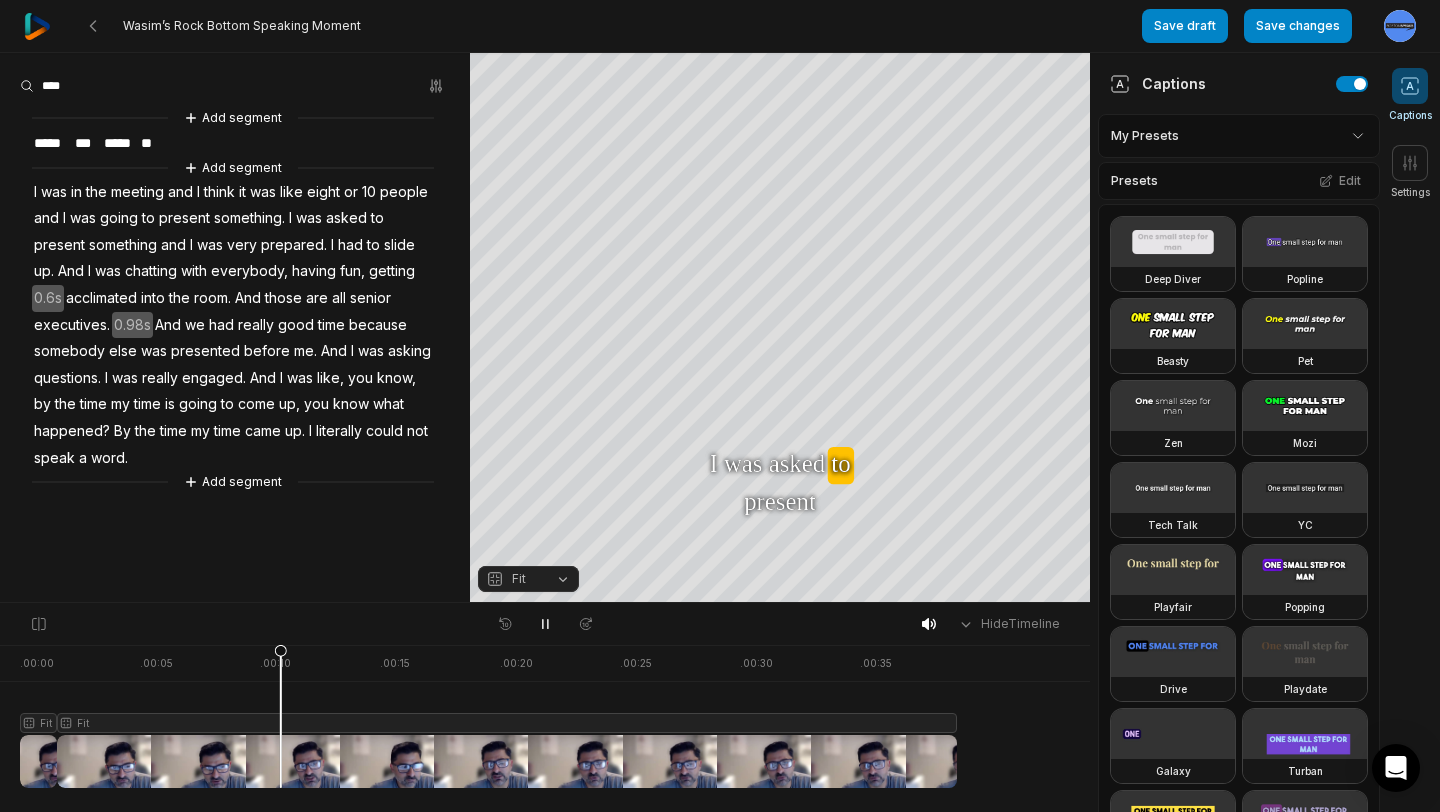 click on "Add segment ***** *** ***** **   Add segment I was in the meeting and I think it was like eight or 10 people and I was going to present something. I was asked to present something and I was very prepared. I had to slide up. And I was chatting with everybody, having fun, getting 0.6s acclimated into the room. And those are all senior executives. 0.98s And we had really good time because somebody else was presented before me. And I was asking questions. I was really engaged. And I was like, you know, by the time my time is going to come up, you know what happened? By the time my time came up. I literally could not speak a word.   Add segment" at bounding box center (235, 327) 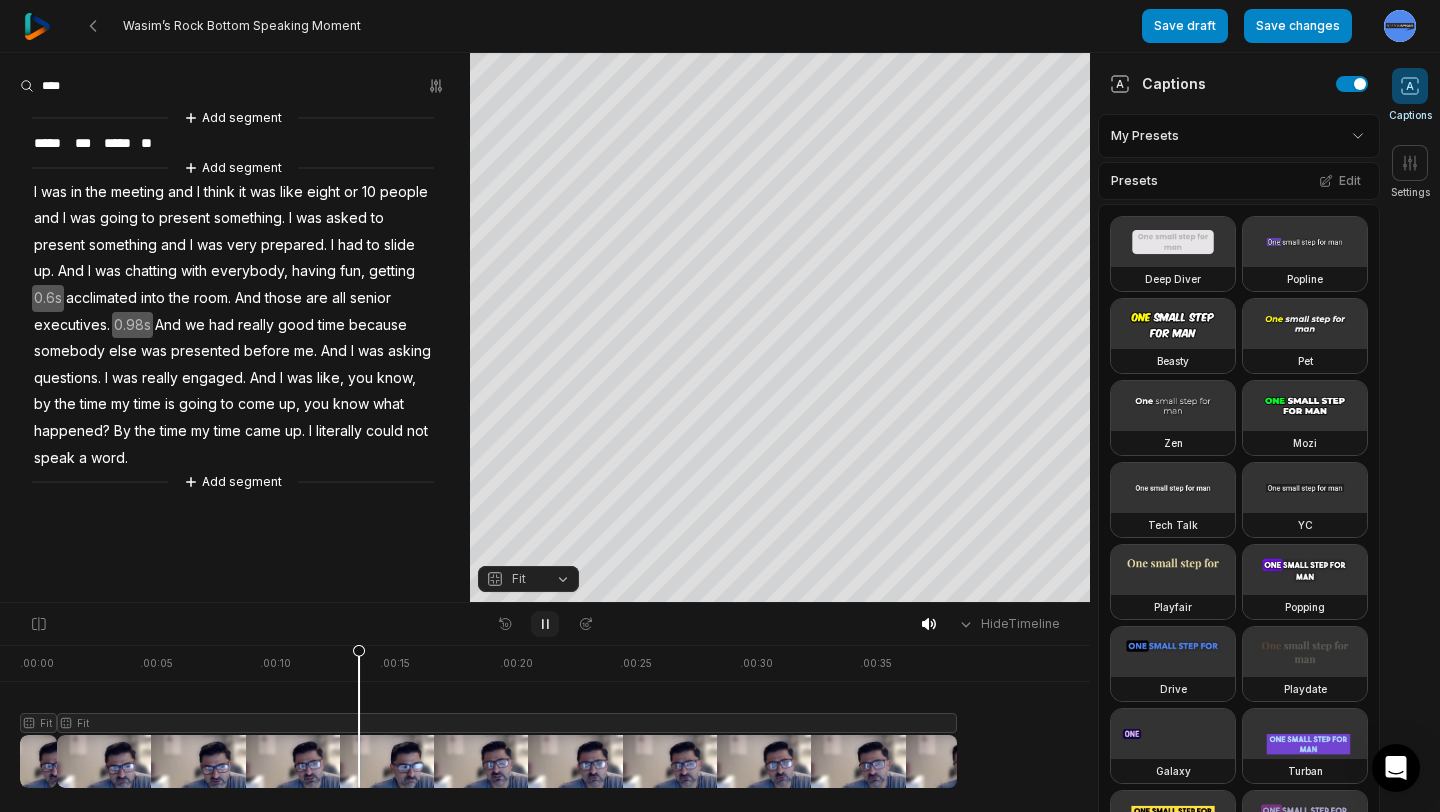 click 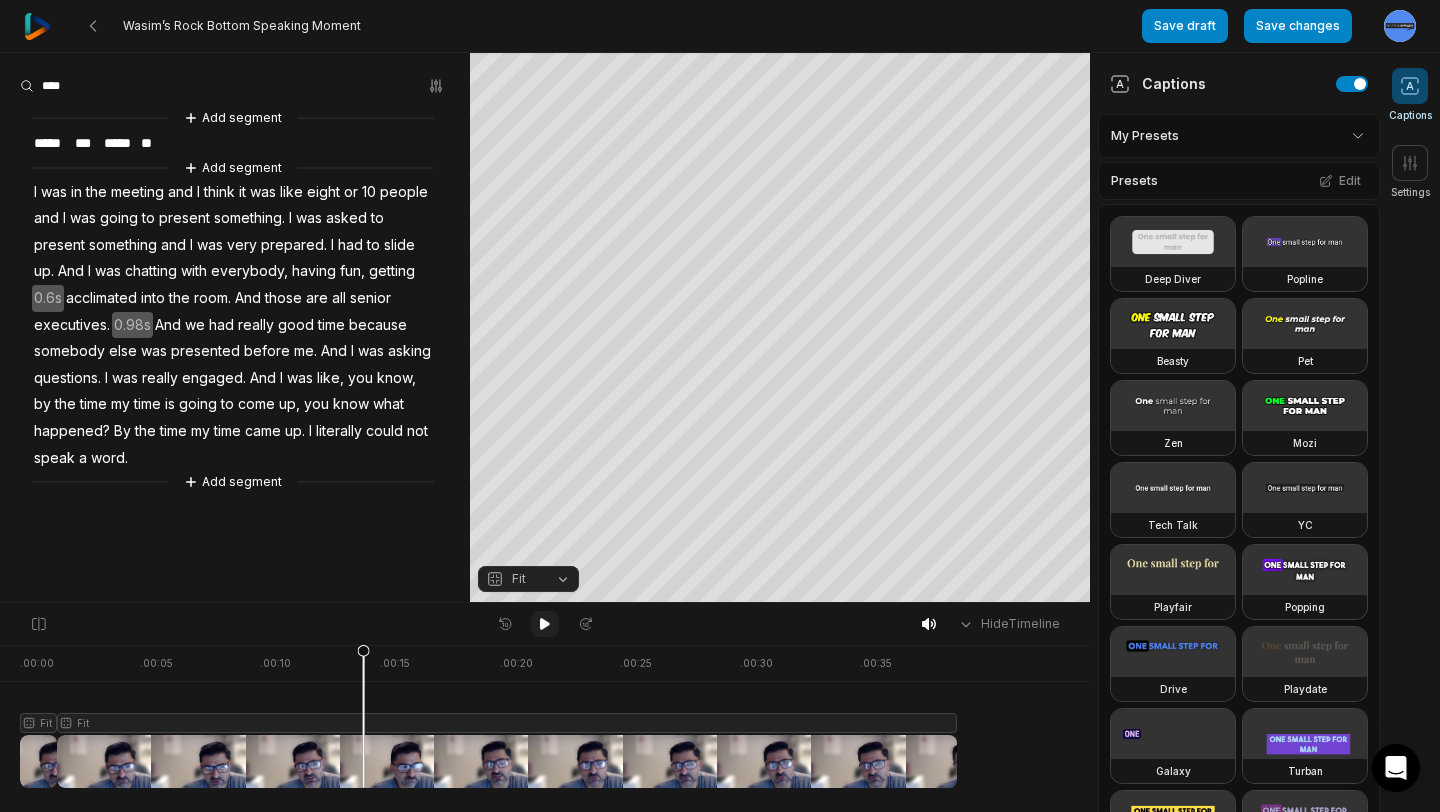 type 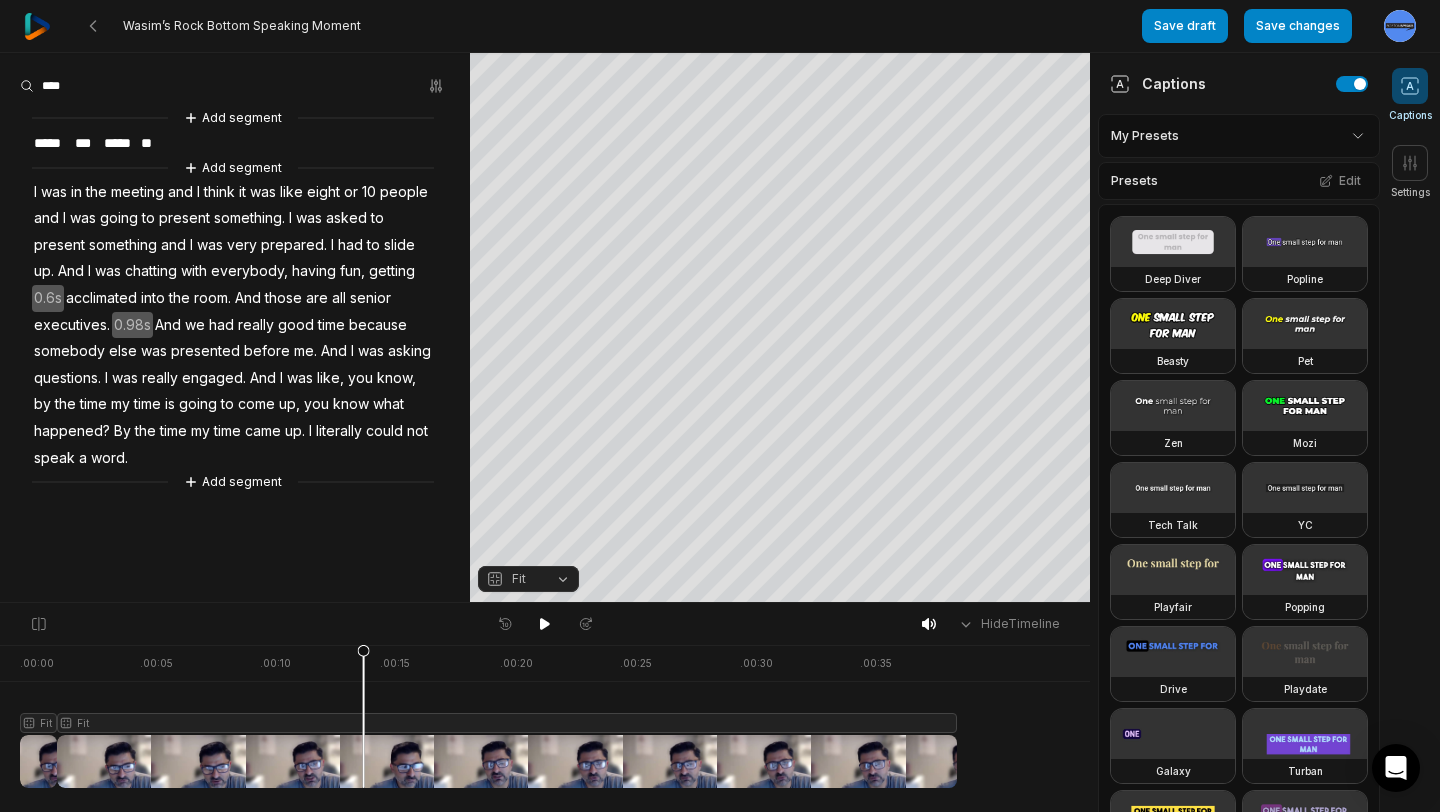 click on "**" at bounding box center (146, 143) 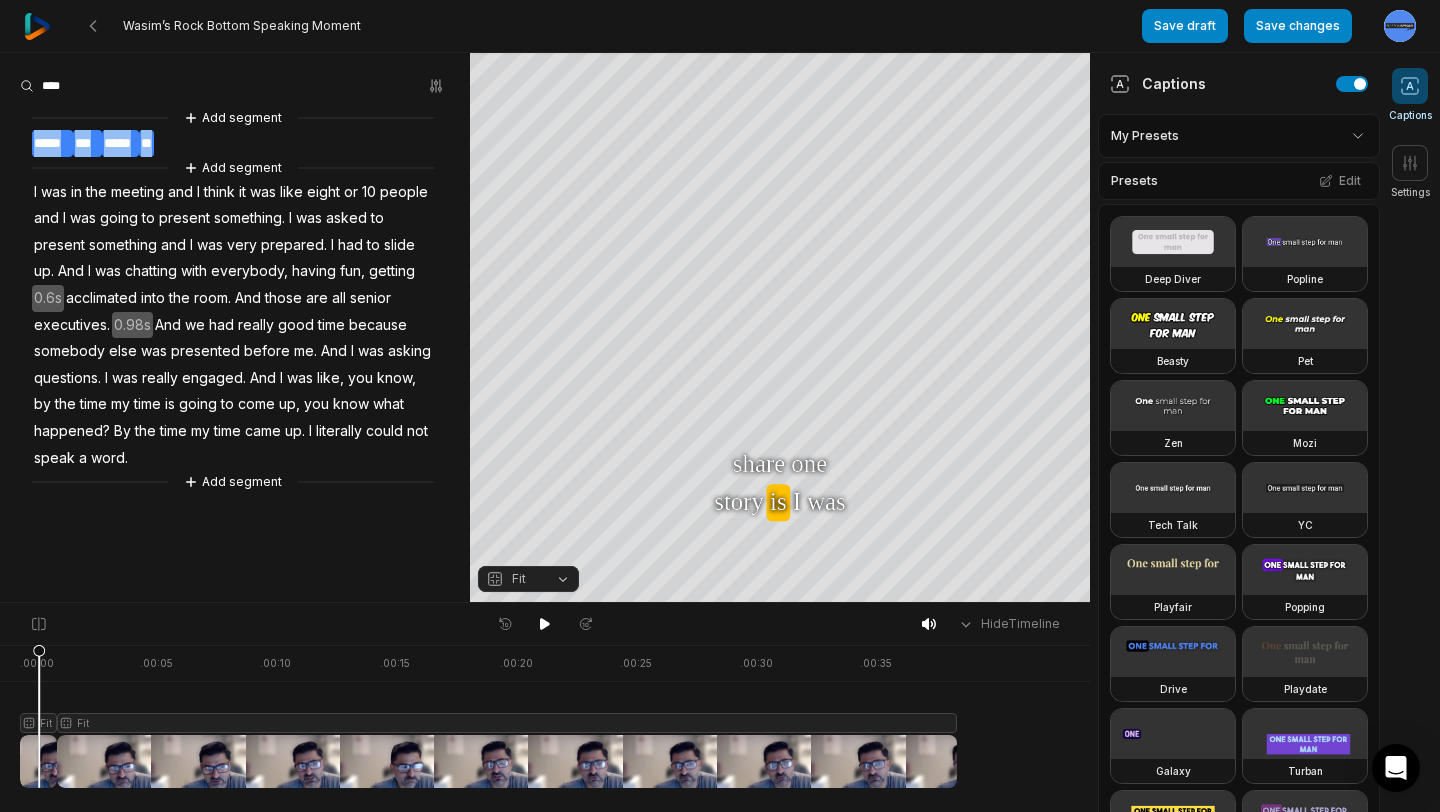 drag, startPoint x: 149, startPoint y: 137, endPoint x: 16, endPoint y: 131, distance: 133.13527 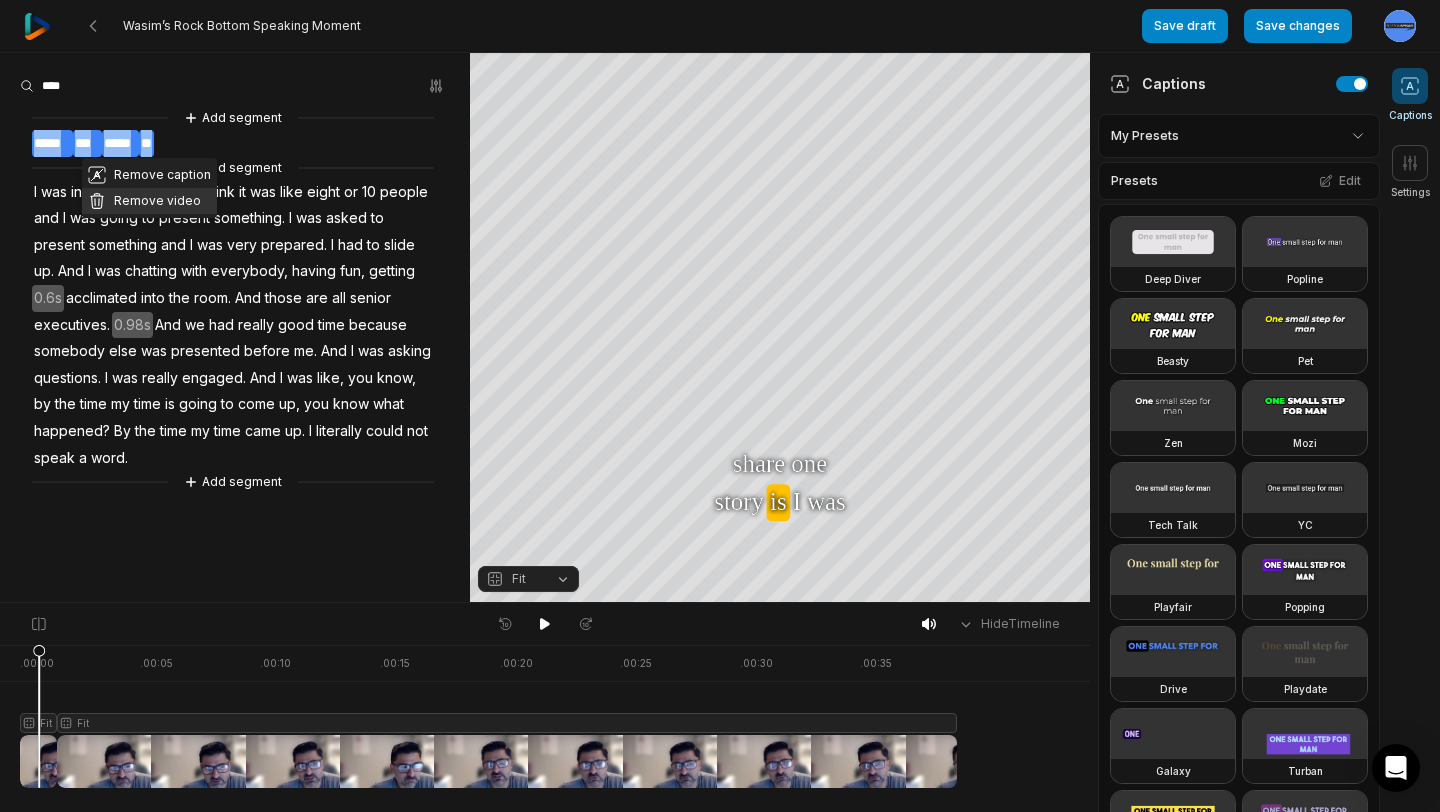 click on "Remove video" at bounding box center (149, 201) 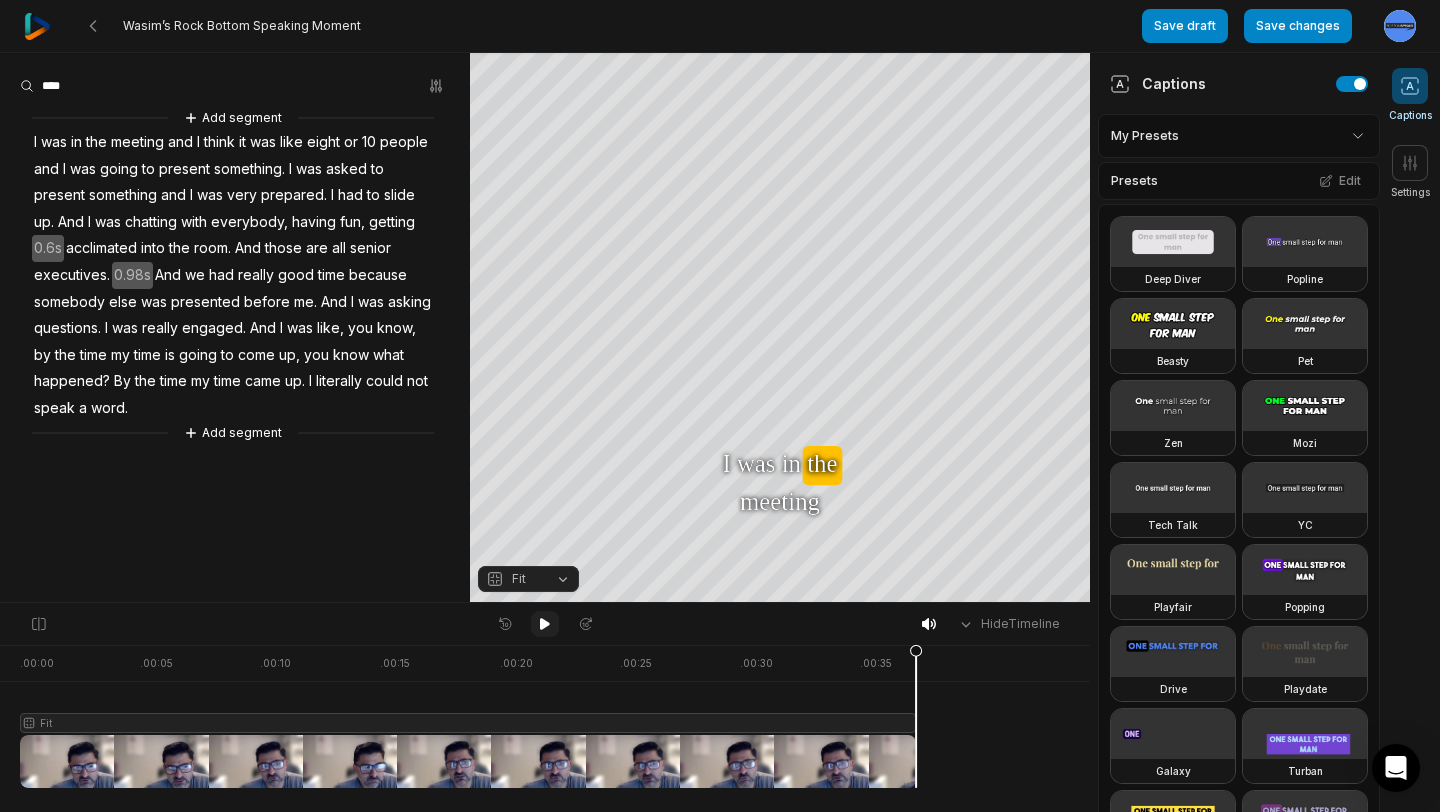 click 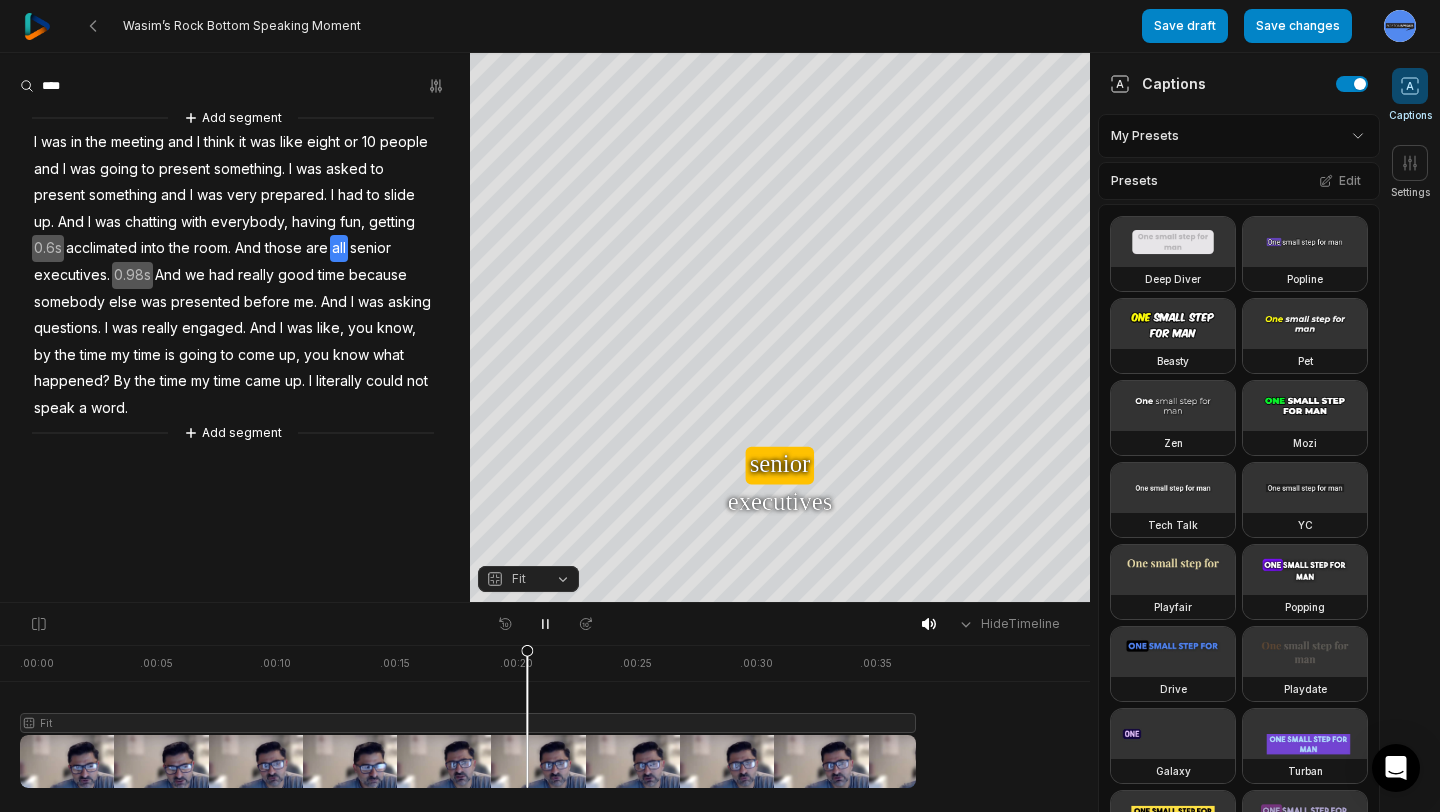 click on "Fit" at bounding box center [528, 579] 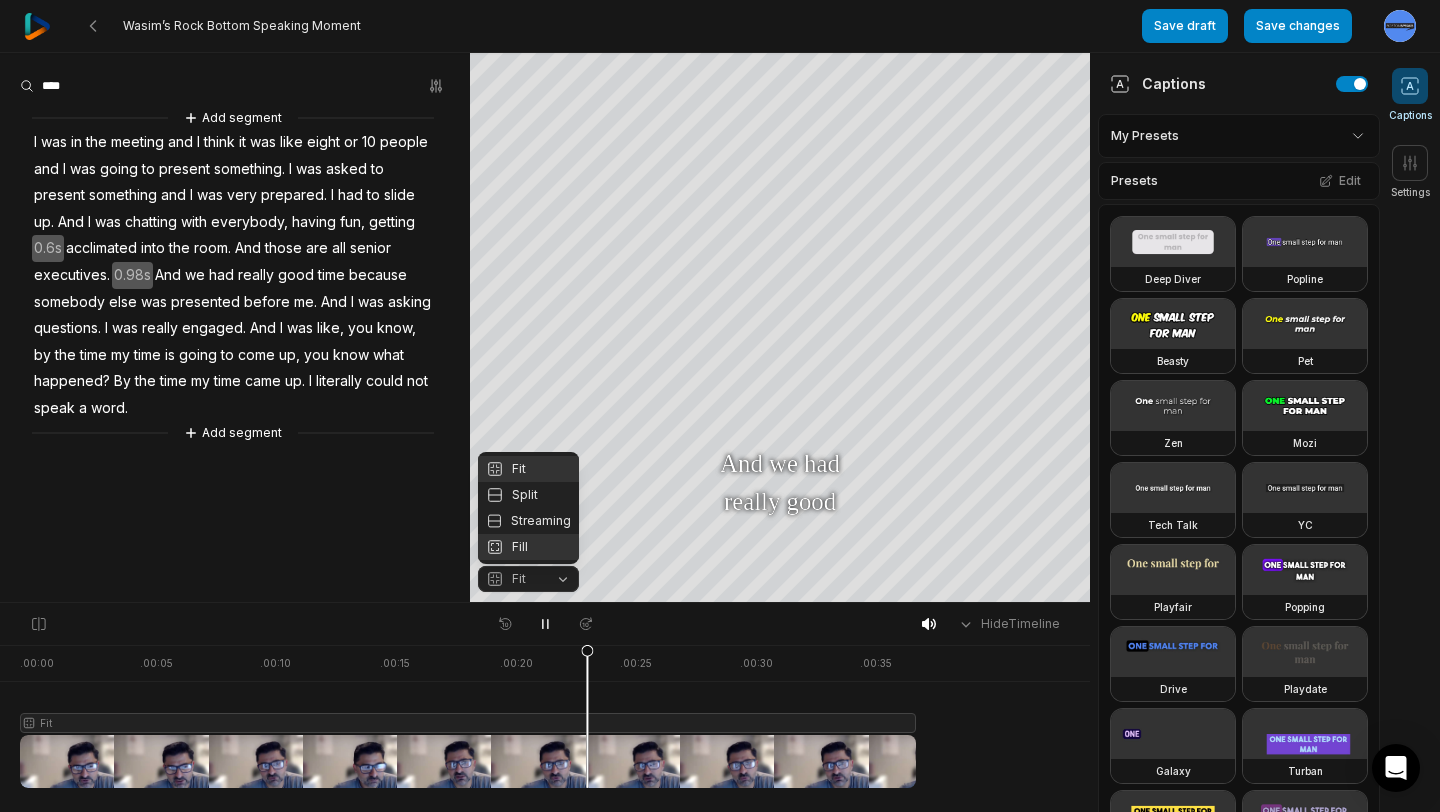 click on "Fill" at bounding box center (528, 547) 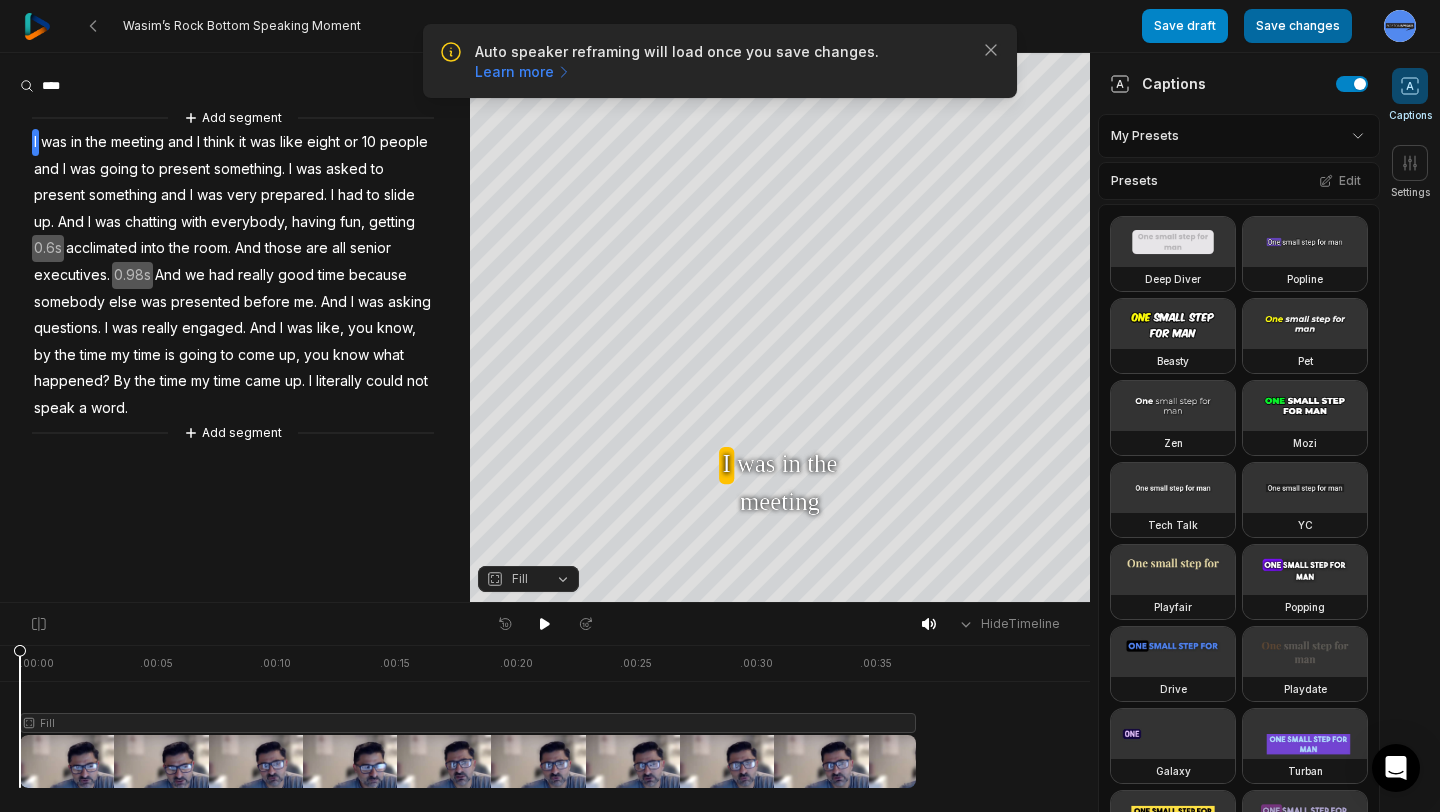 click on "Save changes" at bounding box center [1298, 26] 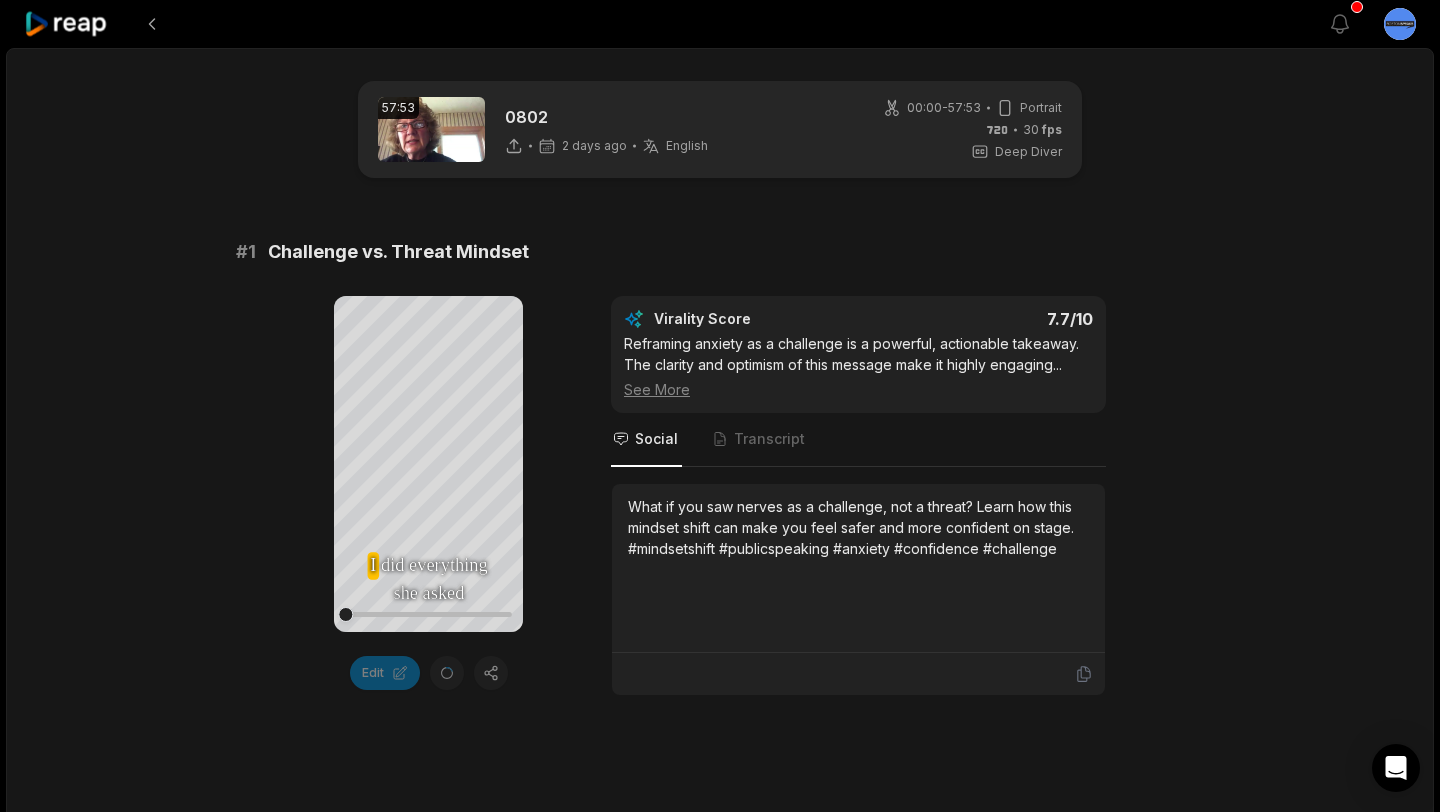 scroll, scrollTop: 0, scrollLeft: 0, axis: both 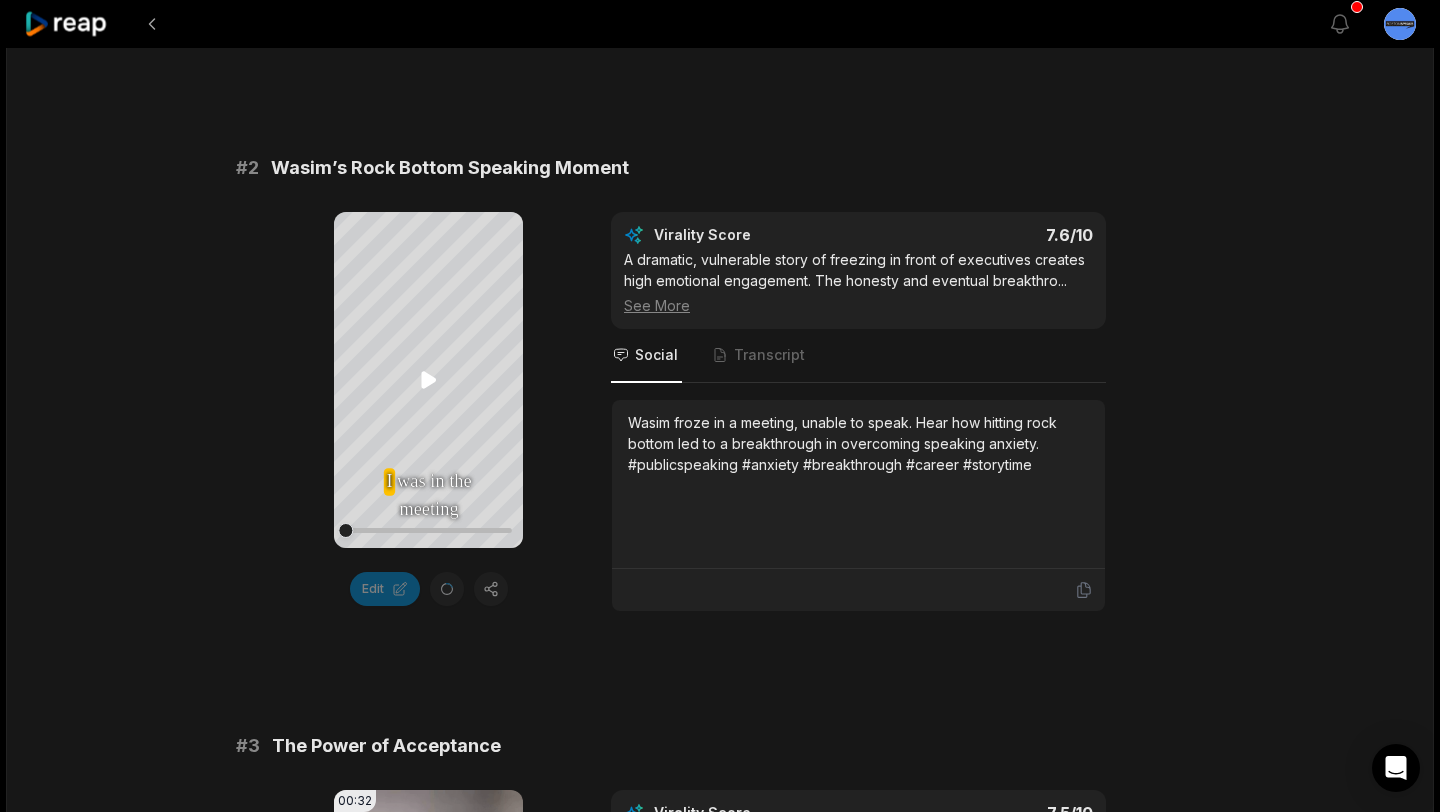 click 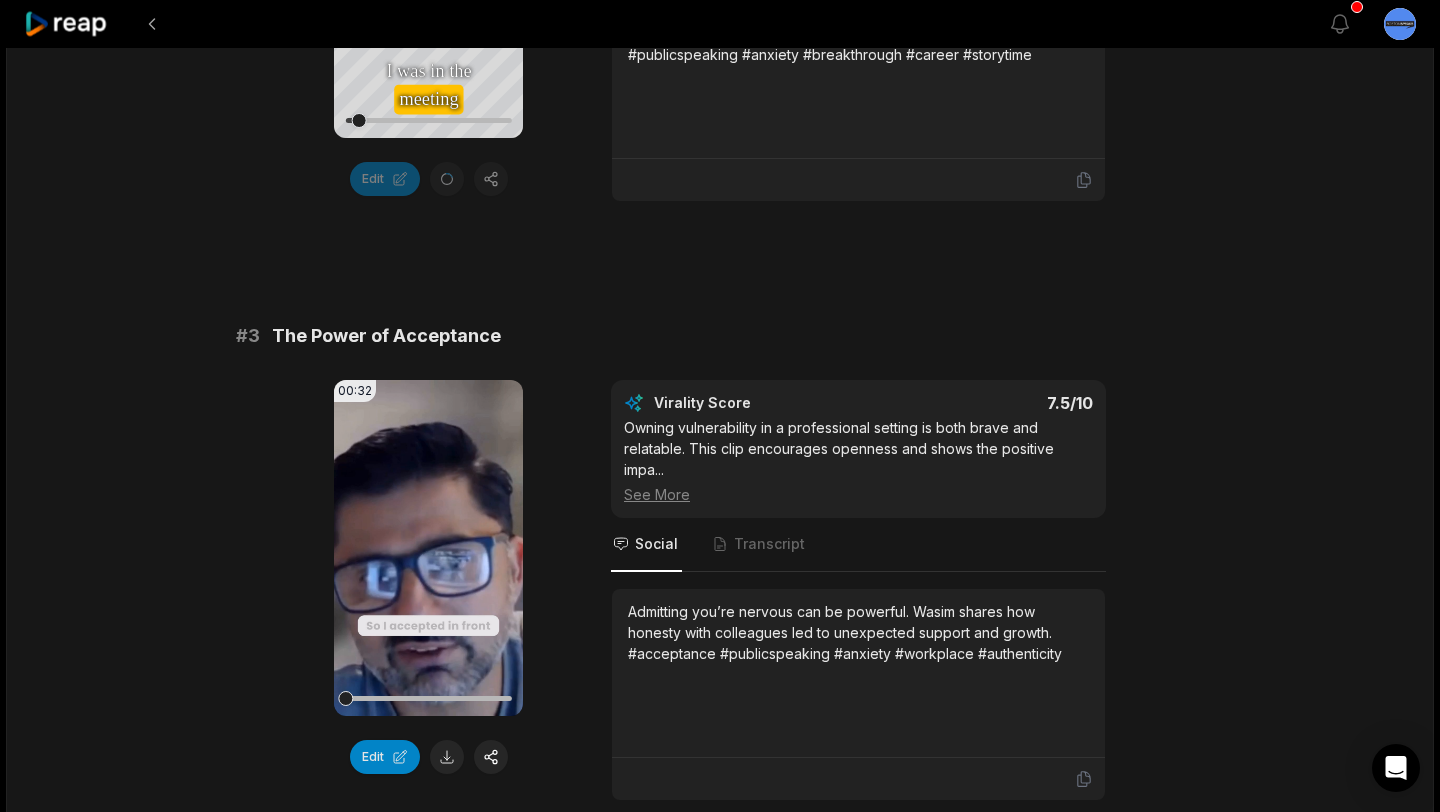 scroll, scrollTop: 1308, scrollLeft: 0, axis: vertical 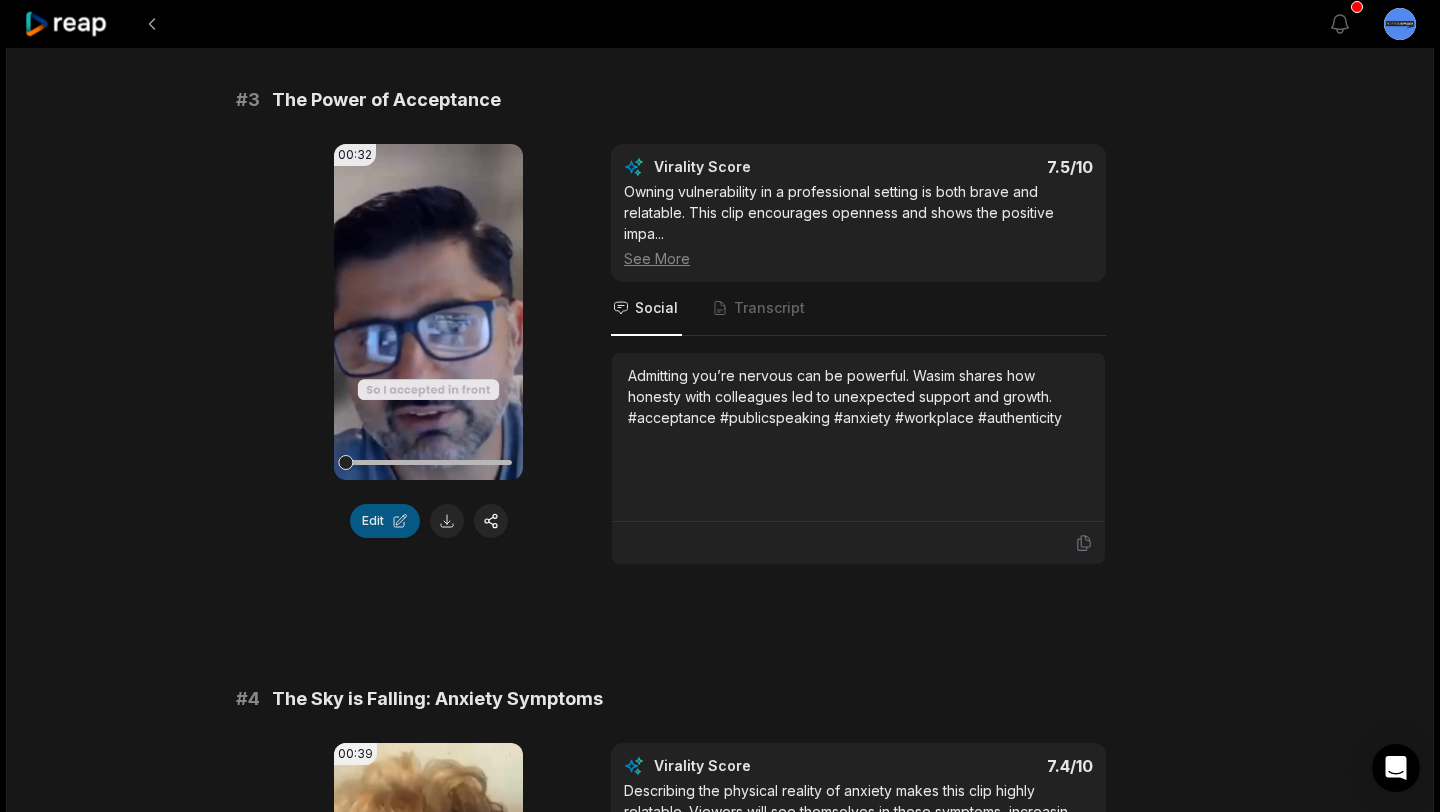 click on "Edit" at bounding box center (385, 521) 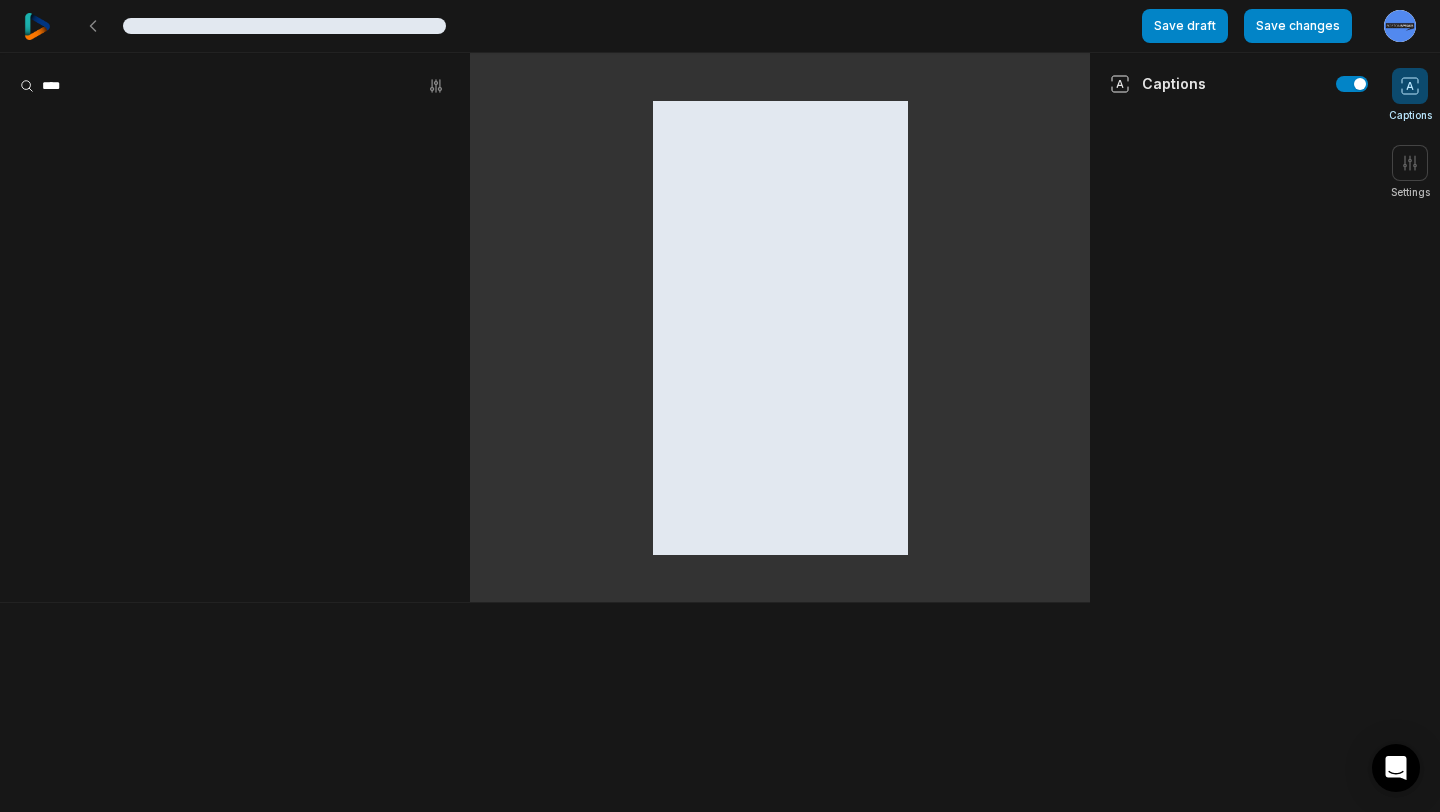 scroll, scrollTop: 0, scrollLeft: 0, axis: both 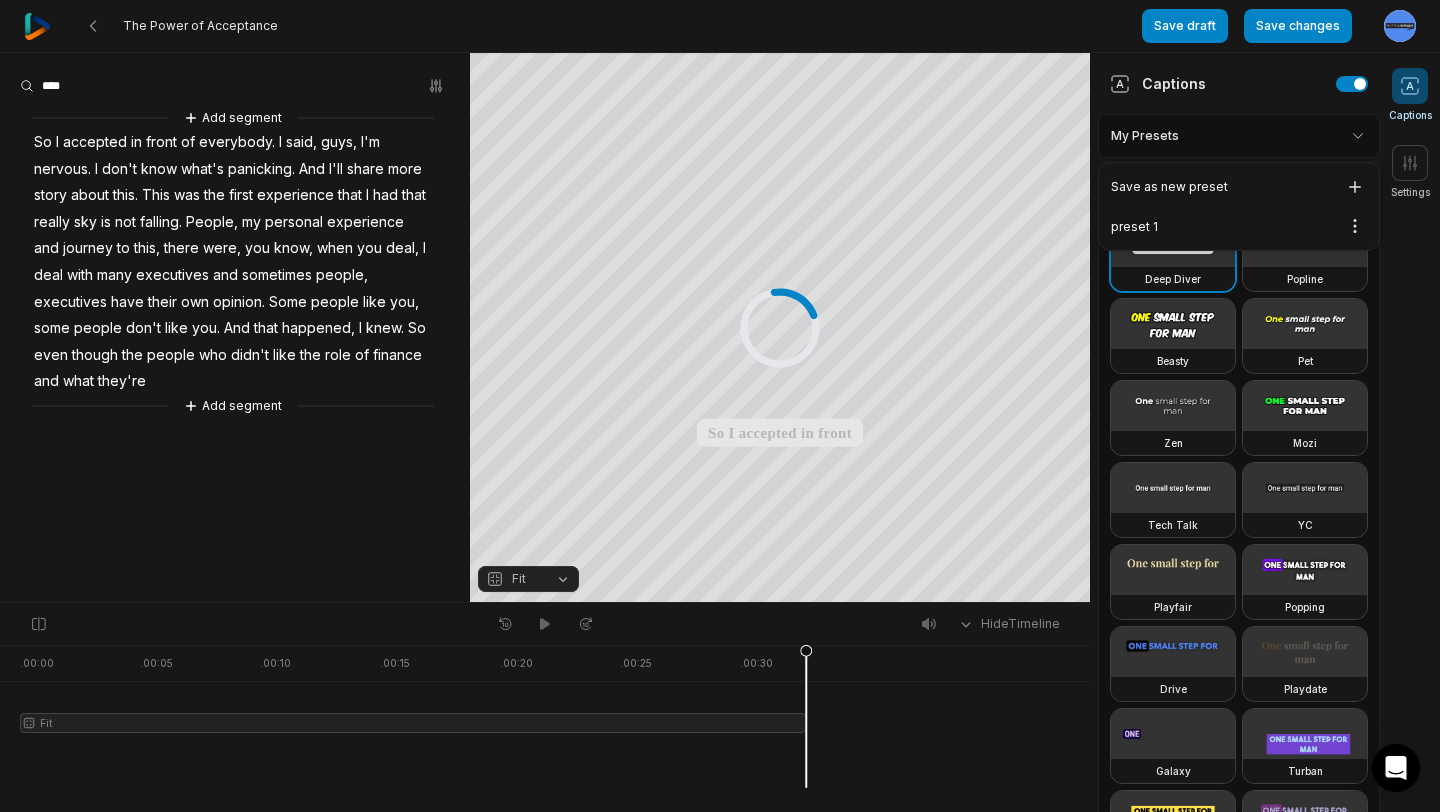 click on "The Power of Acceptance Save draft Save changes Open user menu Captions Settings Your browser does not support mp4 format. Your browser does not support mp4 format. So   I   accepted   in   front of   everybody I   said,   guys,   I'm   nervous I   don't   know   what's panicking And   I'll   share   more   story about   this This   was   the   first experience that   I   had   that   really sky   is   not   falling People,   my   personal experience and   journey   to   this,   there were,   you   know,   when   you deal,   I   deal   with   many executives   and   sometimes people,   executives   have their   own   opinion Some   people   like   you, some   people   don't   like you And   that   happened,   I knew So   even   though   the   people who   didn't   like   the   role of   finance   and   what they're Crop Hex ********* * % Fit Hide  Timeline .  00:00 .  00:05 .  00:10 .  00:15 .  00:20 .  00:25 .  00:30 Fit   Add segment So I in" at bounding box center [720, 406] 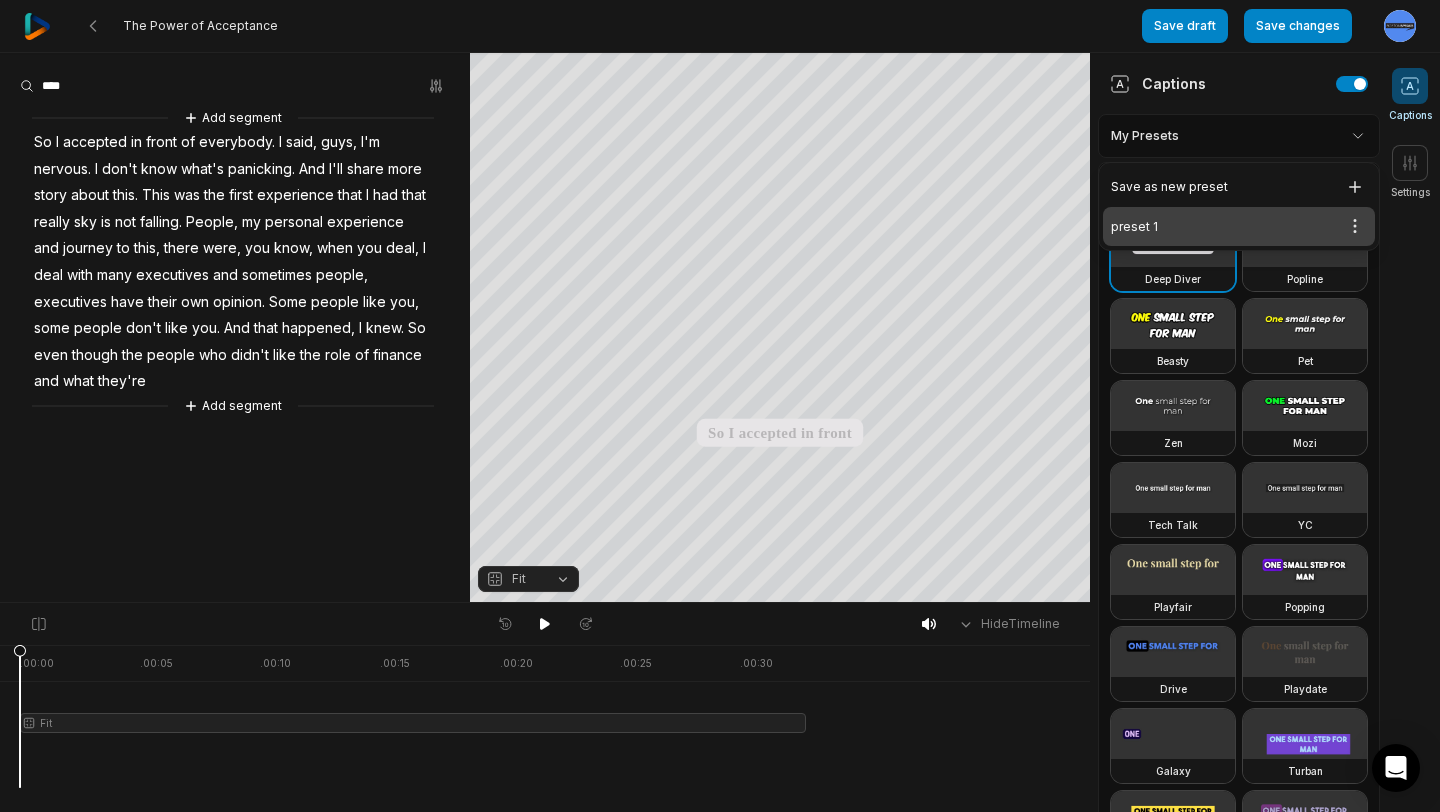 click on "preset 1 Open options" at bounding box center [1239, 226] 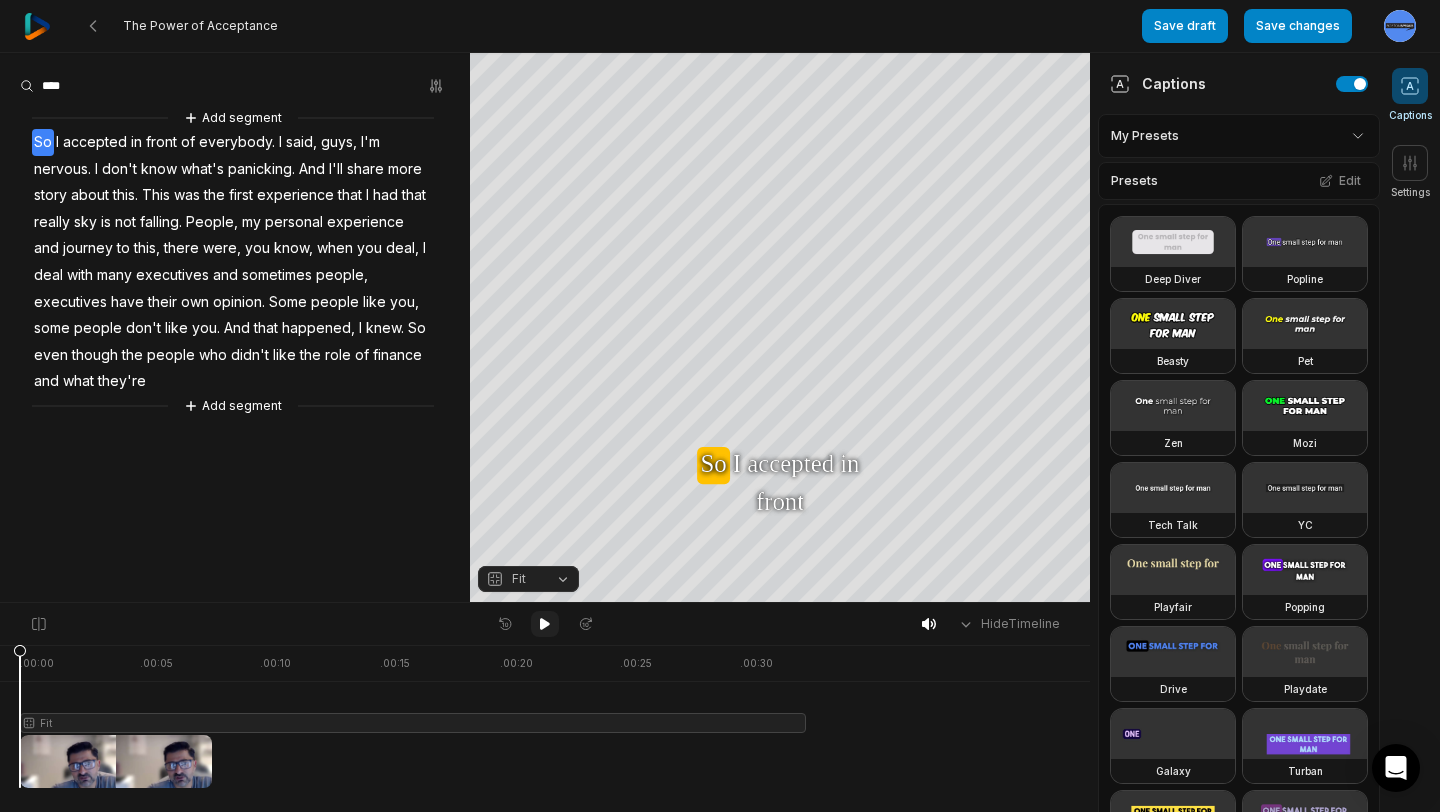 click 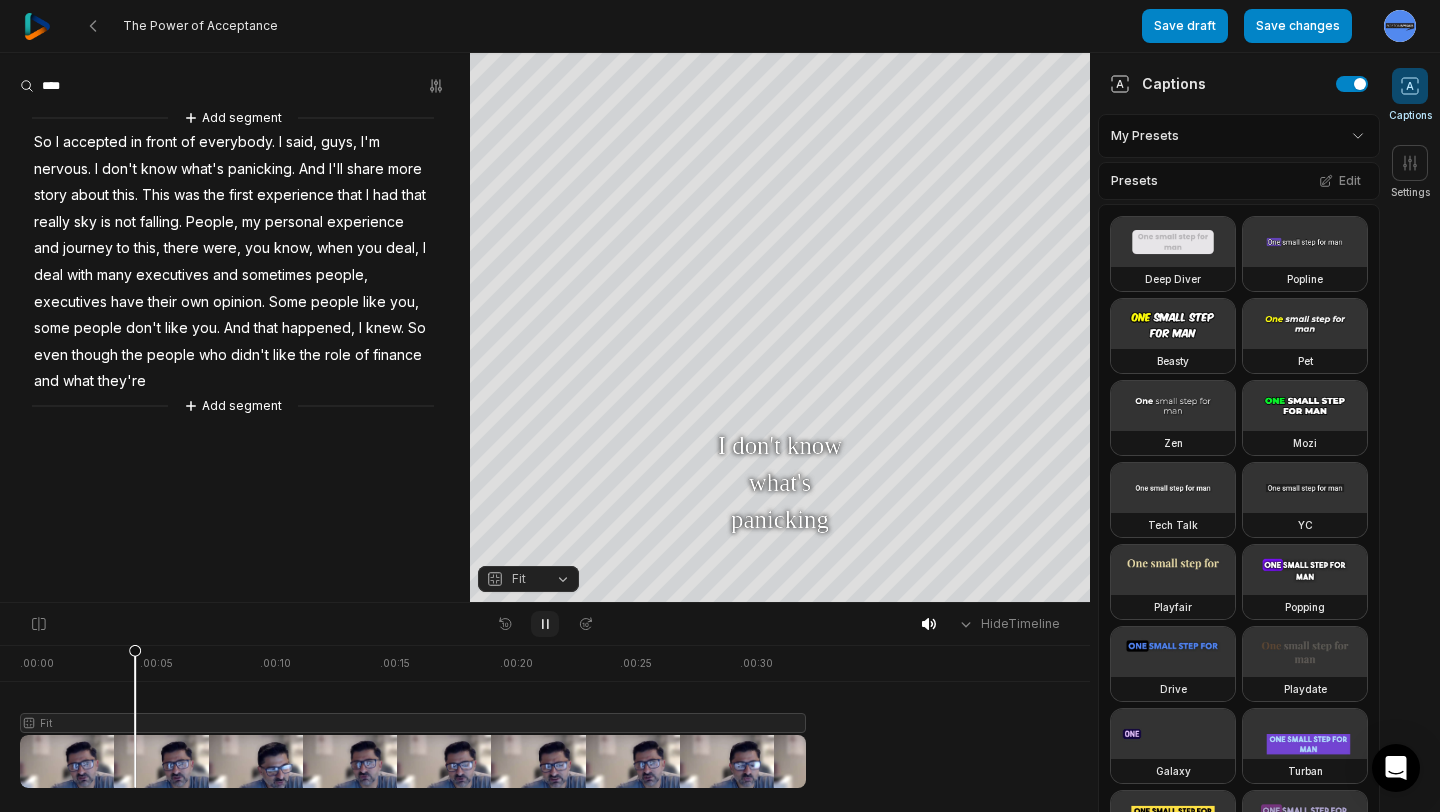 click 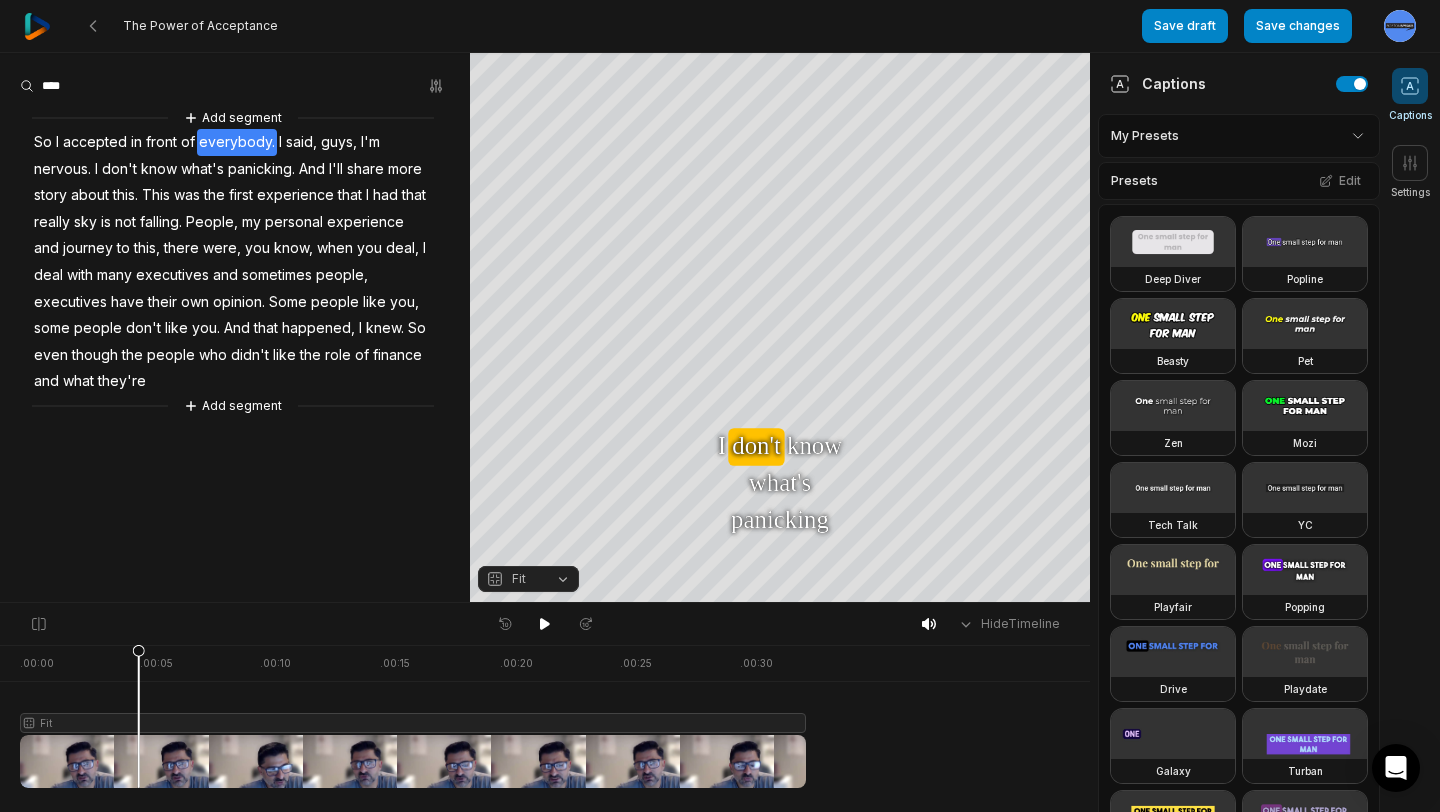 click on "everybody." at bounding box center [237, 142] 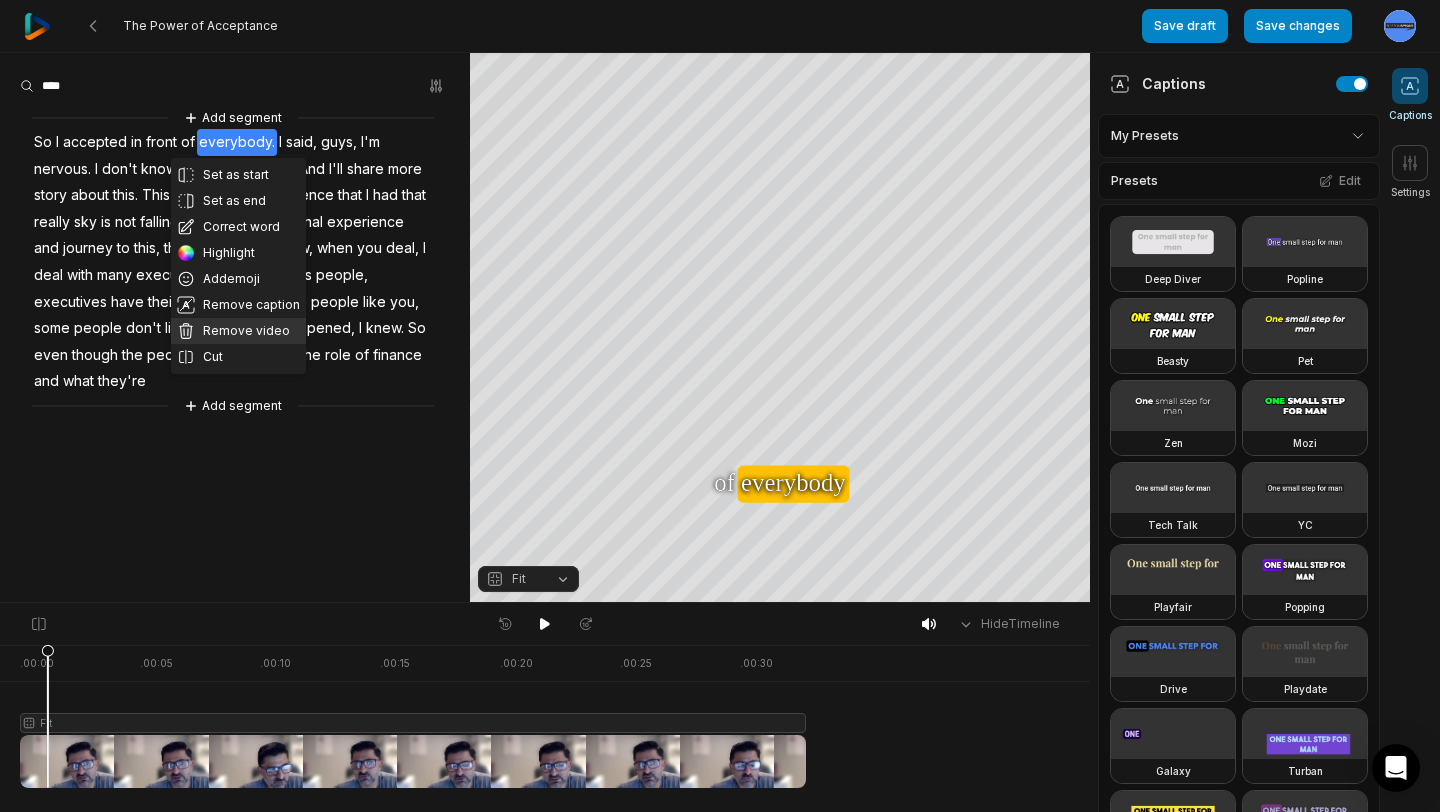 click on "Remove video" at bounding box center [238, 331] 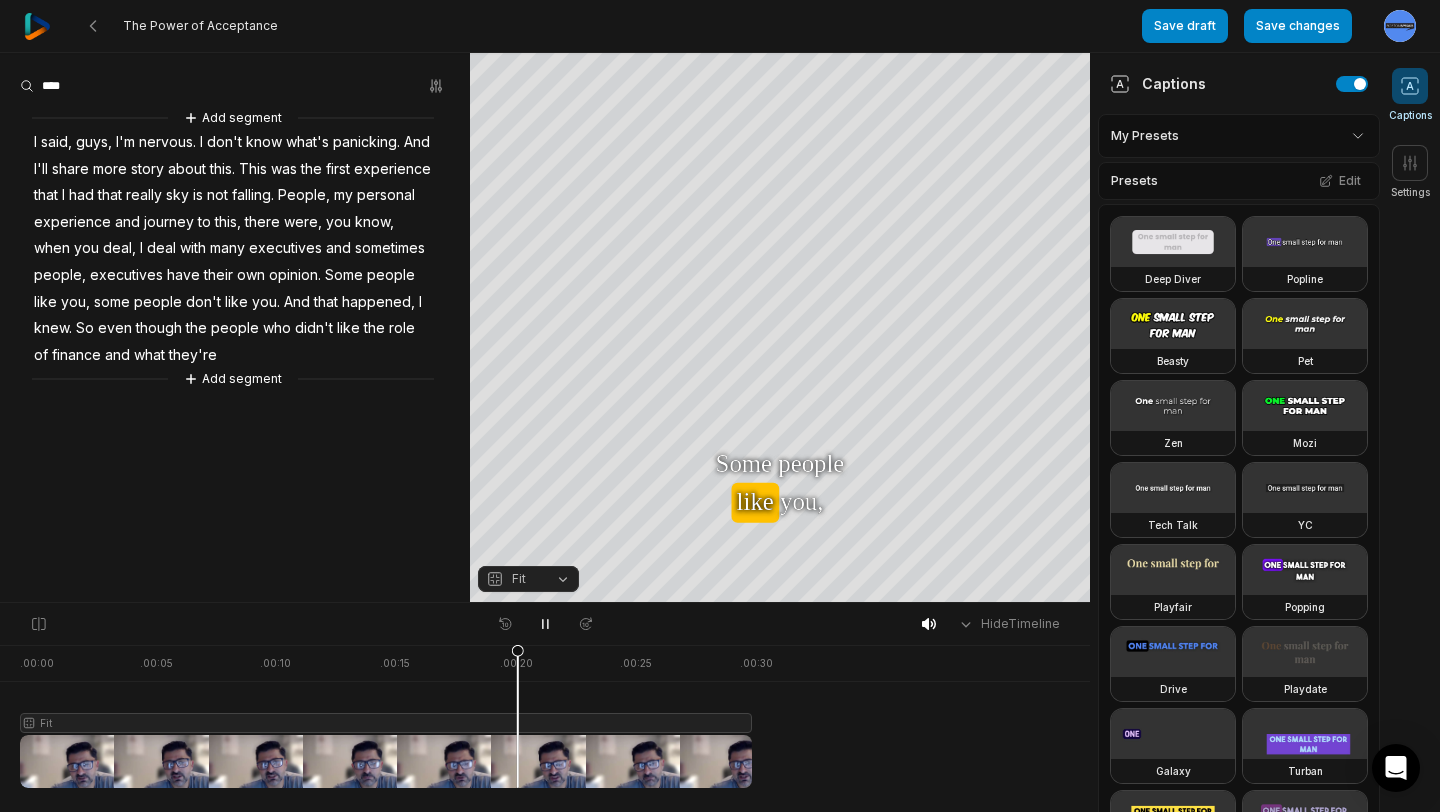 scroll, scrollTop: 0, scrollLeft: 0, axis: both 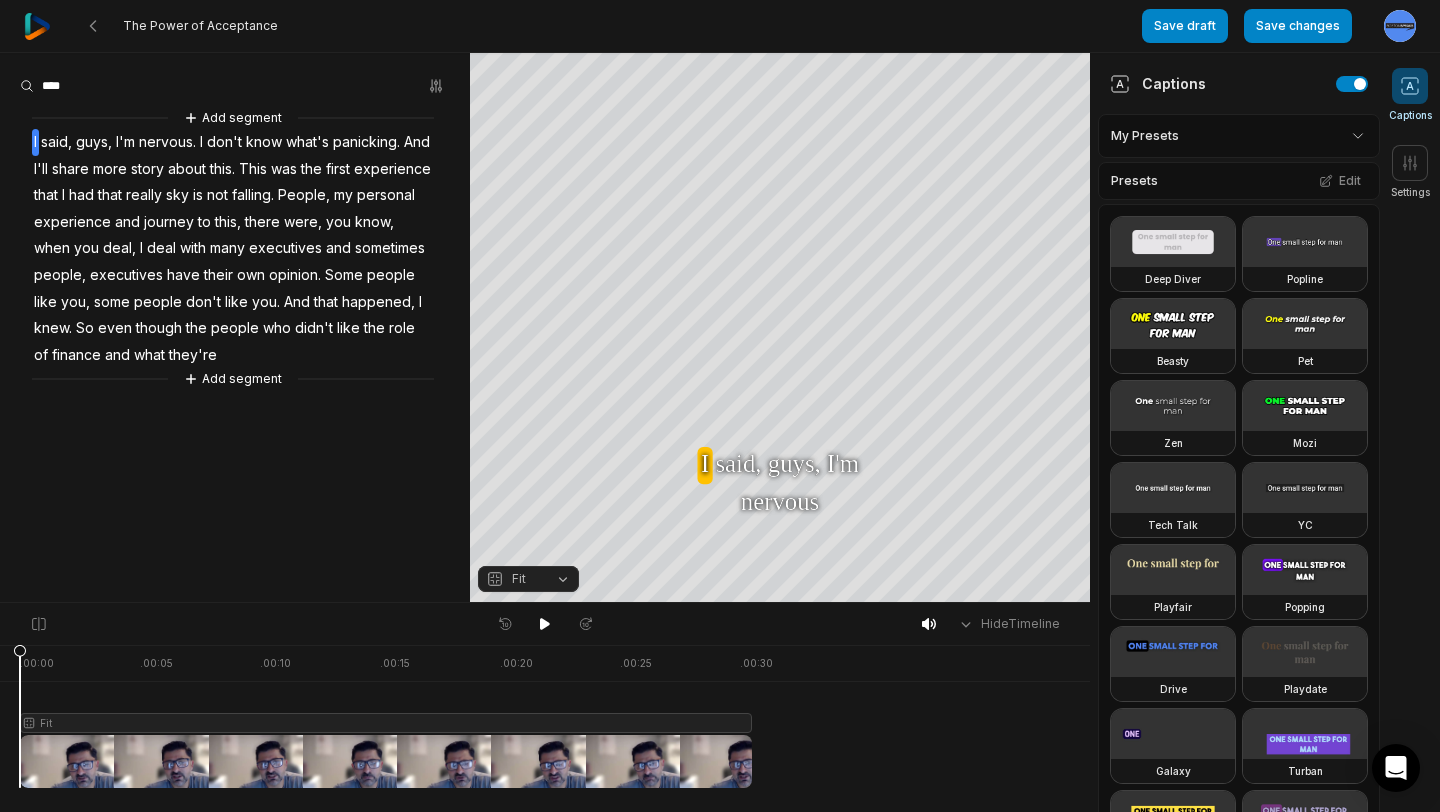 click on "they're" at bounding box center (193, 355) 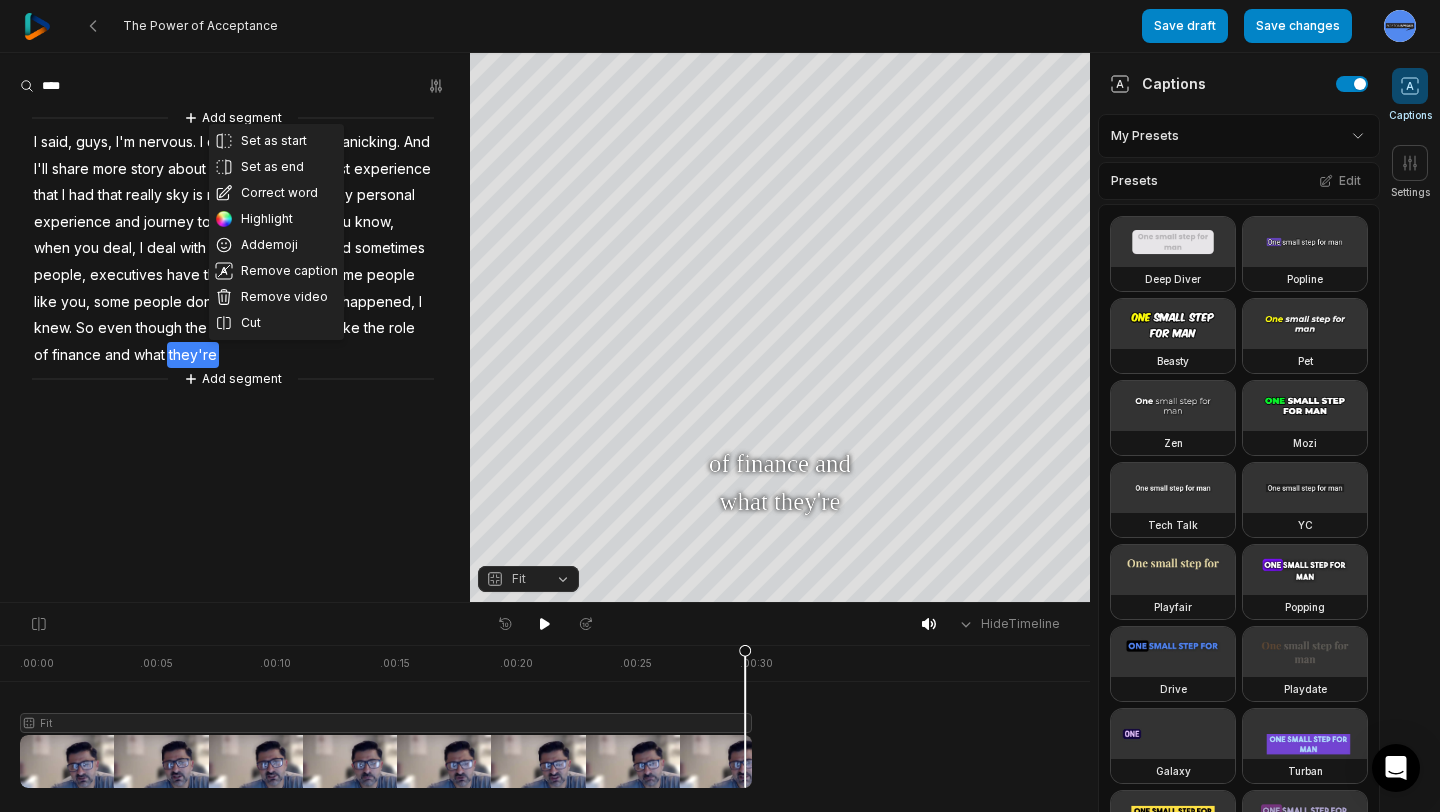 click on "of" at bounding box center (41, 355) 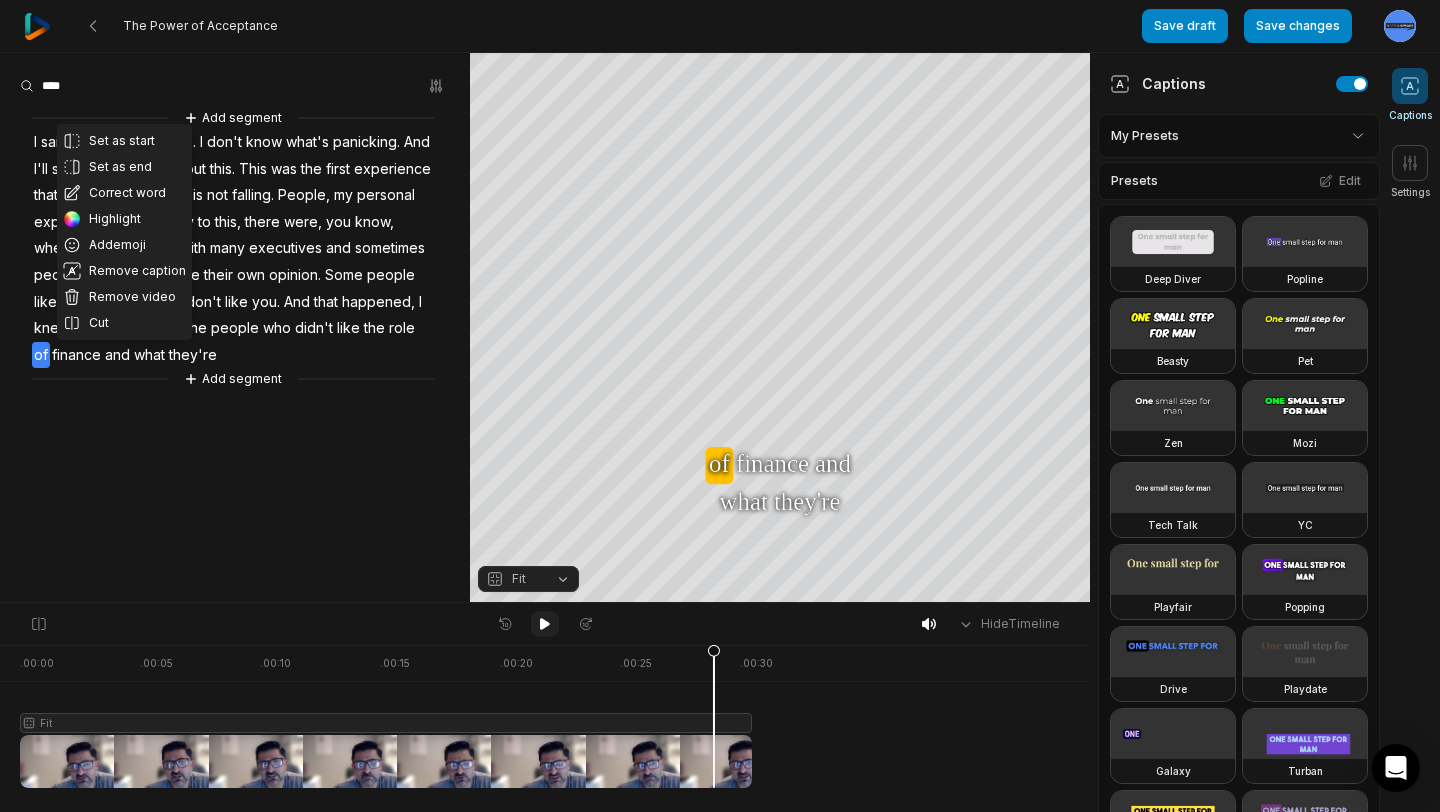click 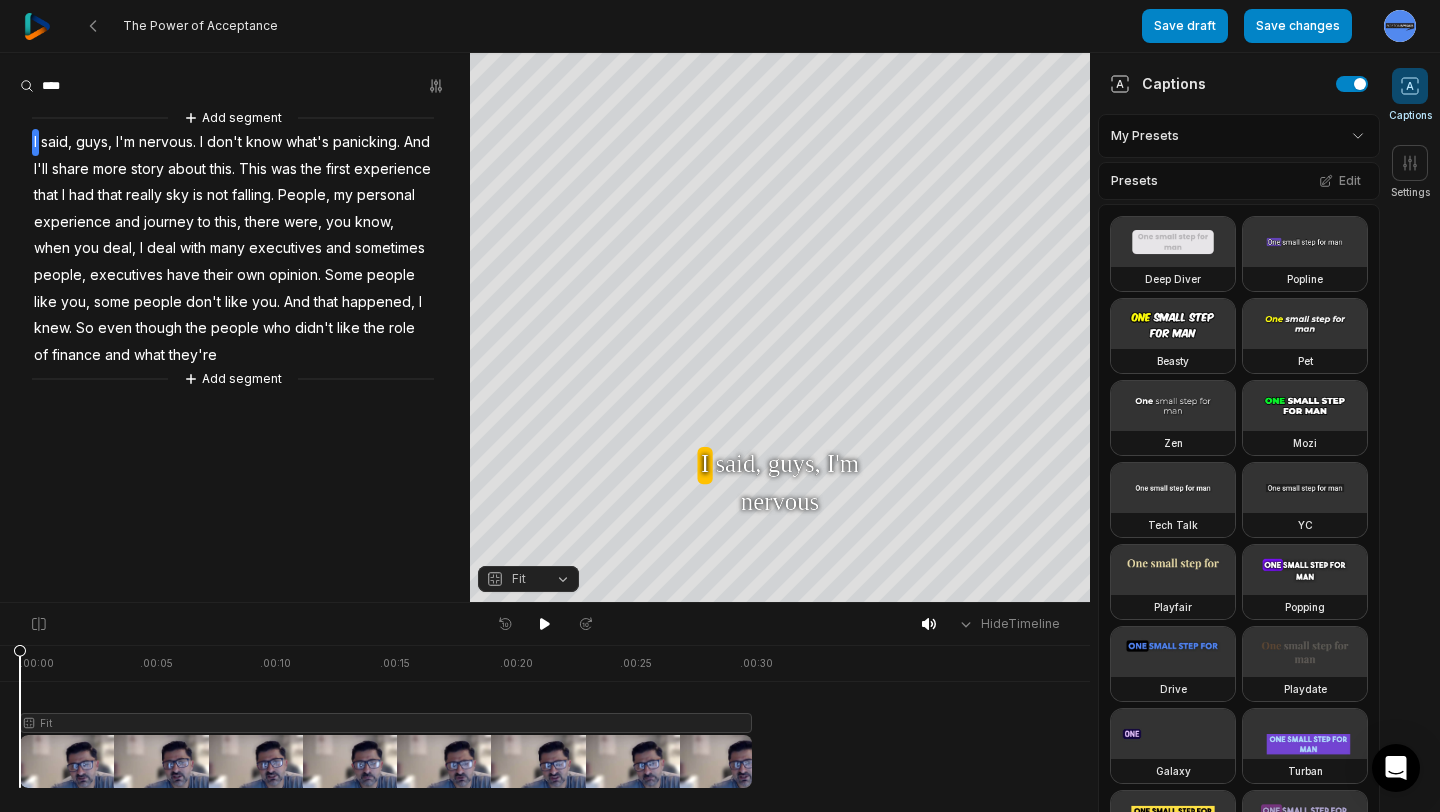 click on "they're" at bounding box center (193, 355) 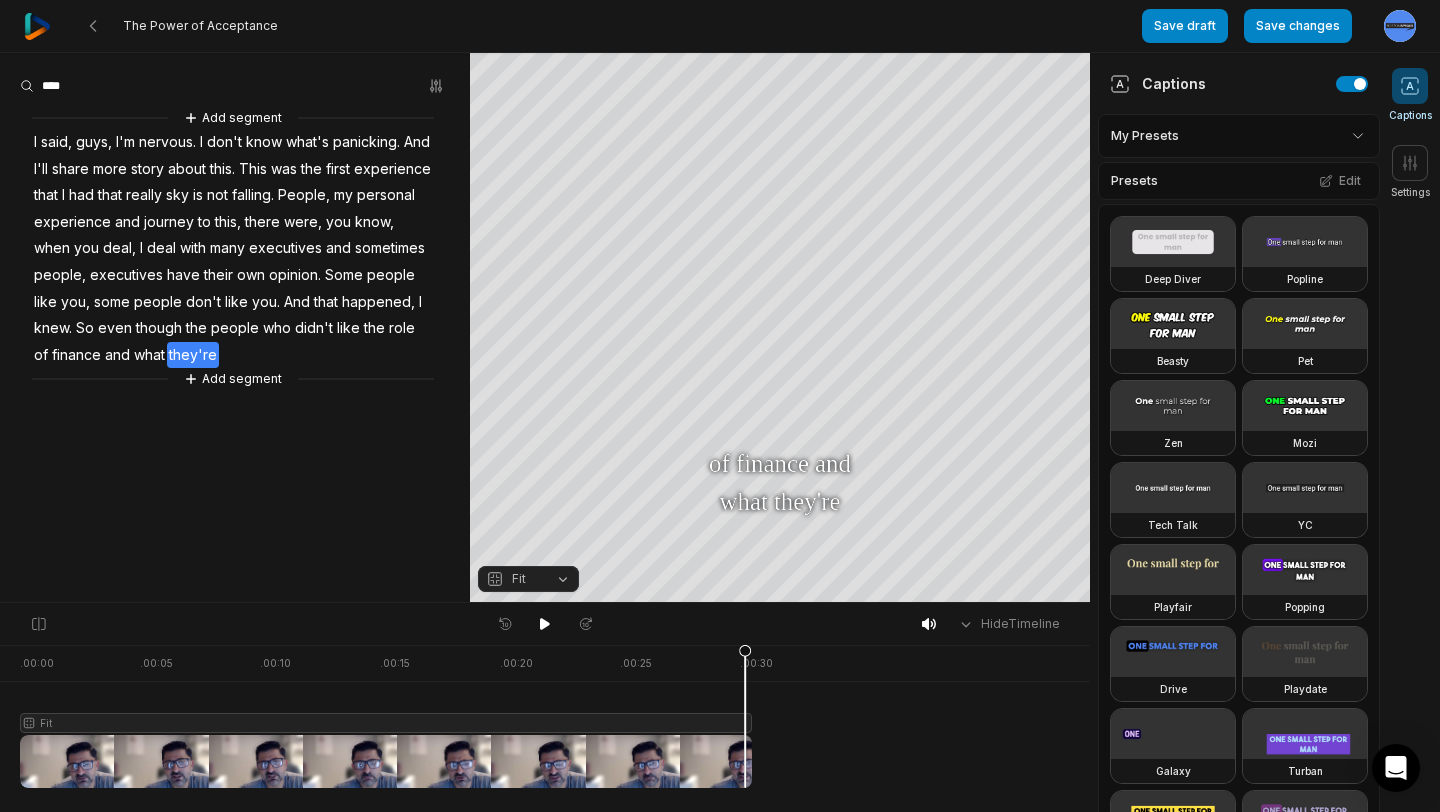 click on "Add segment I said, guys, I'm nervous. I don't know what's panicking. And I'll share more story about this. This was the first experience that I had that really sky is not falling. People, my personal experience and journey to this, there were, you know, when you deal, I deal with many executives and sometimes people, executives have their own opinion. Some people like you, some people don't like you. And that happened, I knew. So even though the people who didn't like the role of finance and what they're   Add segment" at bounding box center [235, 327] 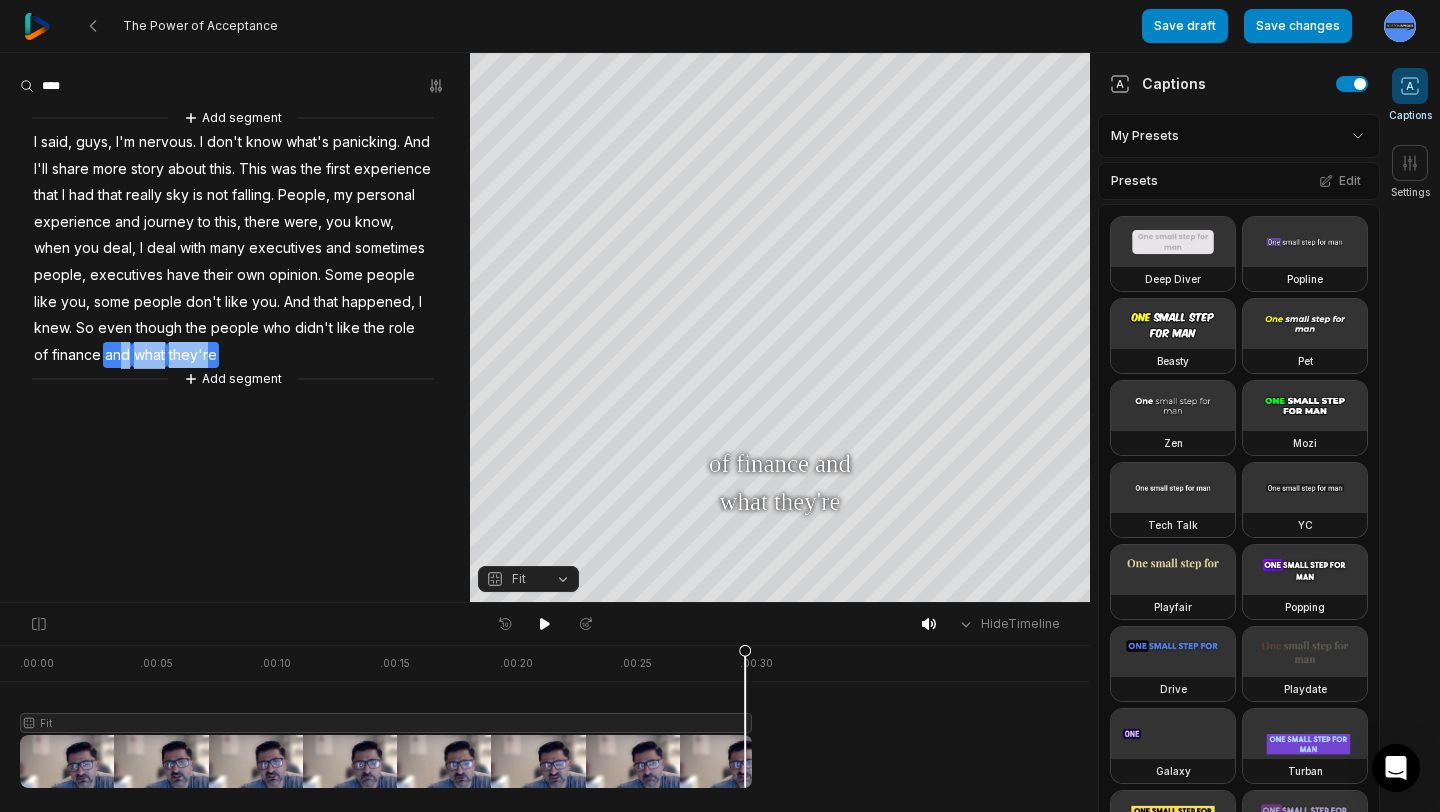 drag, startPoint x: 199, startPoint y: 358, endPoint x: 286, endPoint y: 366, distance: 87.36704 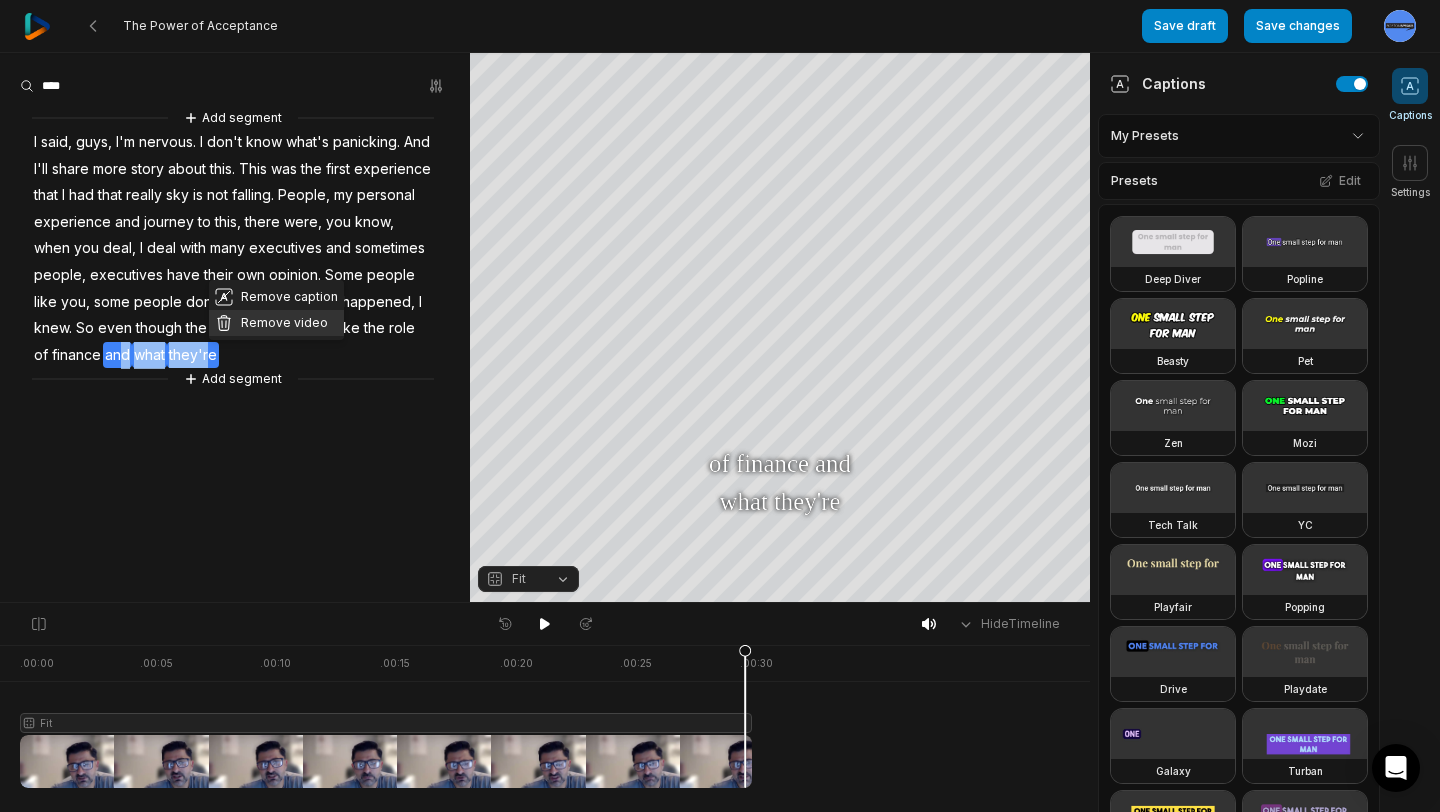 click on "Remove video" at bounding box center (276, 323) 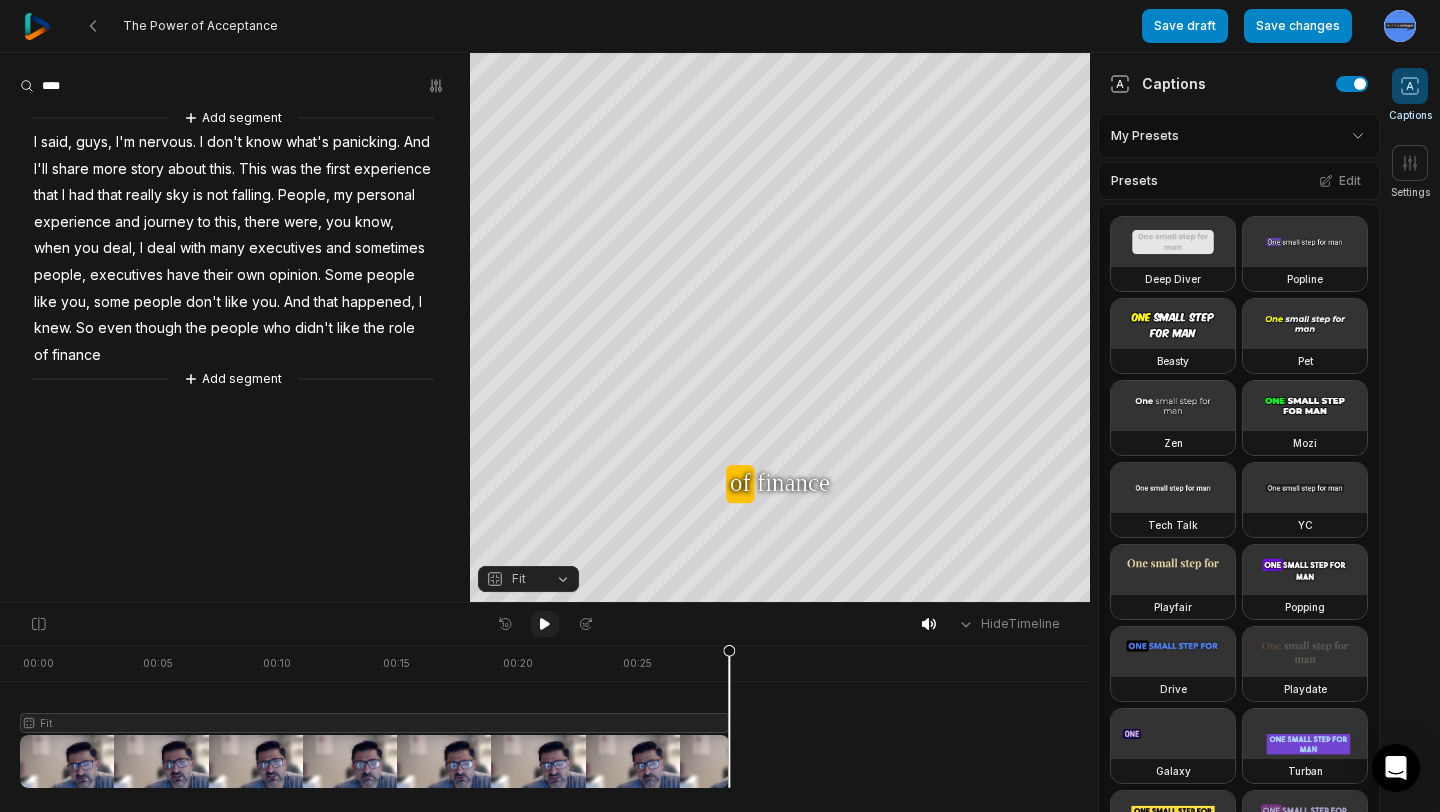 click 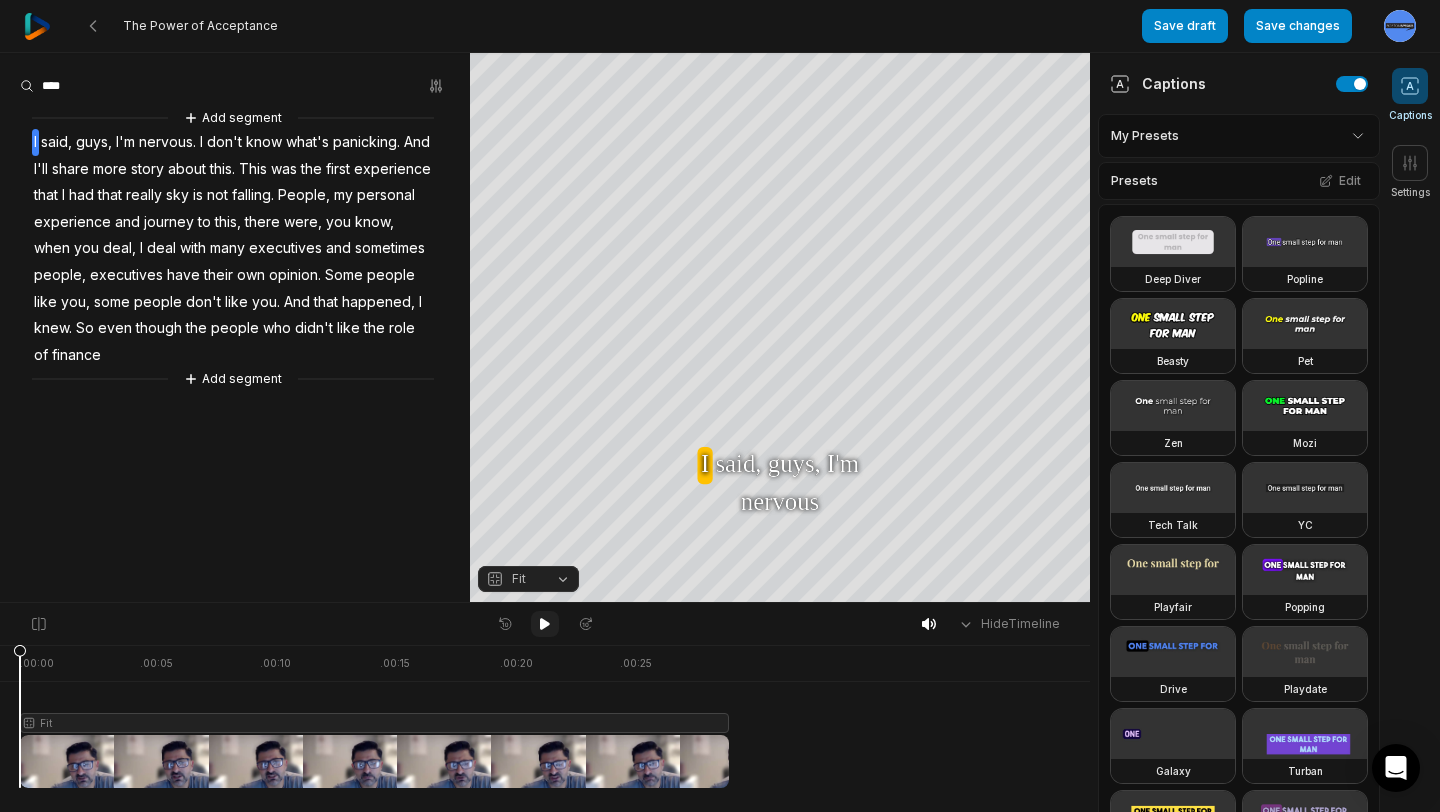 click 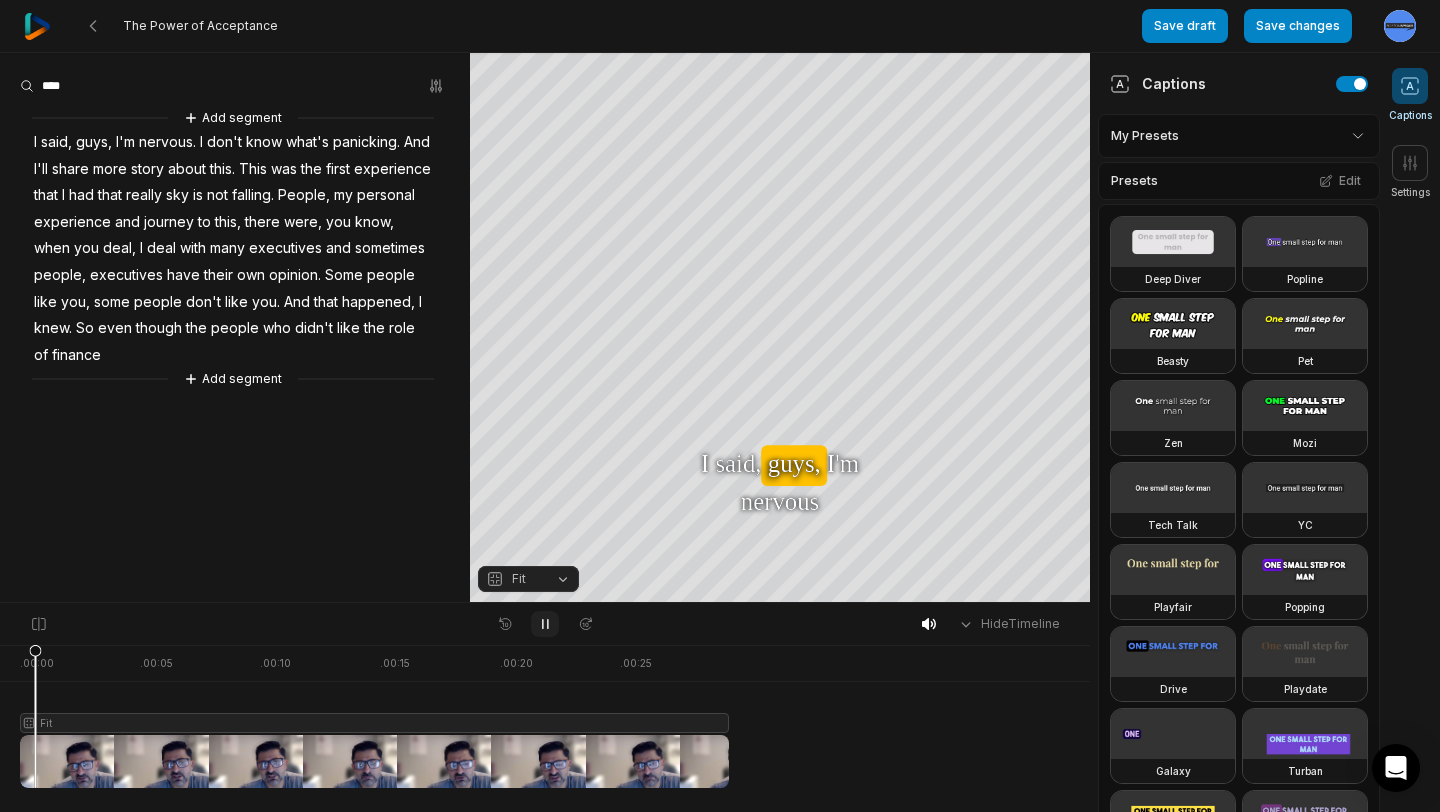 click 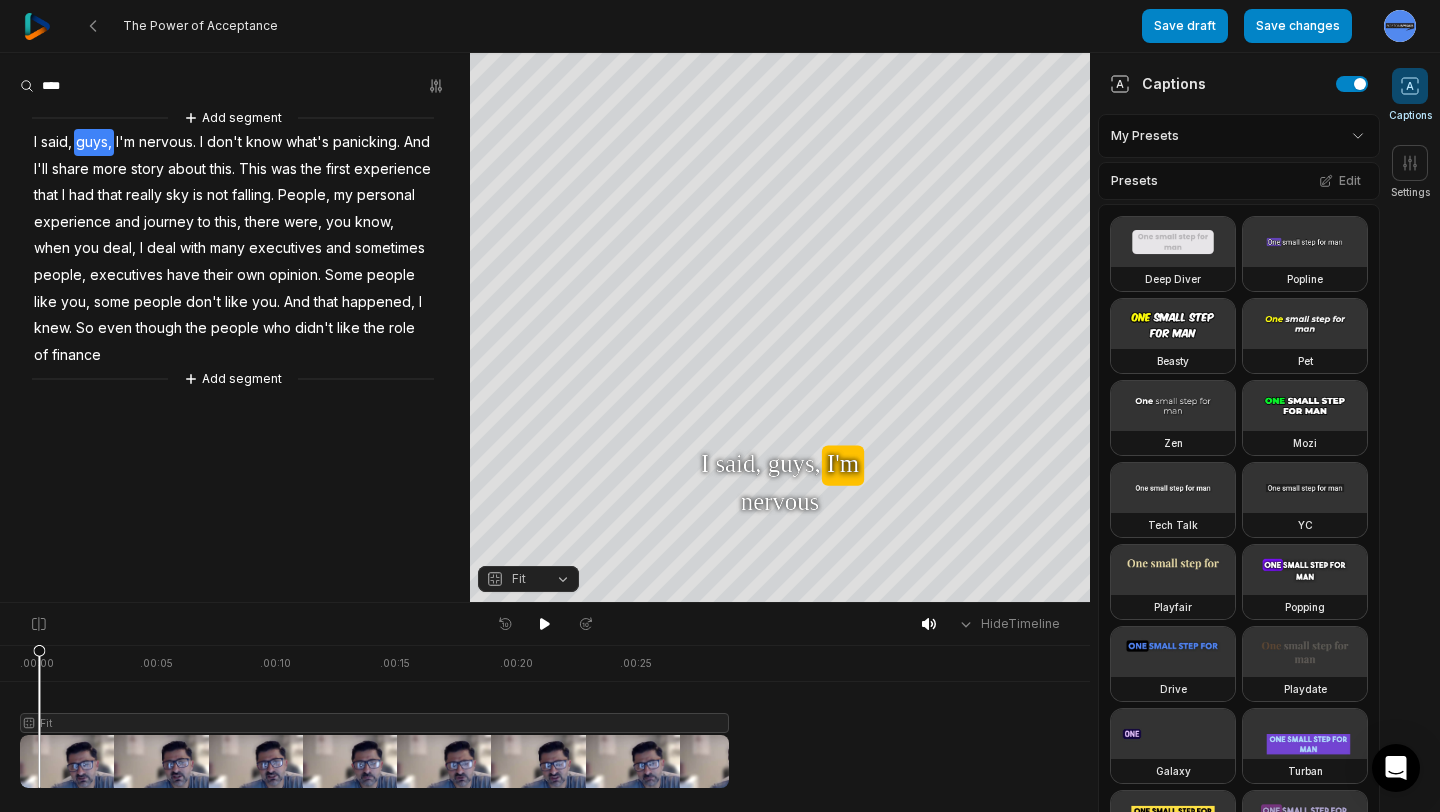 click on "Fit" at bounding box center [519, 579] 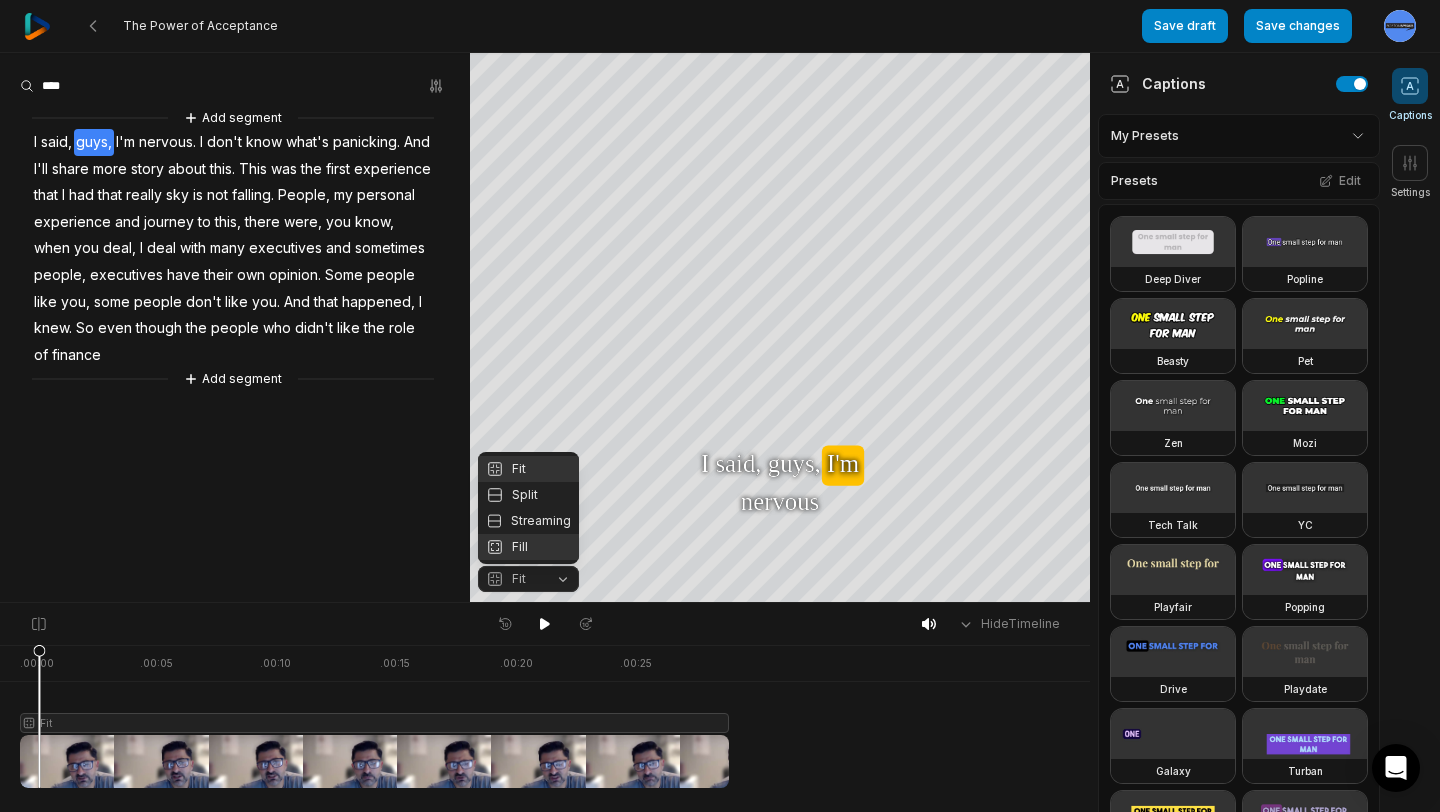 click on "Fill" at bounding box center (528, 547) 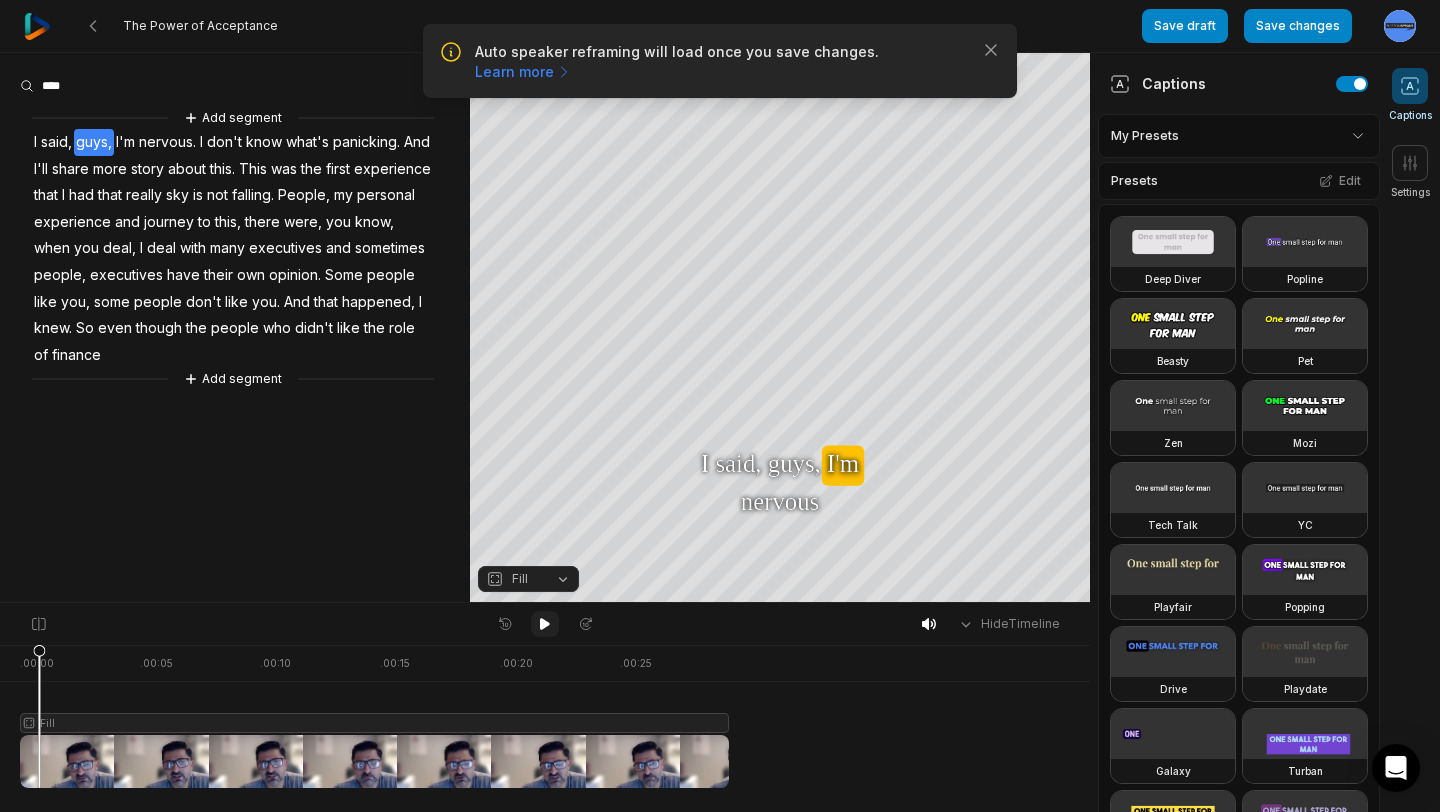 click 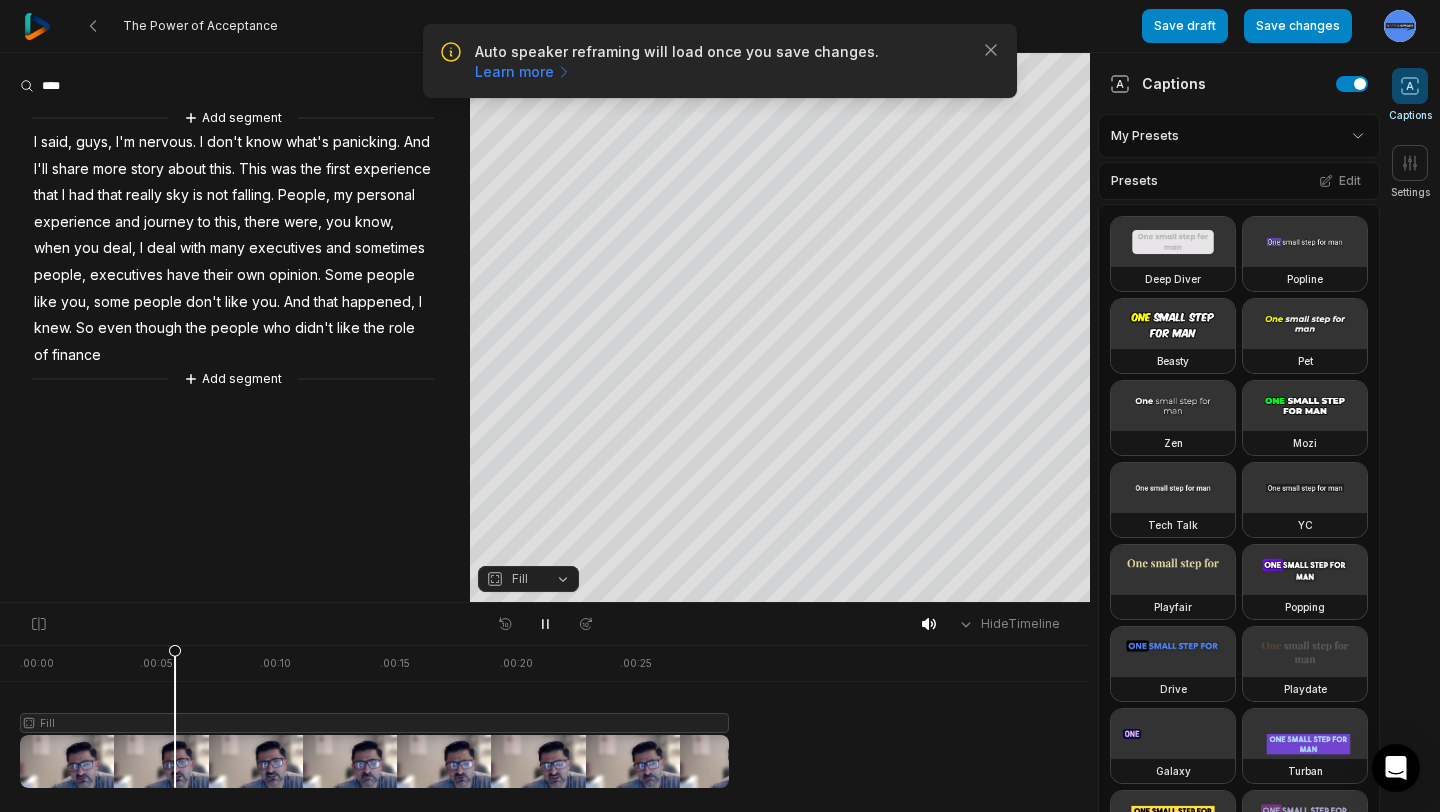 scroll, scrollTop: 23, scrollLeft: 0, axis: vertical 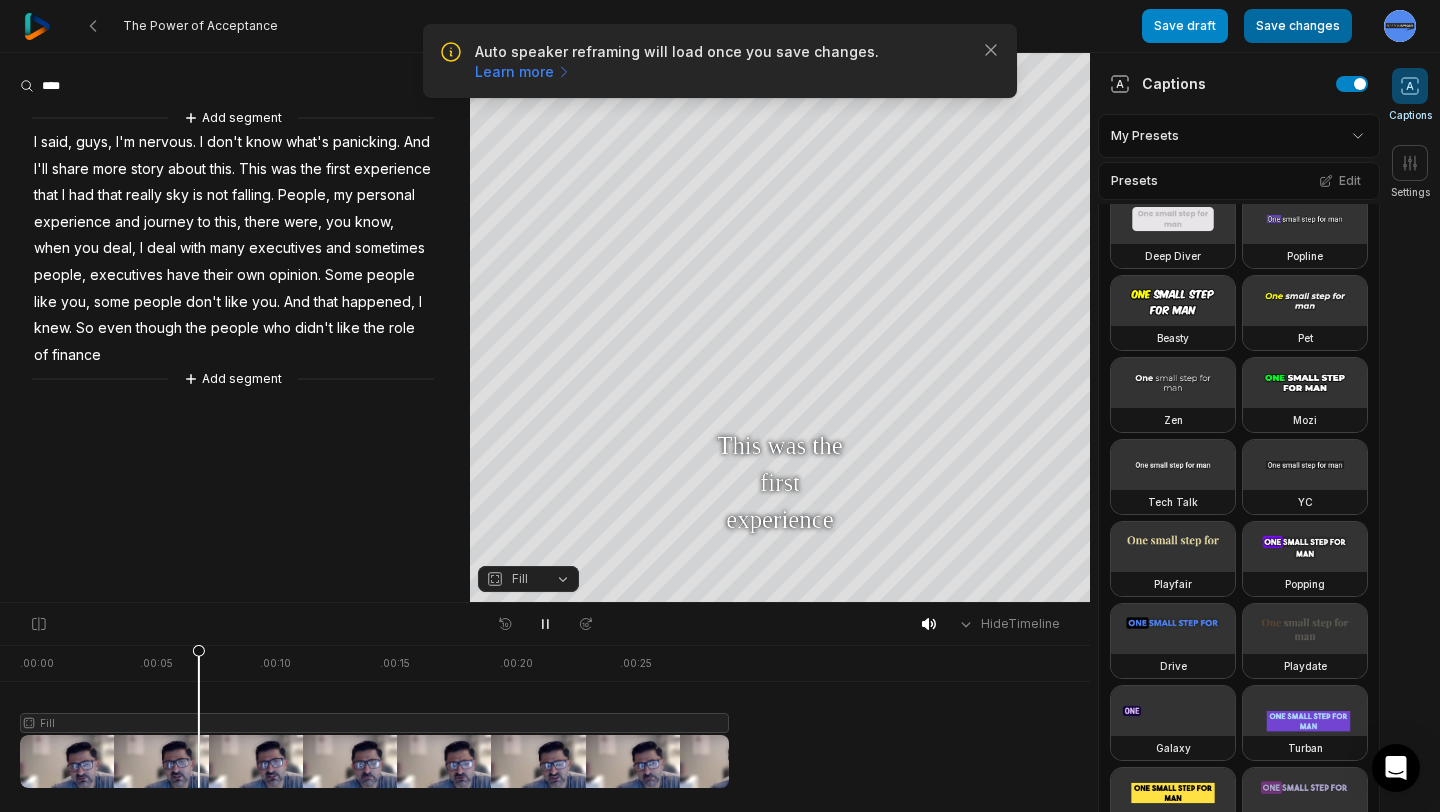 click on "Save changes" at bounding box center [1298, 26] 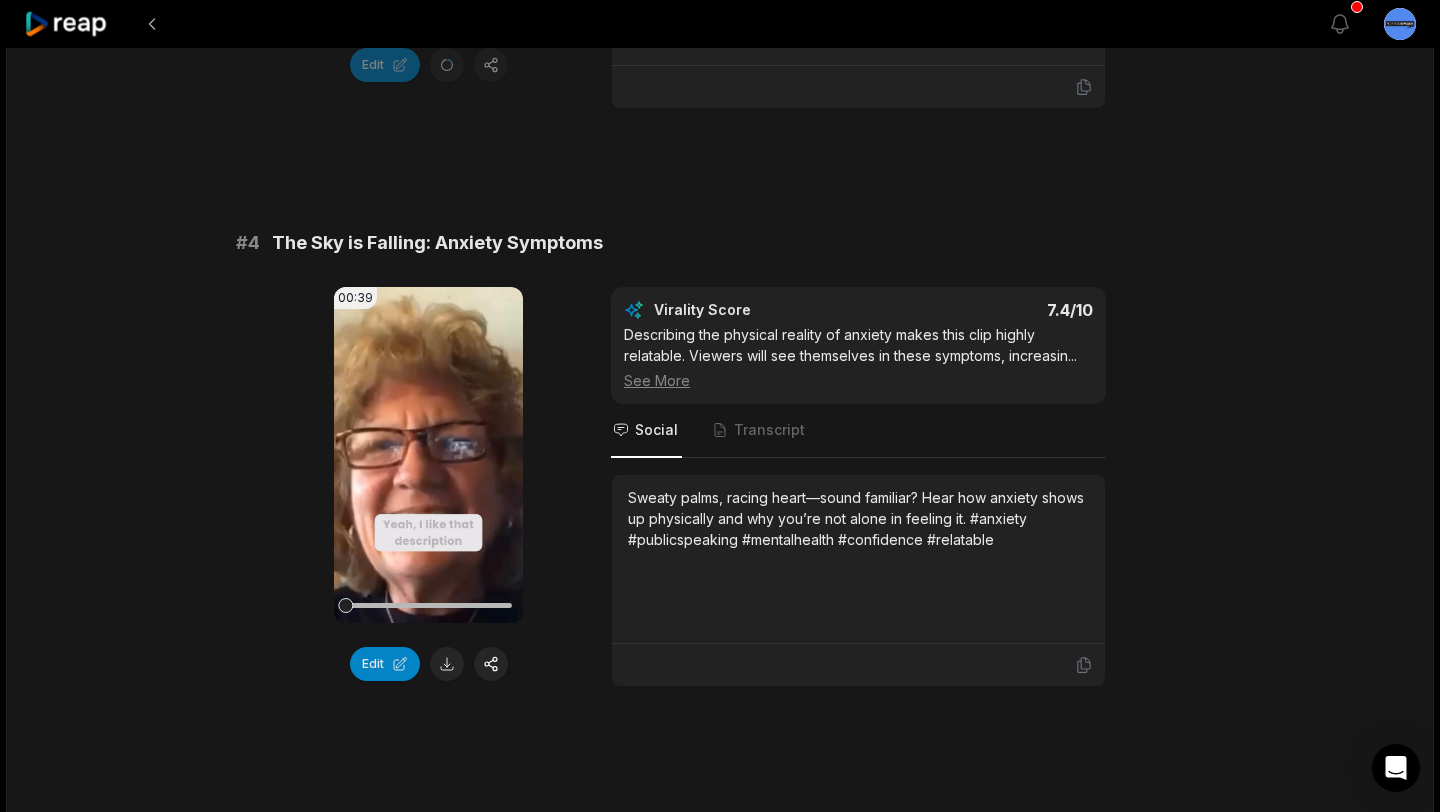 scroll, scrollTop: 1767, scrollLeft: 0, axis: vertical 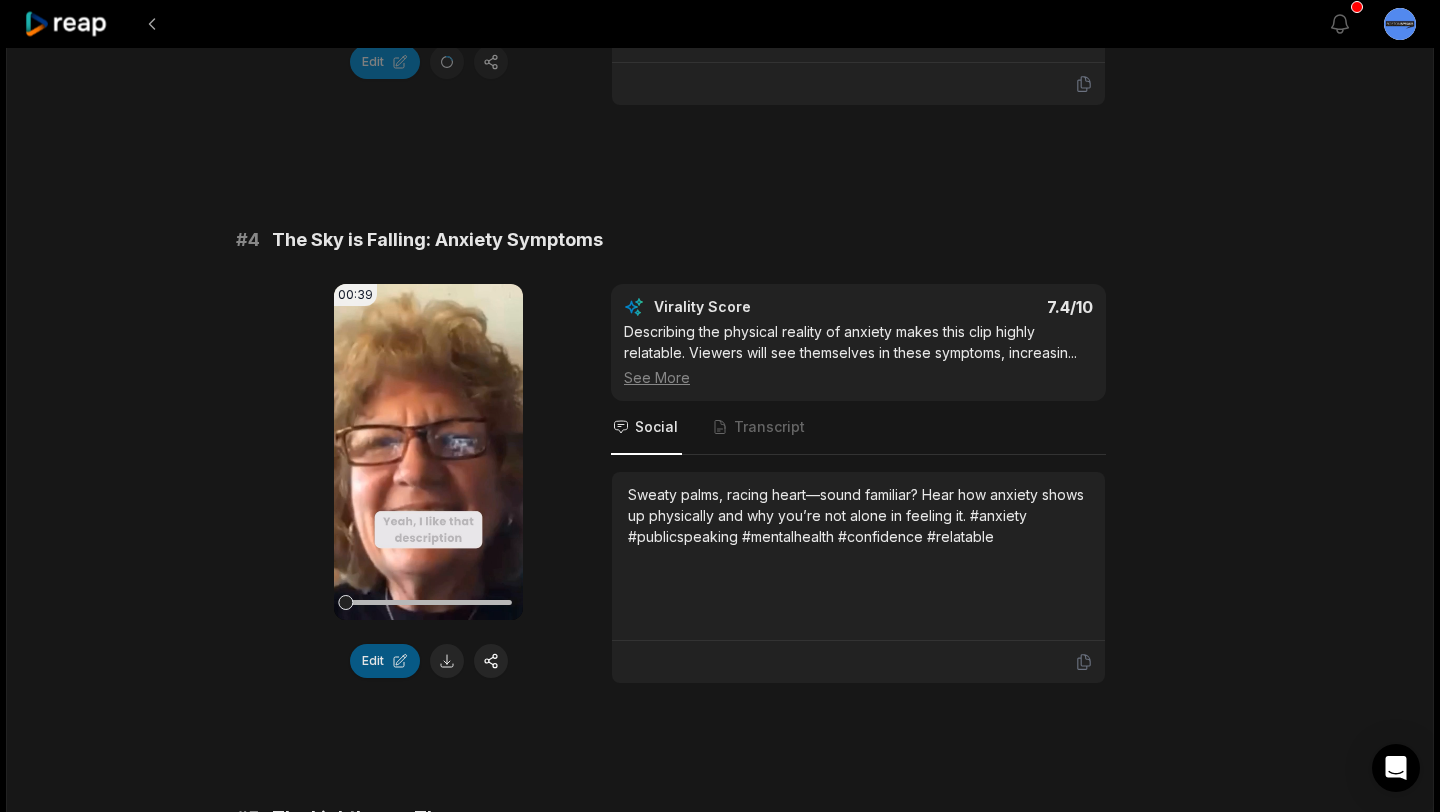 click on "Edit" at bounding box center [385, 661] 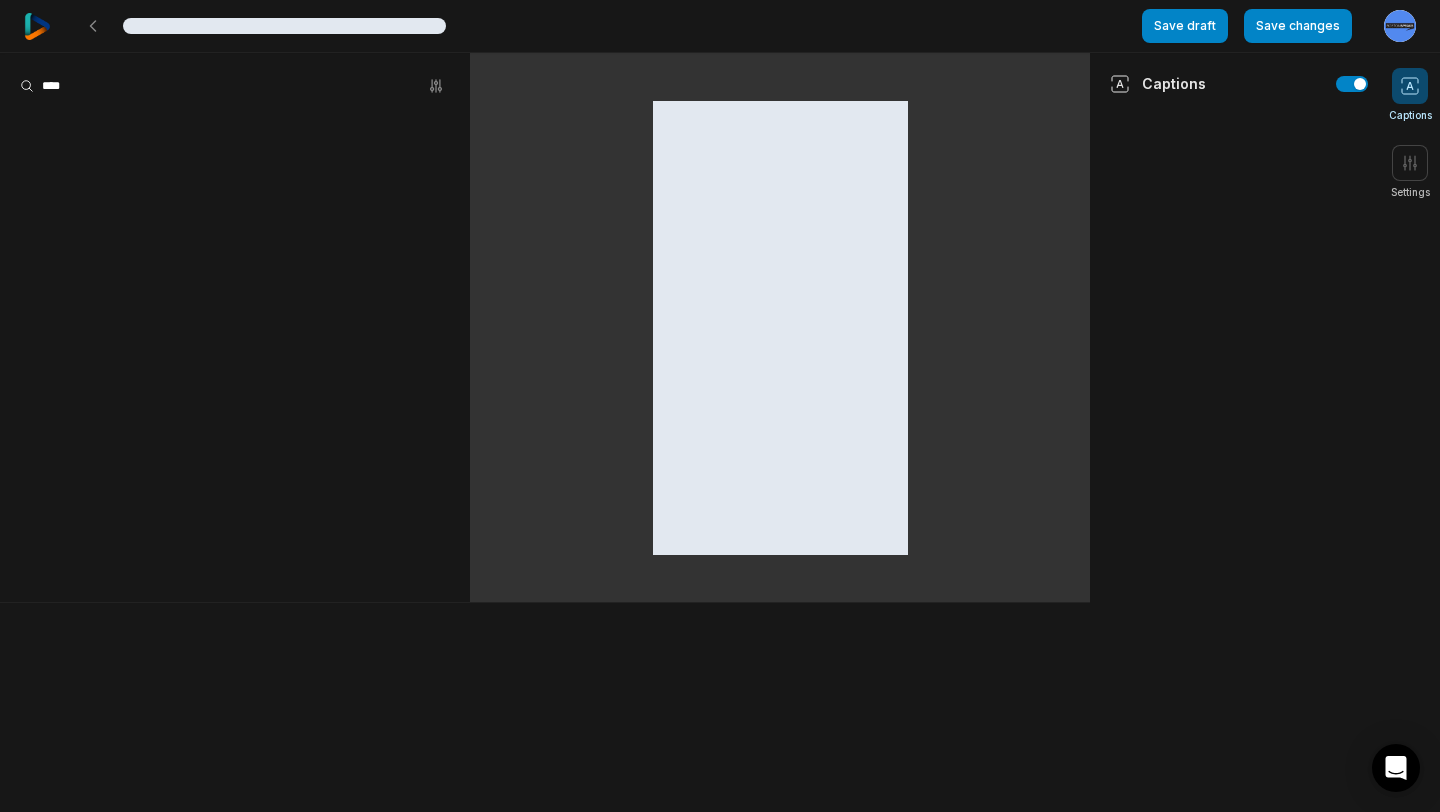 scroll, scrollTop: 0, scrollLeft: 0, axis: both 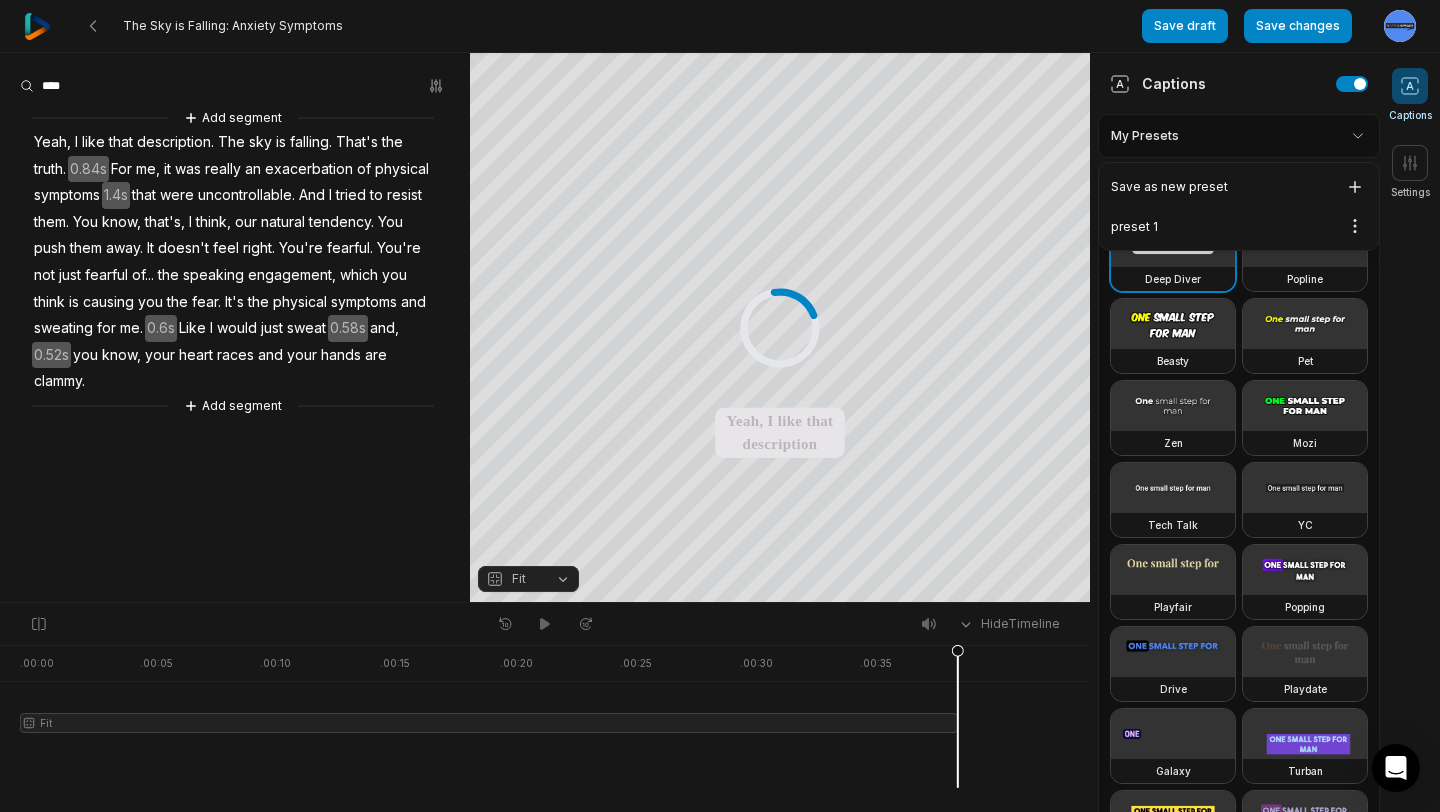 click on "The Sky is Falling: Anxiety Symptoms Save draft Save changes Open user menu Captions Settings Your browser does not support mp4 format. Your browser does not support mp4 format. Yeah,   I   like   that description The   sky   is   falling That's   the   truth For   me,   it   was   really an   exacerbation   of physical symptoms   that were   uncontrollable And   I   tried   to   resist them You   know,   that's,   I think, our   natural   tendency You   push   them   away It   doesn't   feel   right You're   fearful You're   not   just   fearful of.. the   speaking engagement, which   you   think   is causing you   the   fear It's   the   physical symptoms and   sweating   for me Like   I   would   just   sweat and,   you   know,   your heart races   and   your   hands are clammy Crop Hex ********* * % Fit Hide  Timeline .  00:00 .  00:05 .  00:10 .  00:15 .  00:20 .  00:25 .  00:30 .  00:35 Fit   Add segment Yeah, I like that description. The sky is the" at bounding box center [720, 406] 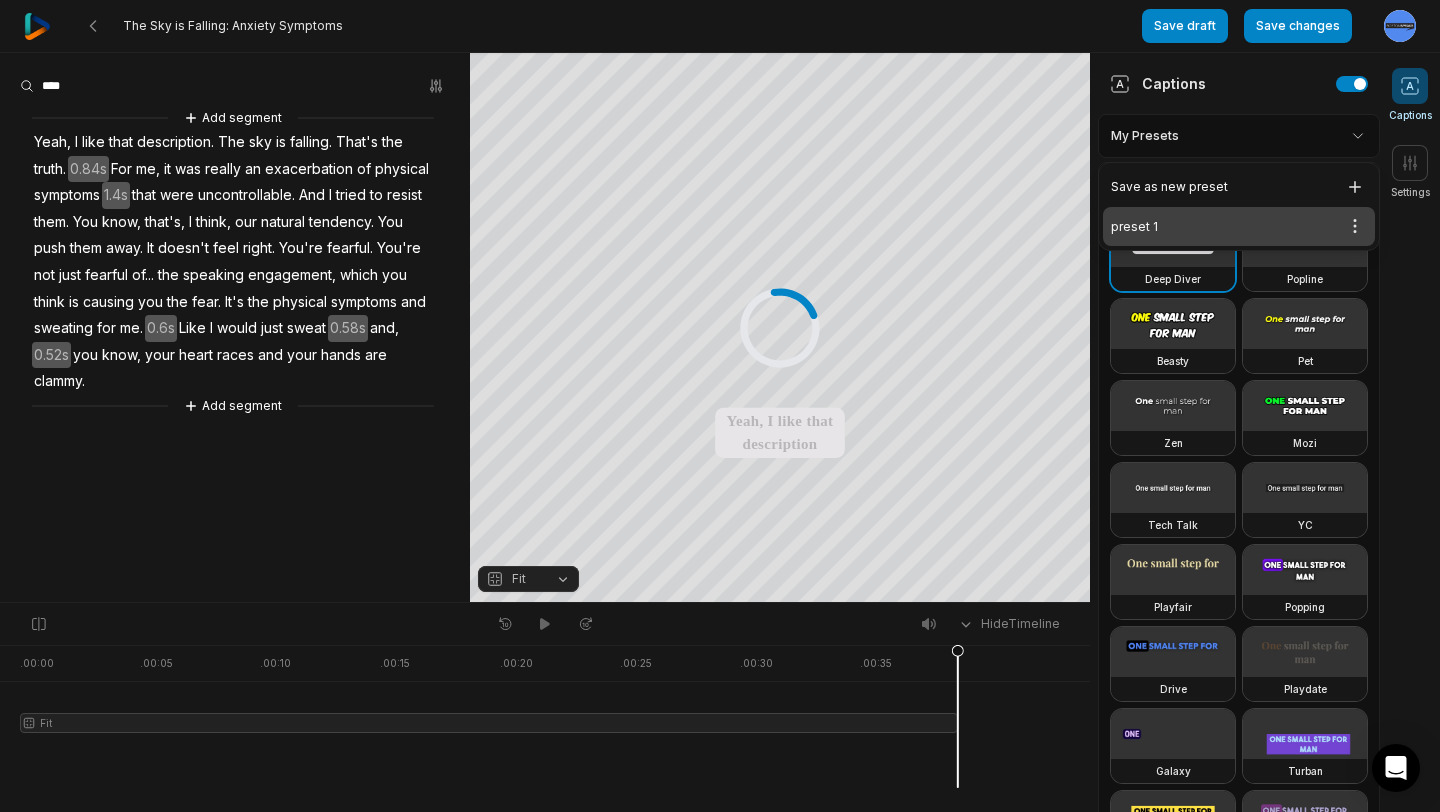click on "preset 1 Open options" at bounding box center [1239, 226] 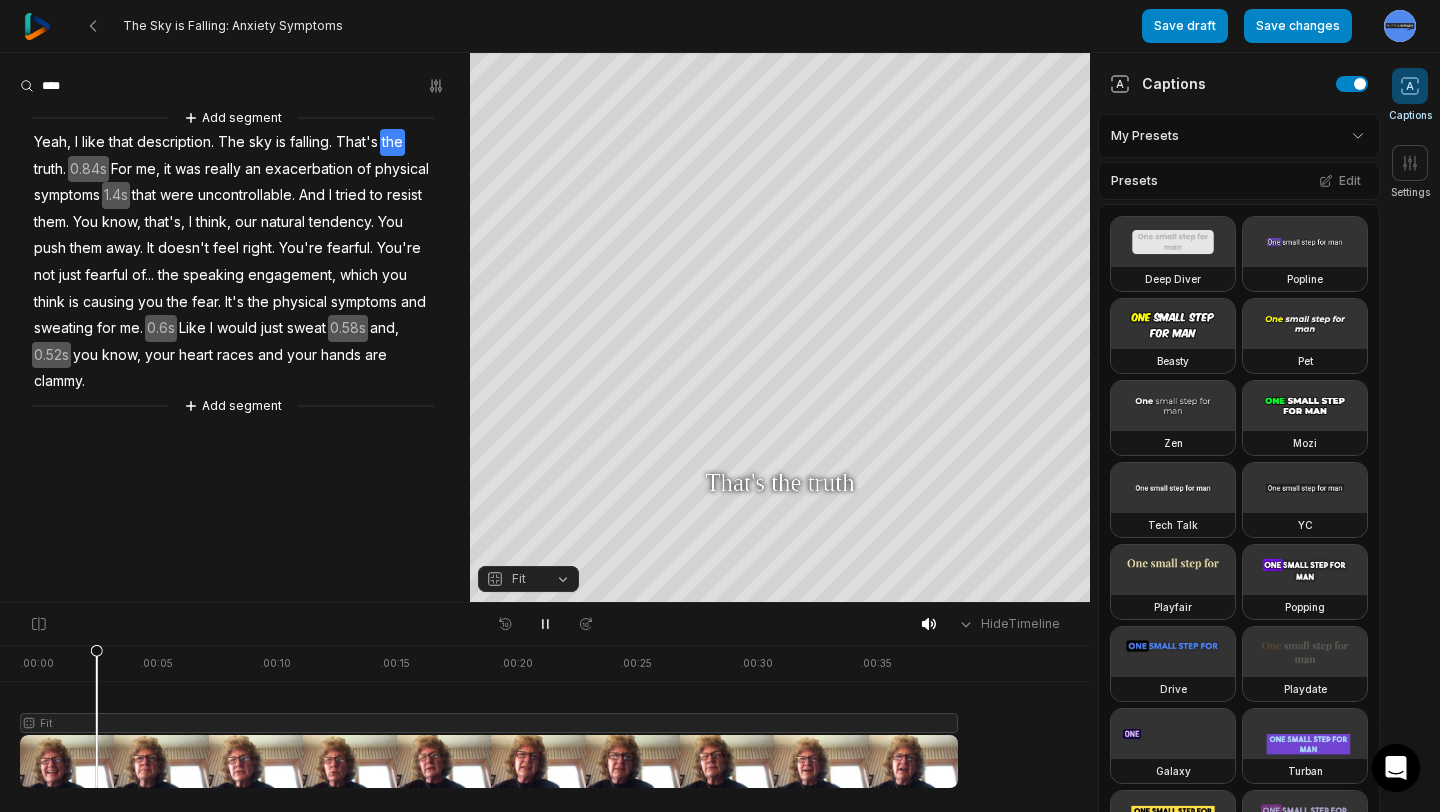 scroll, scrollTop: 0, scrollLeft: 0, axis: both 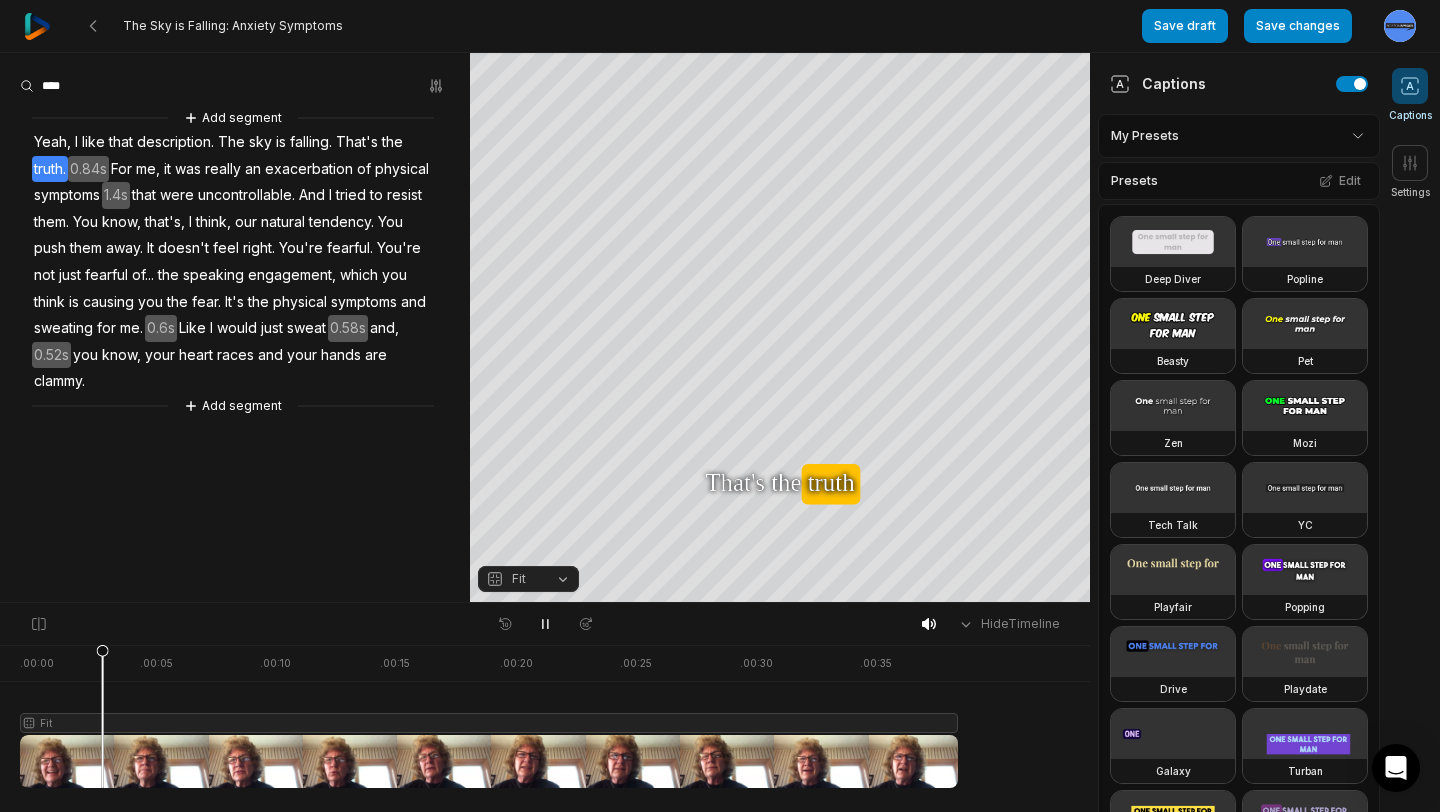 click 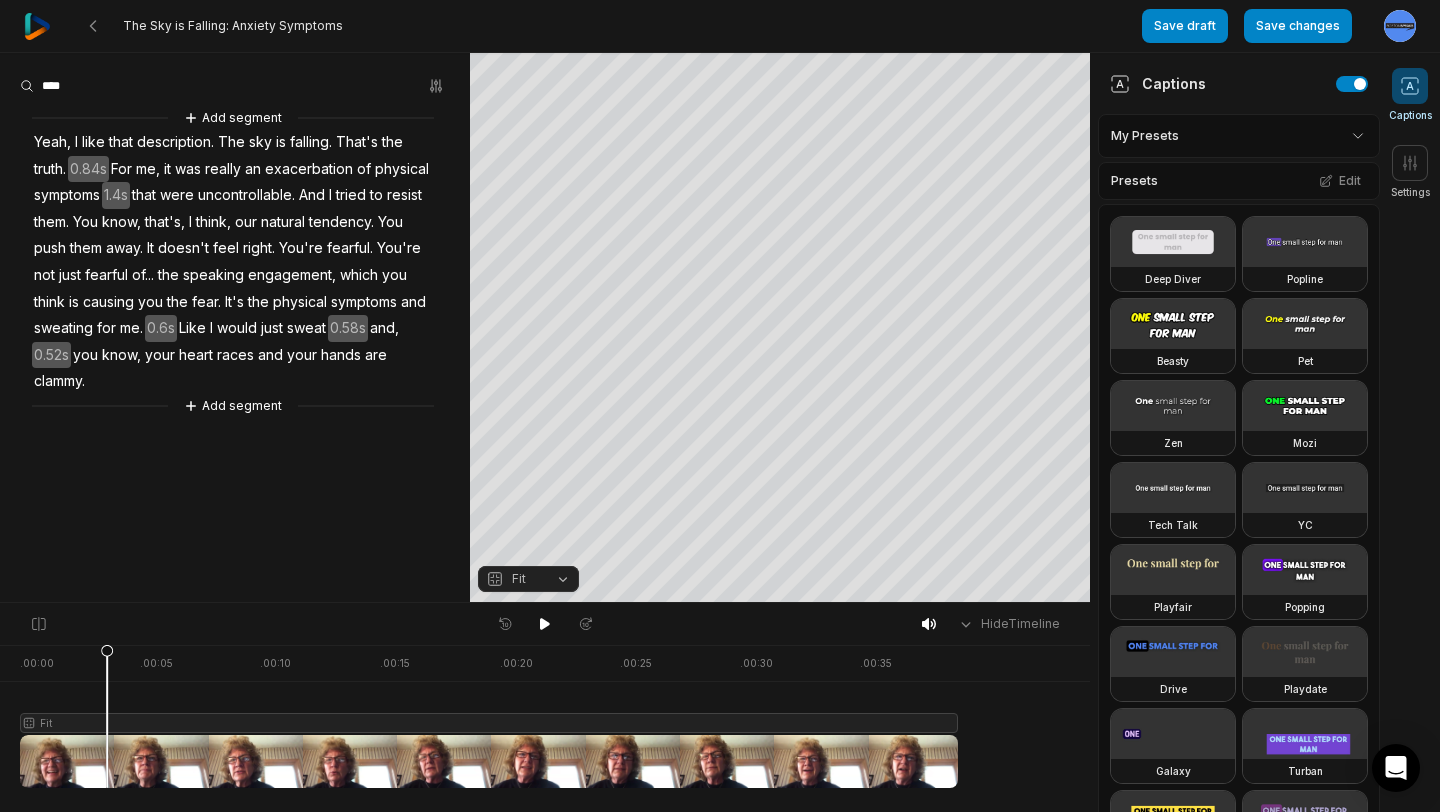 click at bounding box center [489, 716] 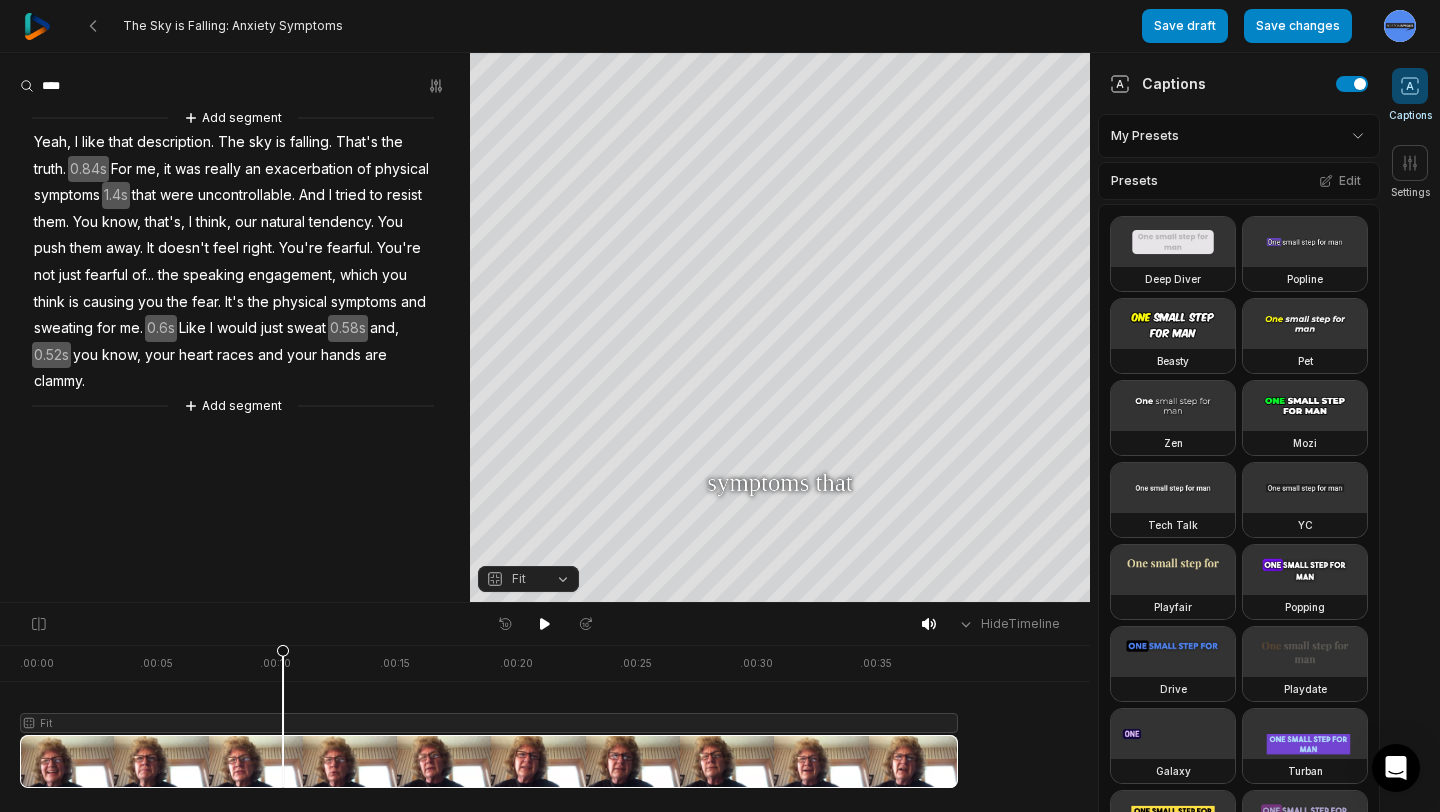 click on "Fit" at bounding box center [512, 579] 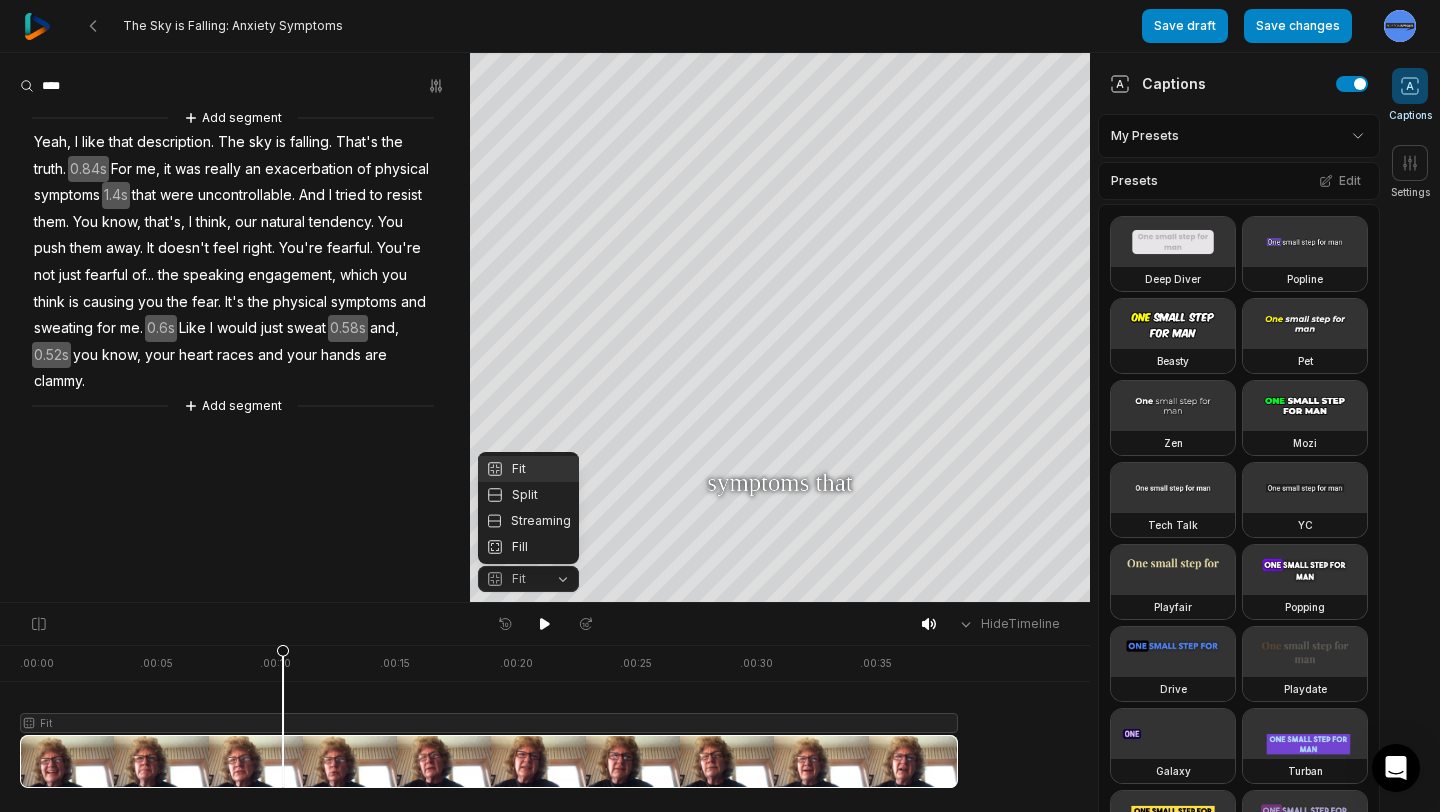 click on "The Sky is Falling: Anxiety Symptoms Save draft Save changes Open user menu Captions Settings Your browser does not support mp4 format. Your browser does not support mp4 format. Yeah, Yeah,   I I   like like   that that description description The The   sky sky   is is falling falling That's That's   the the   truth truth For For   me, me,   it it   was was really really an an exacerbation exacerbation of of   physical physical symptoms symptoms   that that were were uncontrollable uncontrollable And And   I I   tried tried   to to resist resist them them You You   know, know, that's, that's,   I I   think, think, our our   natural natural tendency tendency You You   push push   them them away away It It   doesn't doesn't   feel feel right right You're You're   fearful fearful You're You're   not not   just just fearful fearful of.. of.. the the   speaking speaking engagement, engagement, which which   you you think think   is is   causing causing you you   the the   fear fear" at bounding box center [720, 406] 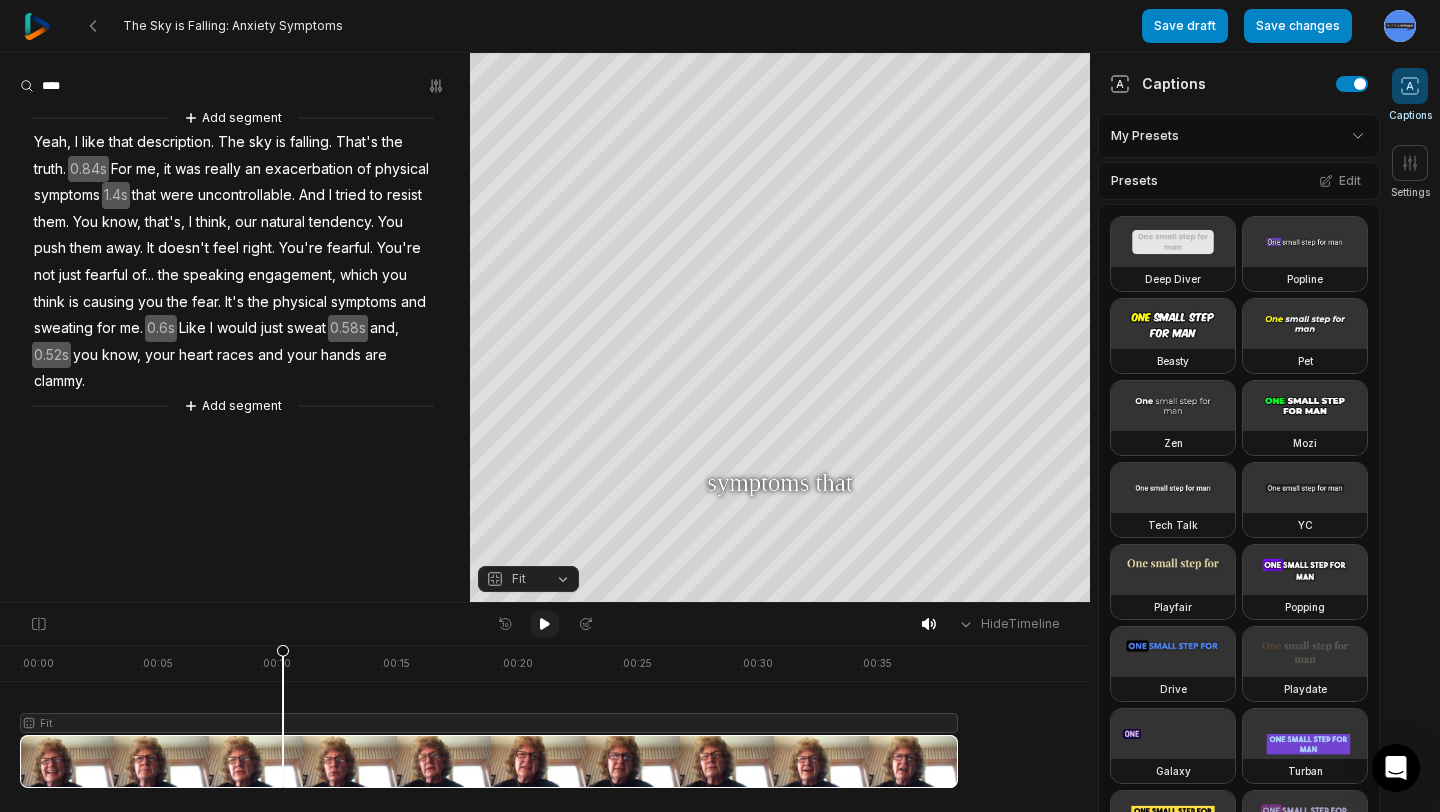 click 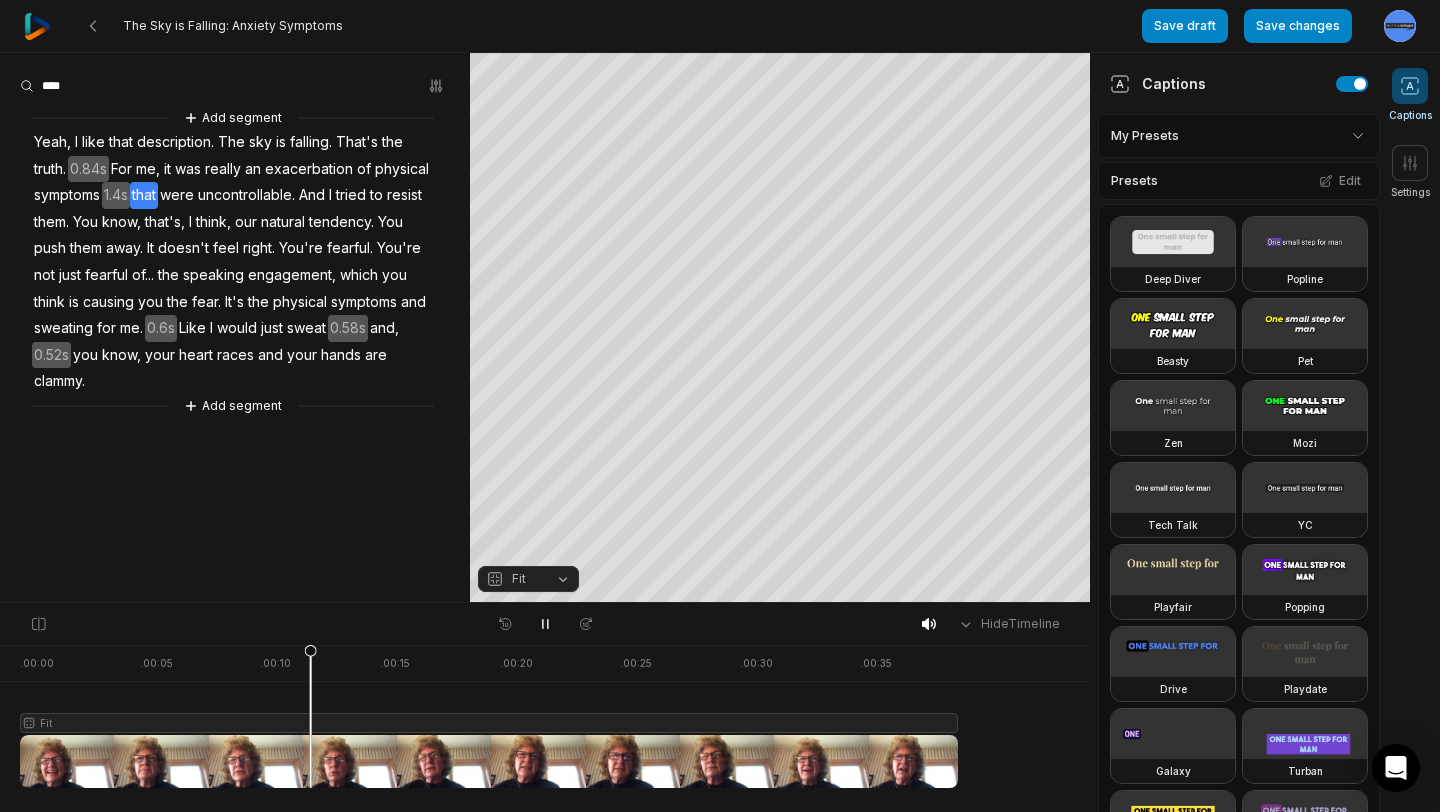 click on "Hide  Timeline" at bounding box center [545, 624] 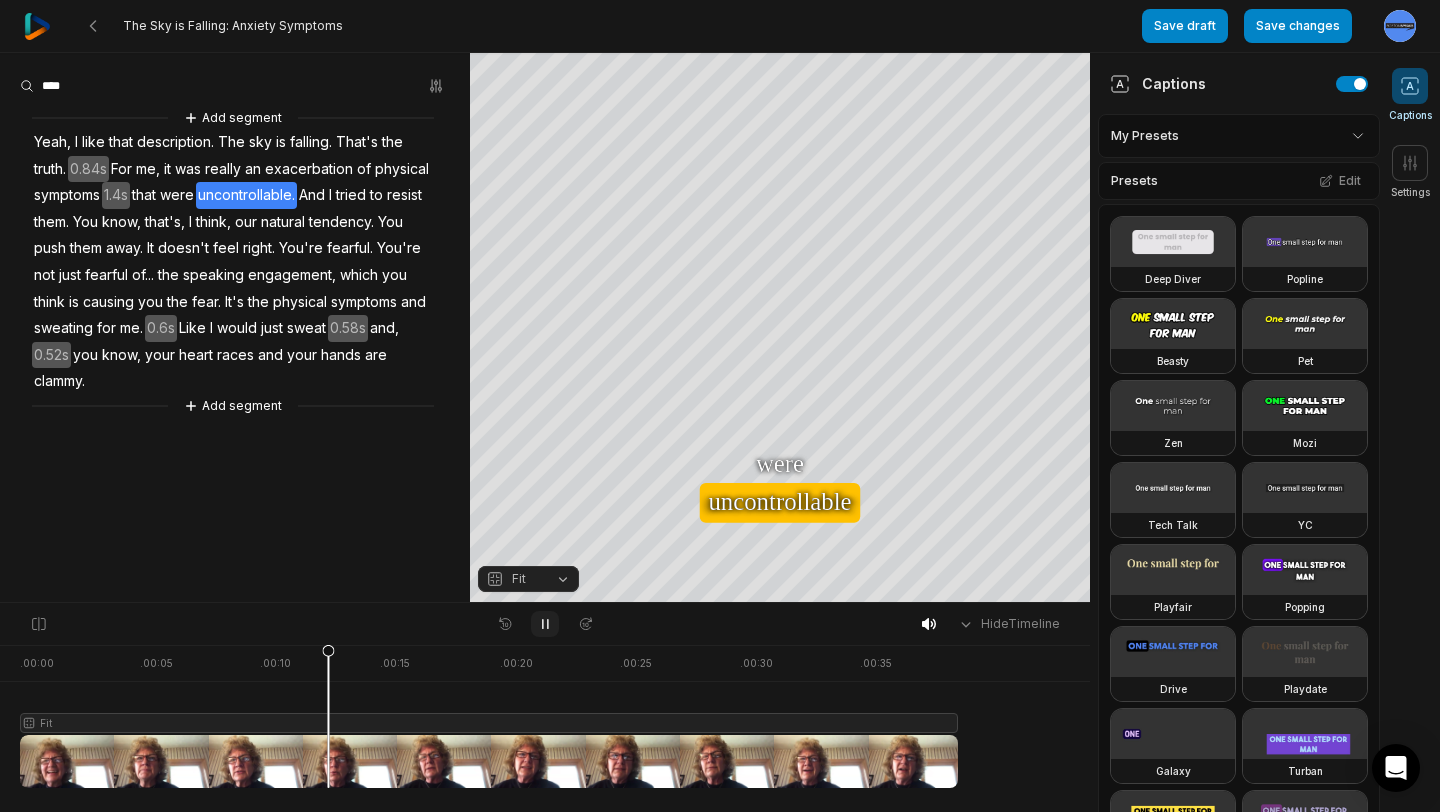 click 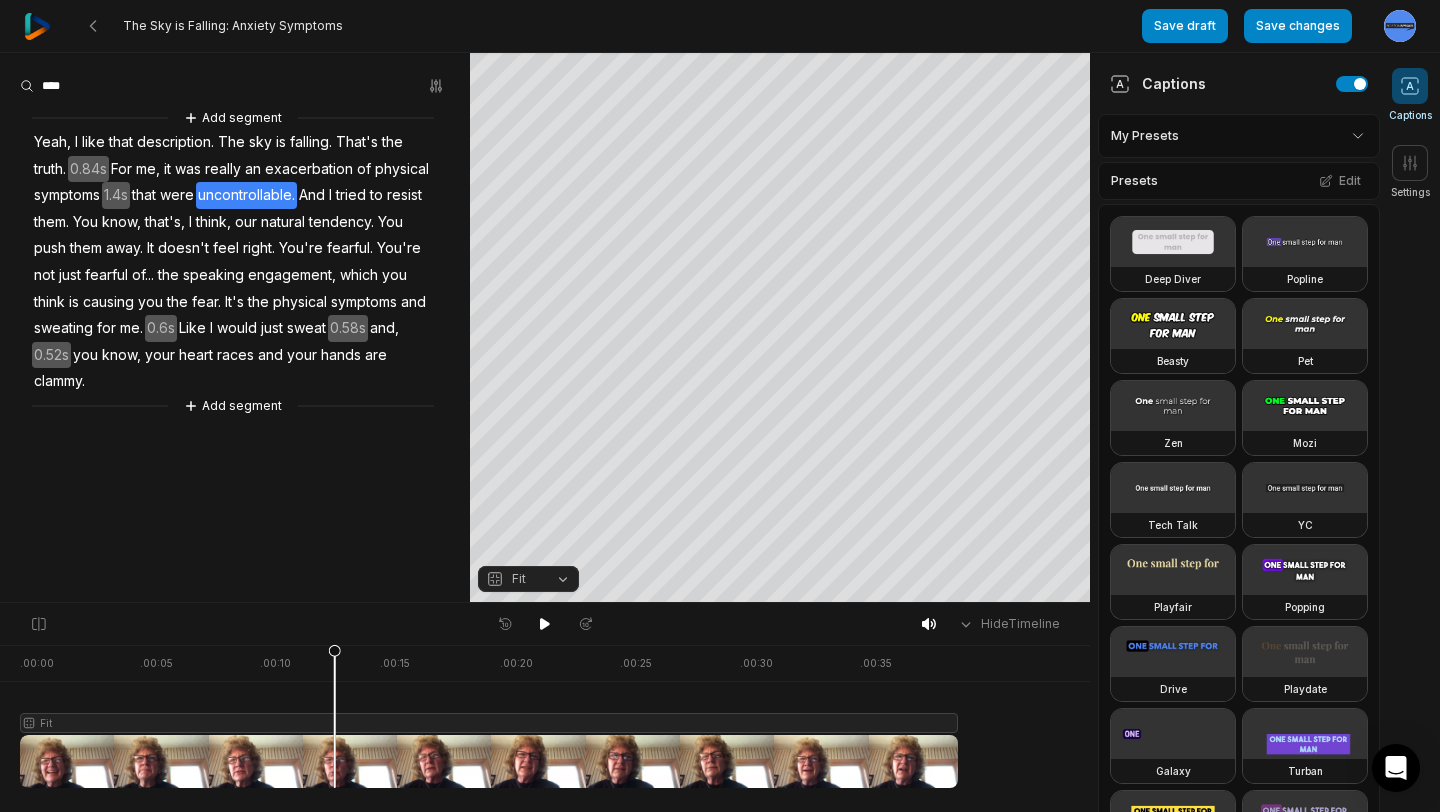 click on "Fit" at bounding box center (528, 579) 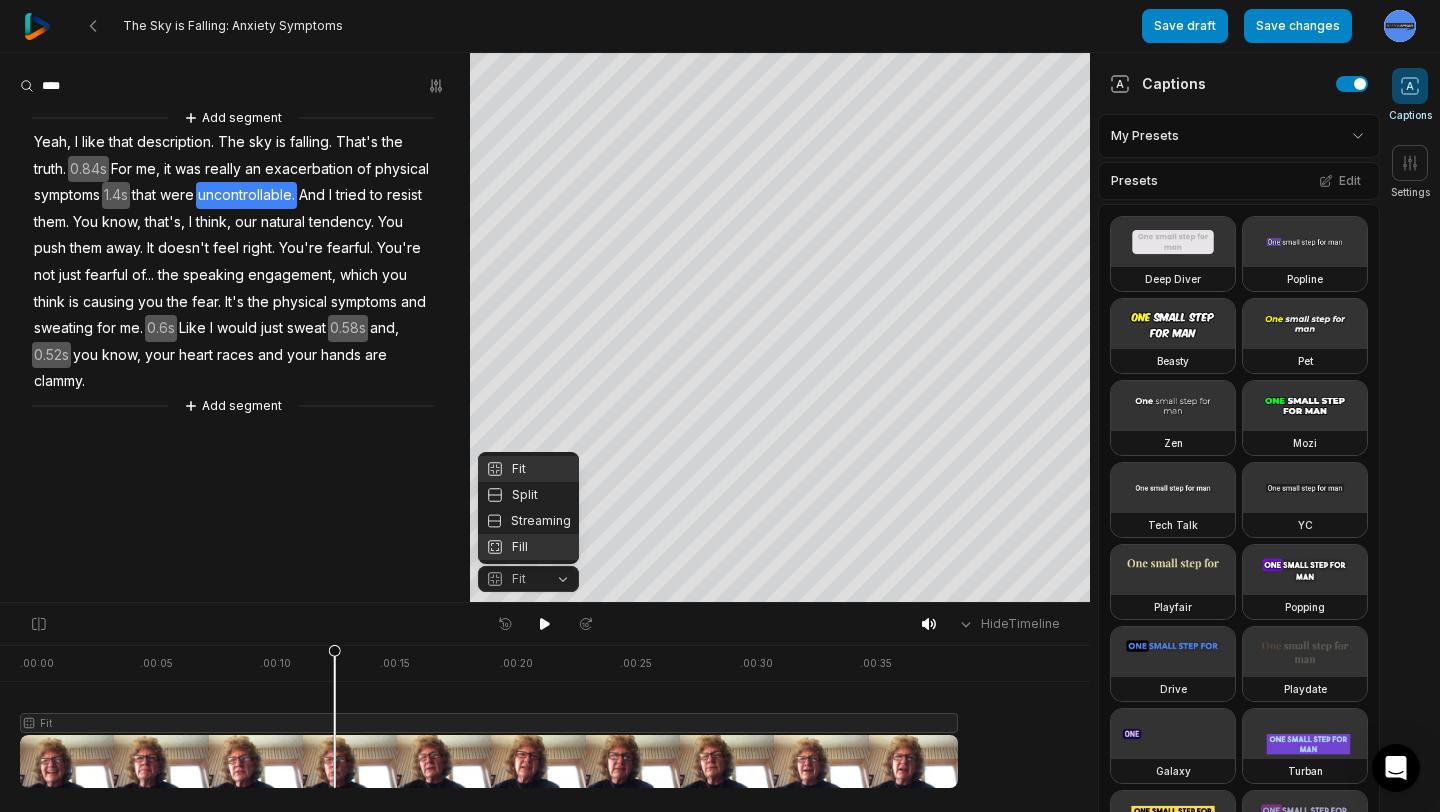 click on "Fill" at bounding box center (528, 547) 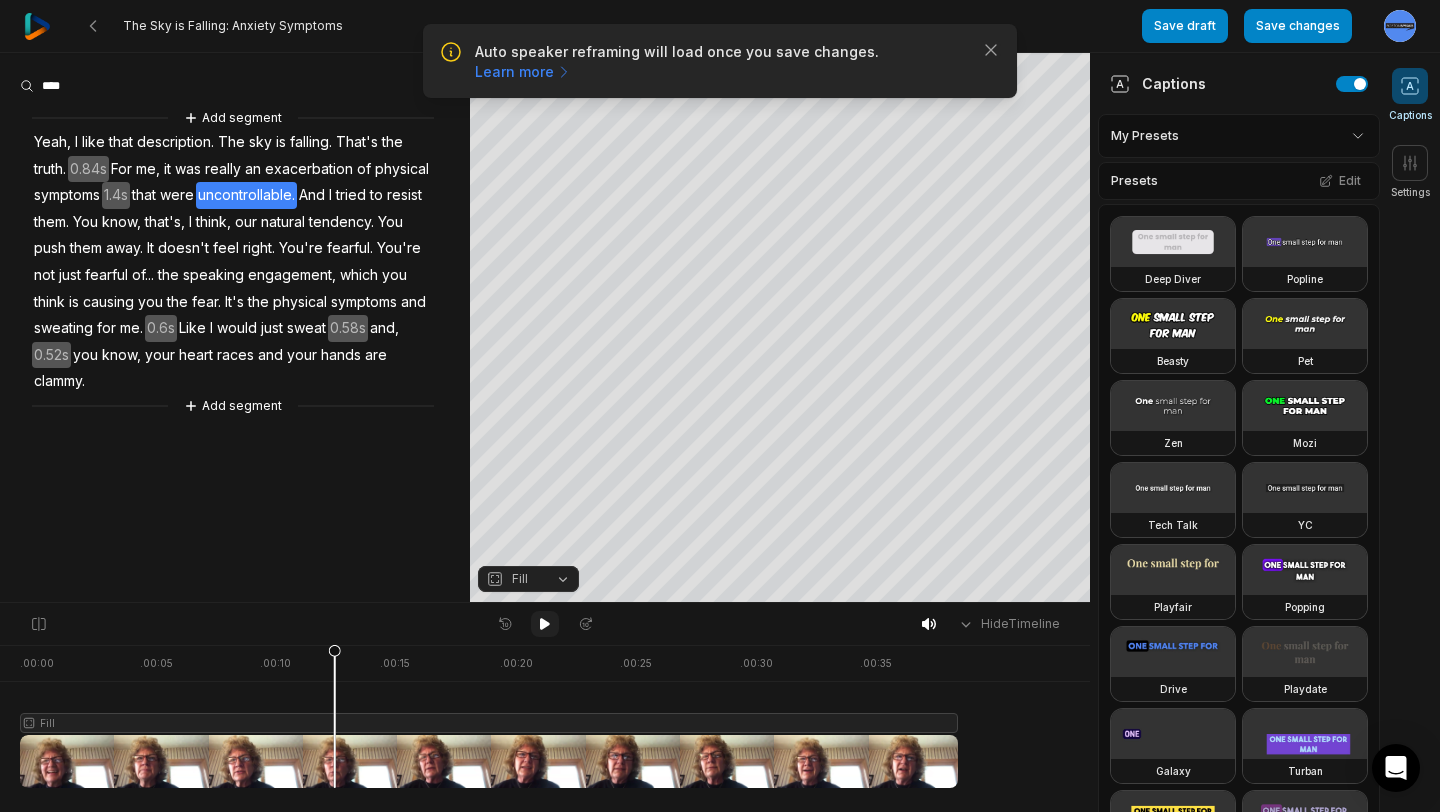 click 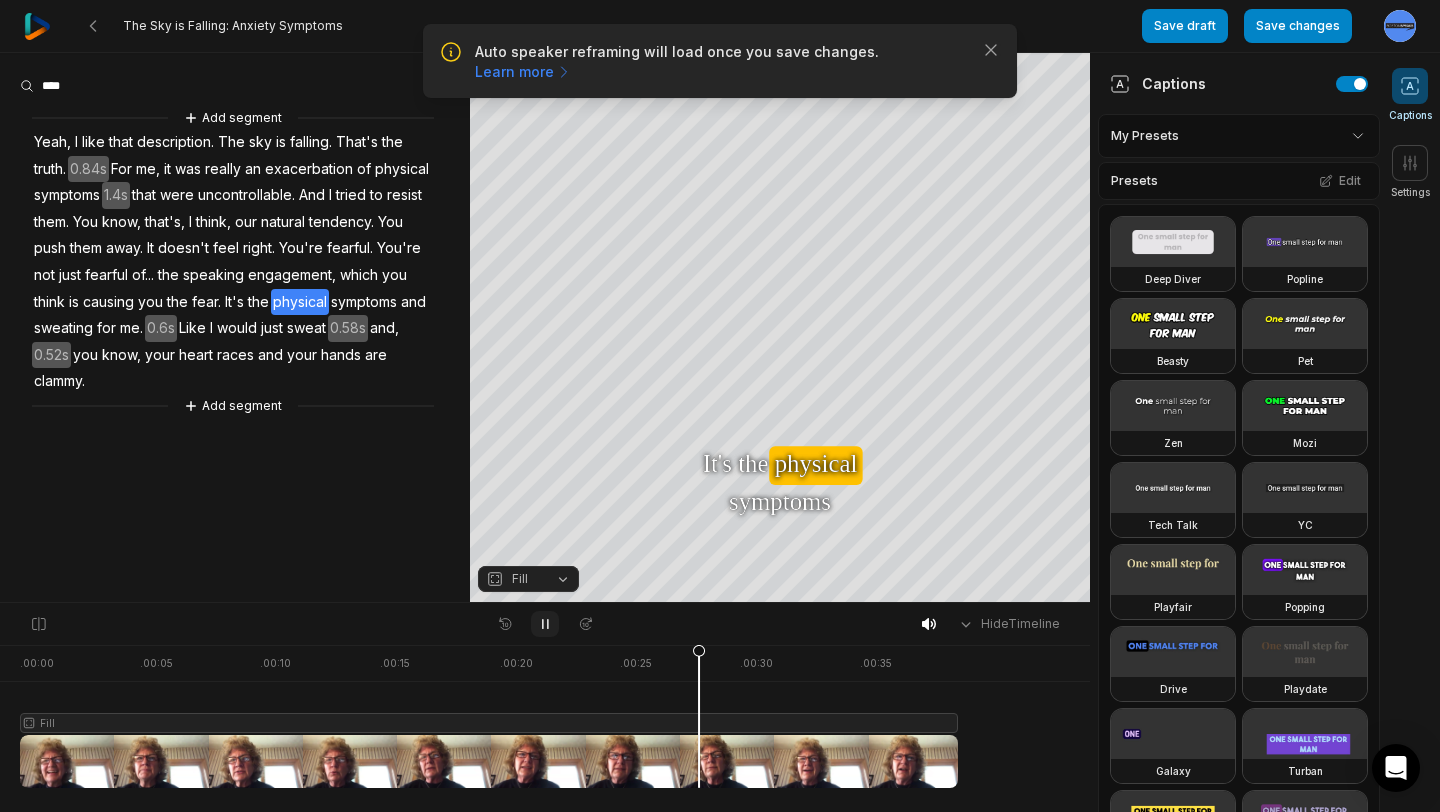 click 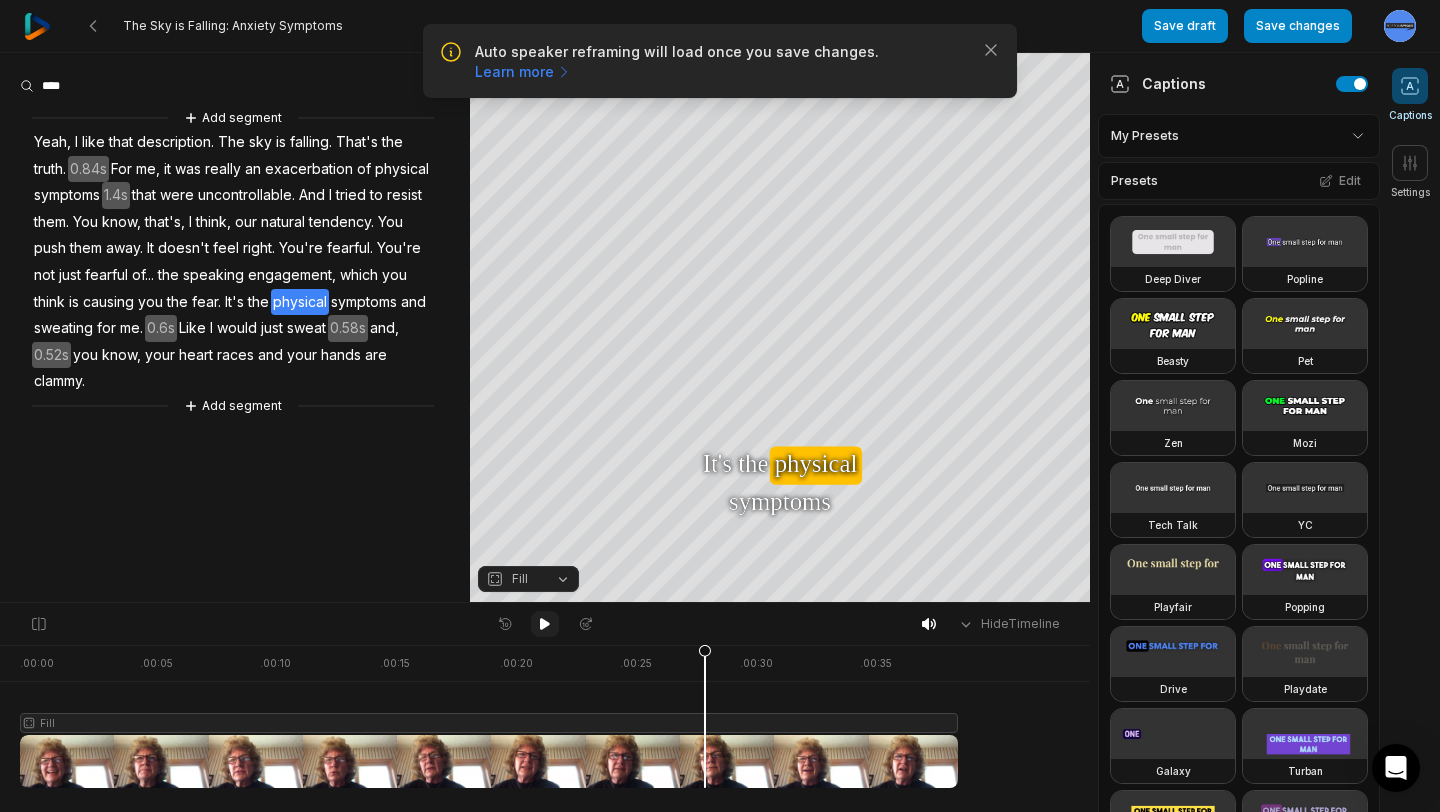 click 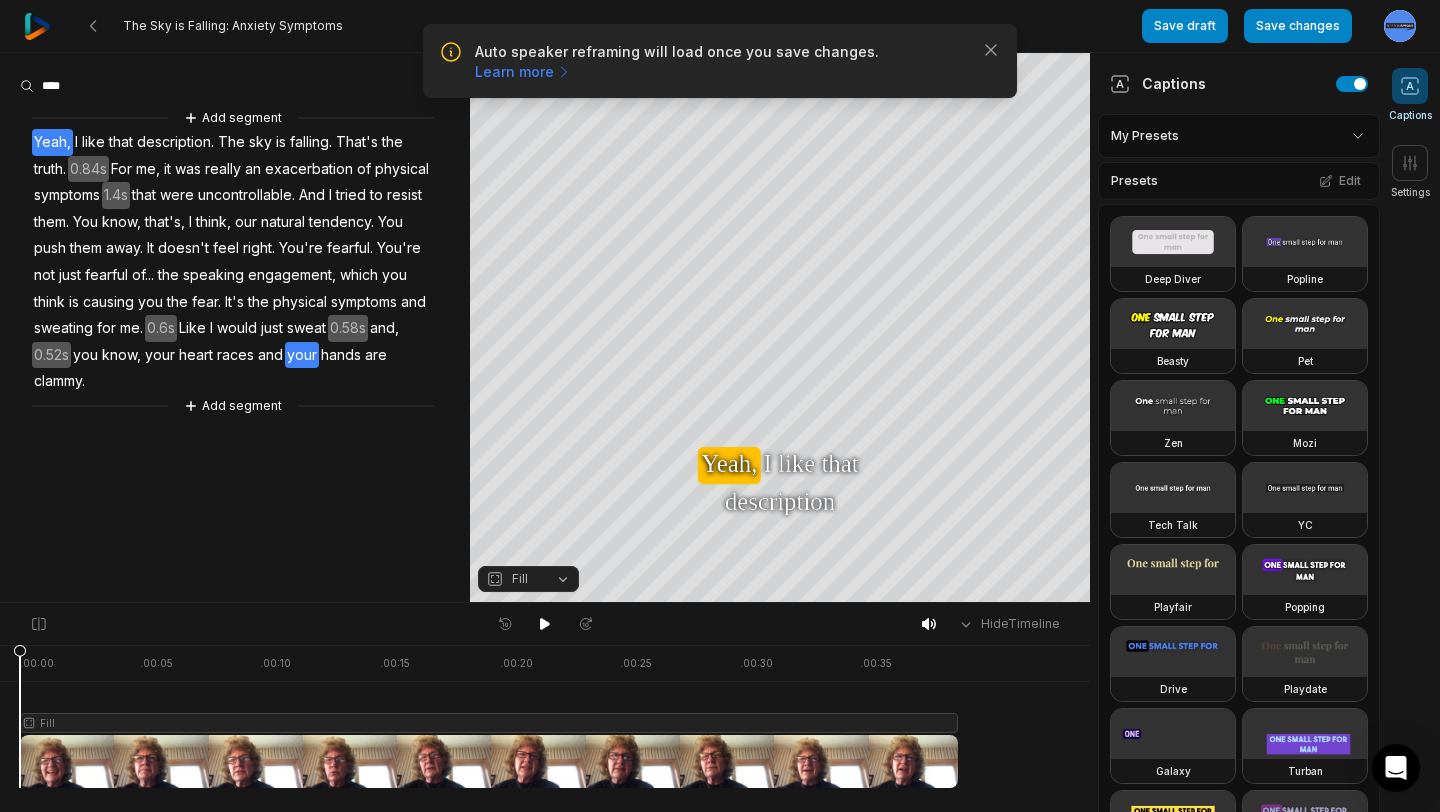 click on "your" at bounding box center [302, 355] 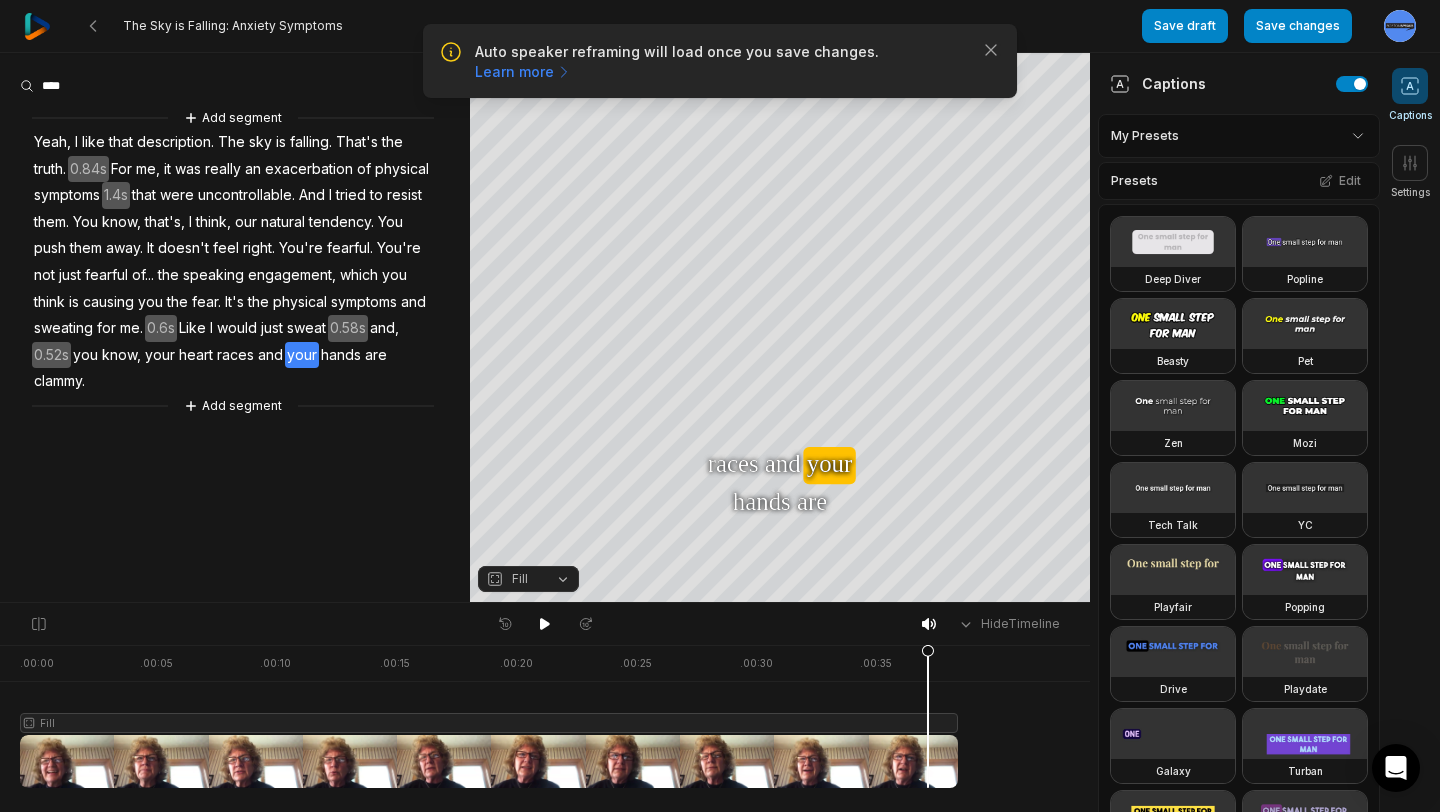 click at bounding box center (545, 624) 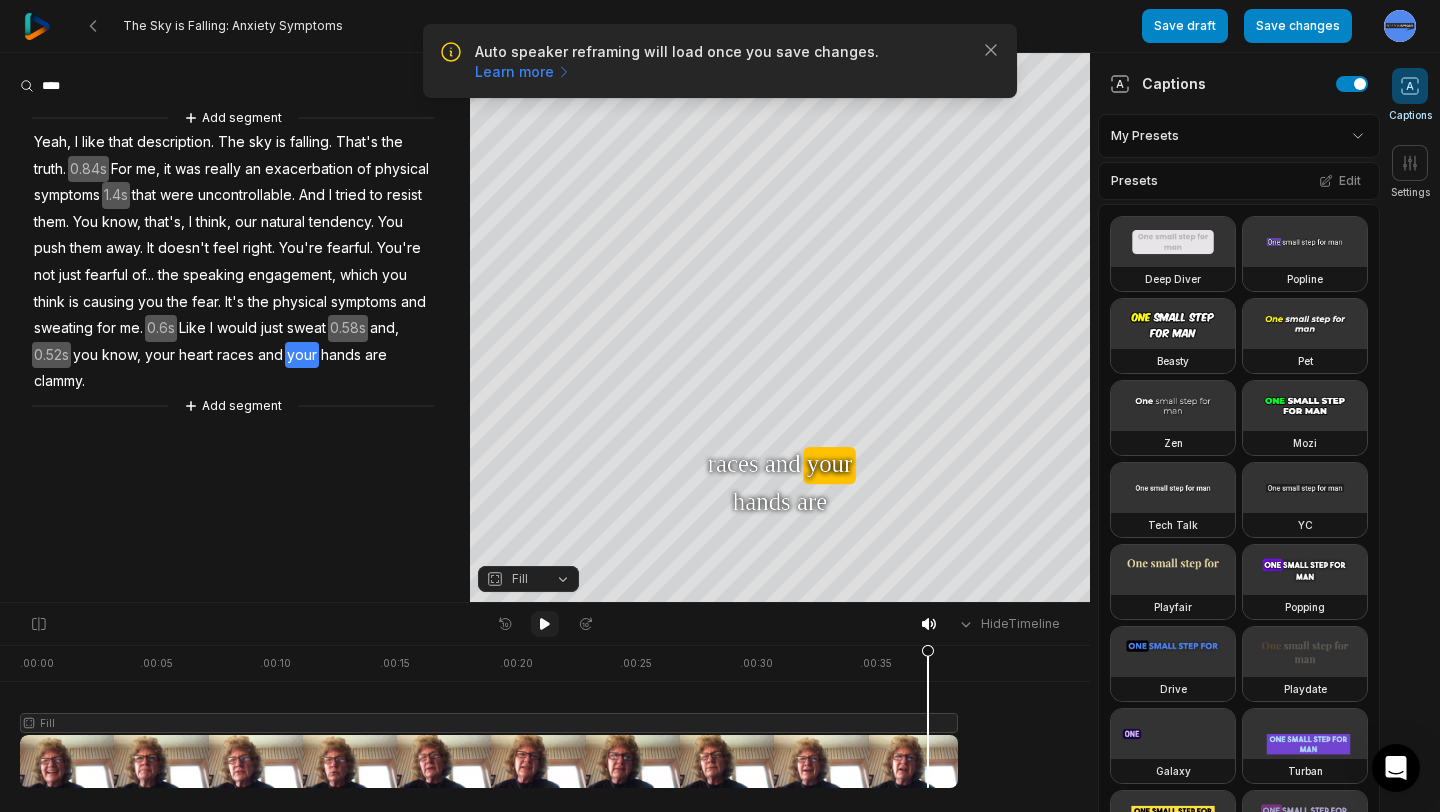 click 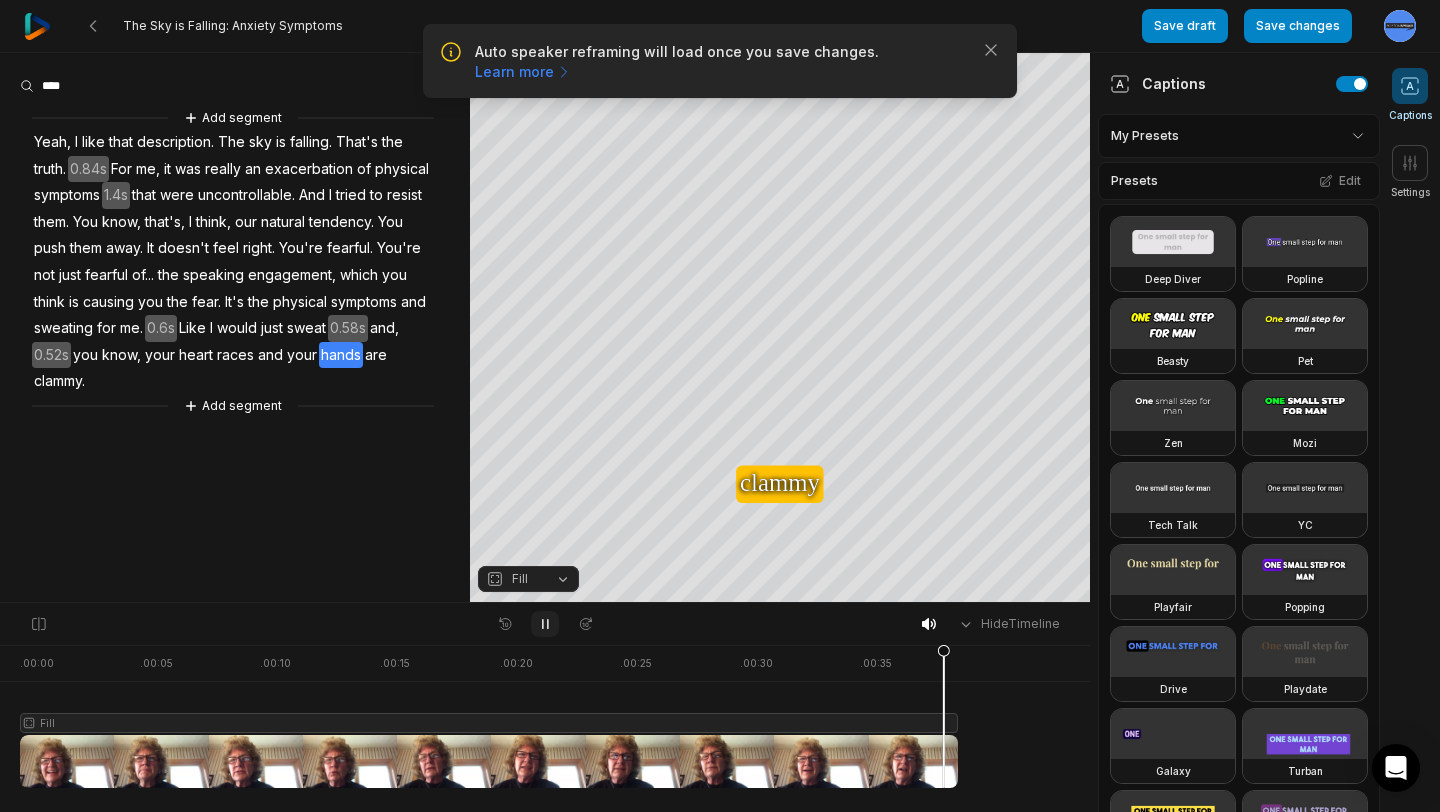 click 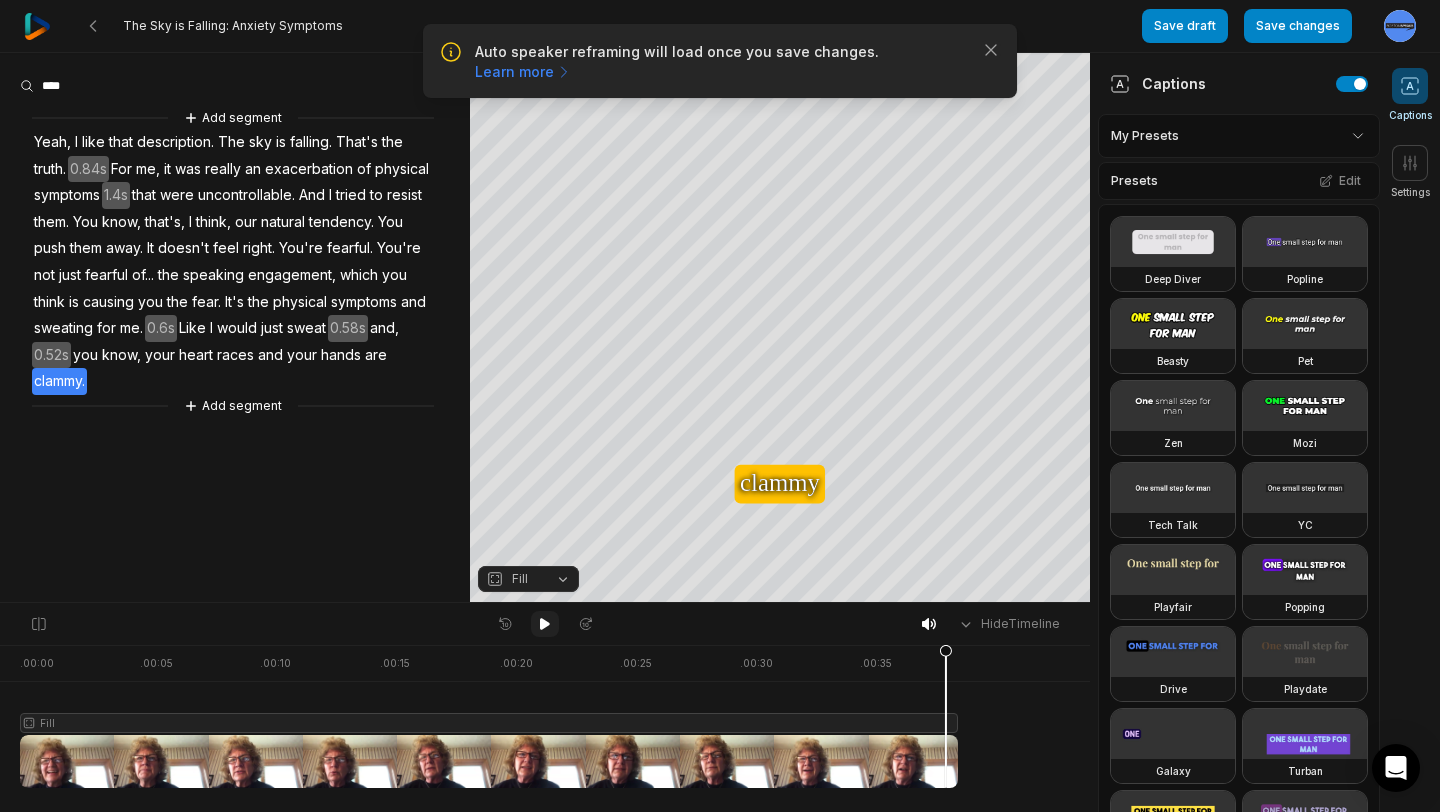 click 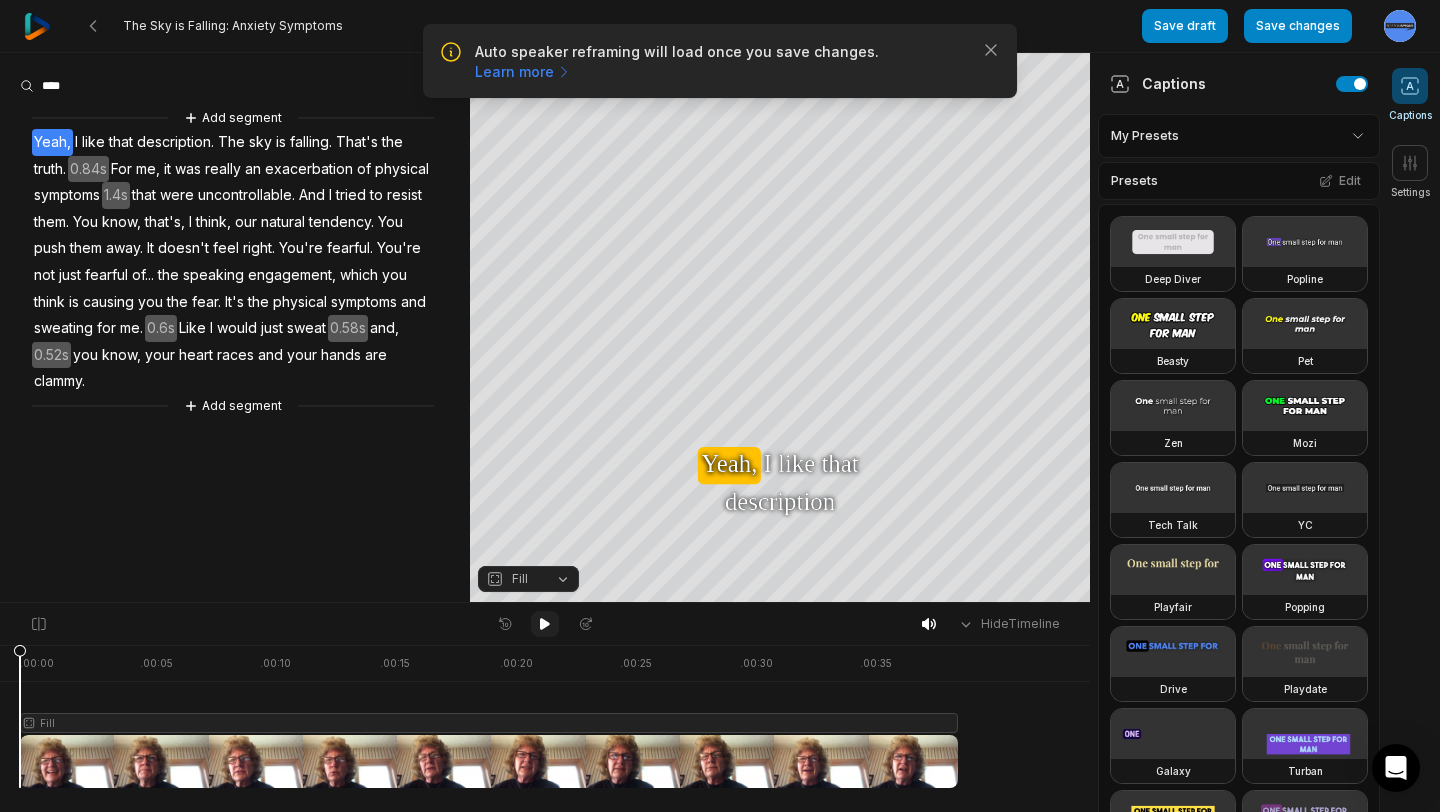 click 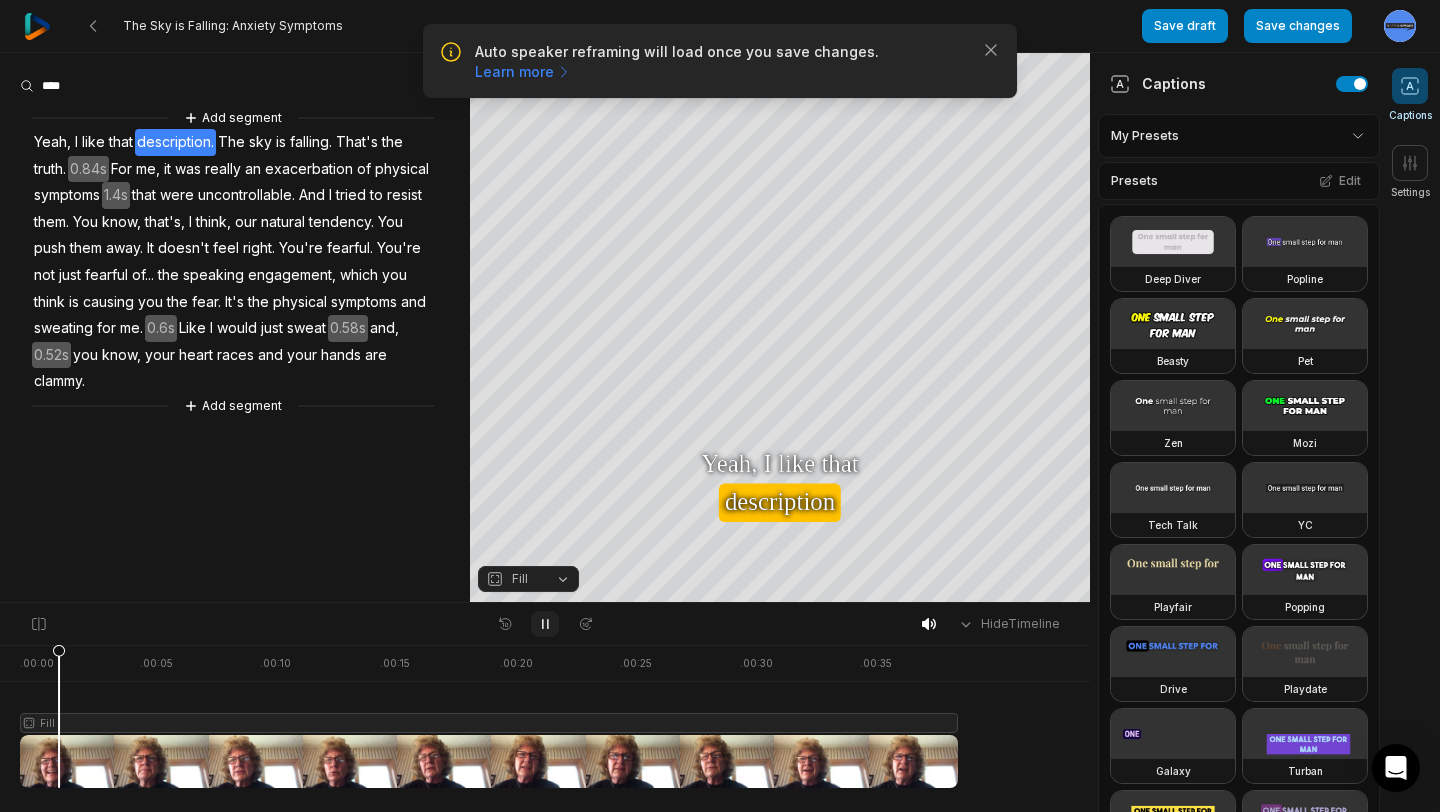 click 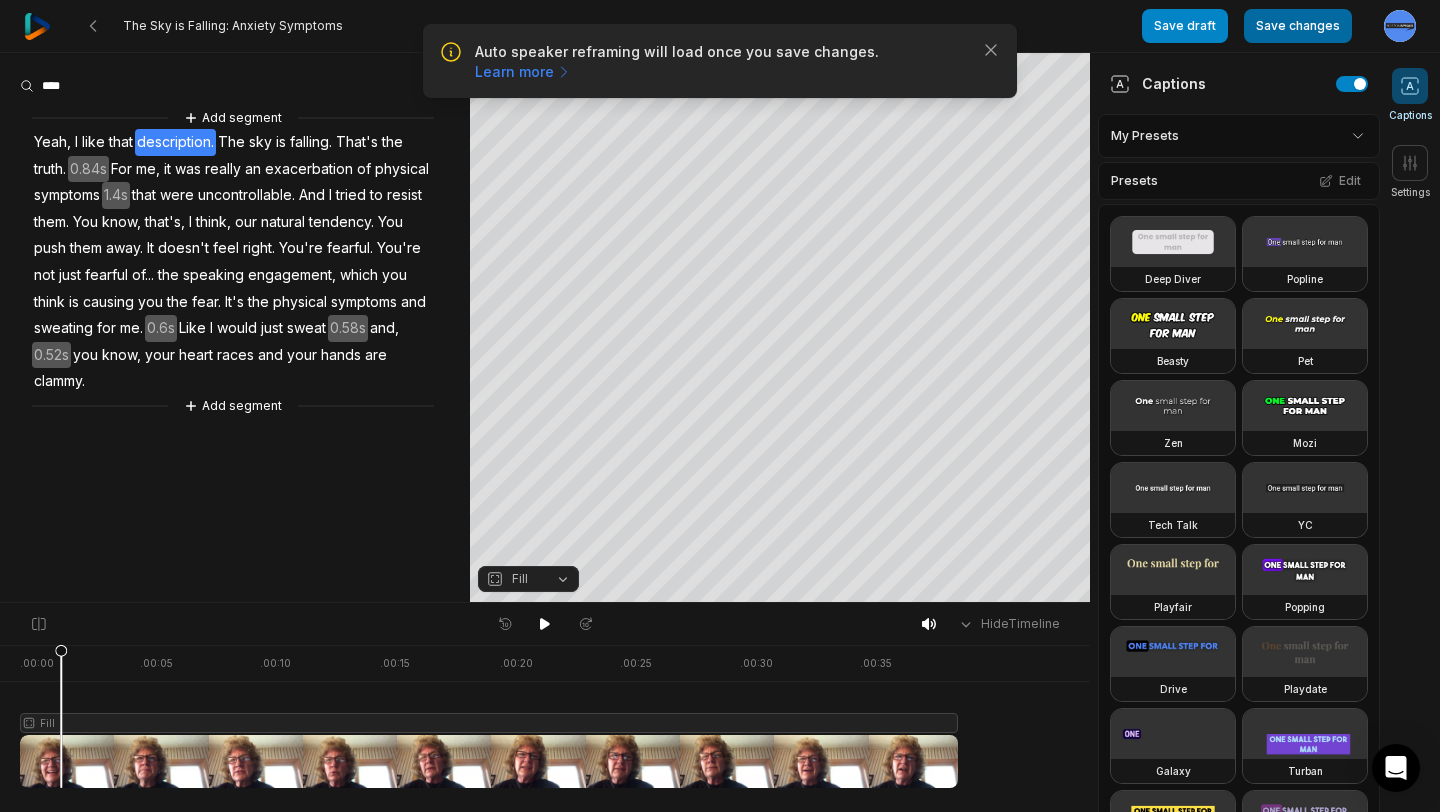 click on "Save changes" at bounding box center (1298, 26) 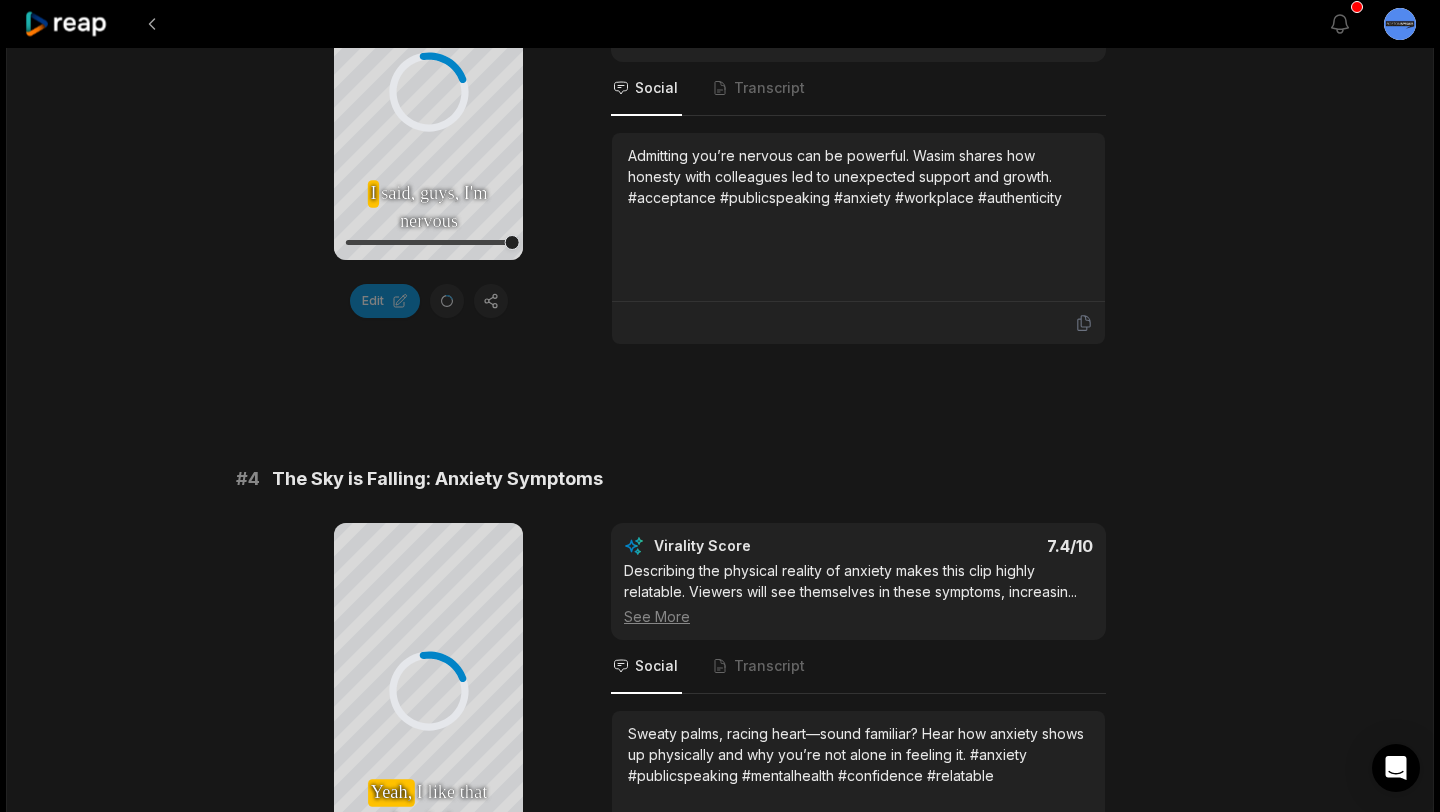 scroll, scrollTop: 1607, scrollLeft: 0, axis: vertical 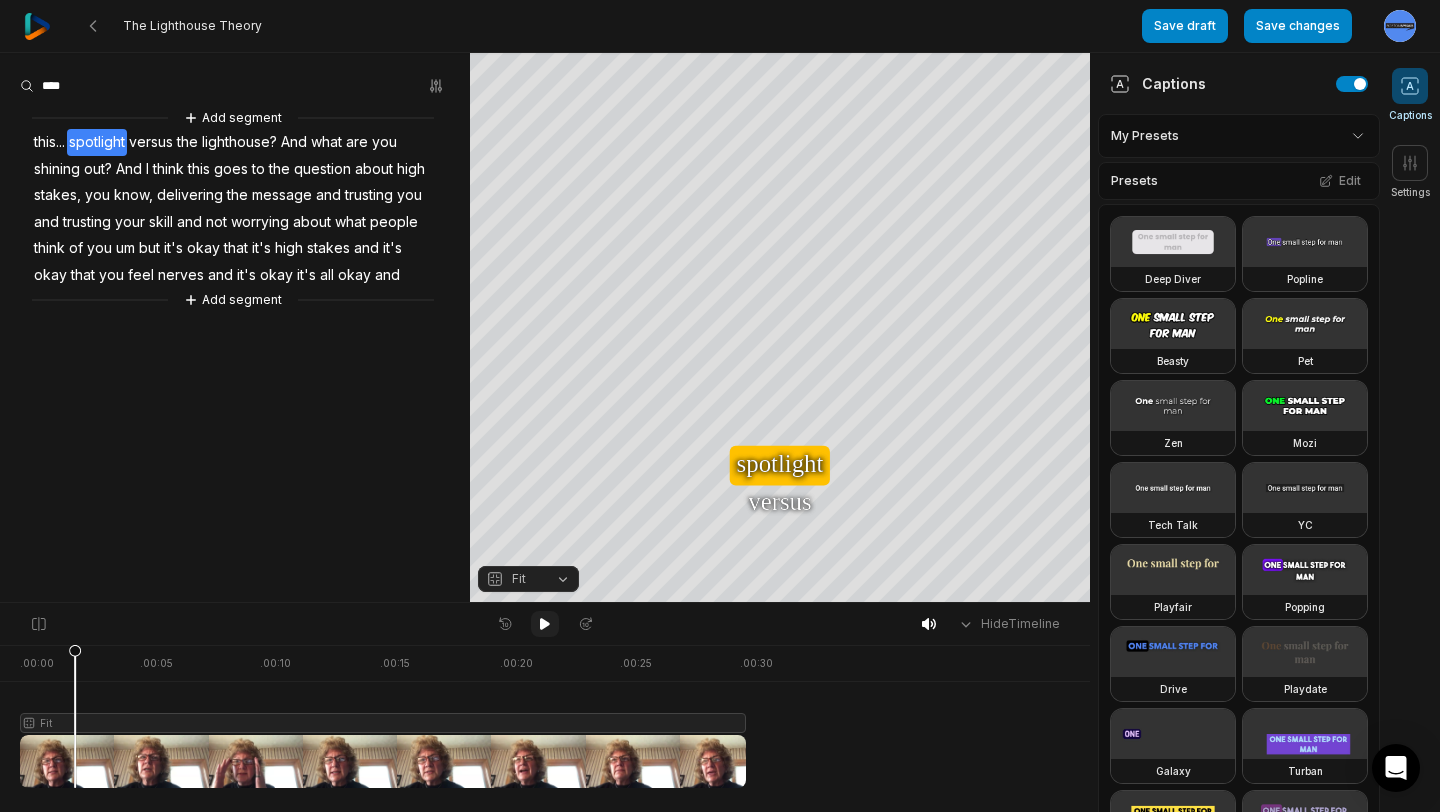 click 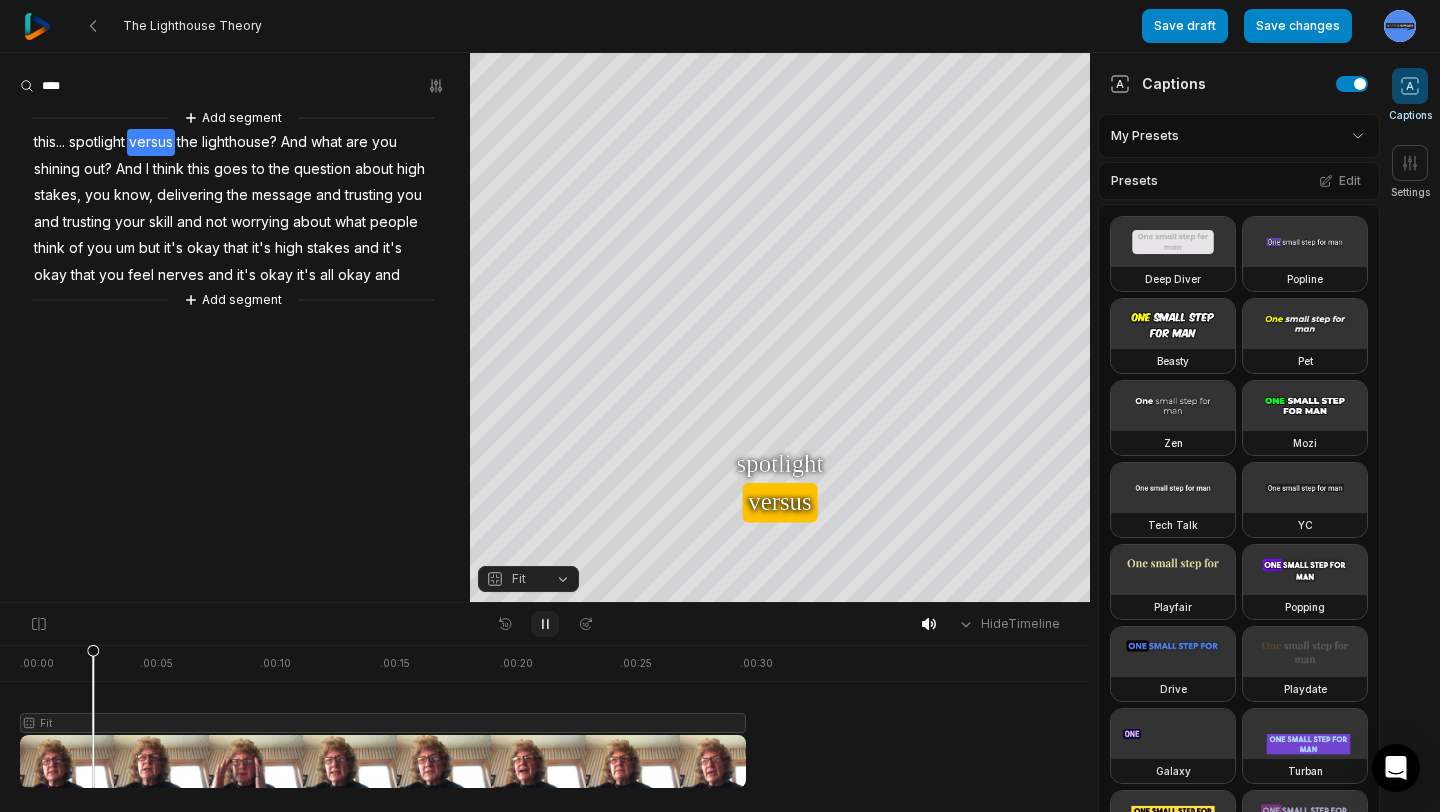 click 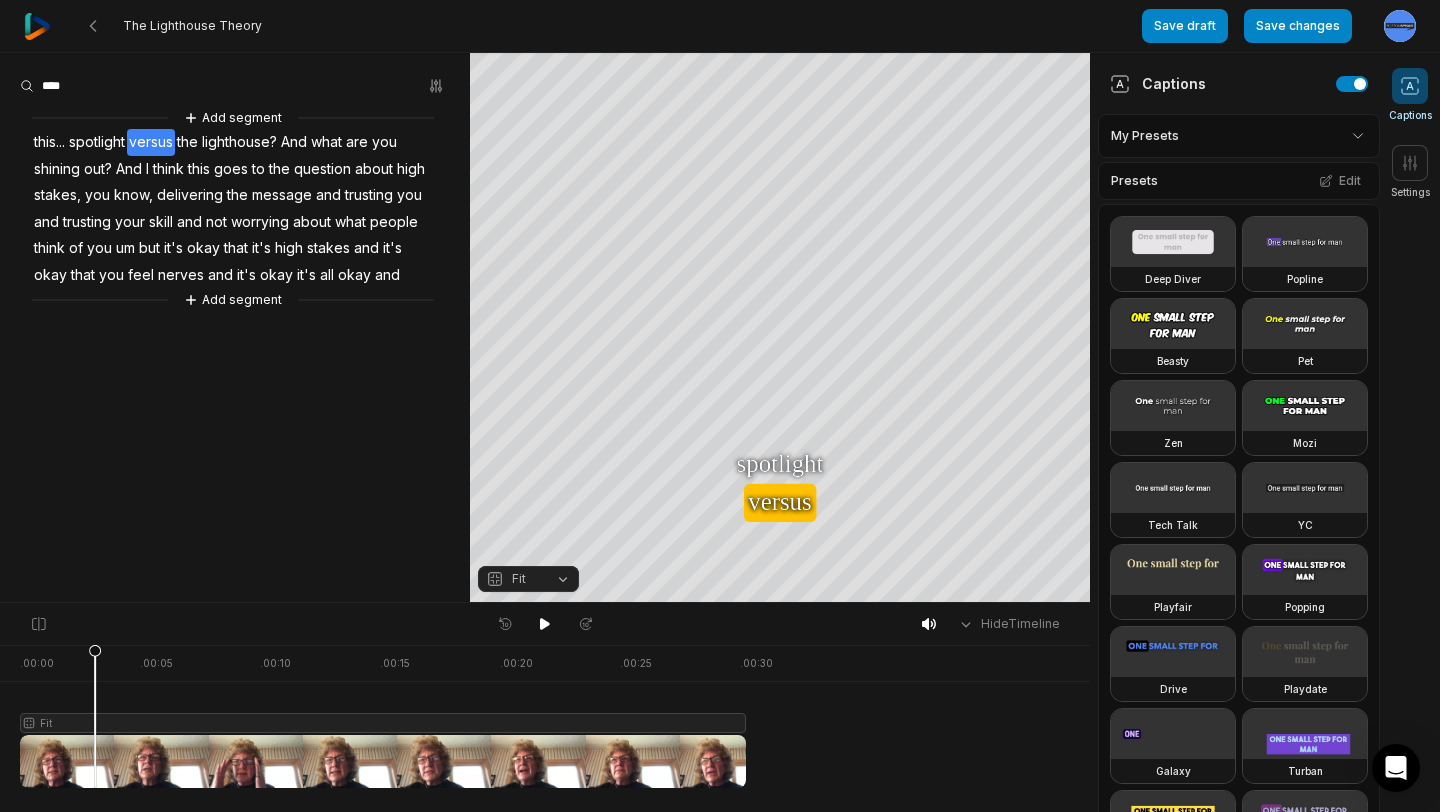 click on "Fit" at bounding box center [528, 579] 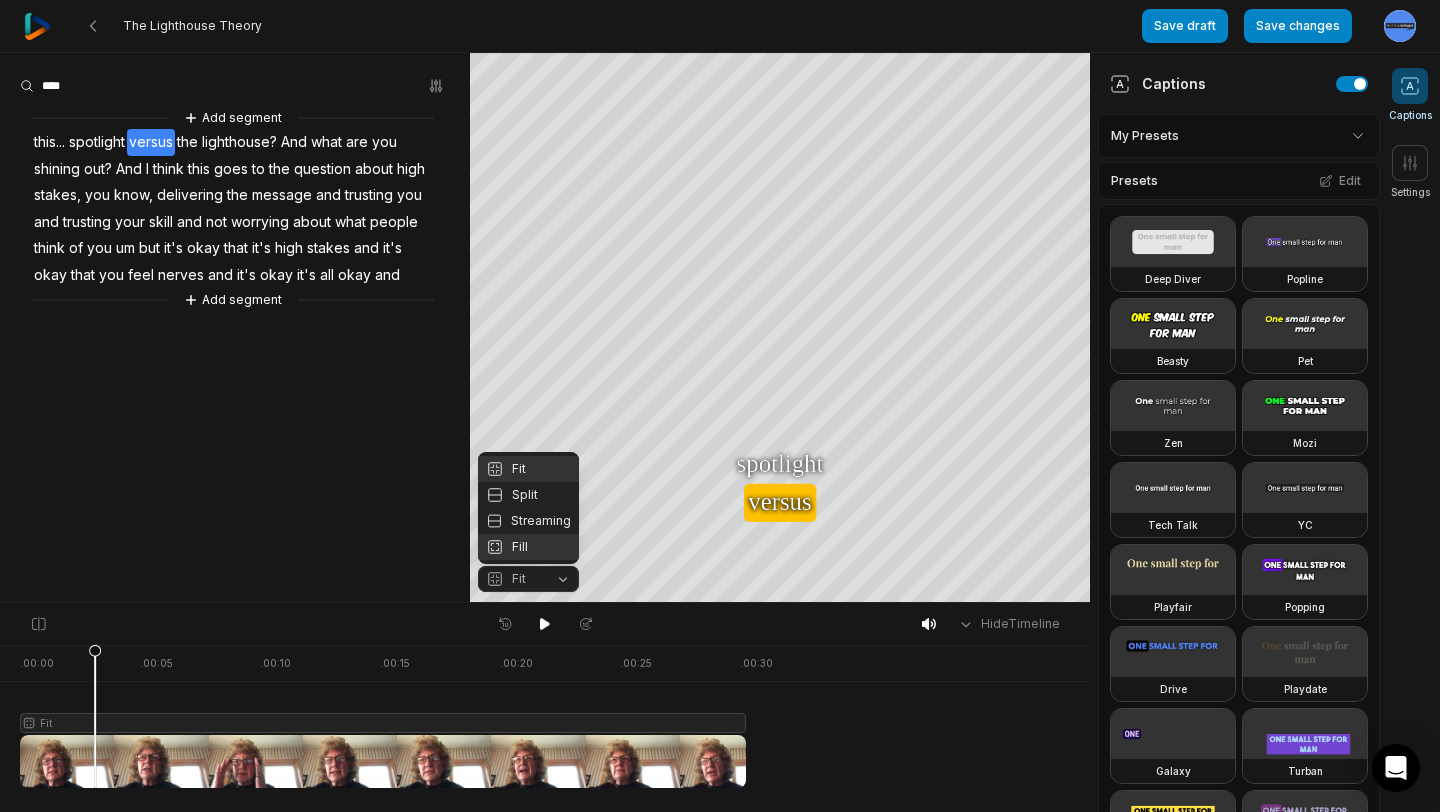 click on "Fill" at bounding box center (528, 547) 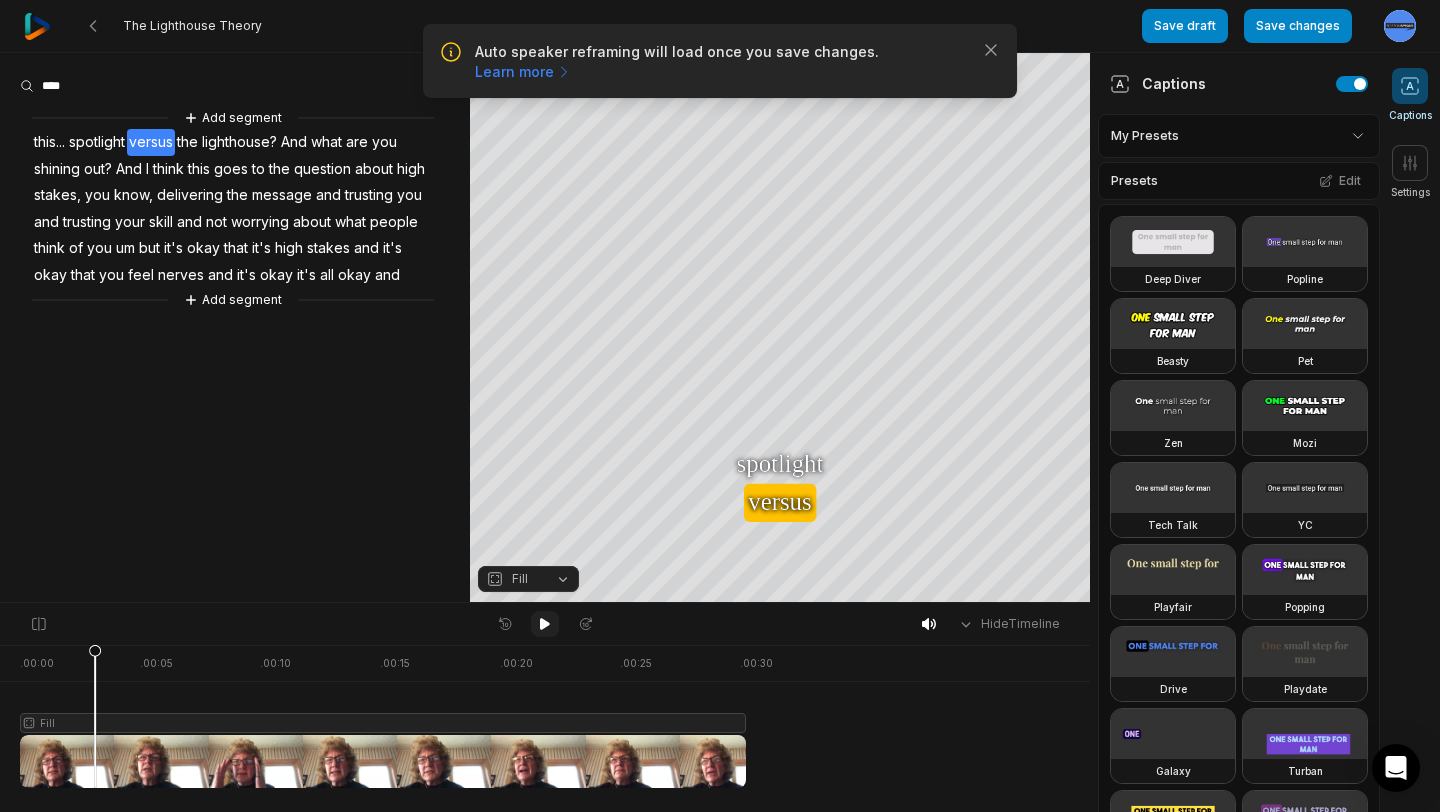 click 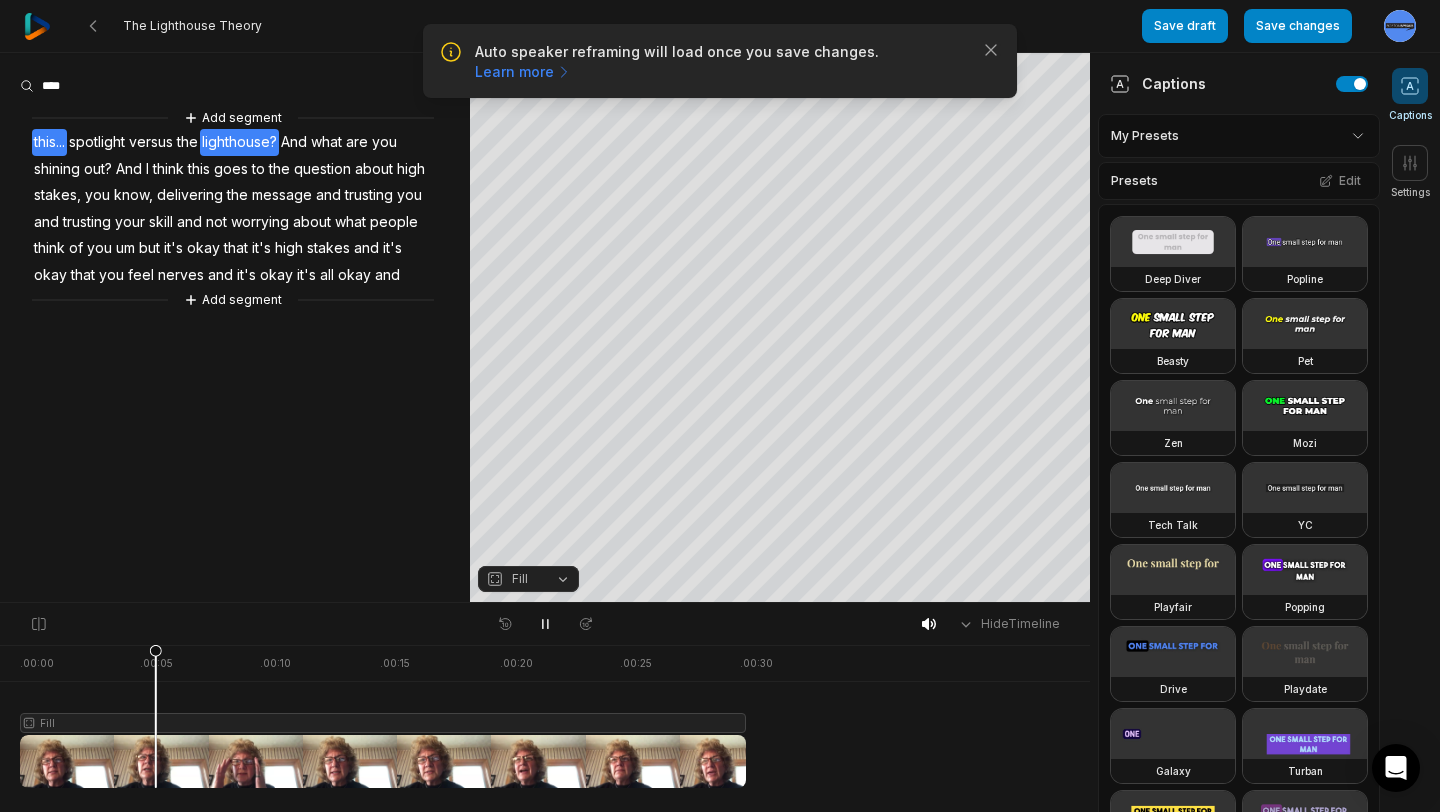 click on "this..." at bounding box center (49, 142) 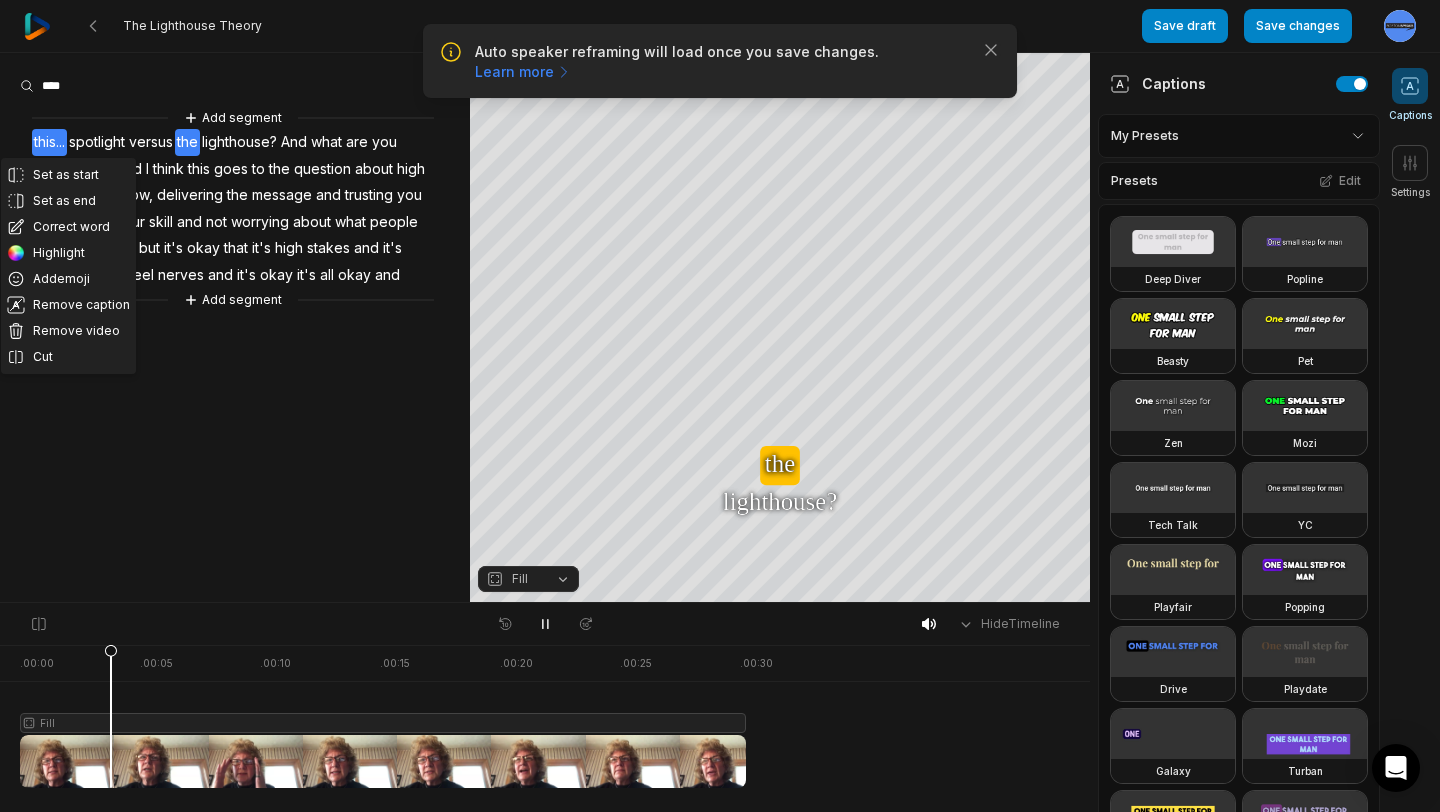 click on "Set as start Set as end Correct word Highlight Add emoji Remove caption Remove video Cut Add segment this spotlight versus the lighthouse? And what are you shining out? And I think this goes to the question about high stakes, you know, delivering the message and trusting you and trusting your skill and not worrying about what people think of you um but it's okay that it's high stakes and it's okay that you feel nerves and it's okay it's all okay and Add segment" at bounding box center (235, 327) 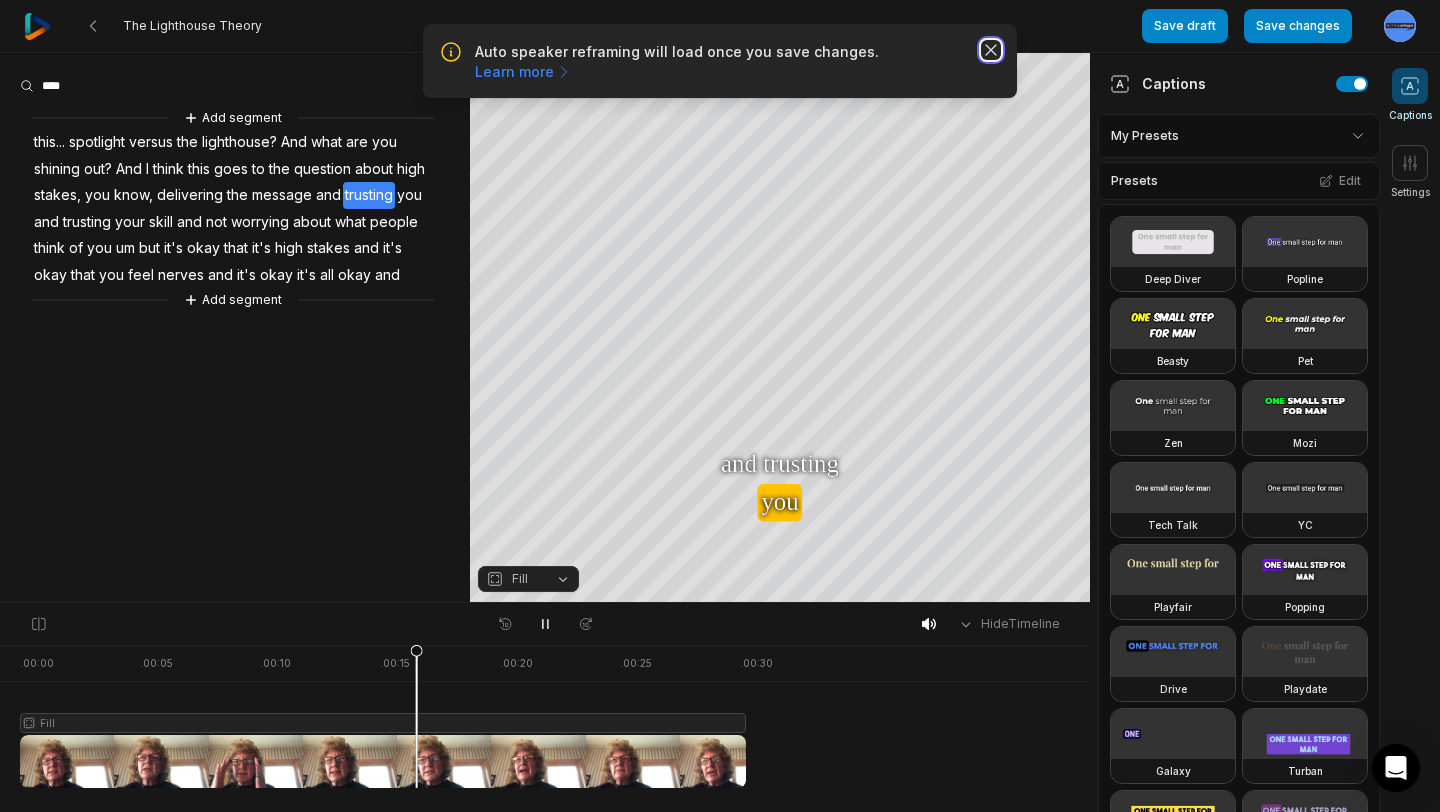 click 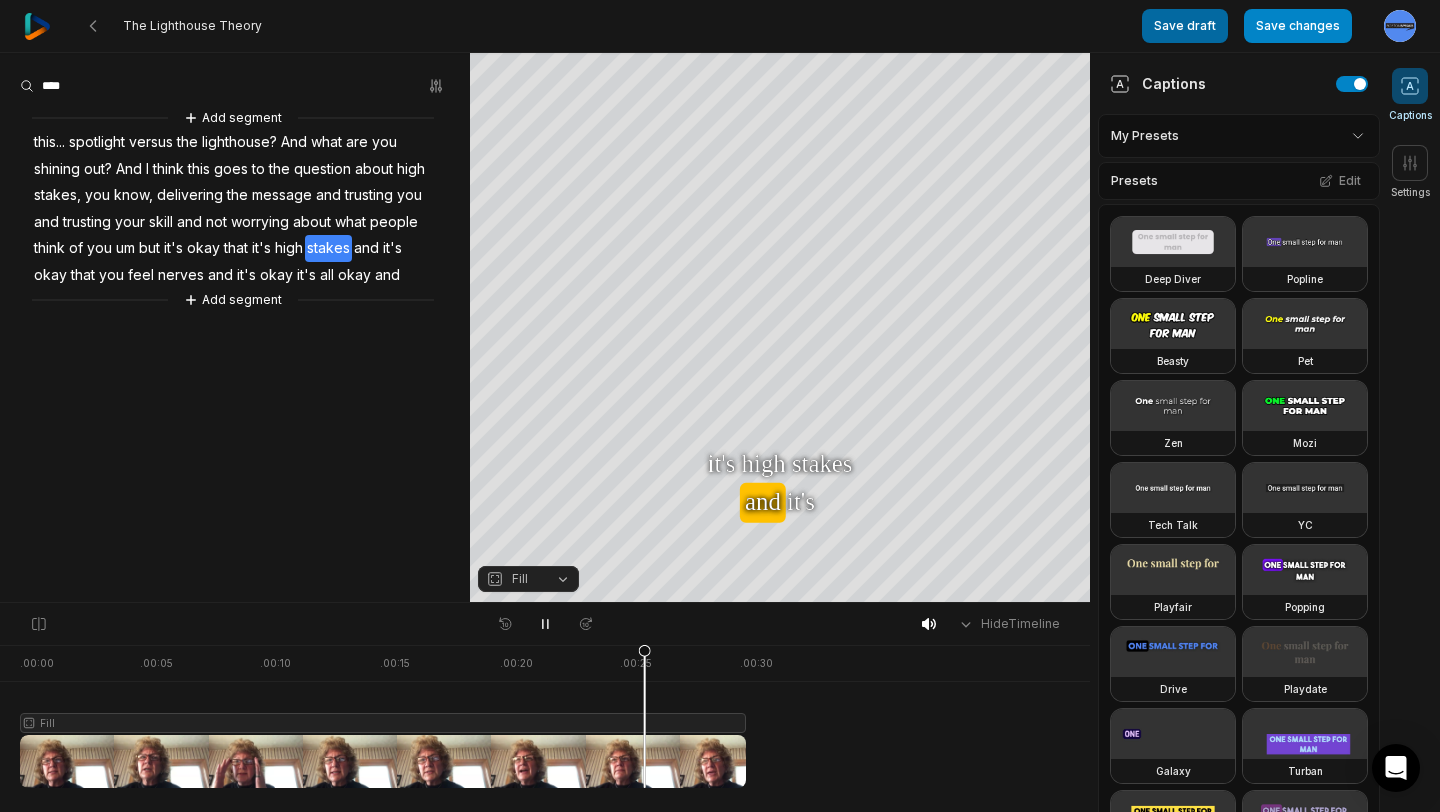 click on "Save draft" at bounding box center [1185, 26] 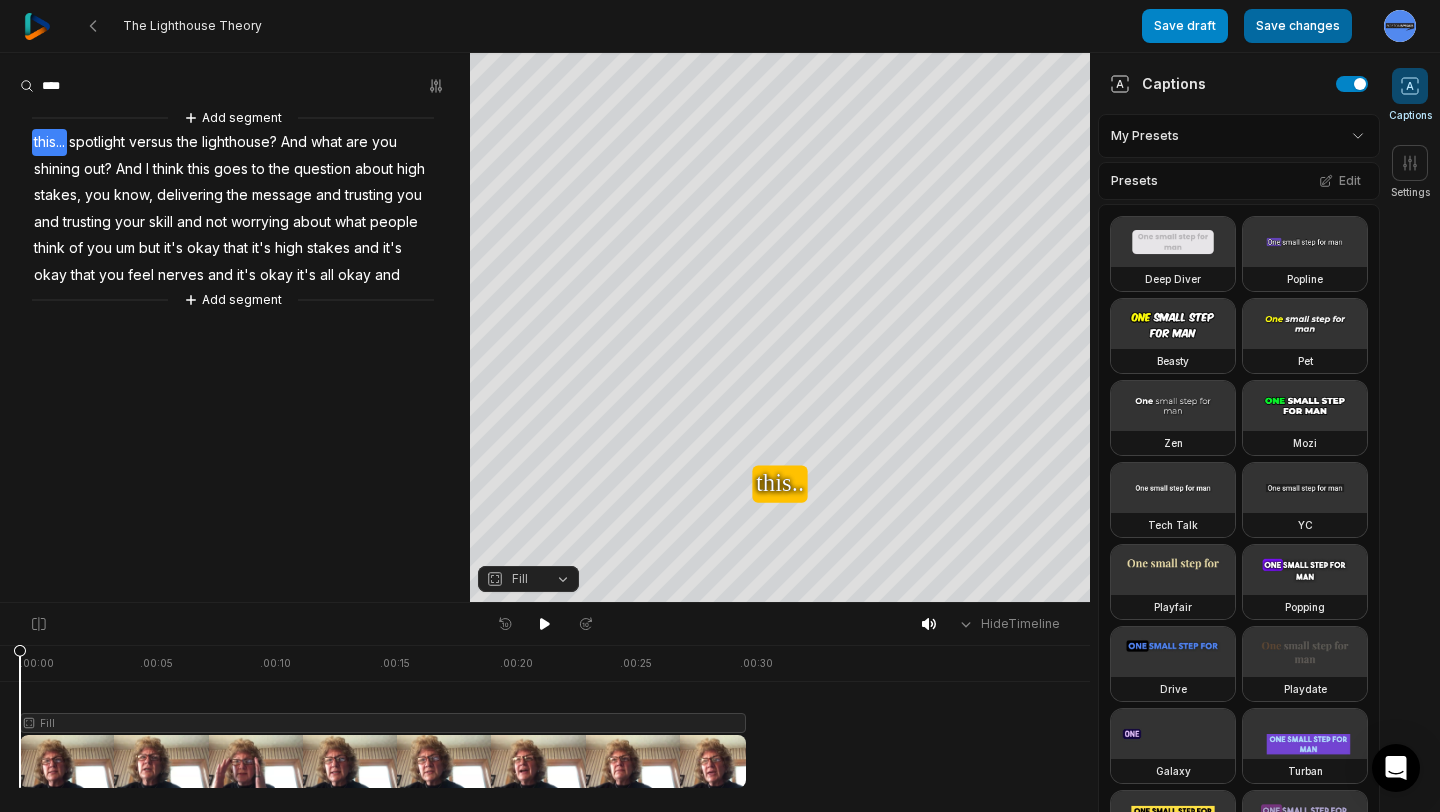 click on "Save changes" at bounding box center (1298, 26) 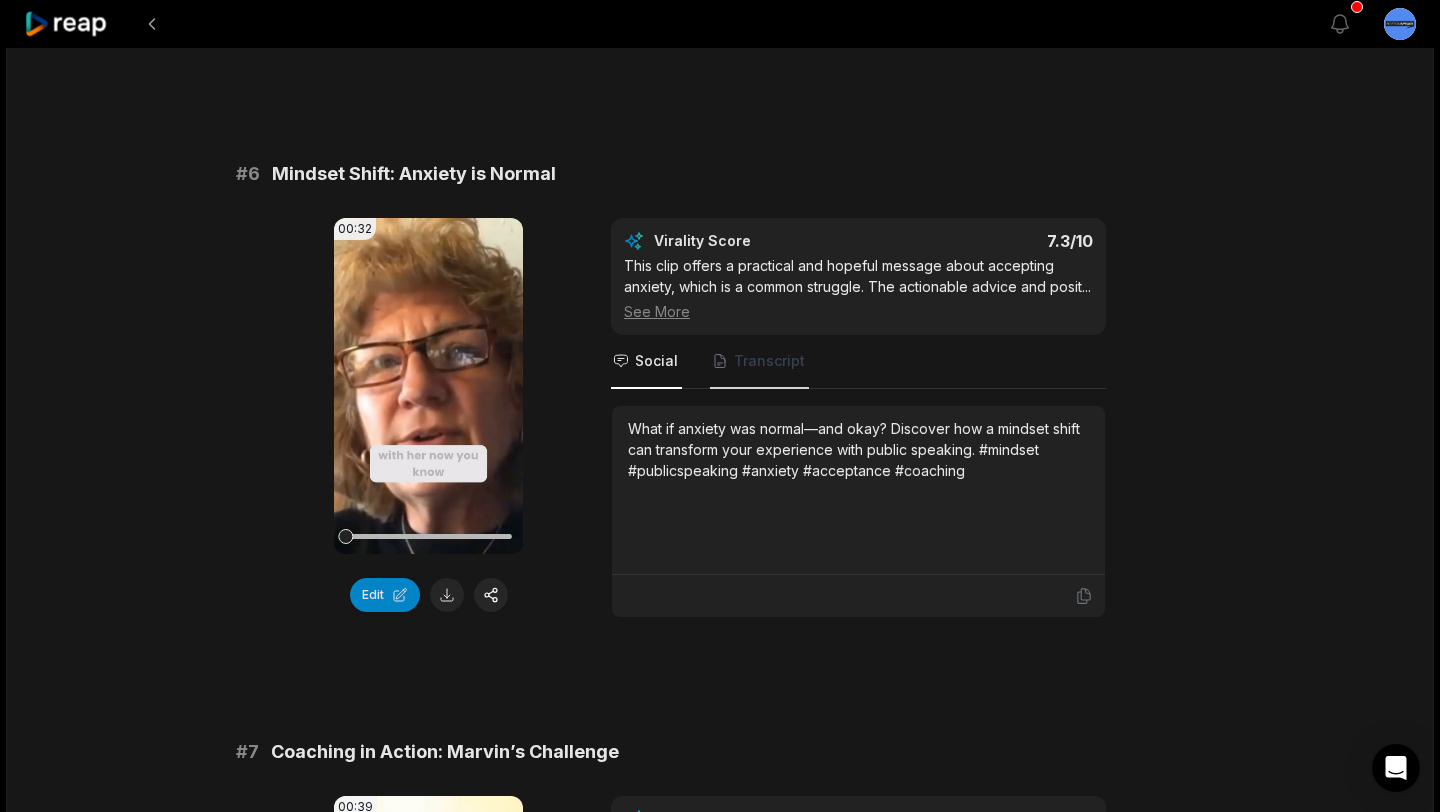 scroll, scrollTop: 3070, scrollLeft: 0, axis: vertical 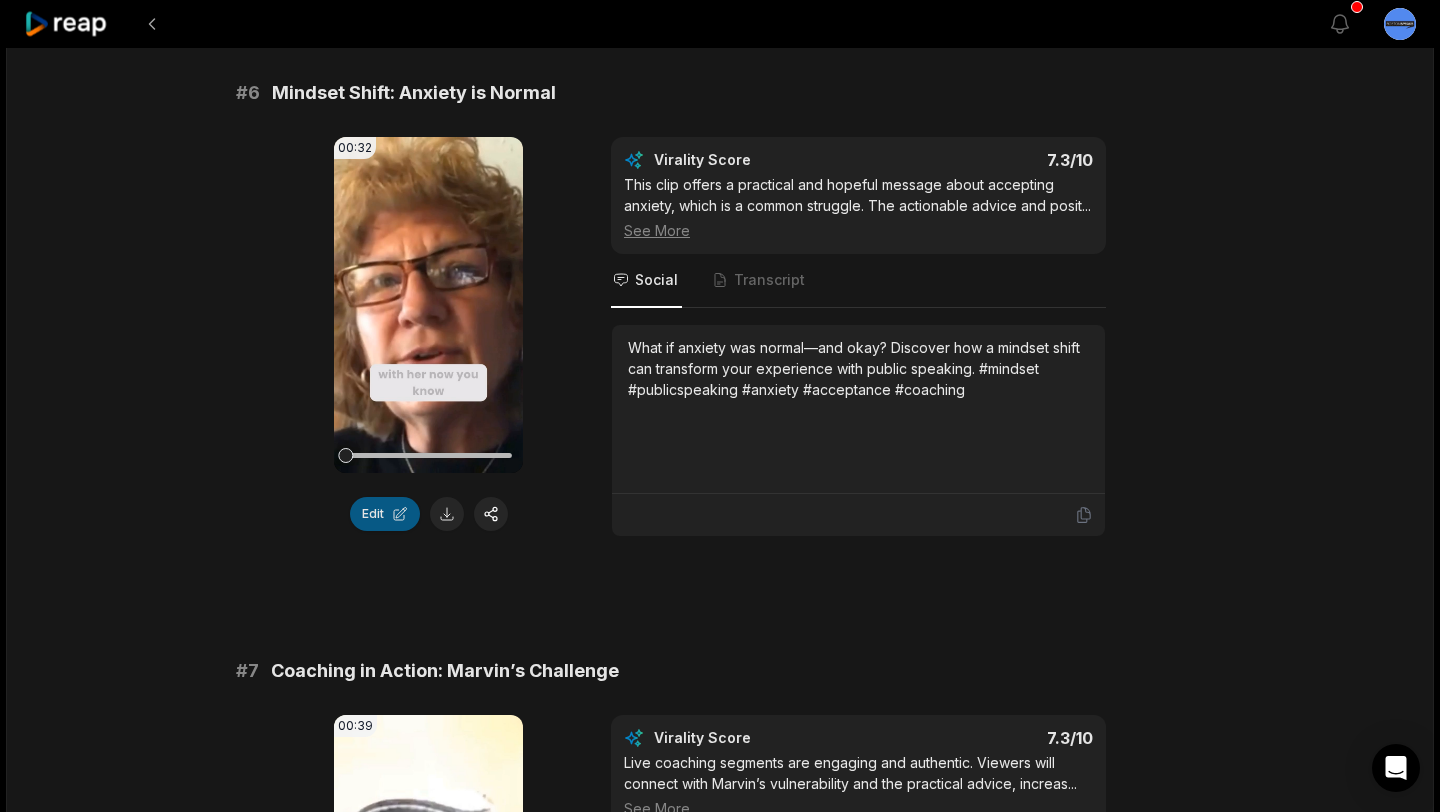 click on "Edit" at bounding box center (385, 514) 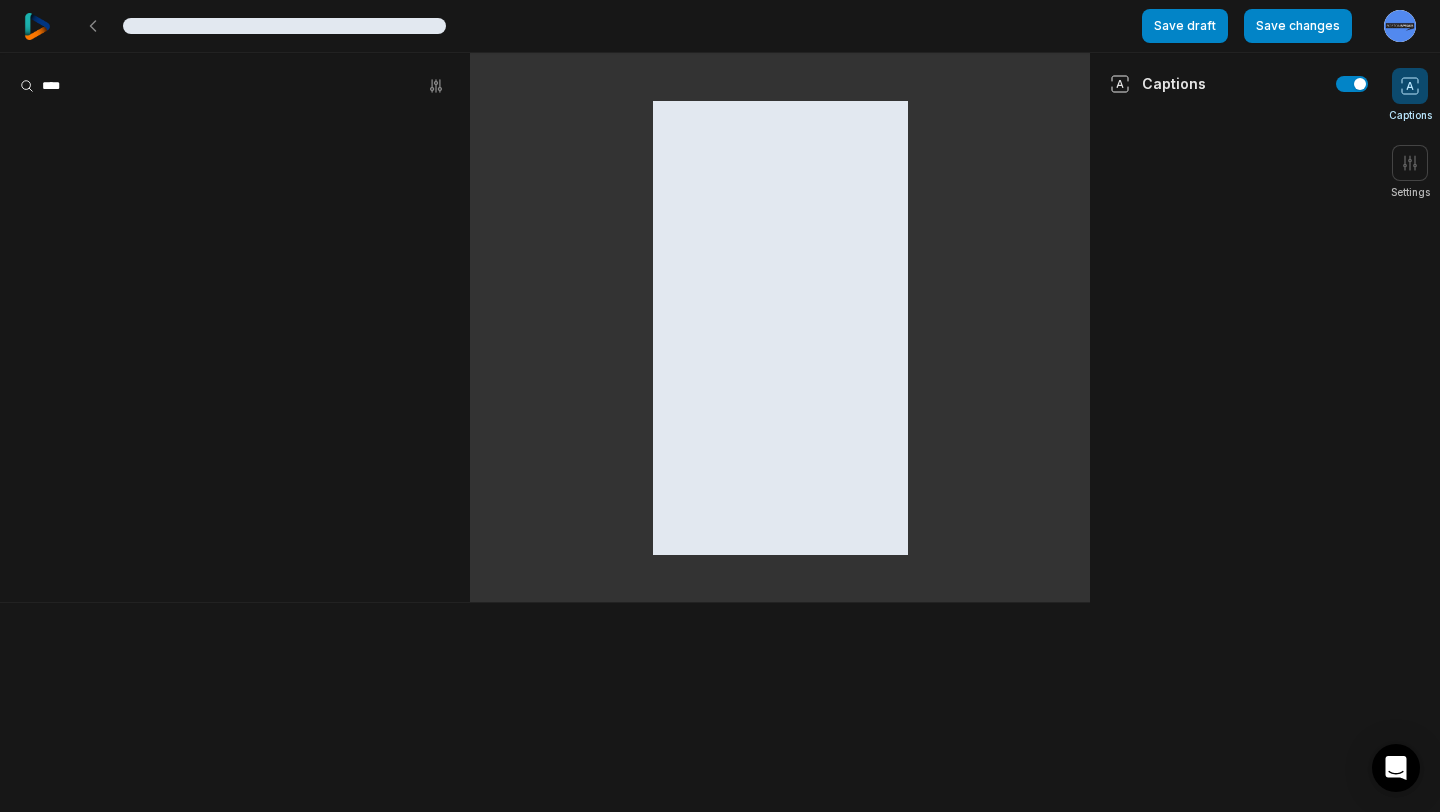 scroll, scrollTop: 0, scrollLeft: 0, axis: both 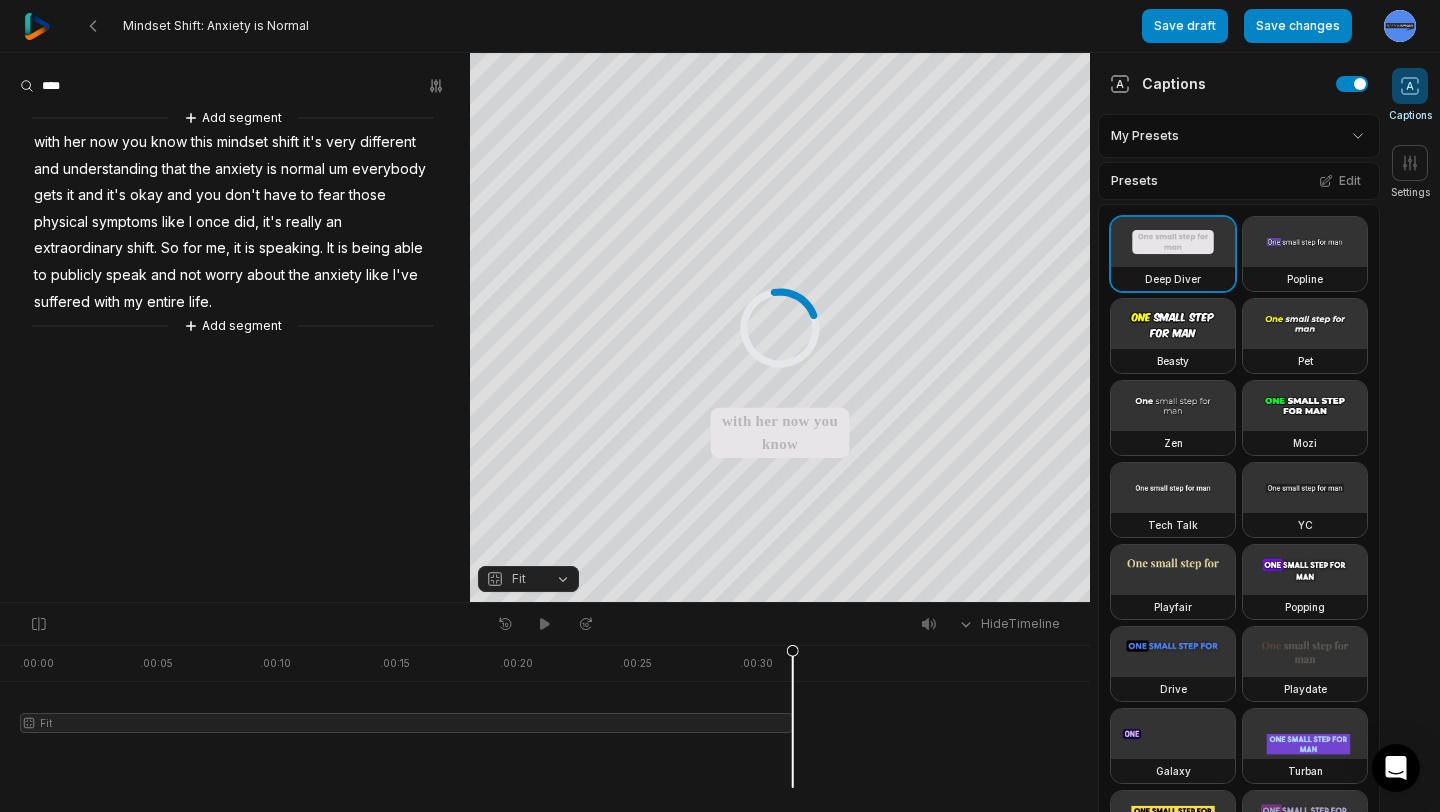 click on "Mindset Shift: Anxiety is Normal Save draft Save changes Open user menu Captions Settings Your browser does not support mp4 format. Your browser does not support mp4 format. with her now you know this mindset shift it's very different and understanding that the anxiety is normal um everybody gets it and it's okay and you don't have to fear those physical symptoms like I once did, it's really an extraordinary shift So for me, it is speaking It is being able to publicly speak and not worry about the anxiety like I've suffered with my entire life Crop Hex ********* % Fit Hide Timeline . 00:00 . 00:05 . 00:10 . 00:15 . 00:20 . 00:25 . 00:30 Fit Add segment with her now you know this mindset shift it's very different and understanding that the anxiety is normal um everybody gets it and it's okay and you don't have to fear those physical symptoms like I once did, it's really an" at bounding box center [720, 406] 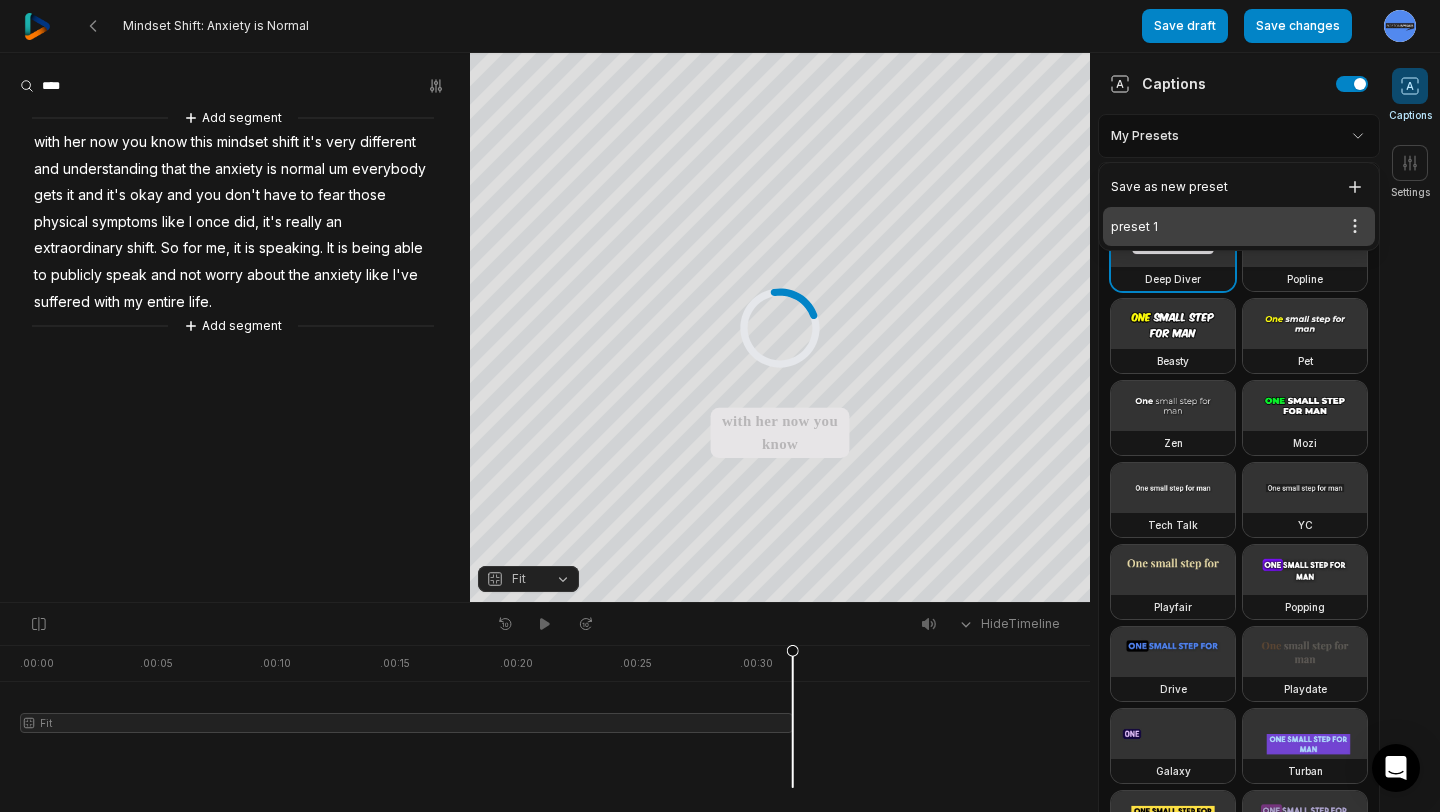 click on "preset 1 Open options" at bounding box center [1239, 226] 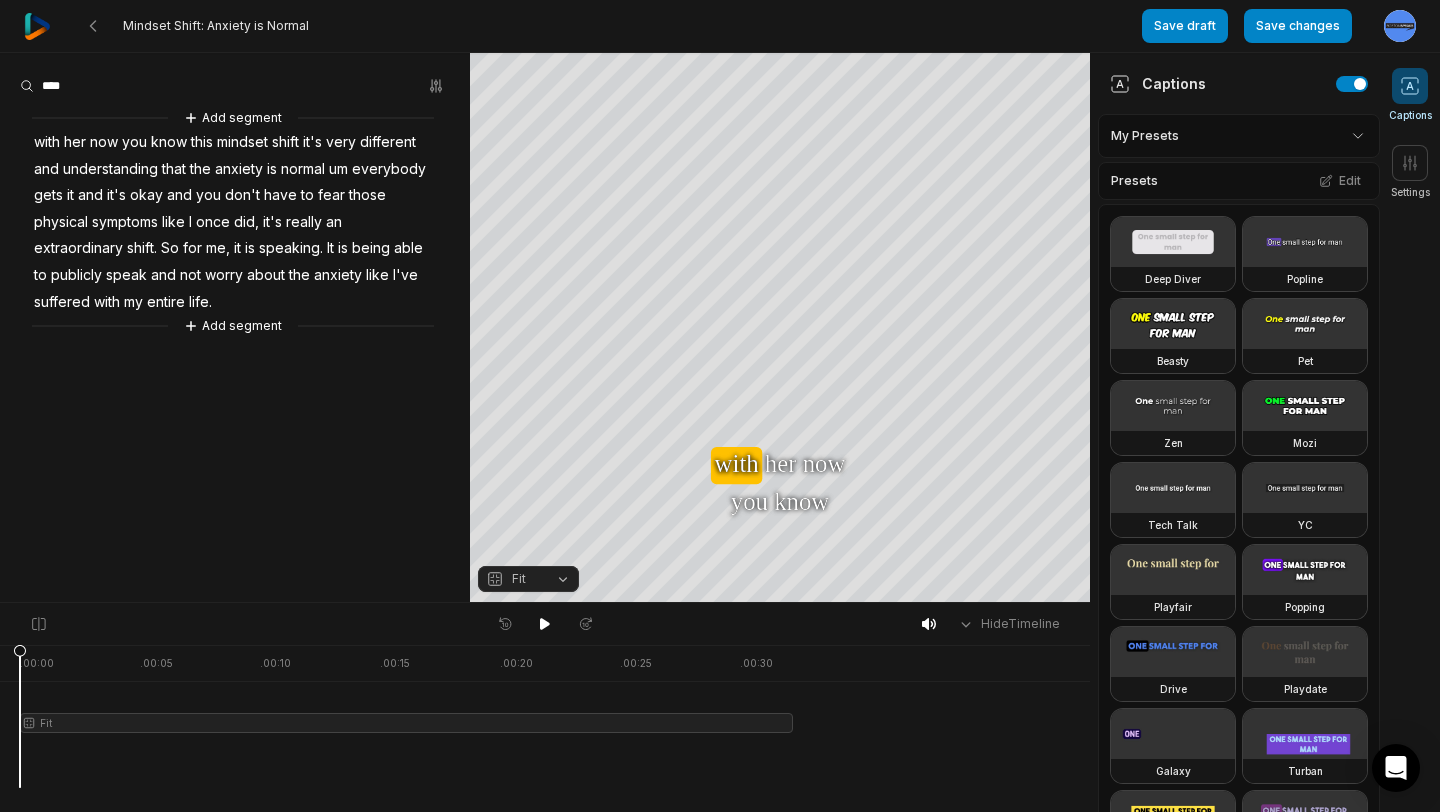 click on "Fit" at bounding box center (512, 579) 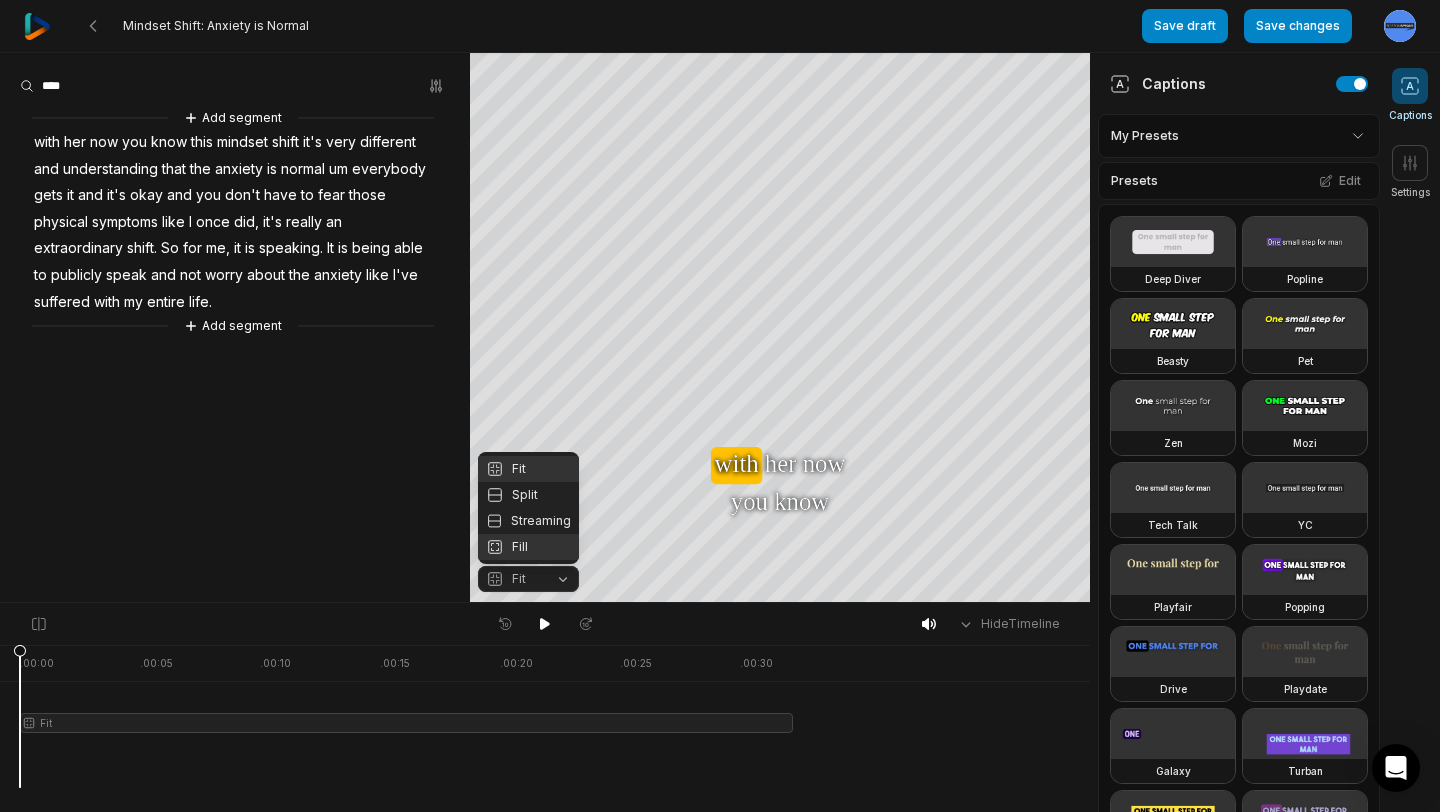 click on "Fill" at bounding box center [528, 547] 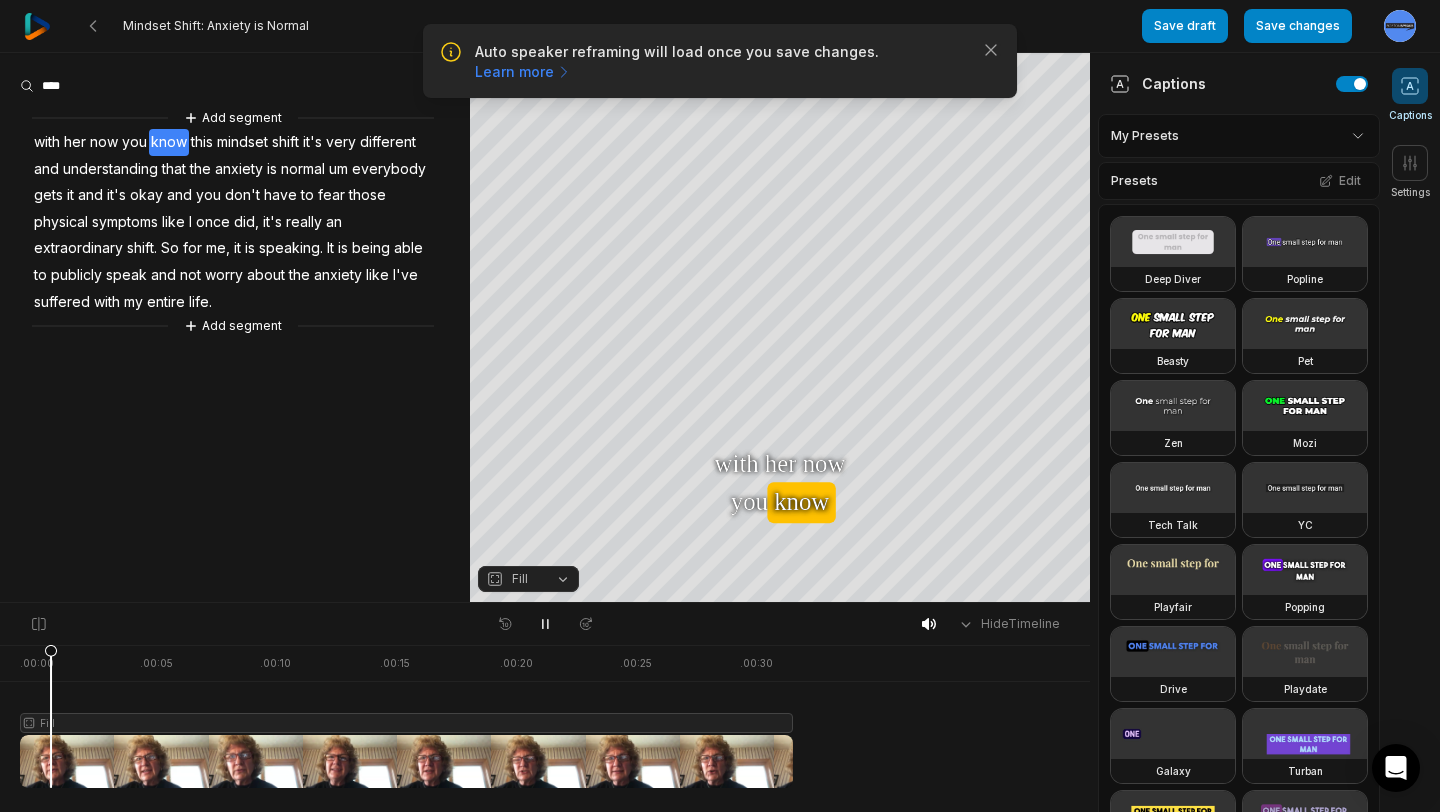 scroll, scrollTop: 0, scrollLeft: 0, axis: both 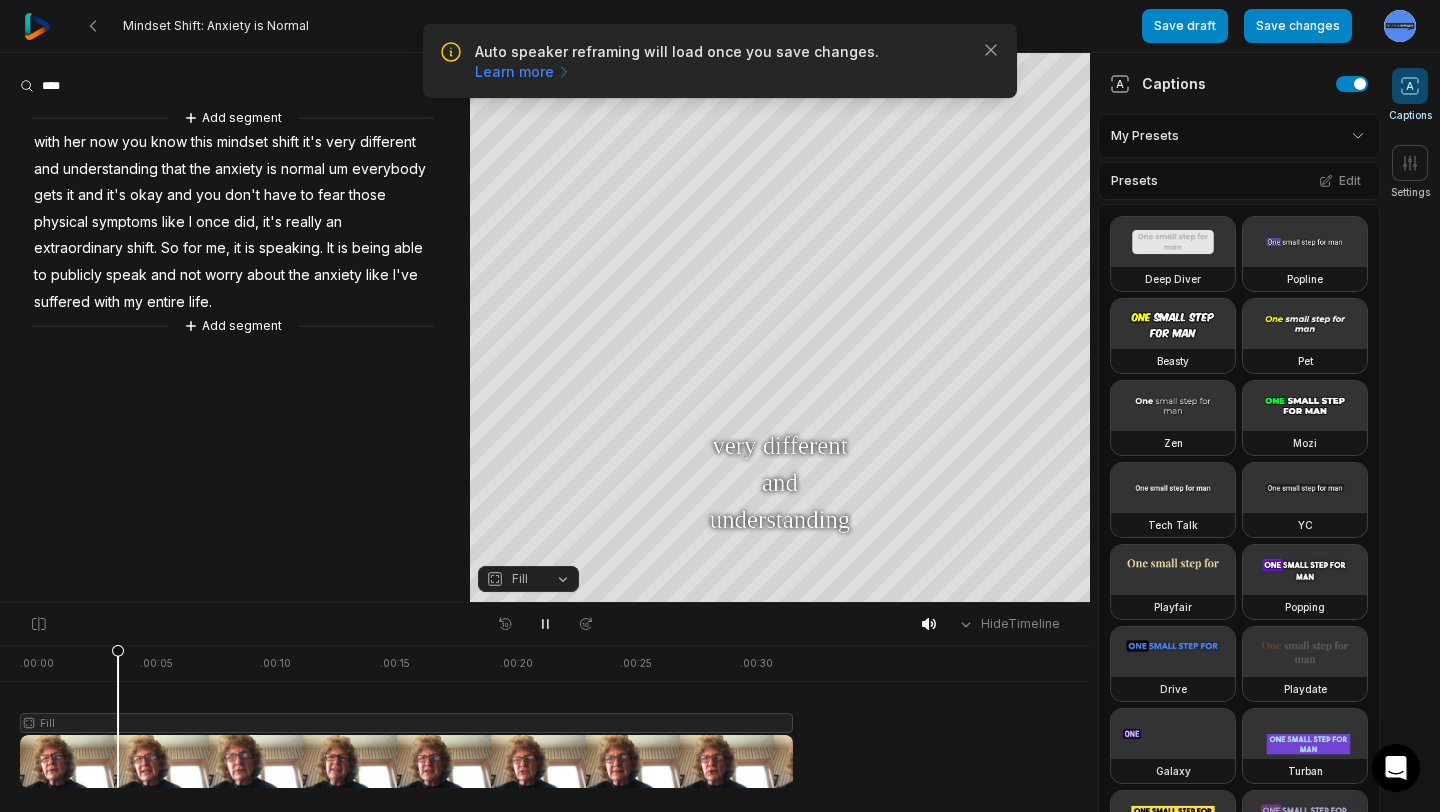 click on "know" at bounding box center (169, 142) 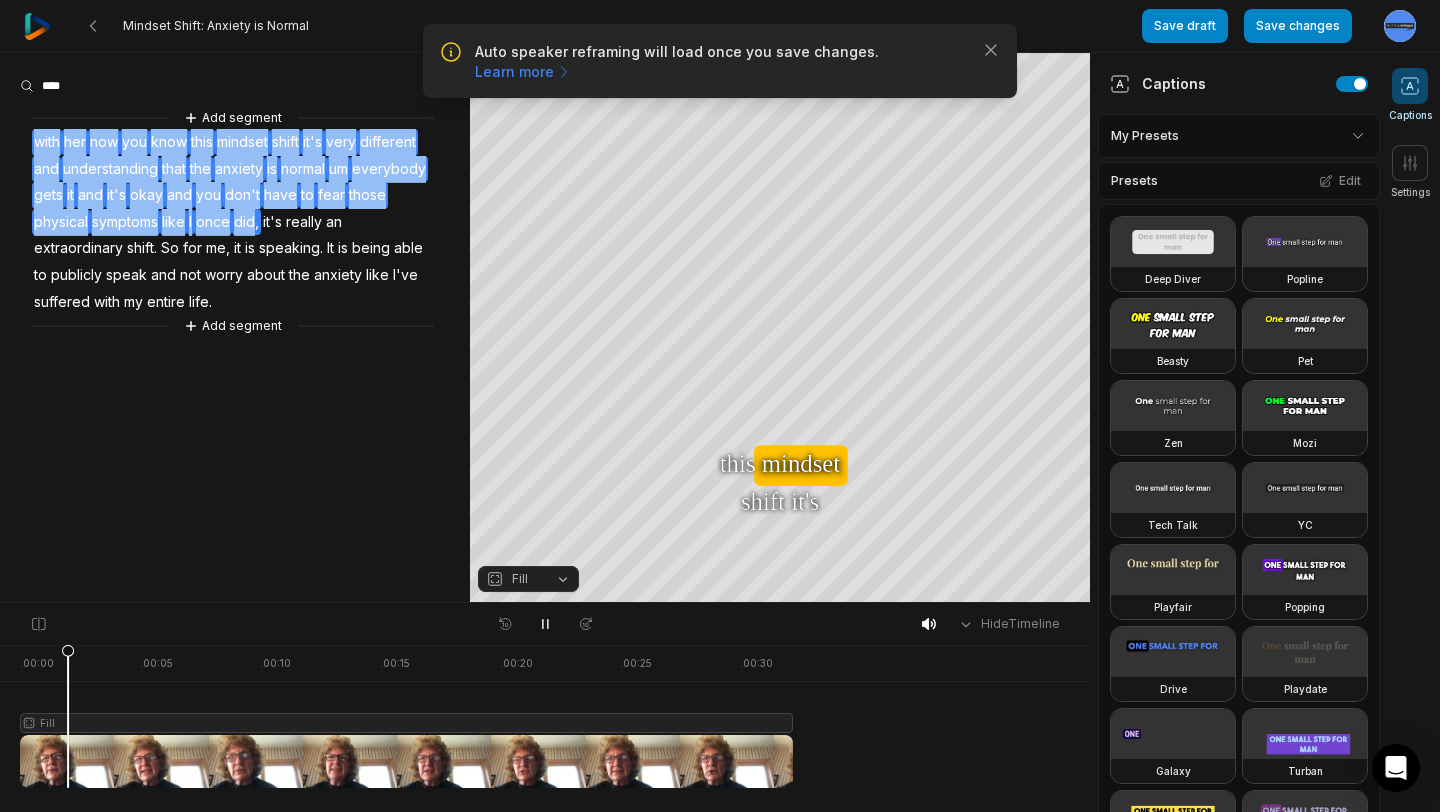 drag, startPoint x: 172, startPoint y: 143, endPoint x: 136, endPoint y: 144, distance: 36.013885 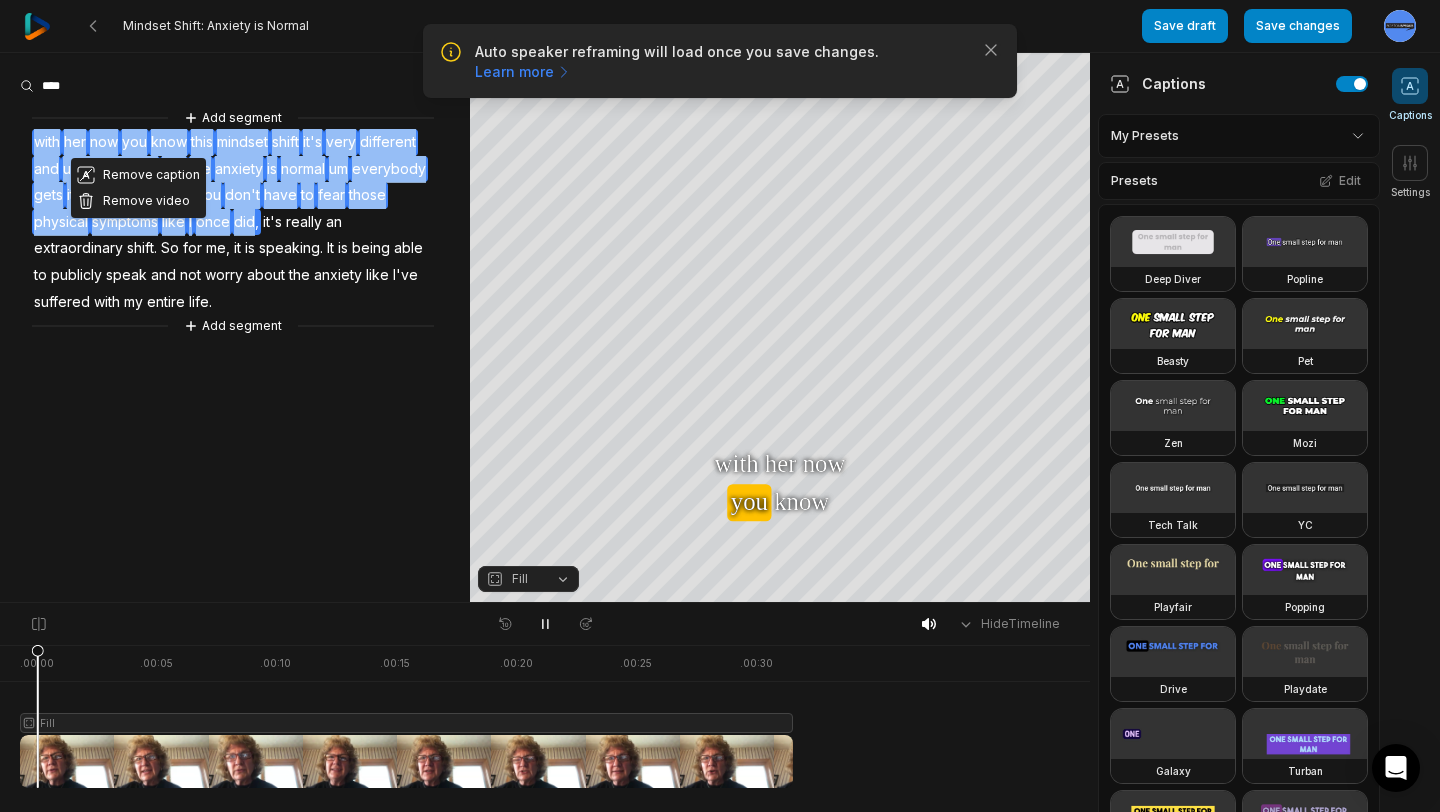 click on "you" at bounding box center [134, 142] 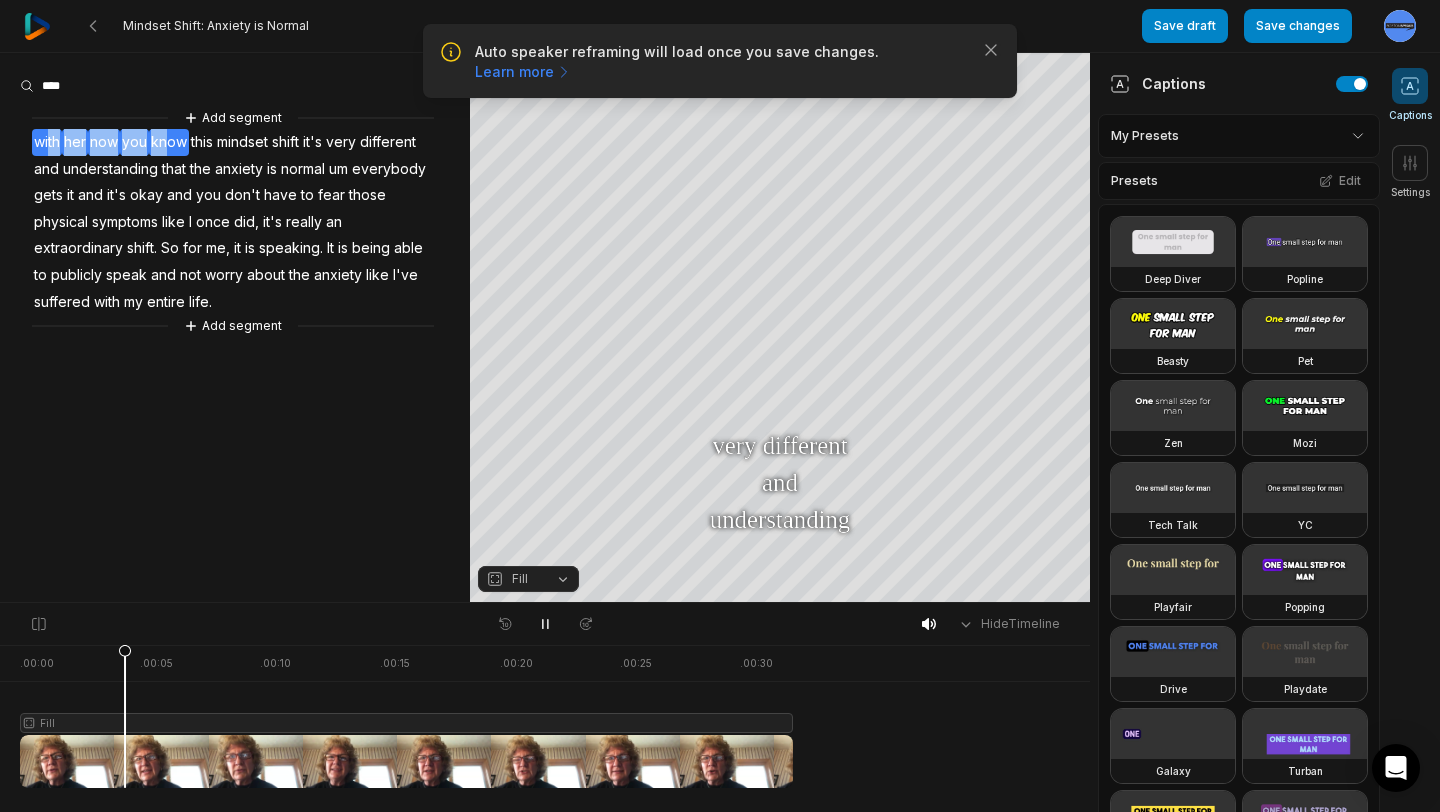 drag, startPoint x: 50, startPoint y: 145, endPoint x: 169, endPoint y: 147, distance: 119.01681 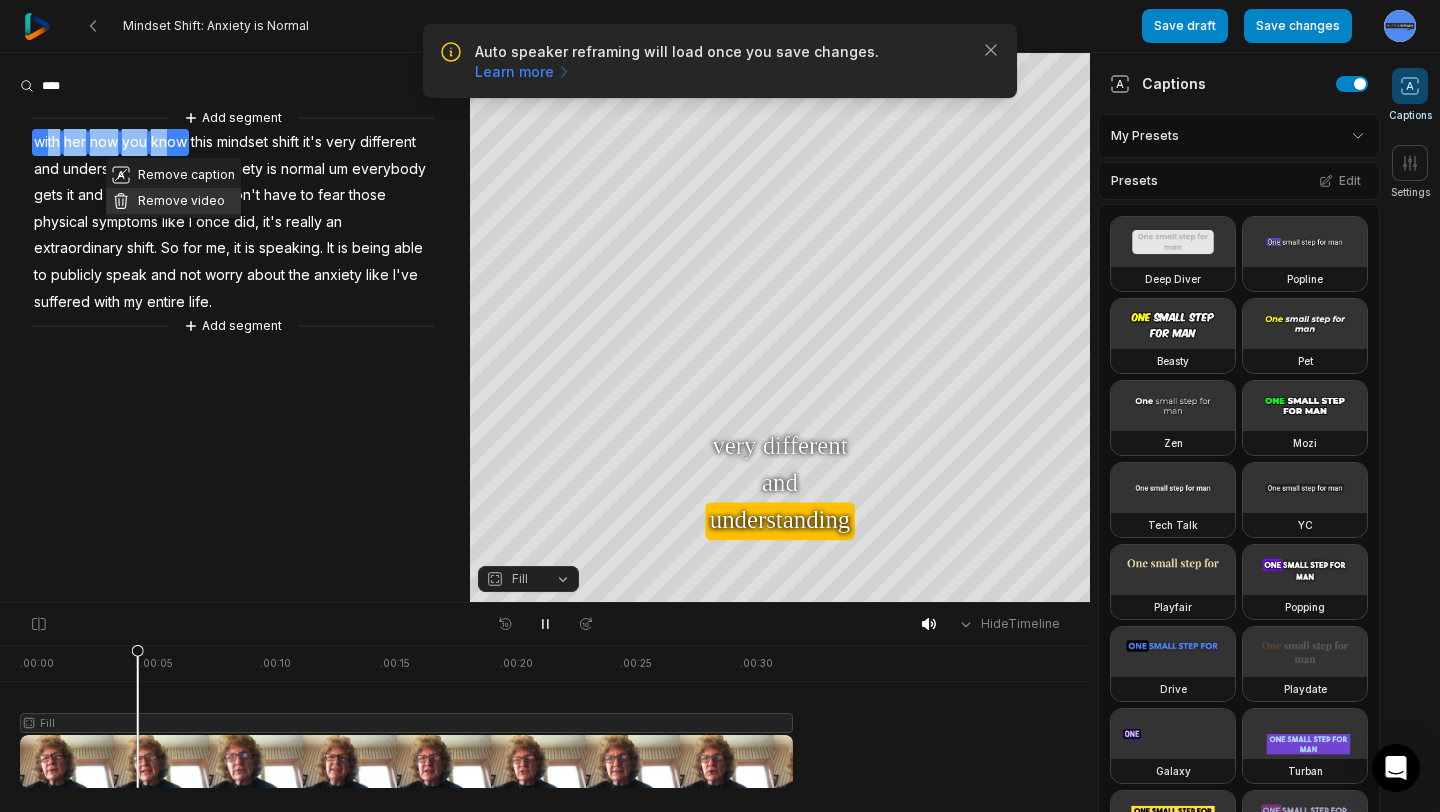 click on "Remove video" at bounding box center (173, 201) 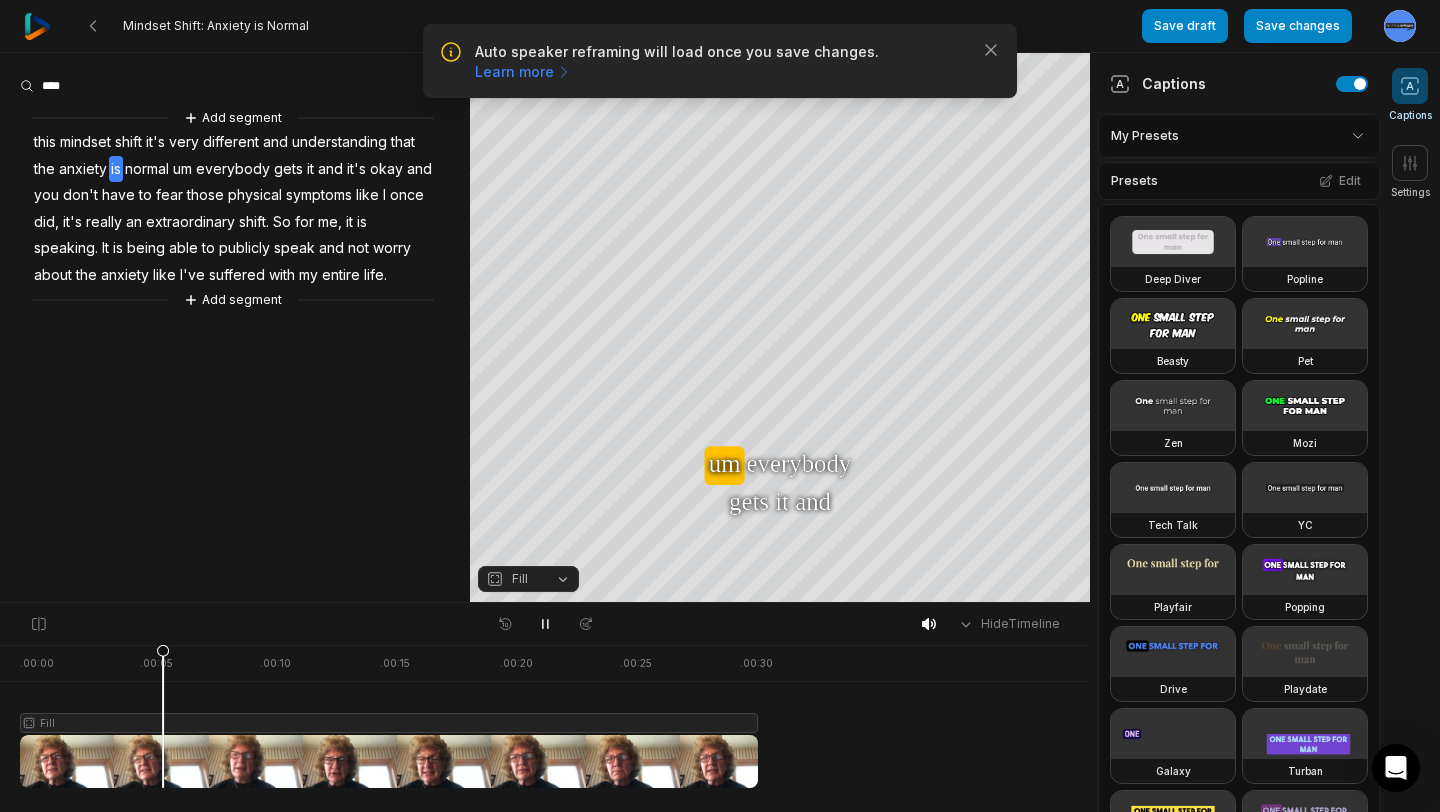 click on "this" at bounding box center [45, 142] 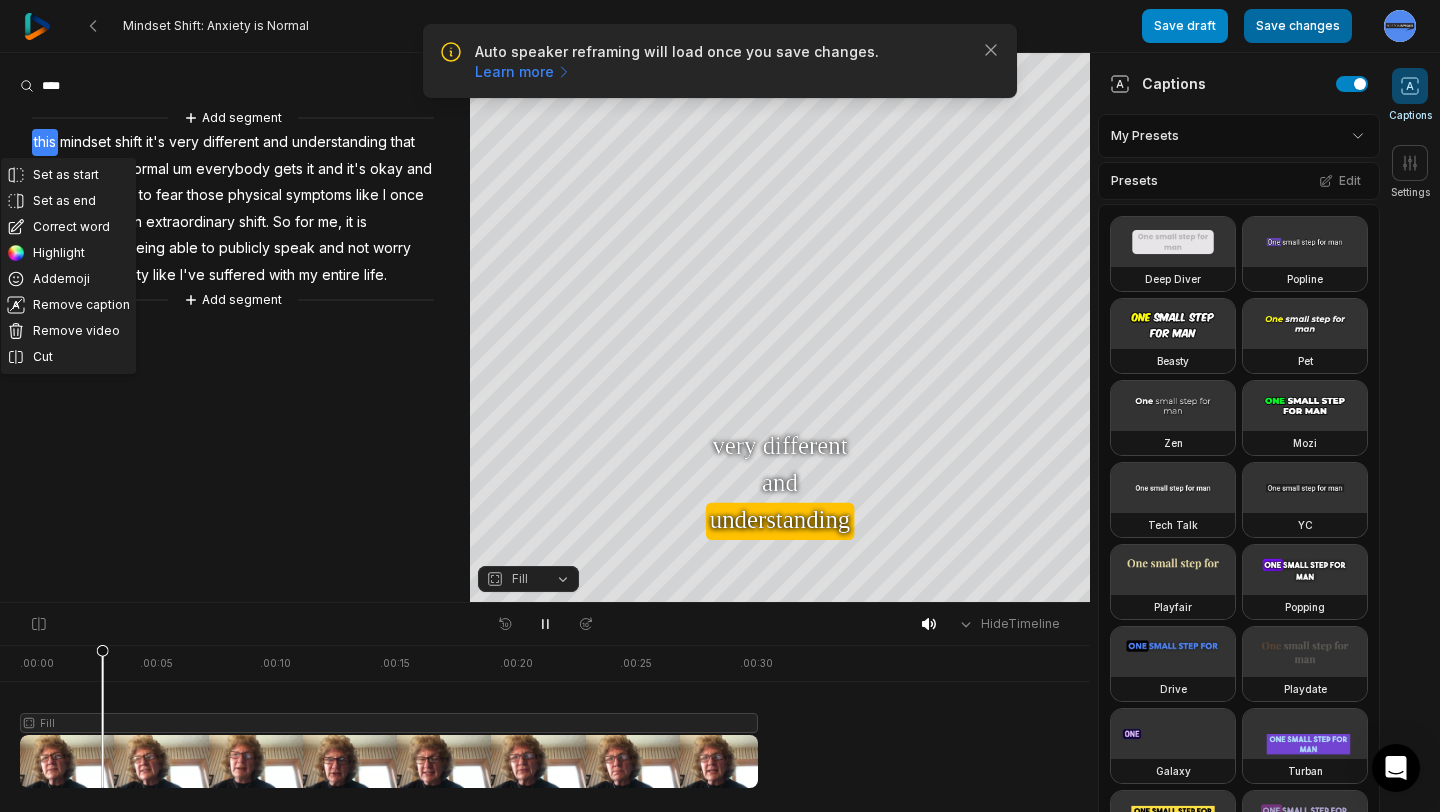 click on "Save changes" at bounding box center (1298, 26) 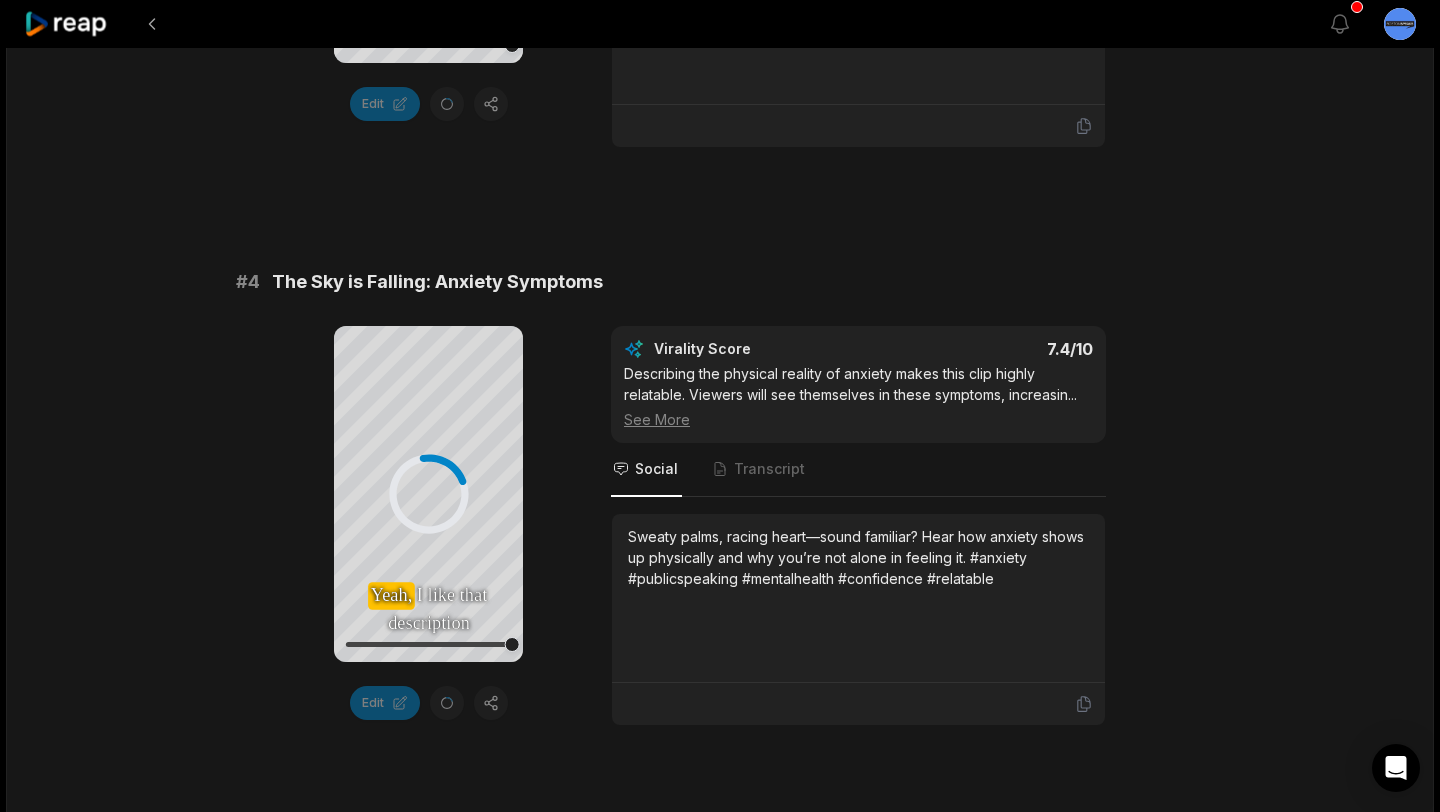 scroll, scrollTop: 1757, scrollLeft: 0, axis: vertical 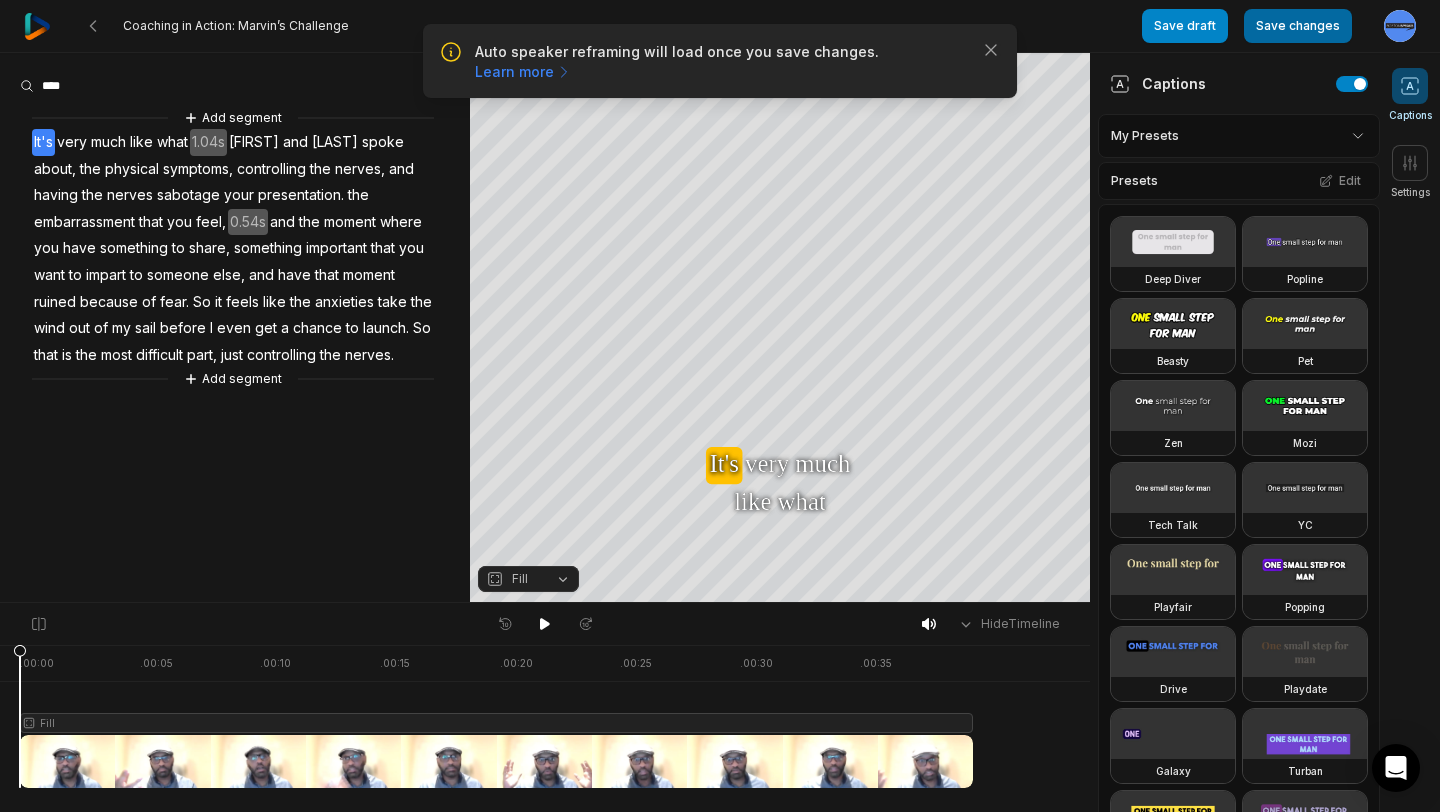 click on "Save changes" at bounding box center [1298, 26] 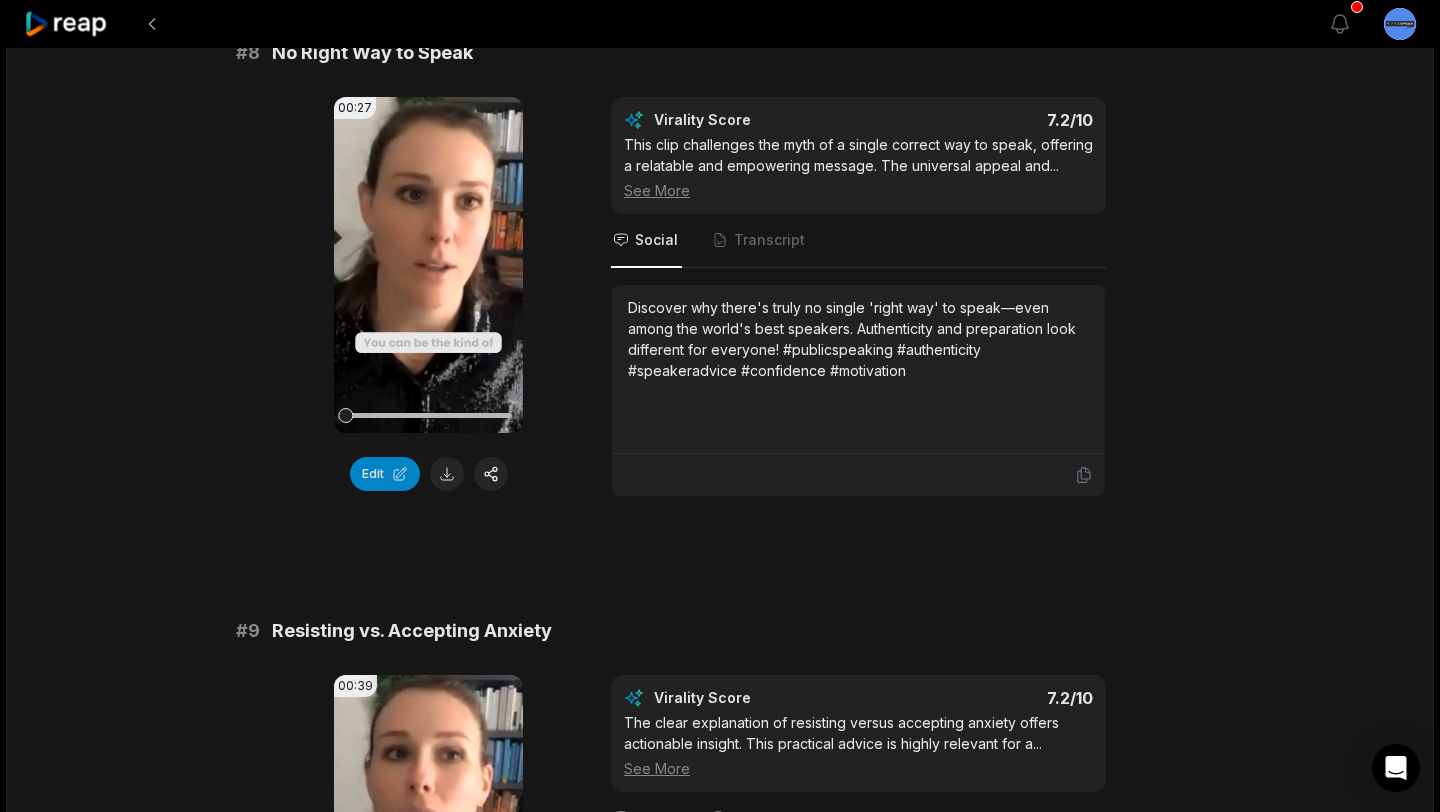 scroll, scrollTop: 4268, scrollLeft: 0, axis: vertical 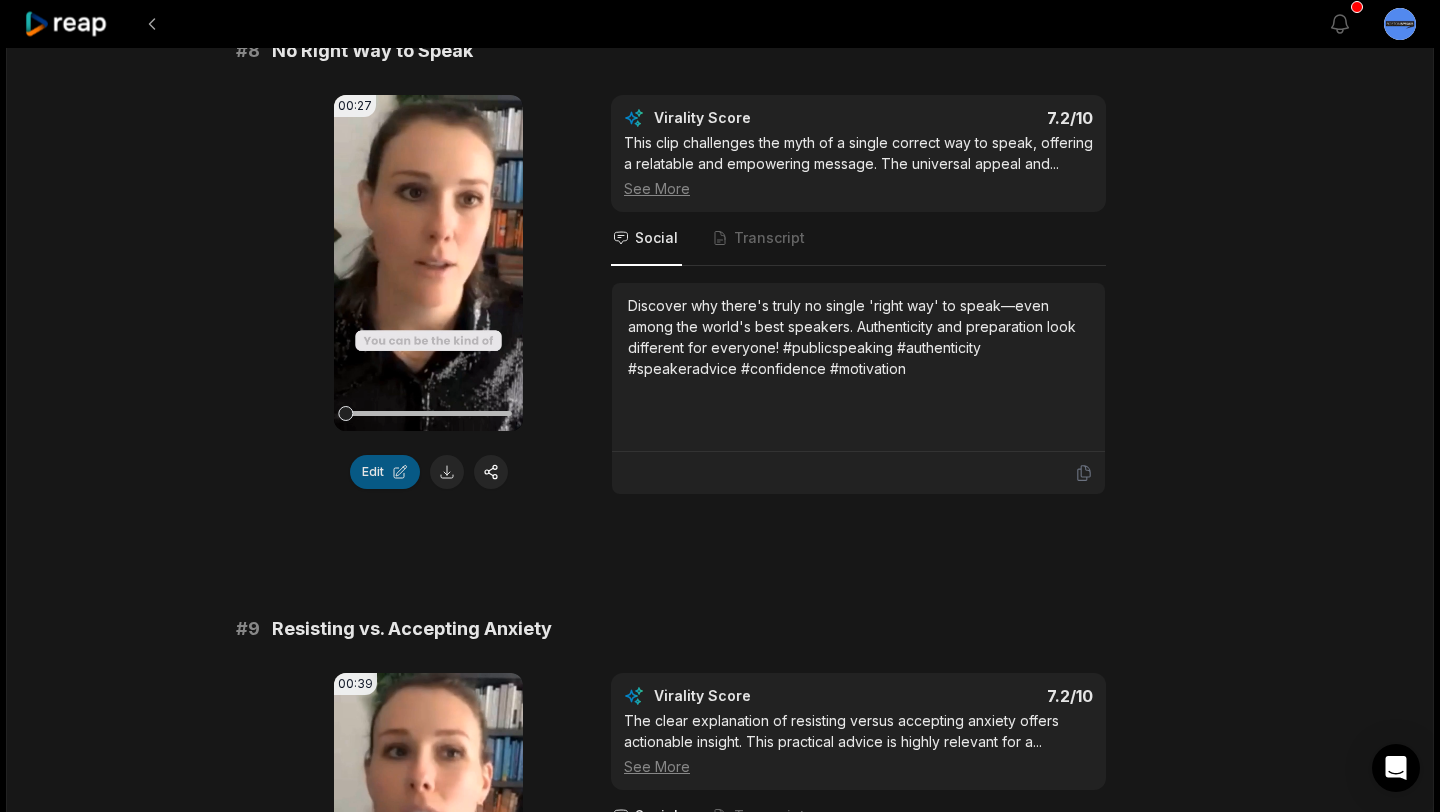 click on "Edit" at bounding box center [385, 472] 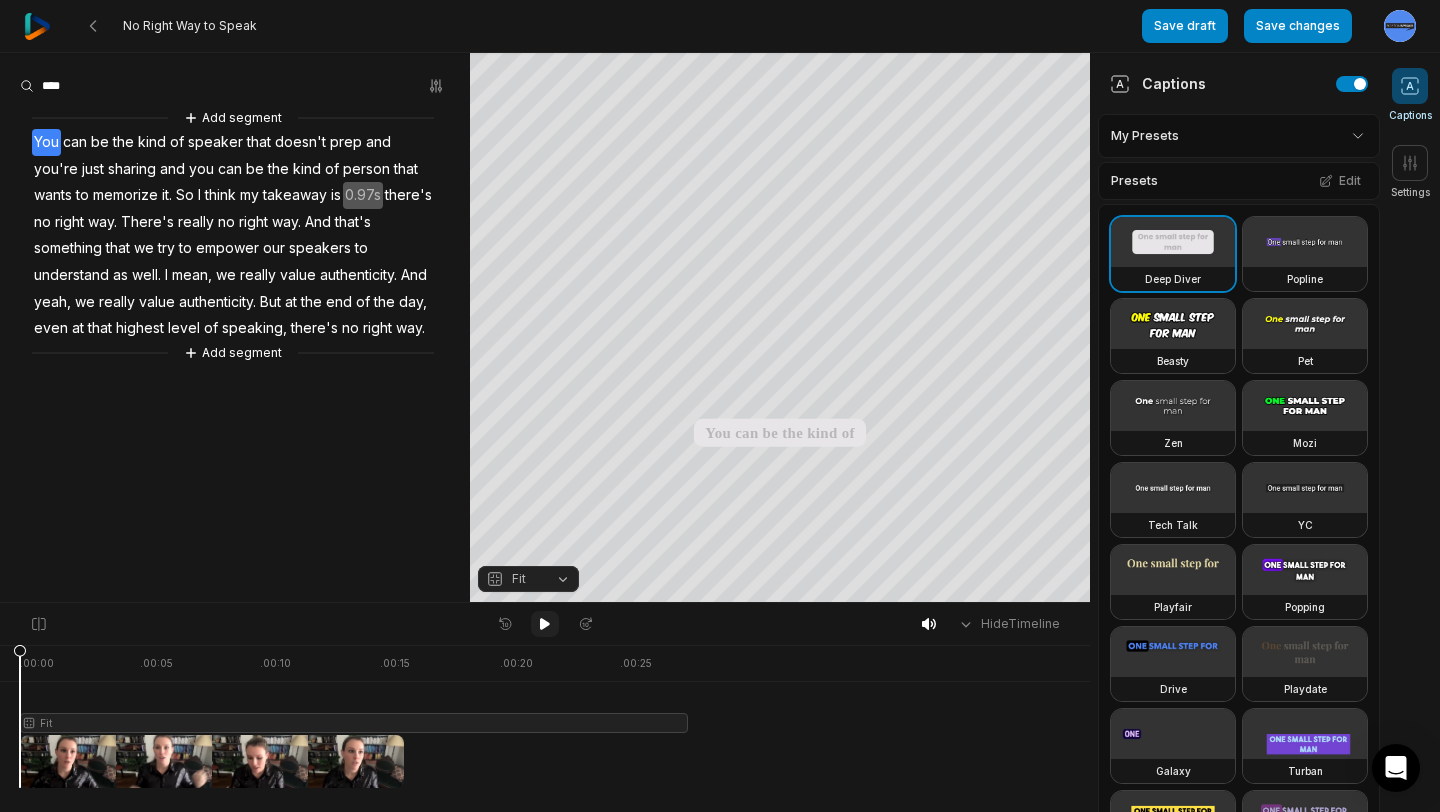 click 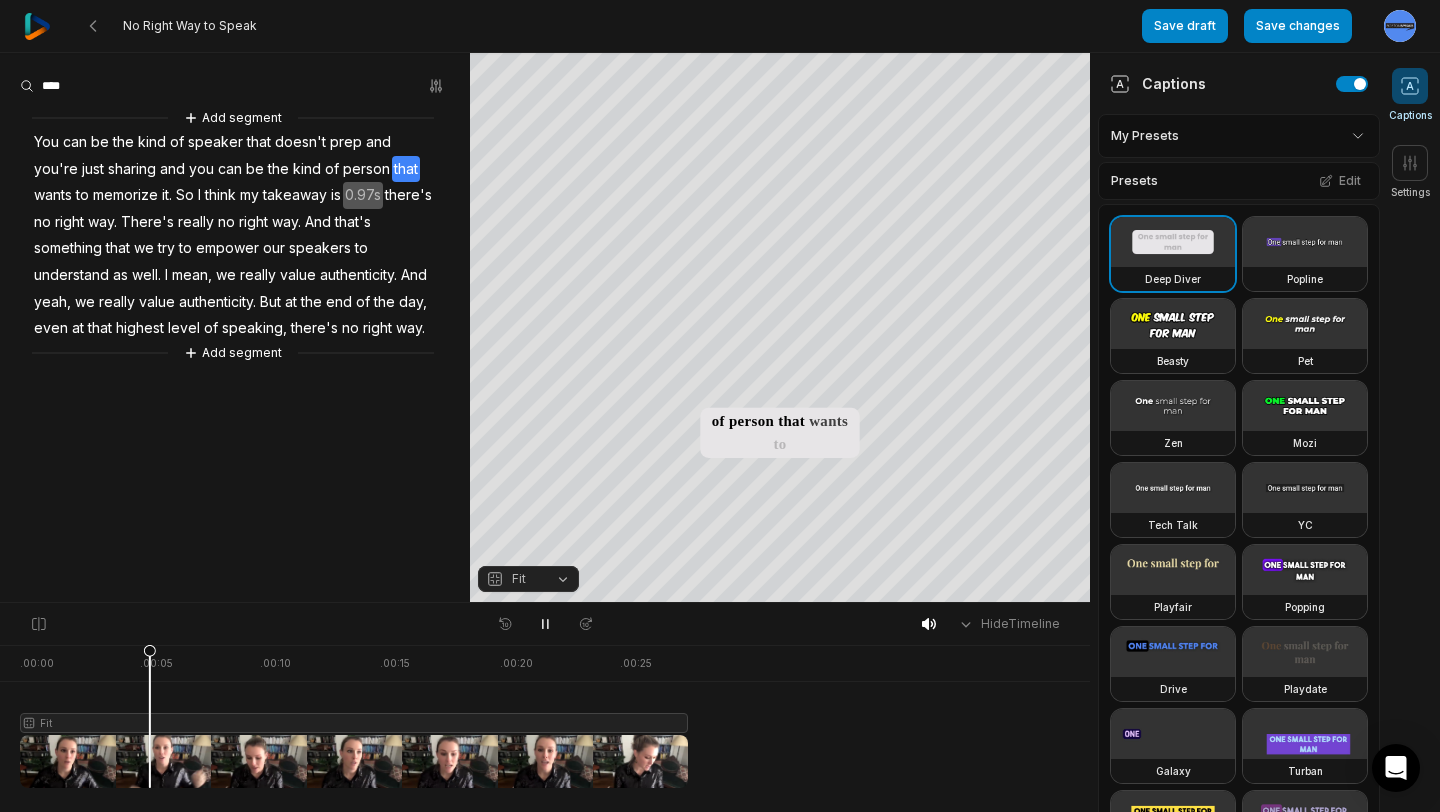 click on "No Right Way to Speak Save draft Save changes Open user menu Captions Settings Your browser does not support mp4 format. Your browser does not support mp4 format. You   can   be   the   kind   of speaker   that   doesn't prep and   you're   just sharing and   you   can   be   the kind of   person   that   wants to memorize   it So   I   think   my takeaway is   there's   no   right   way There's   really   no   right way And   that's   something that we   try   to   empower   our speakers   to understand as   well I   mean,   we   really value authenticity And   yeah,   we   really value authenticity But   at   the   end   of   the day,   even   at   that highest level   of   speaking, there's no   right   way Crop Hex ********* * % Fit Hide  Timeline .  00:00 .  00:05 .  00:10 .  00:15 .  00:20 .  00:25 Fit   Add segment You can be the kind of speaker that doesn't prep and you're just sharing and you can be the kind of person that wants to memorize it. So" at bounding box center (720, 406) 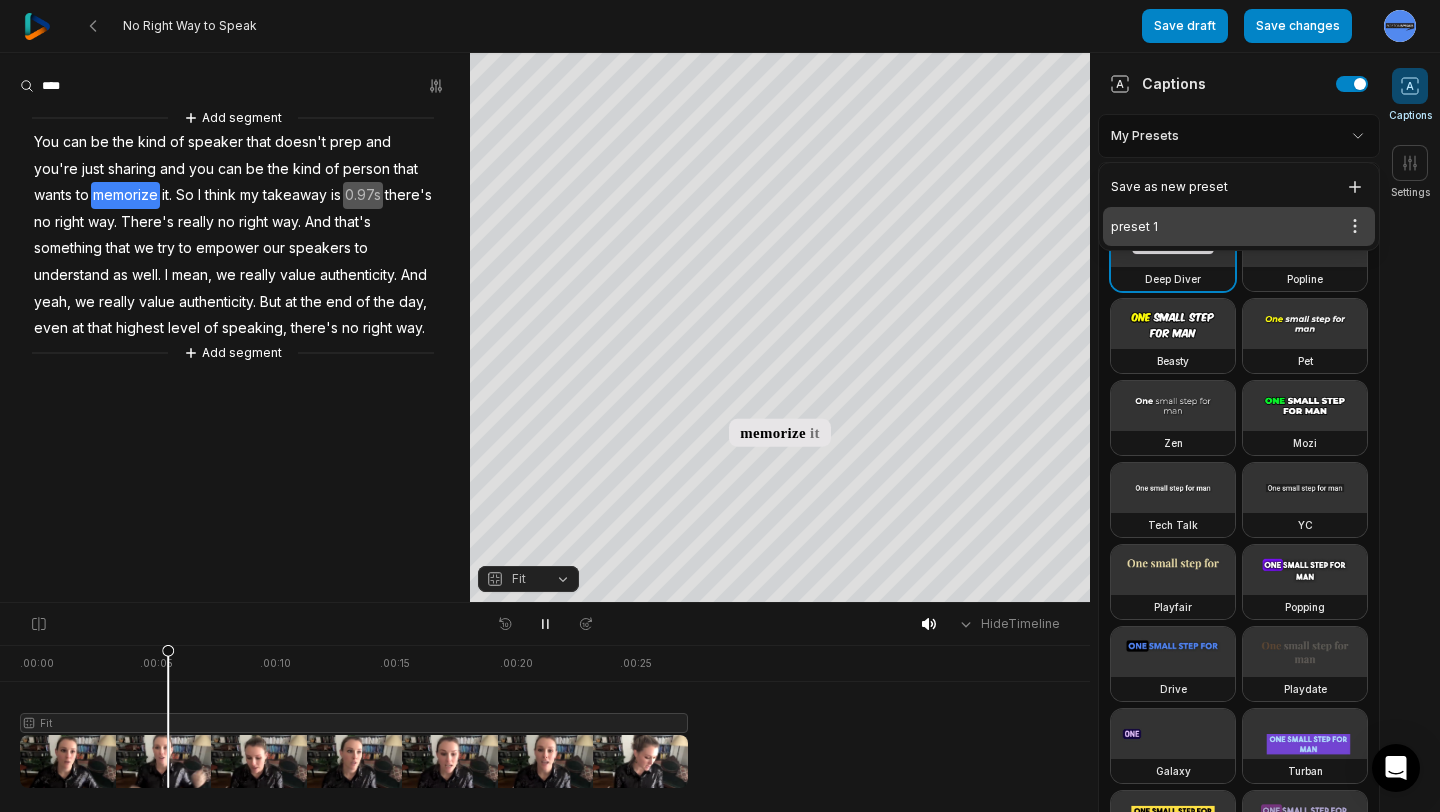 click on "preset 1 Open options" at bounding box center (1239, 226) 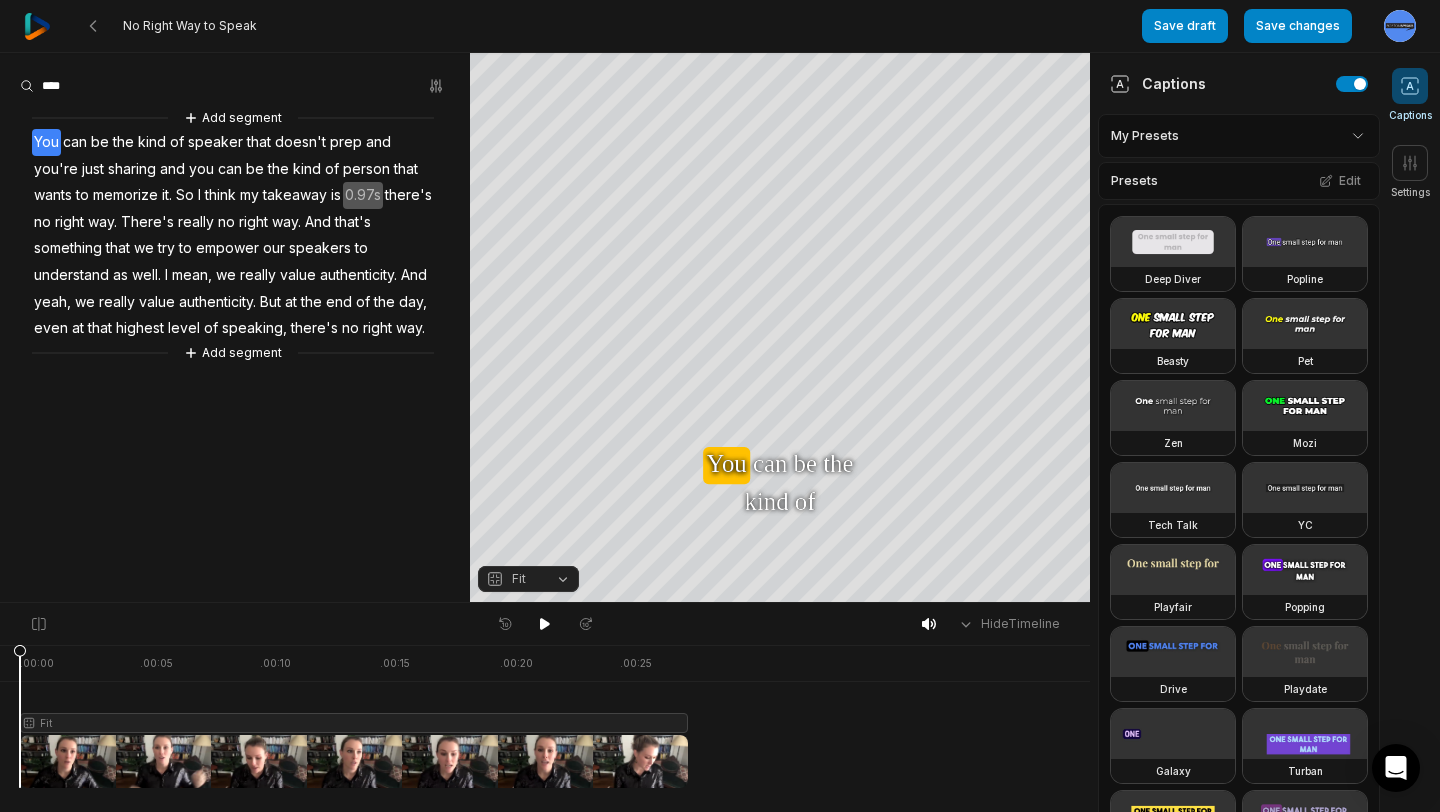 scroll, scrollTop: 0, scrollLeft: 0, axis: both 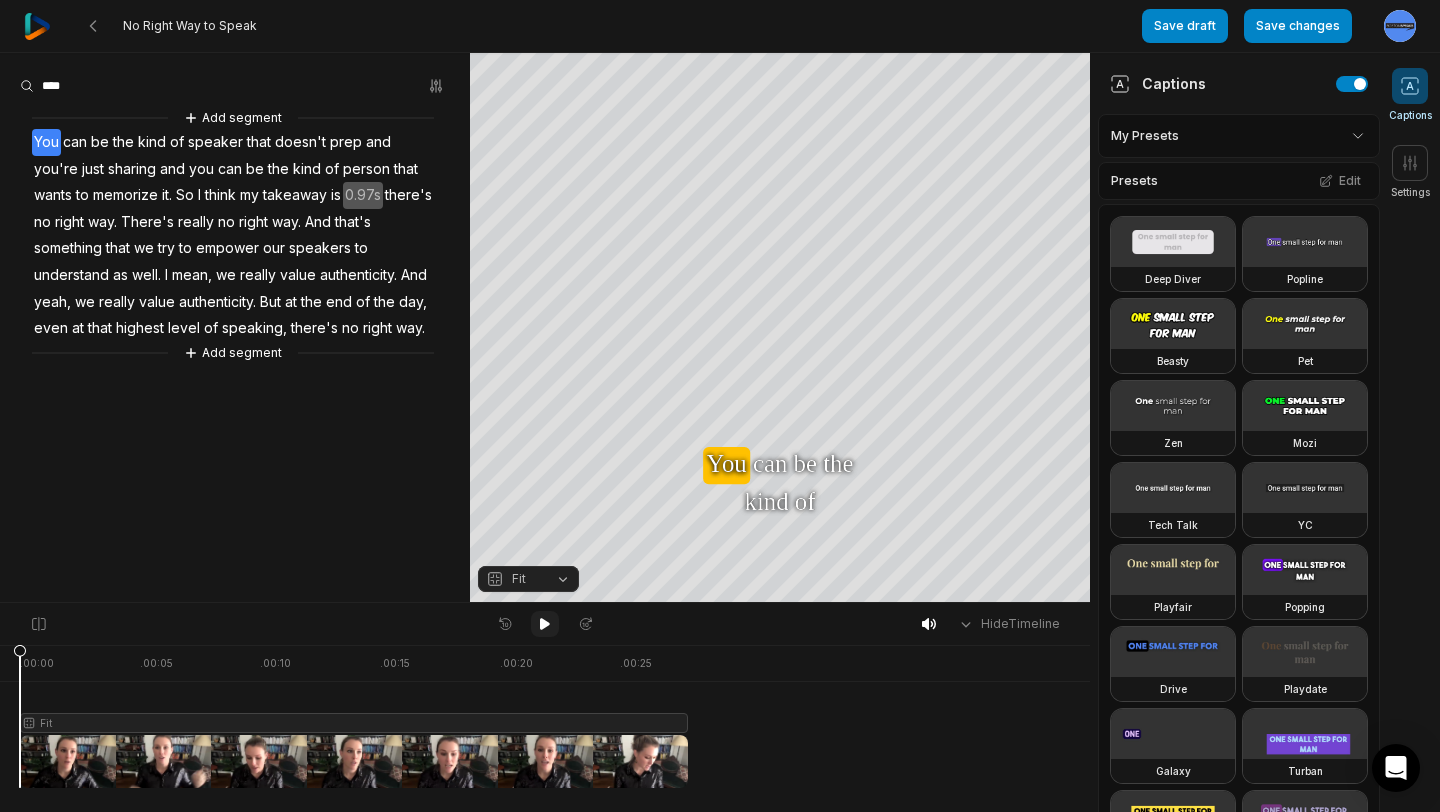 click 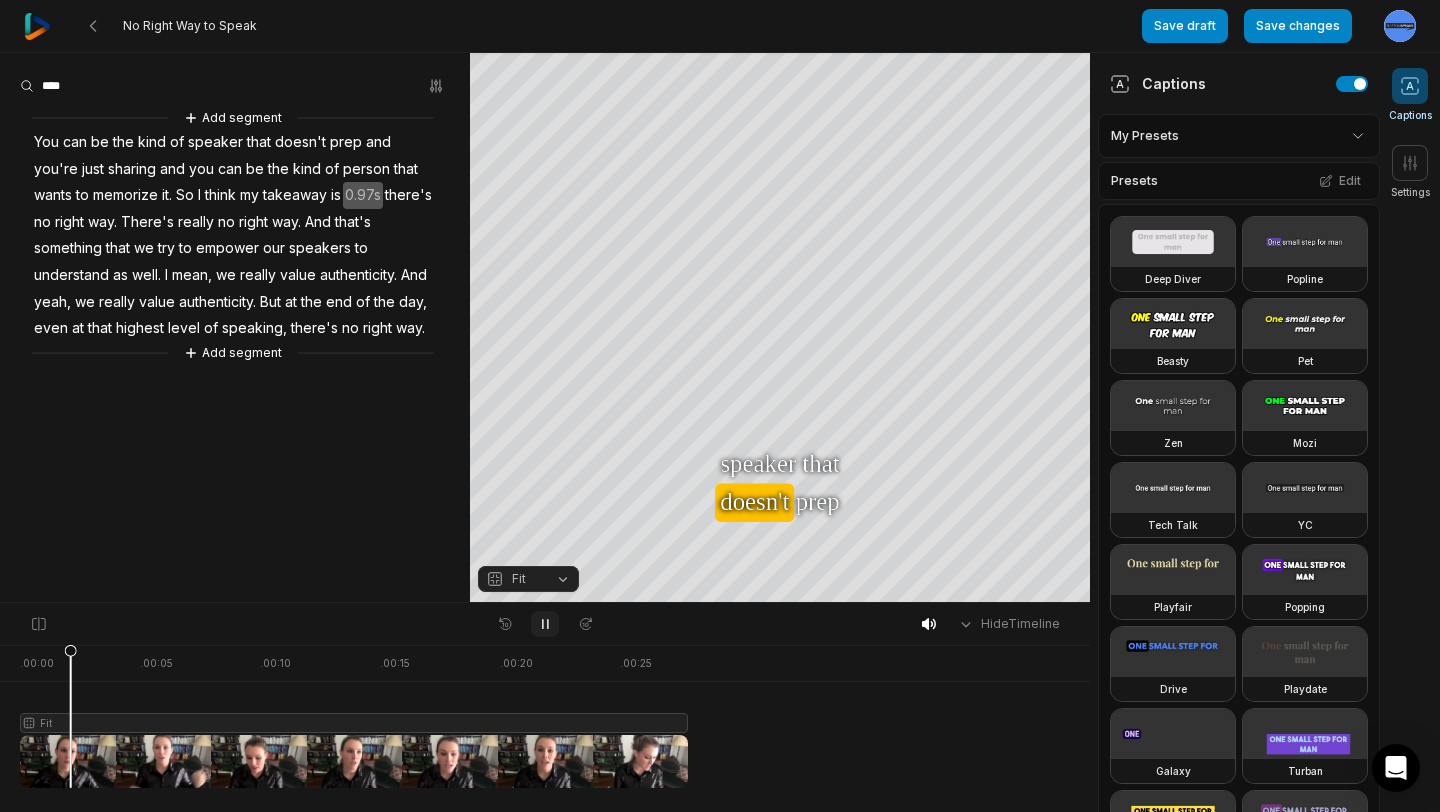 click 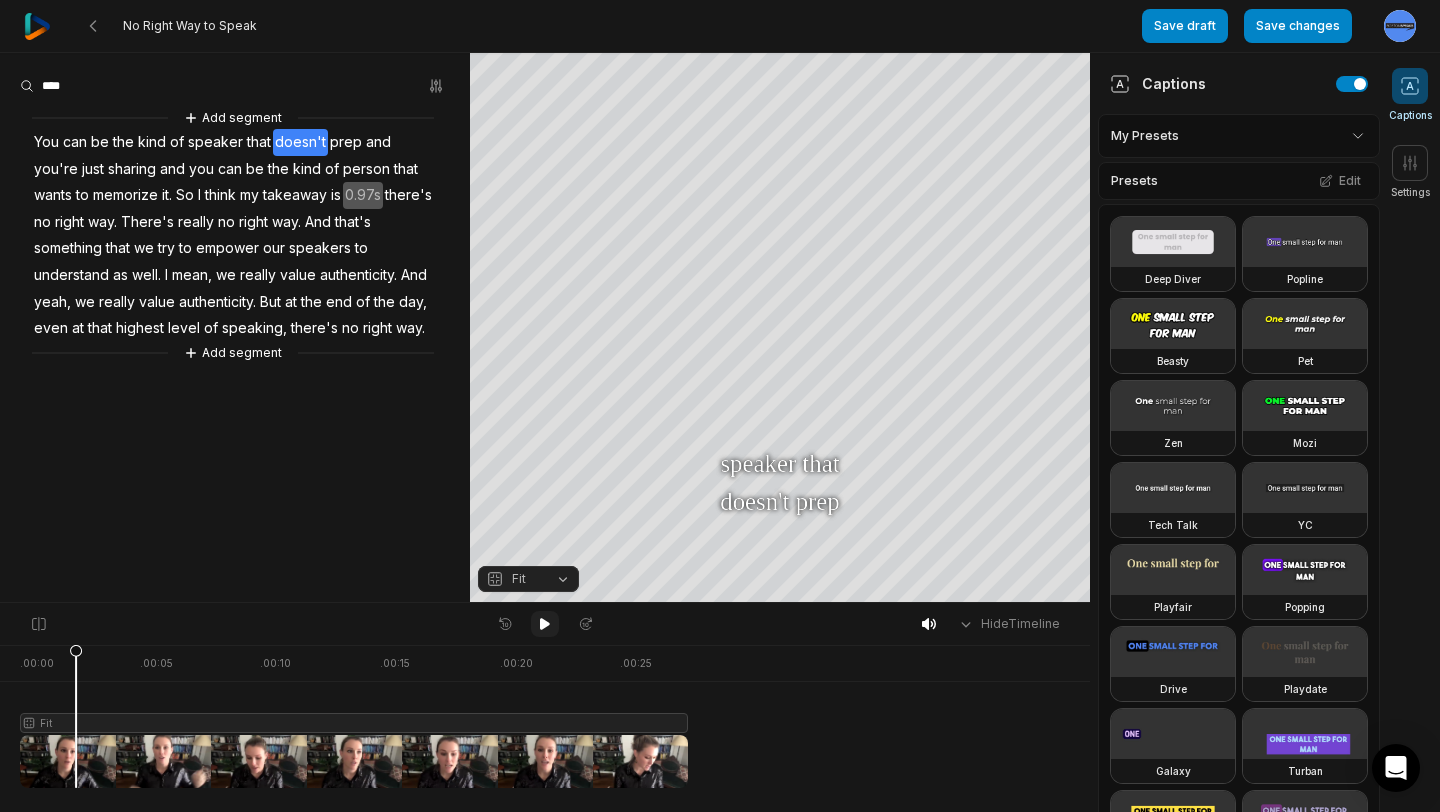 click at bounding box center (545, 624) 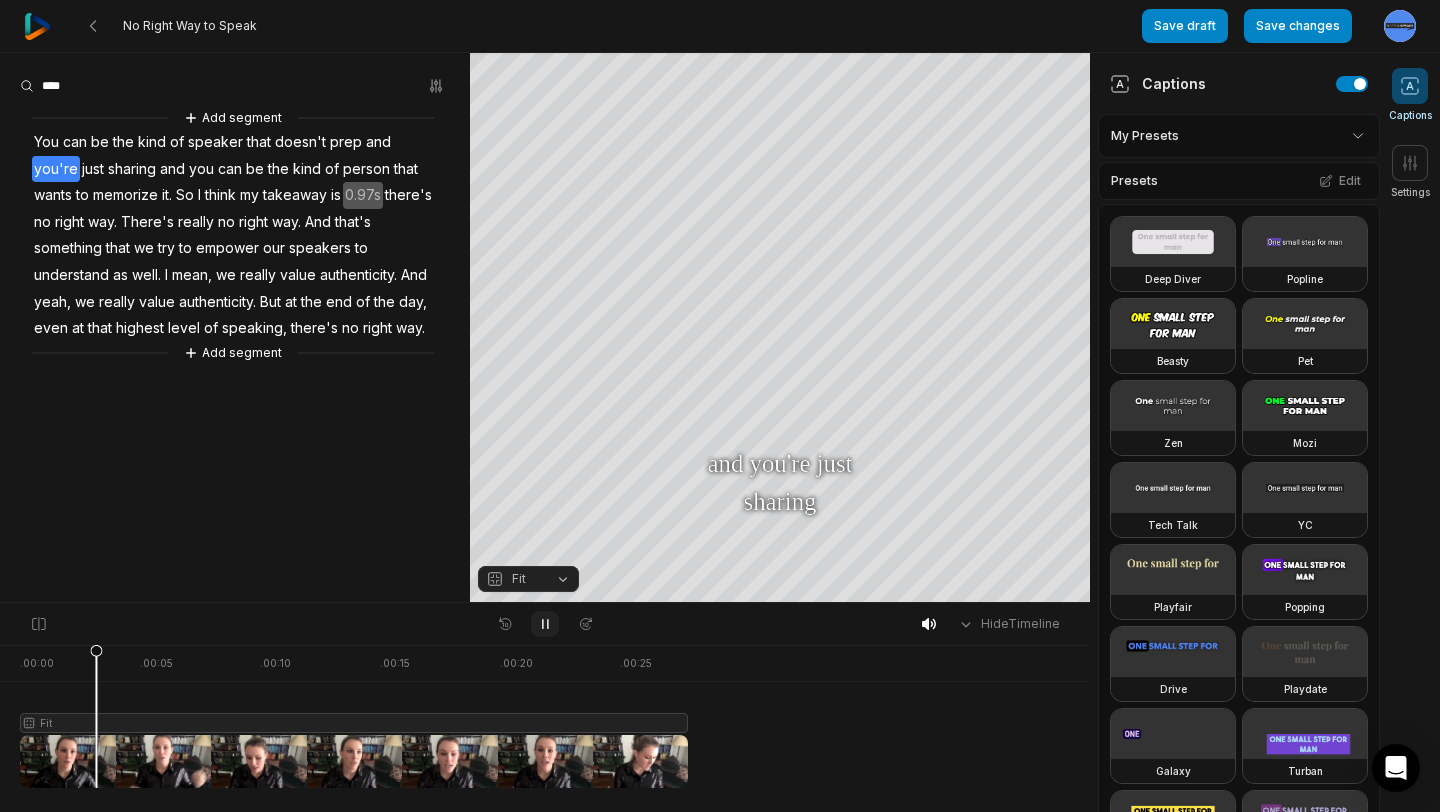 click at bounding box center (545, 624) 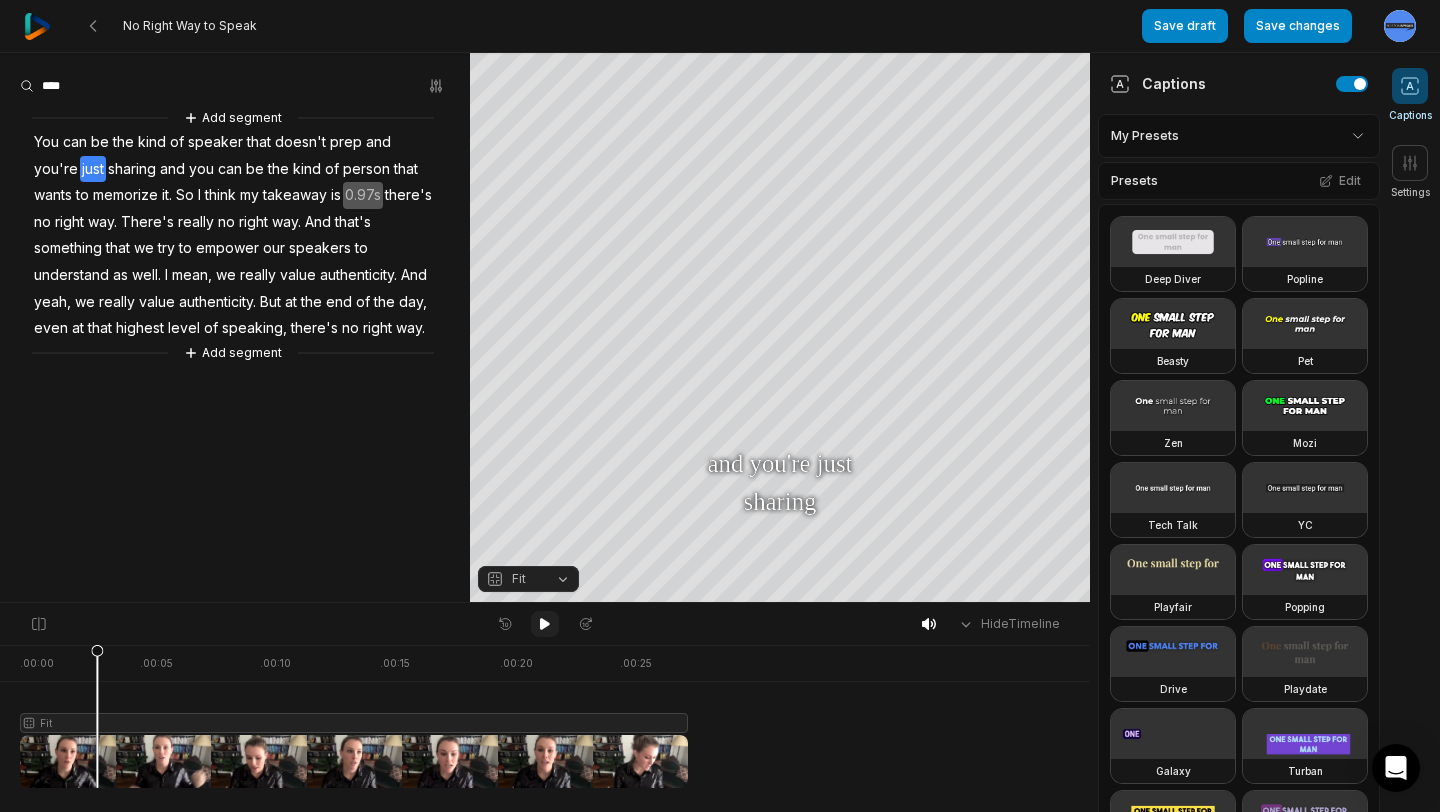 click at bounding box center [545, 624] 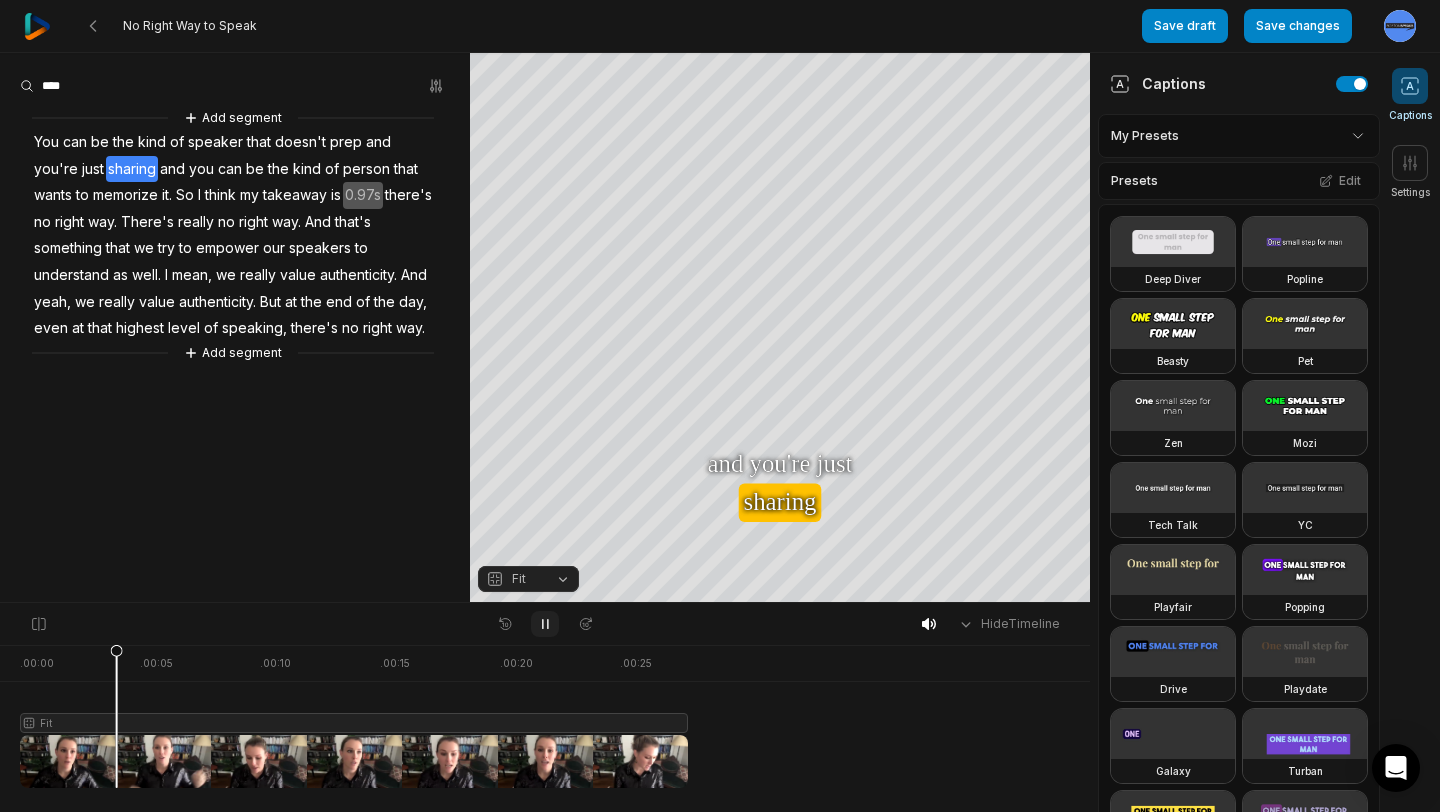 click at bounding box center [545, 624] 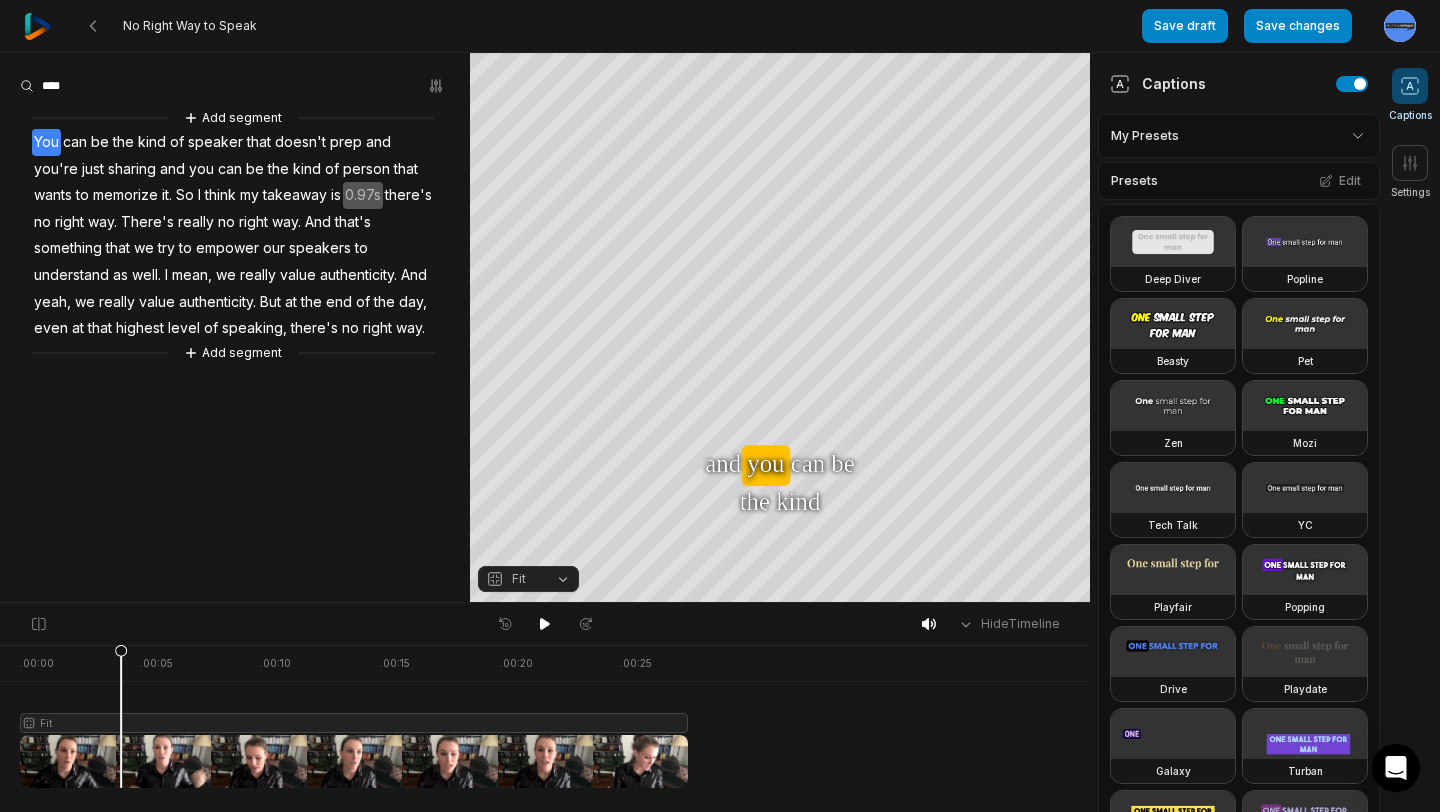 click on "You" at bounding box center (46, 142) 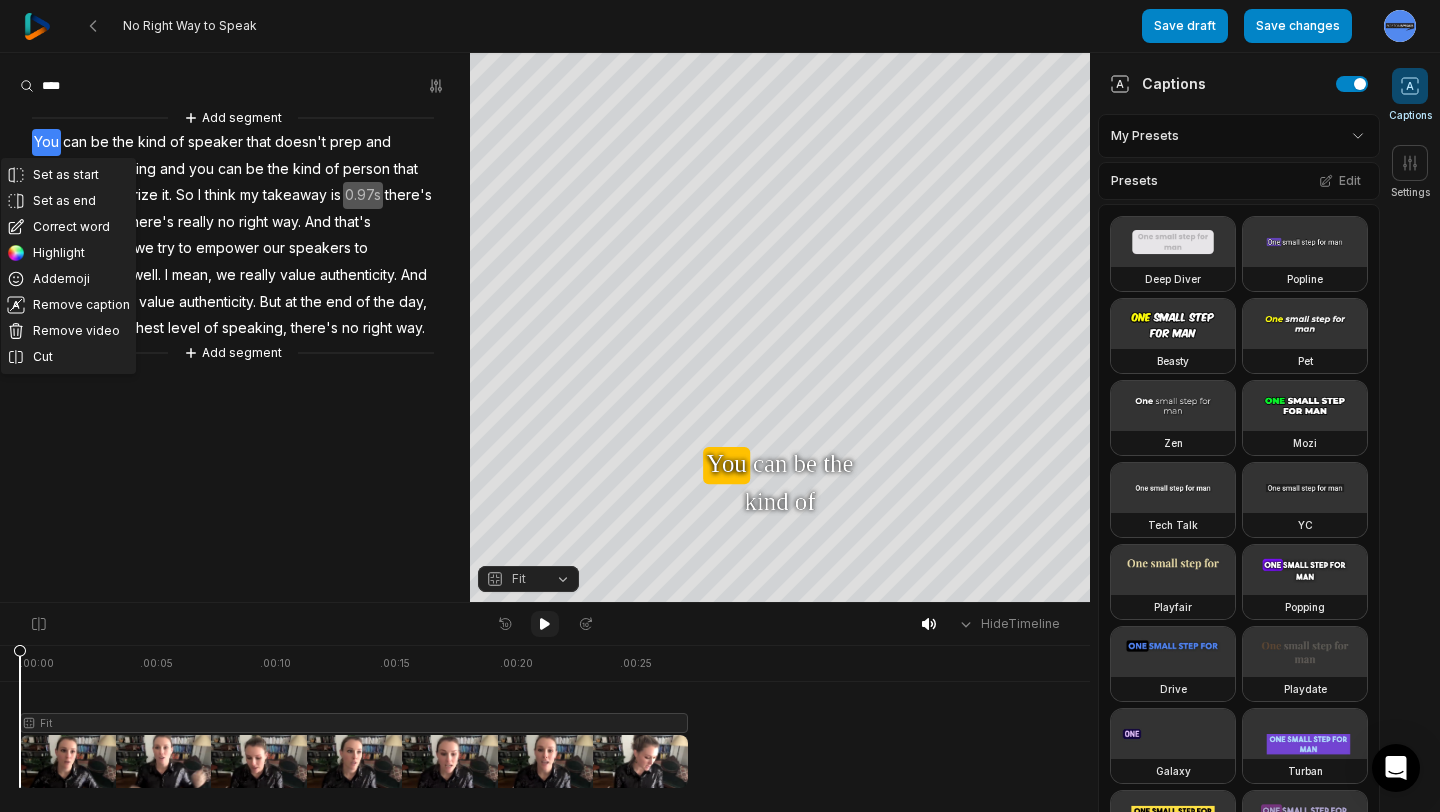 click 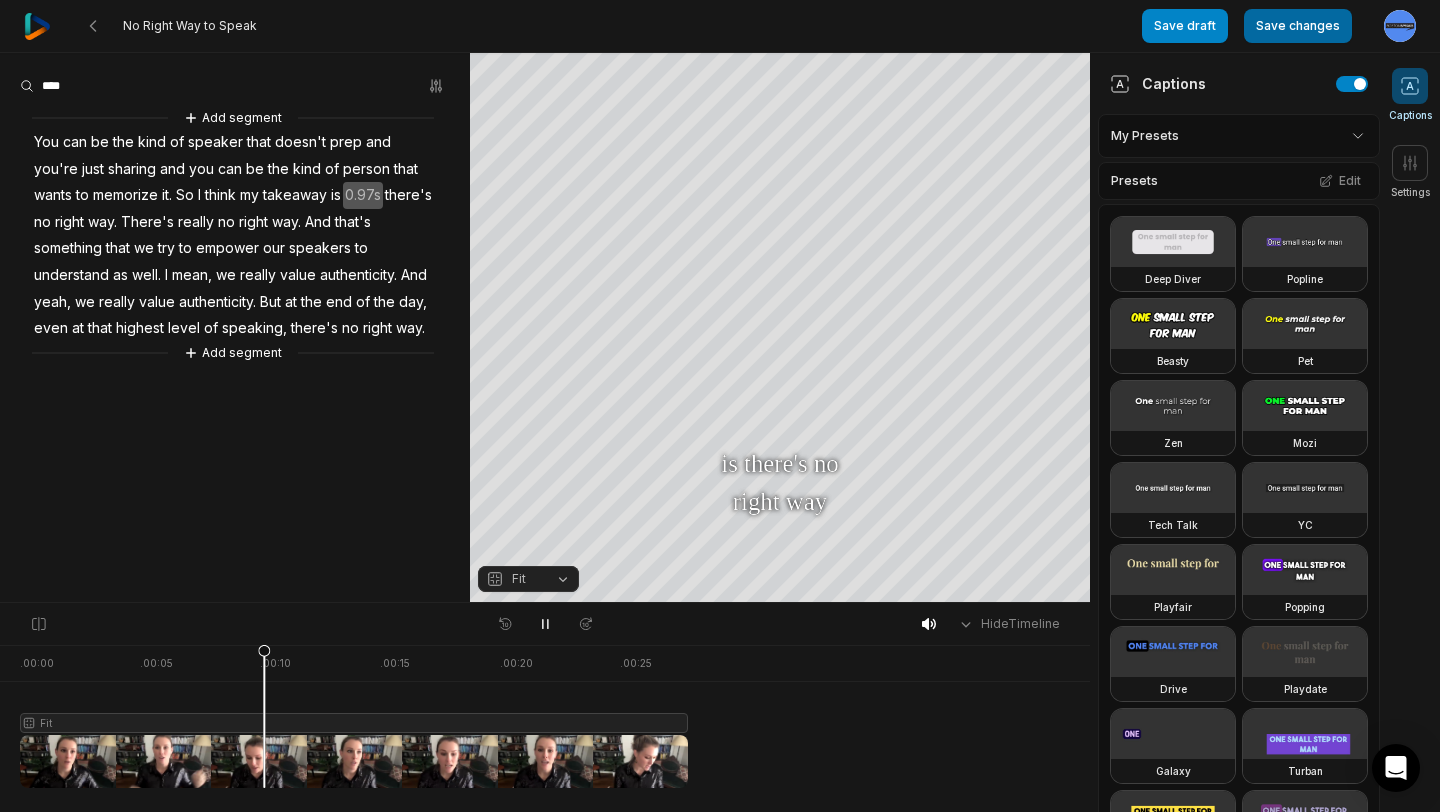 click on "Save changes" at bounding box center [1298, 26] 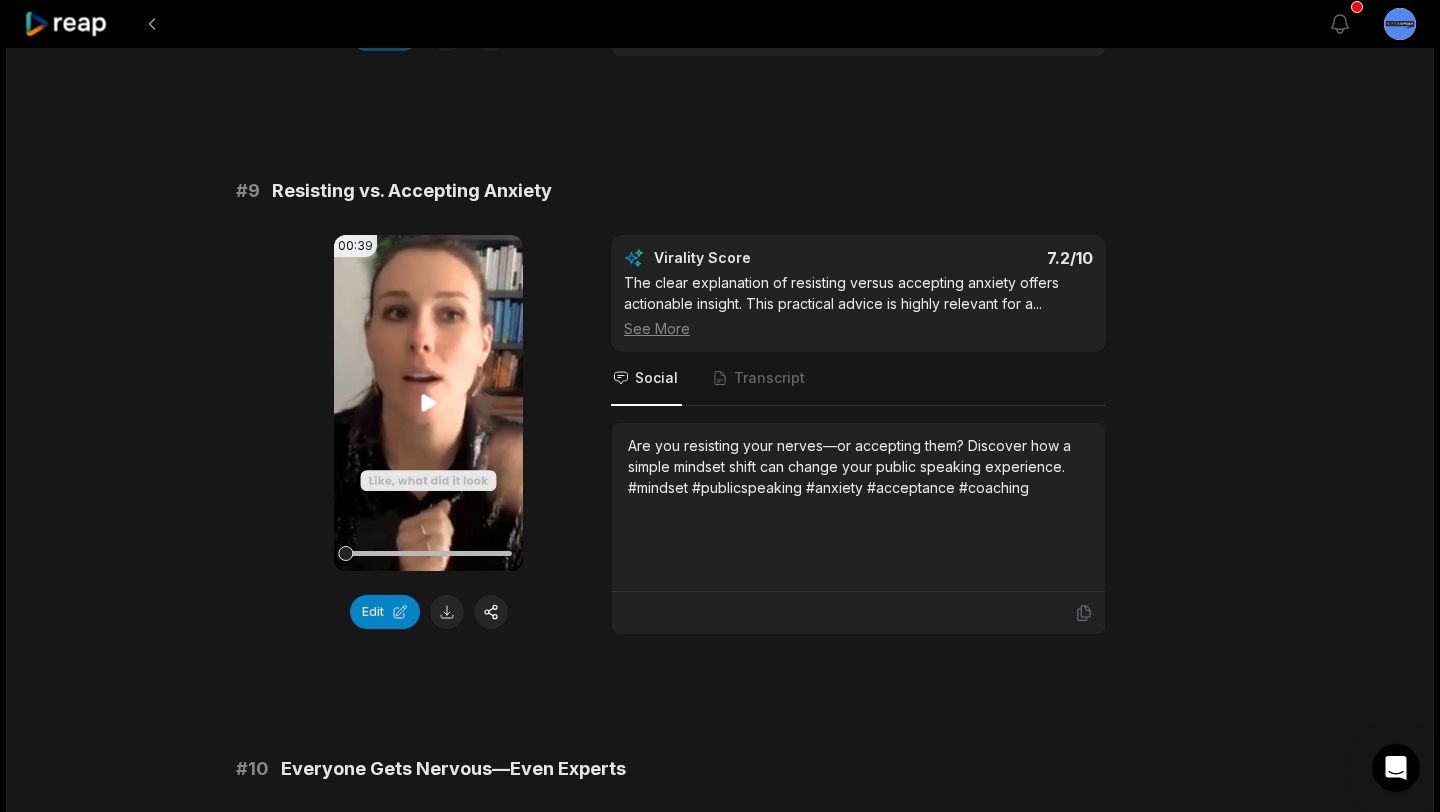 scroll, scrollTop: 4721, scrollLeft: 0, axis: vertical 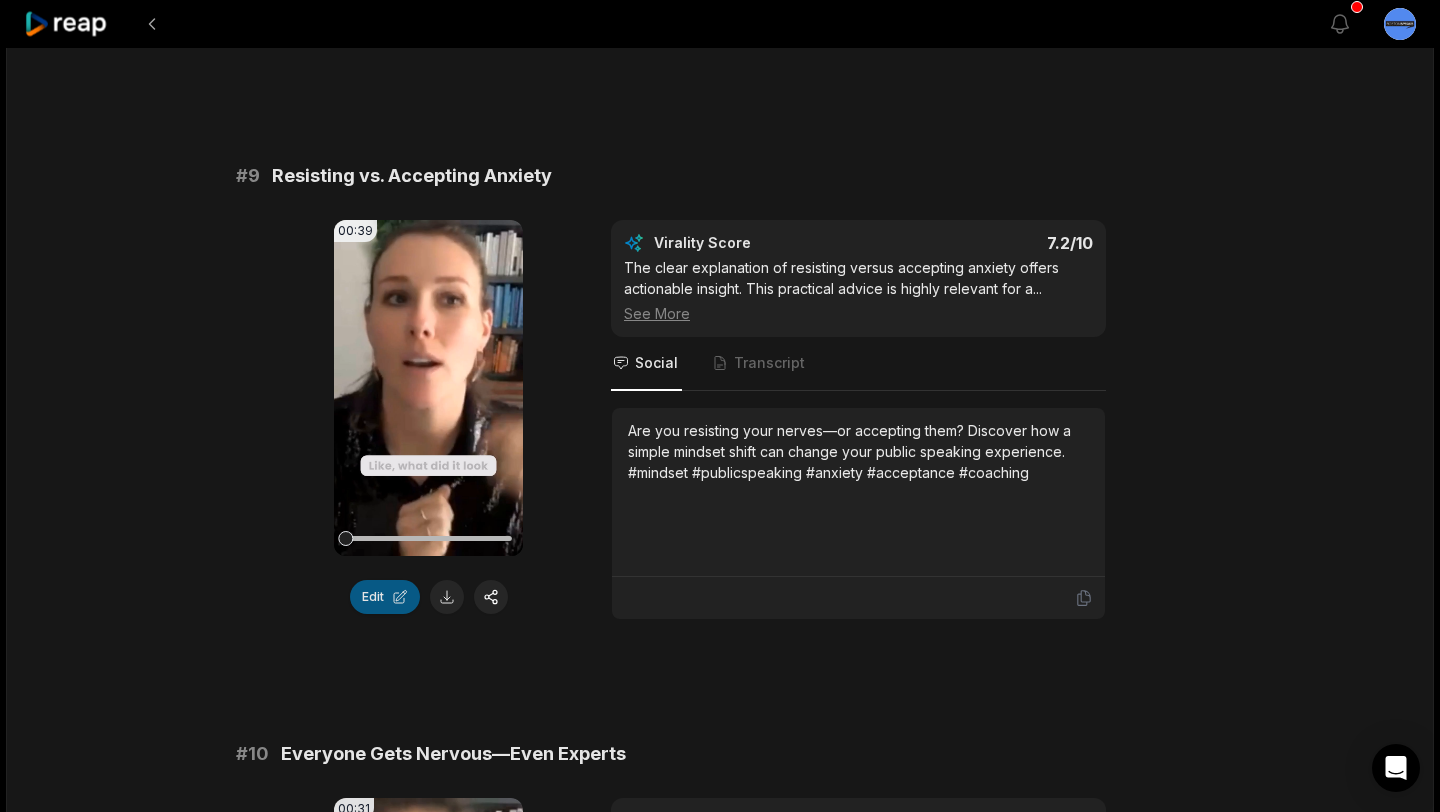 click on "Edit" at bounding box center [385, 597] 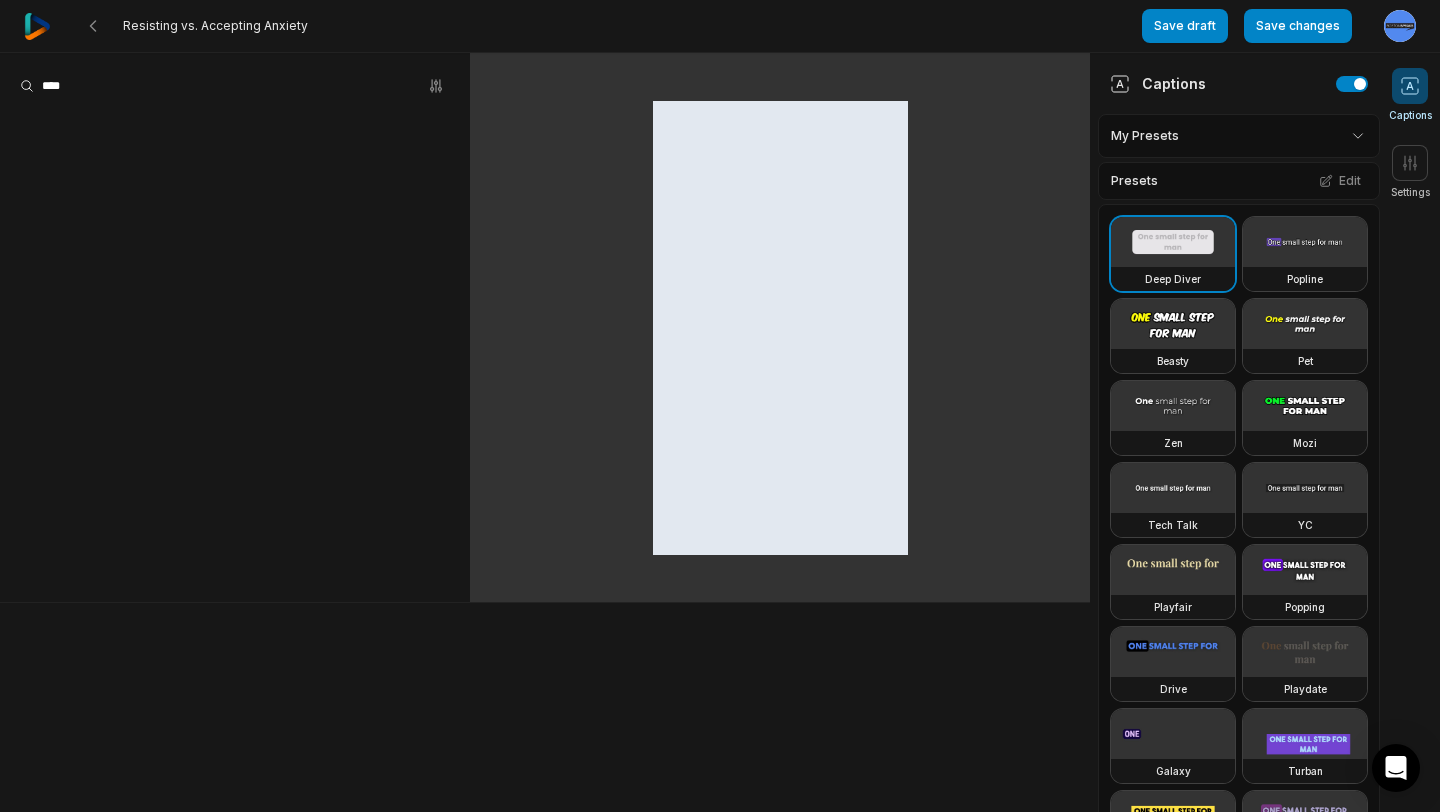 click on "Resisting vs. Accepting Anxiety Save draft Save changes Open user menu Captions Settings Captions My Presets Presets Edit Deep Diver Popline Beasty Pet Zen Mozi Tech Talk YC Playfair Popping Drive Playdate Galaxy Turban Flipper Spell Youshaei Pod P Noah Phantom Settings Orientation Portrait (9:16) Resolution 720" at bounding box center [720, 406] 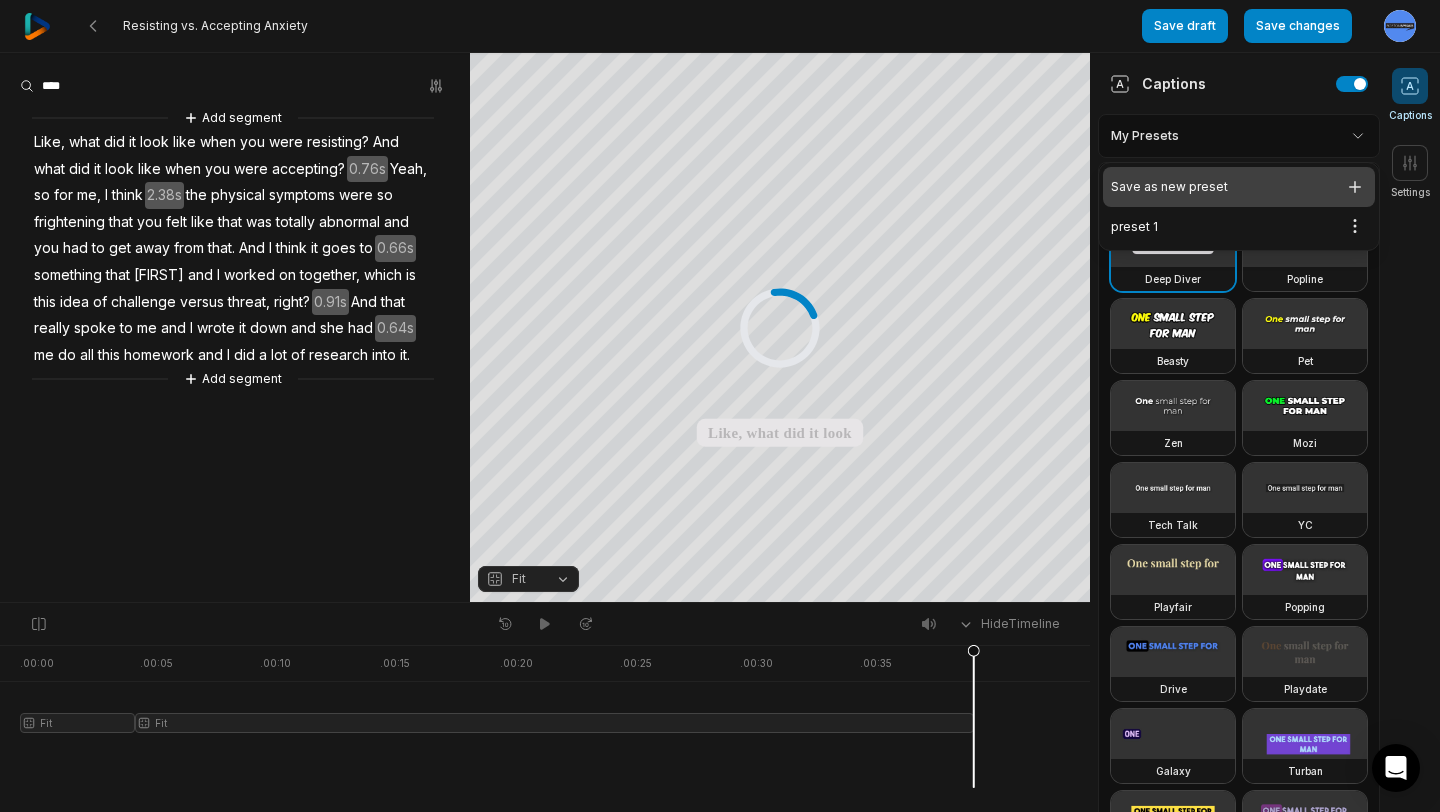 click on "Save as new preset" at bounding box center (1239, 187) 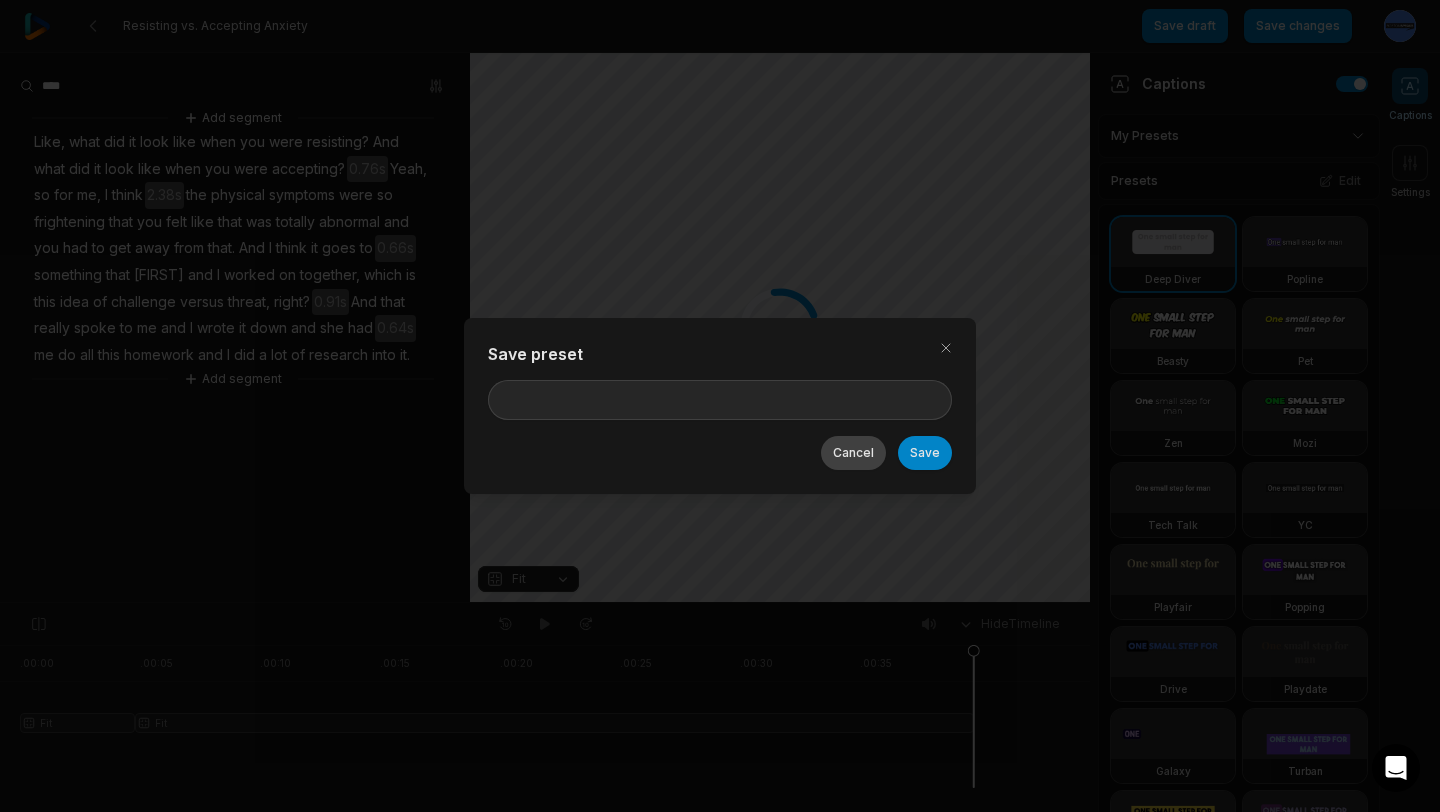 click on "Cancel" at bounding box center [853, 453] 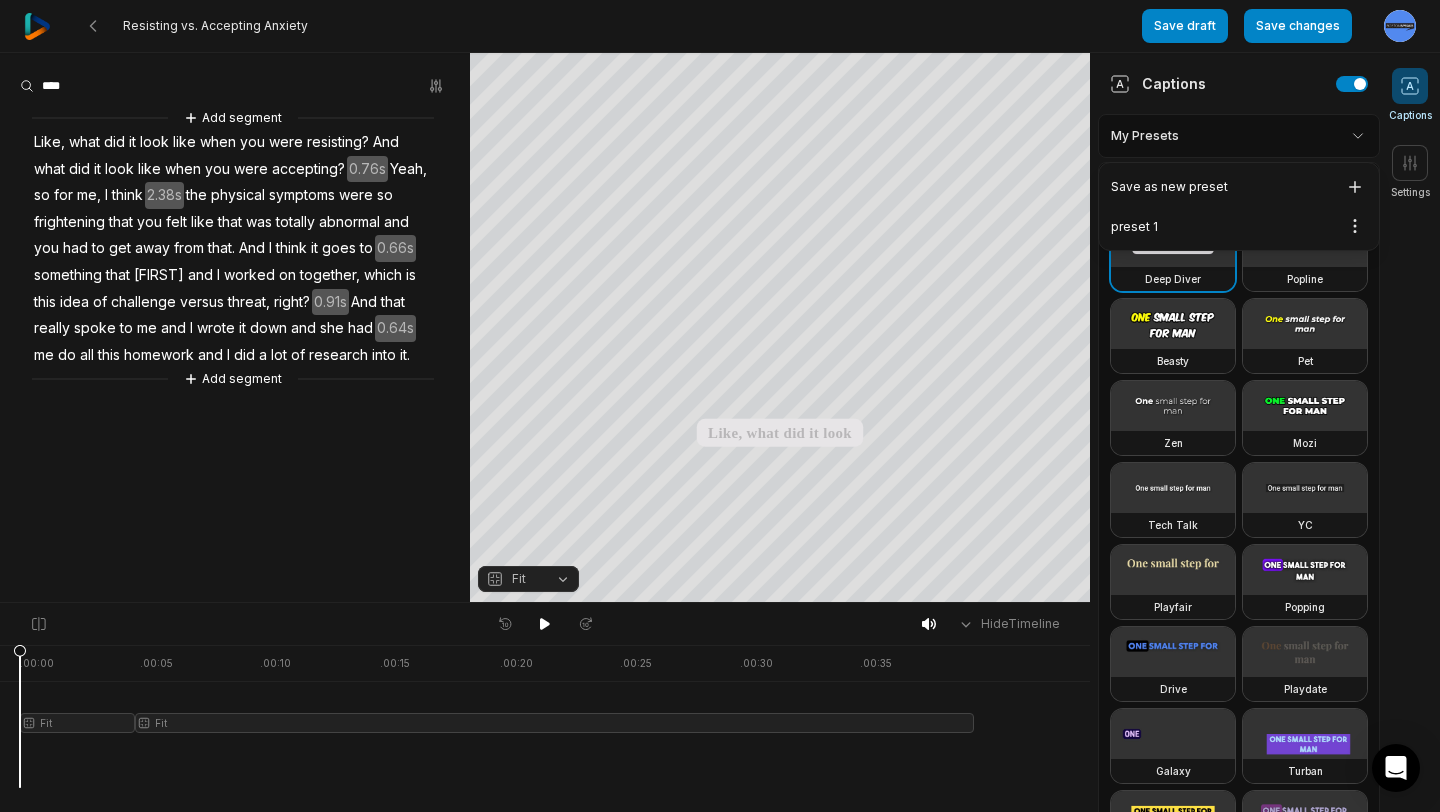 click on "Resisting vs. Accepting Anxiety Save draft Save changes Open user menu Captions Settings Your browser does not support mp4 format. Your browser does not support mp4 format. Like,   what   did   it   look like   when   you   were resisting? And   what   did   it   look like when   you   were accepting? Yeah,   so   for   me,   I   think the physical   symptoms were so   frightening   that you felt   like   that   was totally abnormal   and   you had   to get   away   from   that And   I   think   it   goes   to something   that Cassandra and   I   worked   on together, which   is   this   idea   of challenge   versus threat, right? And   that   really   spoke to   me   and   I   wrote   it down and   she   had   me   do   all this   homework   and   I did a   lot   of   research   into it Crop Hex ********* * % Fit Hide  Timeline .  00:00 .  00:05 .  00:10 .  00:15 .  00:20 .  00:25 .  00:30 .  00:35 Fit Fit   Add segment Like, what did it look it" at bounding box center [720, 406] 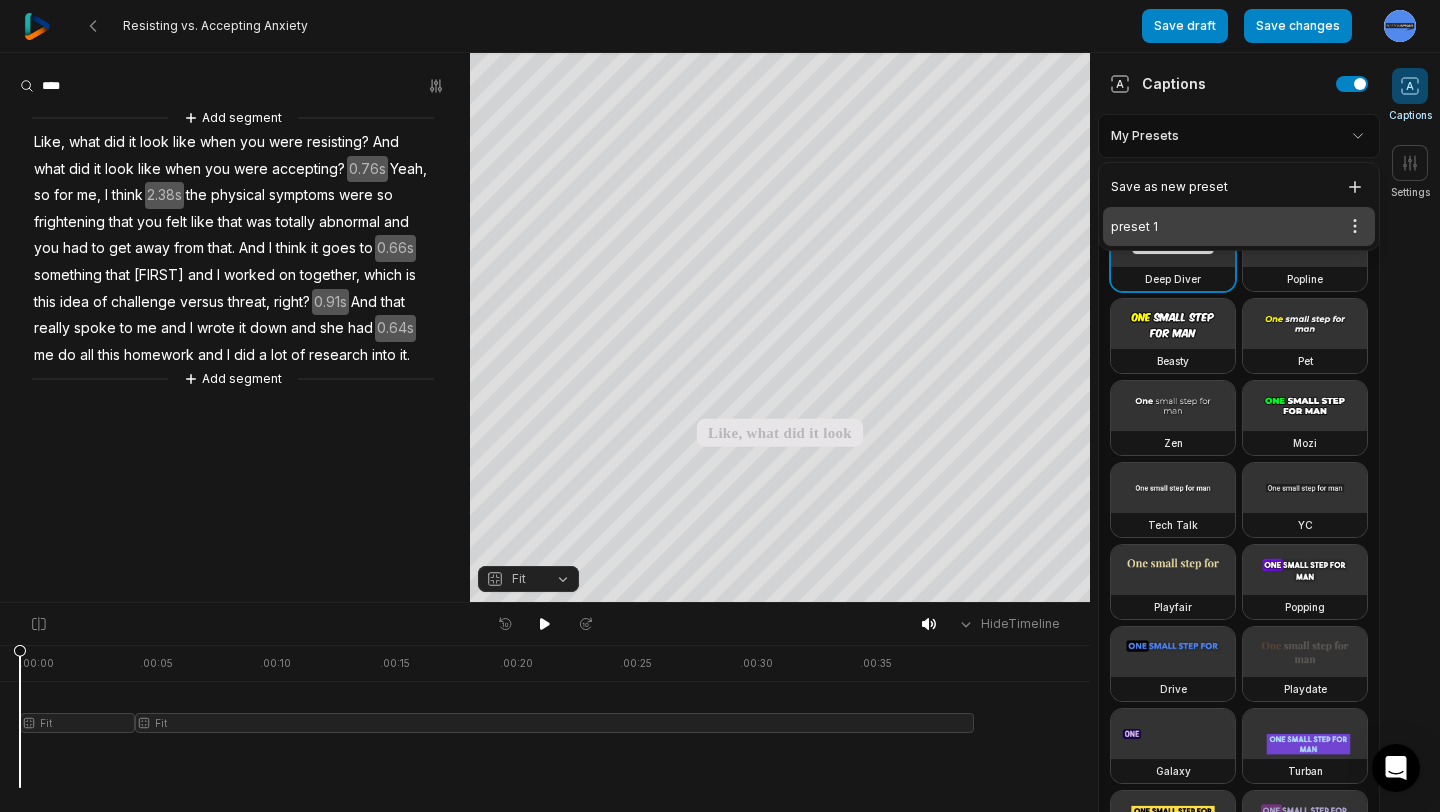 click on "preset 1 Open options" at bounding box center [1239, 226] 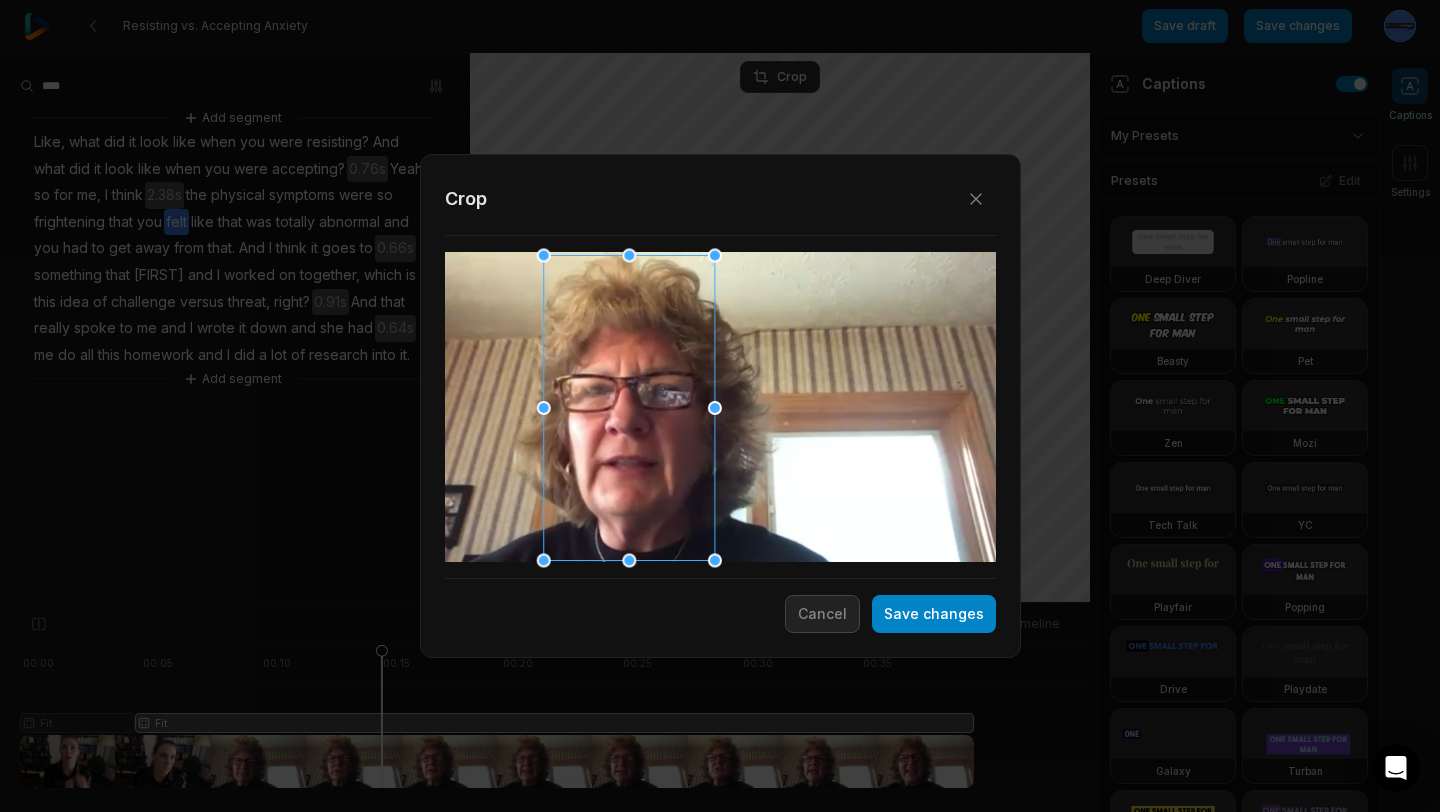 scroll, scrollTop: 0, scrollLeft: 0, axis: both 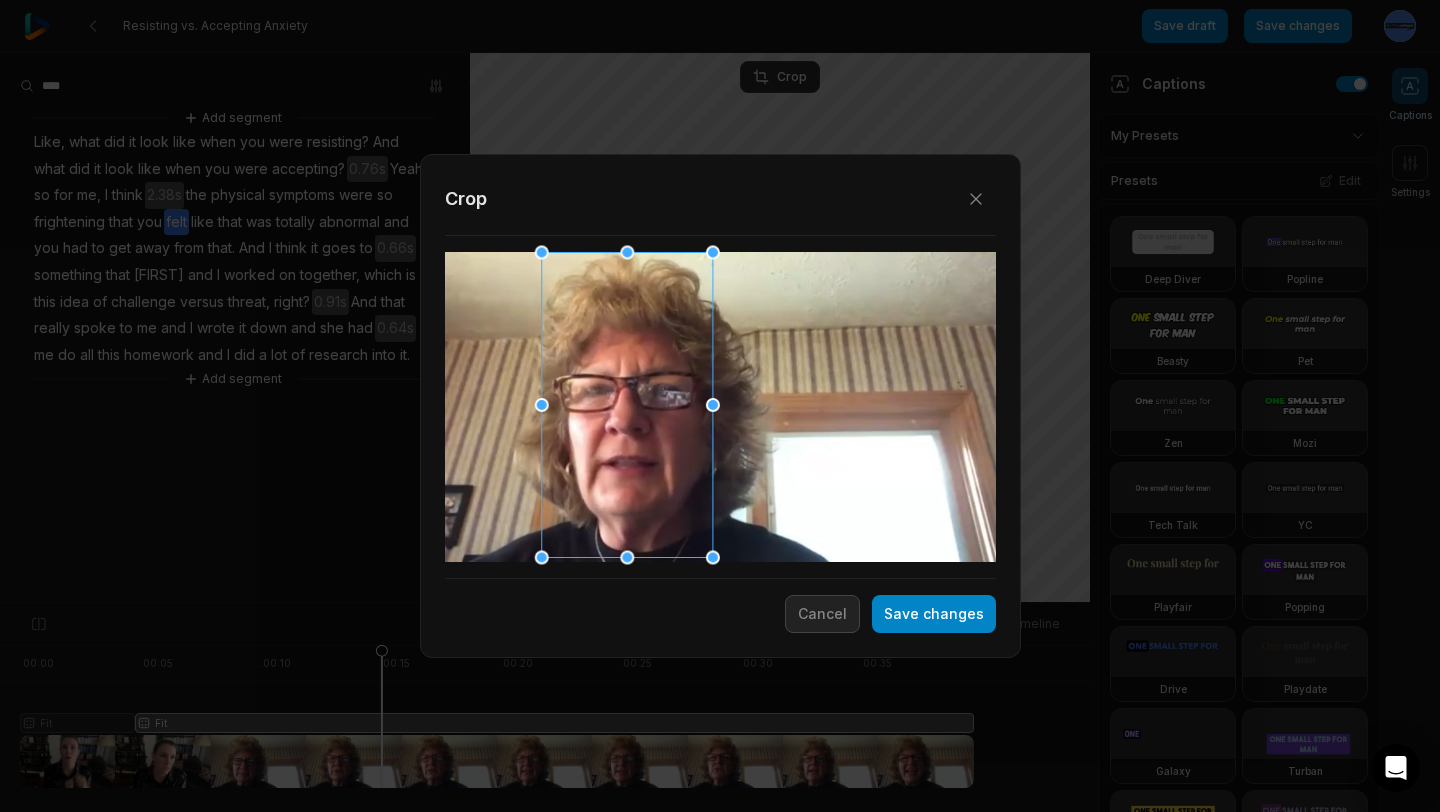 drag, startPoint x: 666, startPoint y: 510, endPoint x: 664, endPoint y: 497, distance: 13.152946 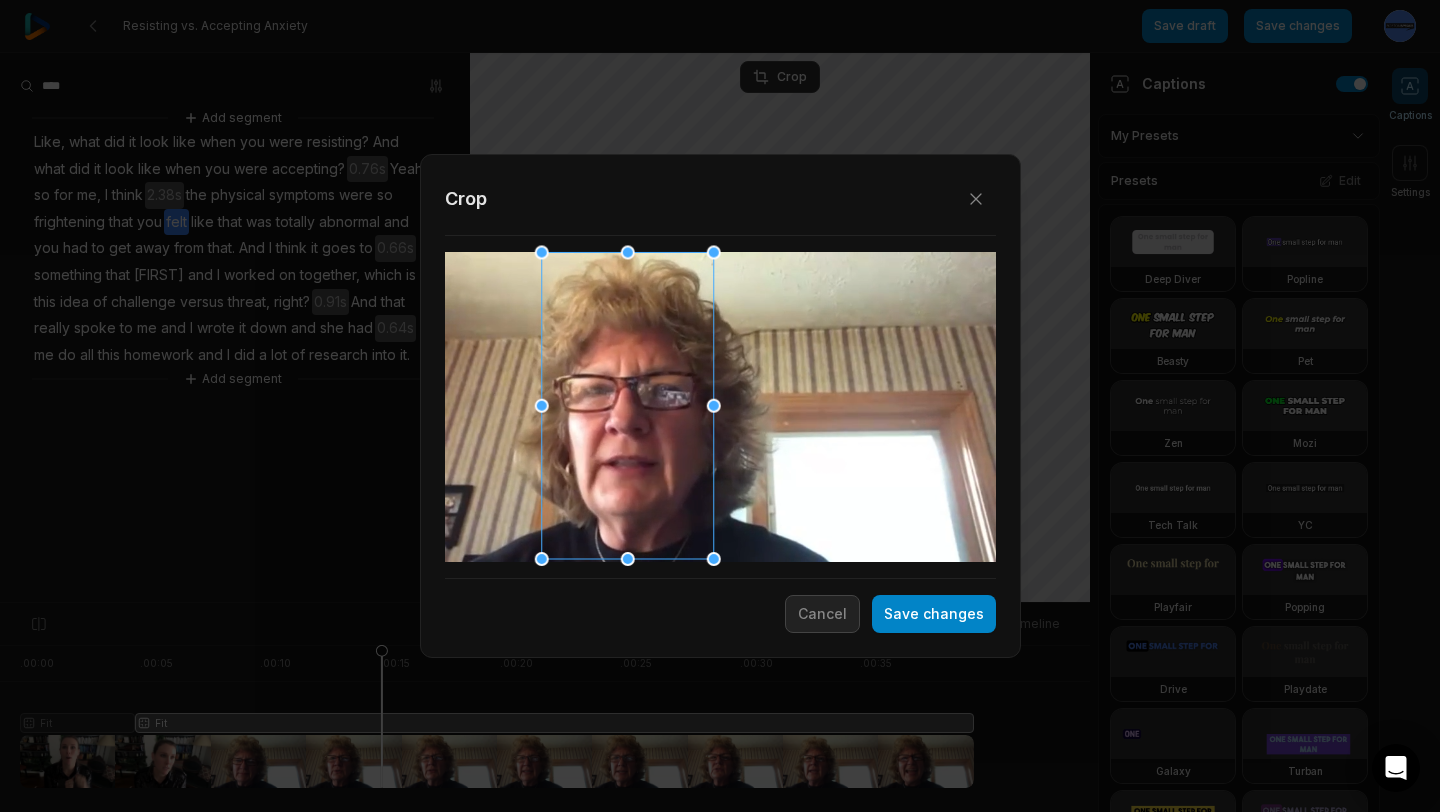 drag, startPoint x: 711, startPoint y: 562, endPoint x: 748, endPoint y: 610, distance: 60.60528 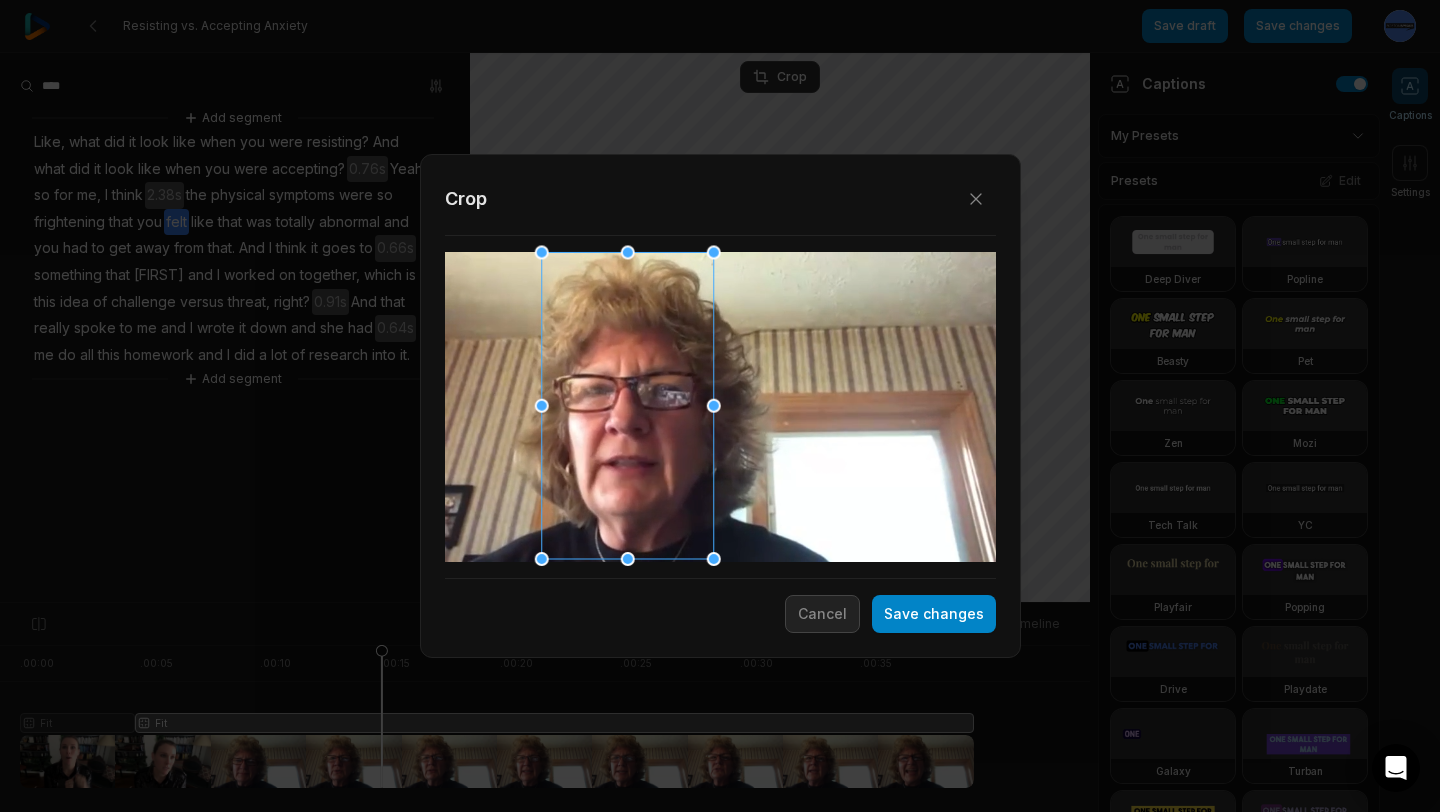 drag, startPoint x: 715, startPoint y: 408, endPoint x: 812, endPoint y: 411, distance: 97.04638 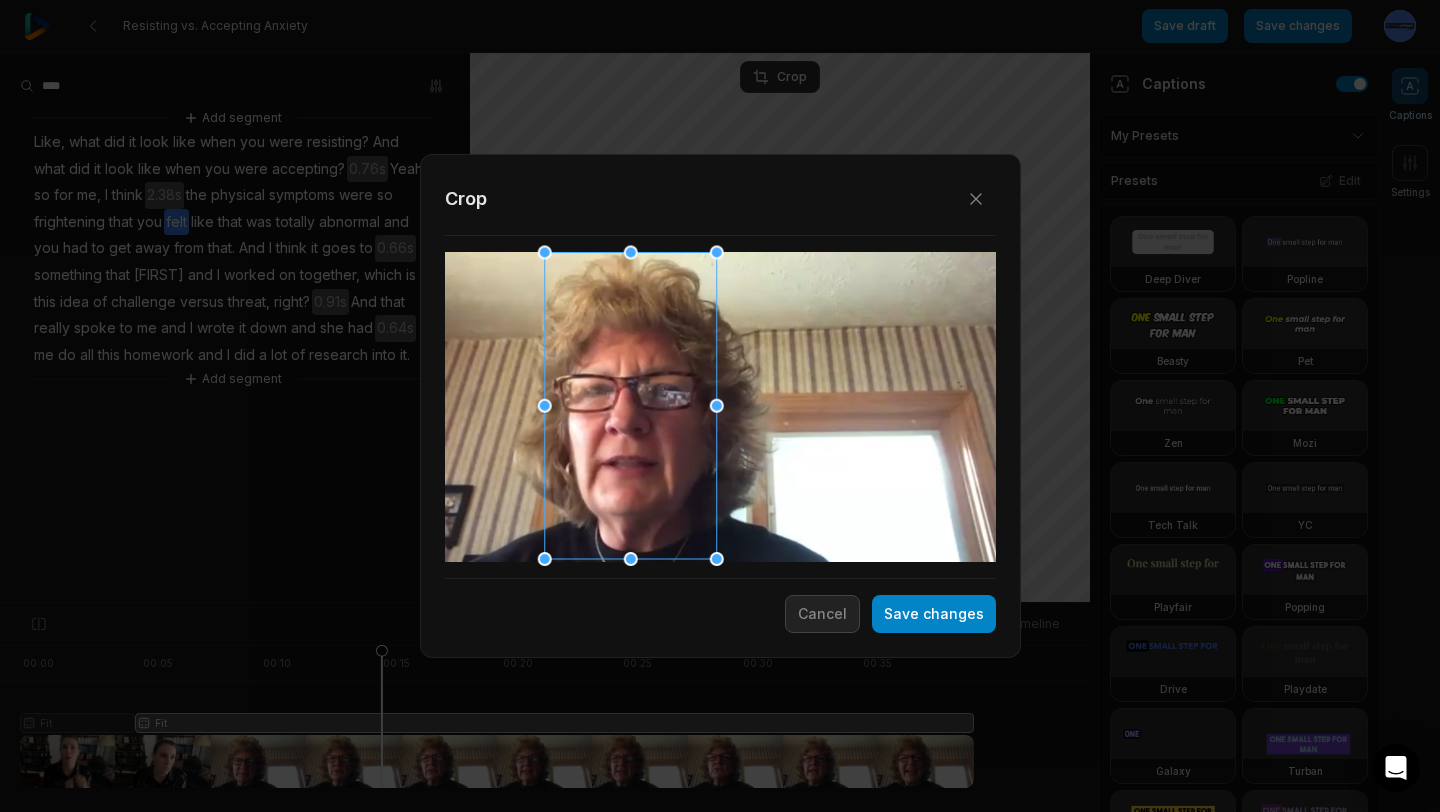 click at bounding box center (630, 405) 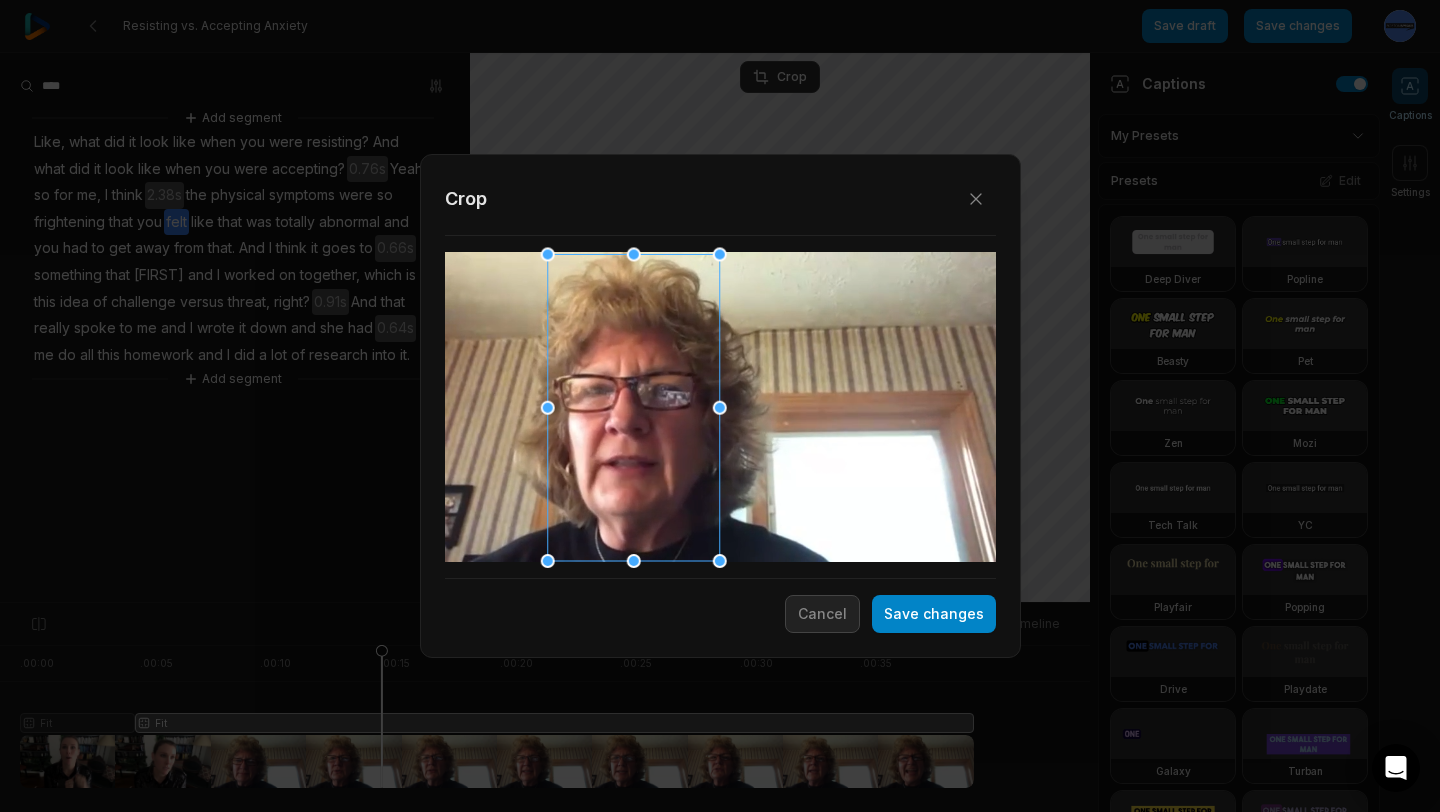 click at bounding box center [633, 407] 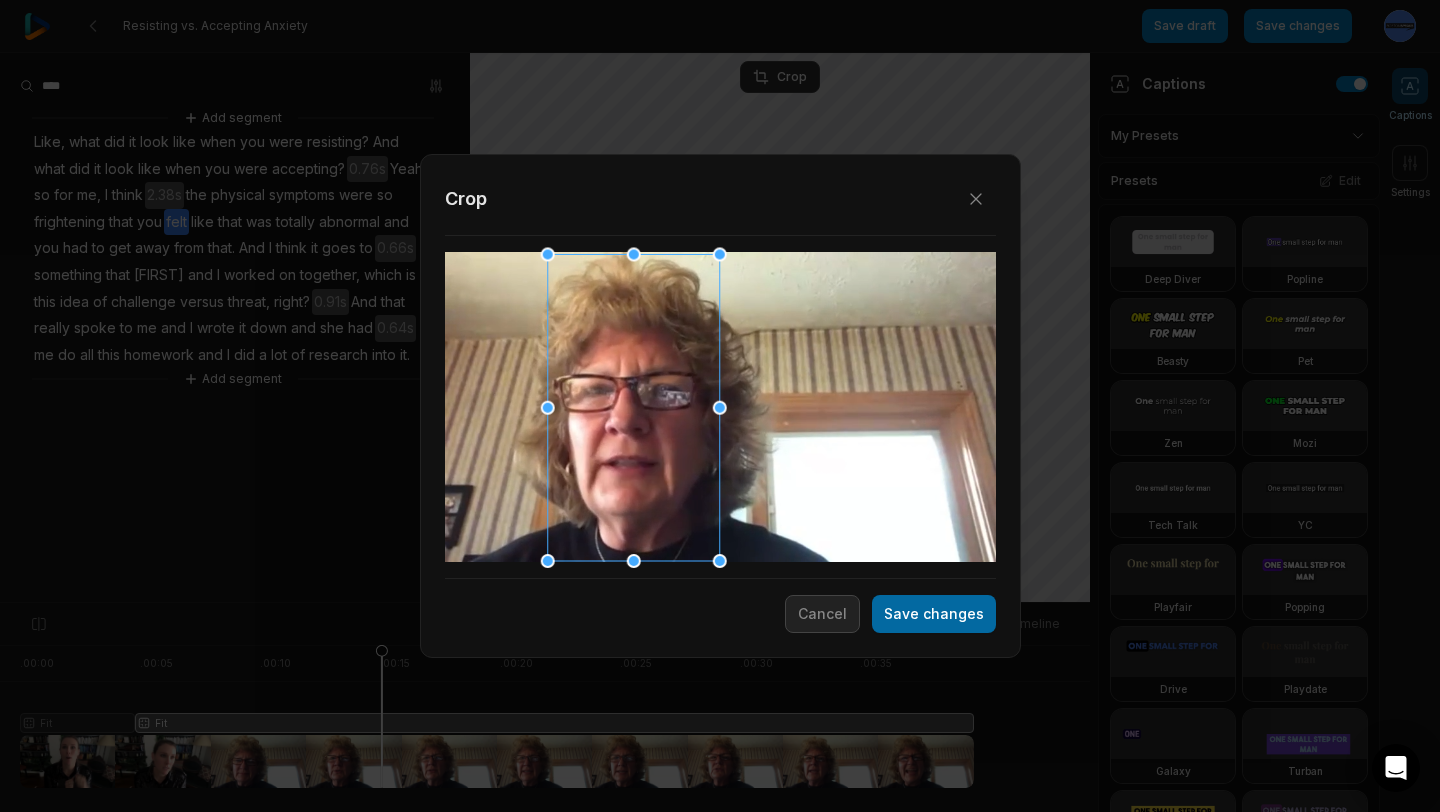 click on "Save changes" at bounding box center [934, 614] 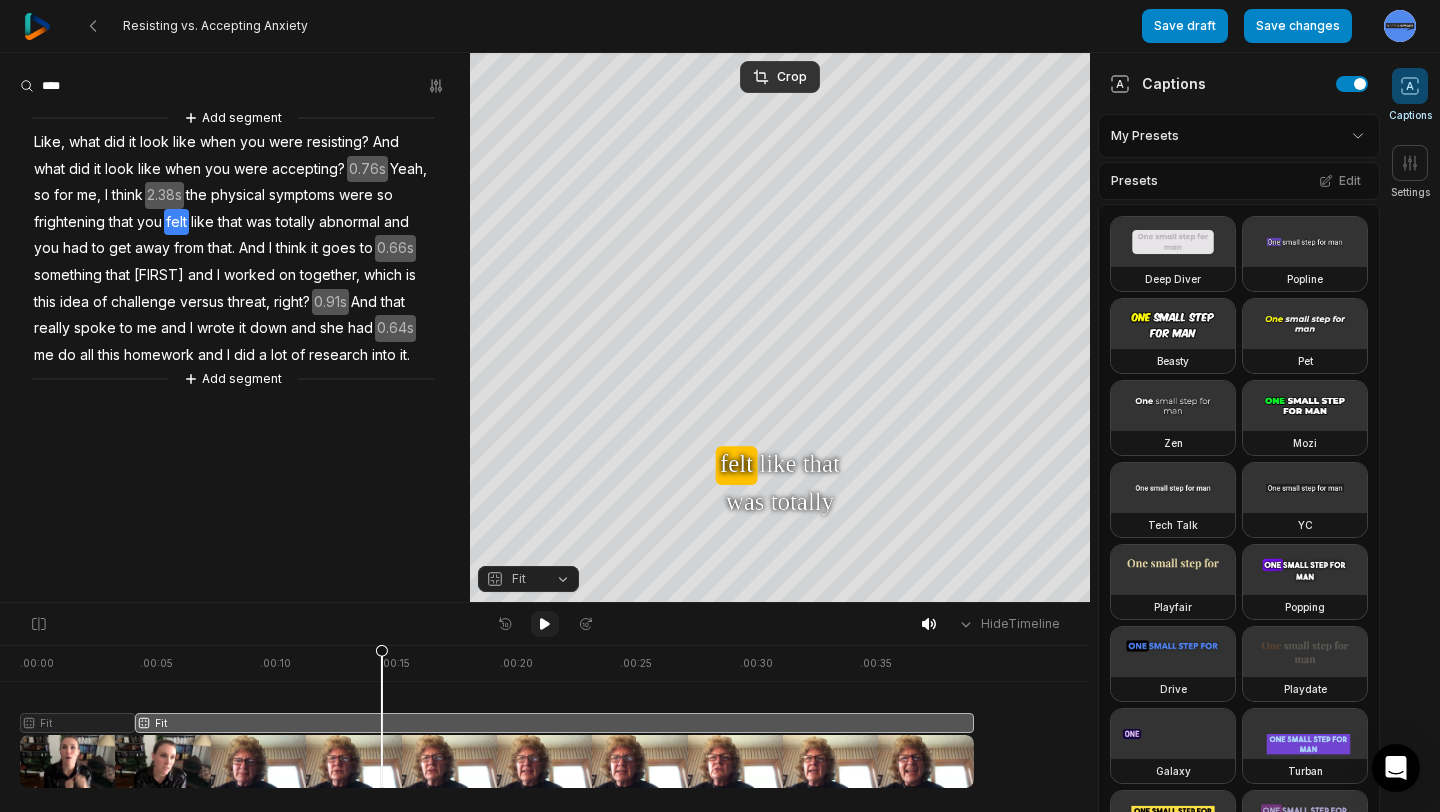 click 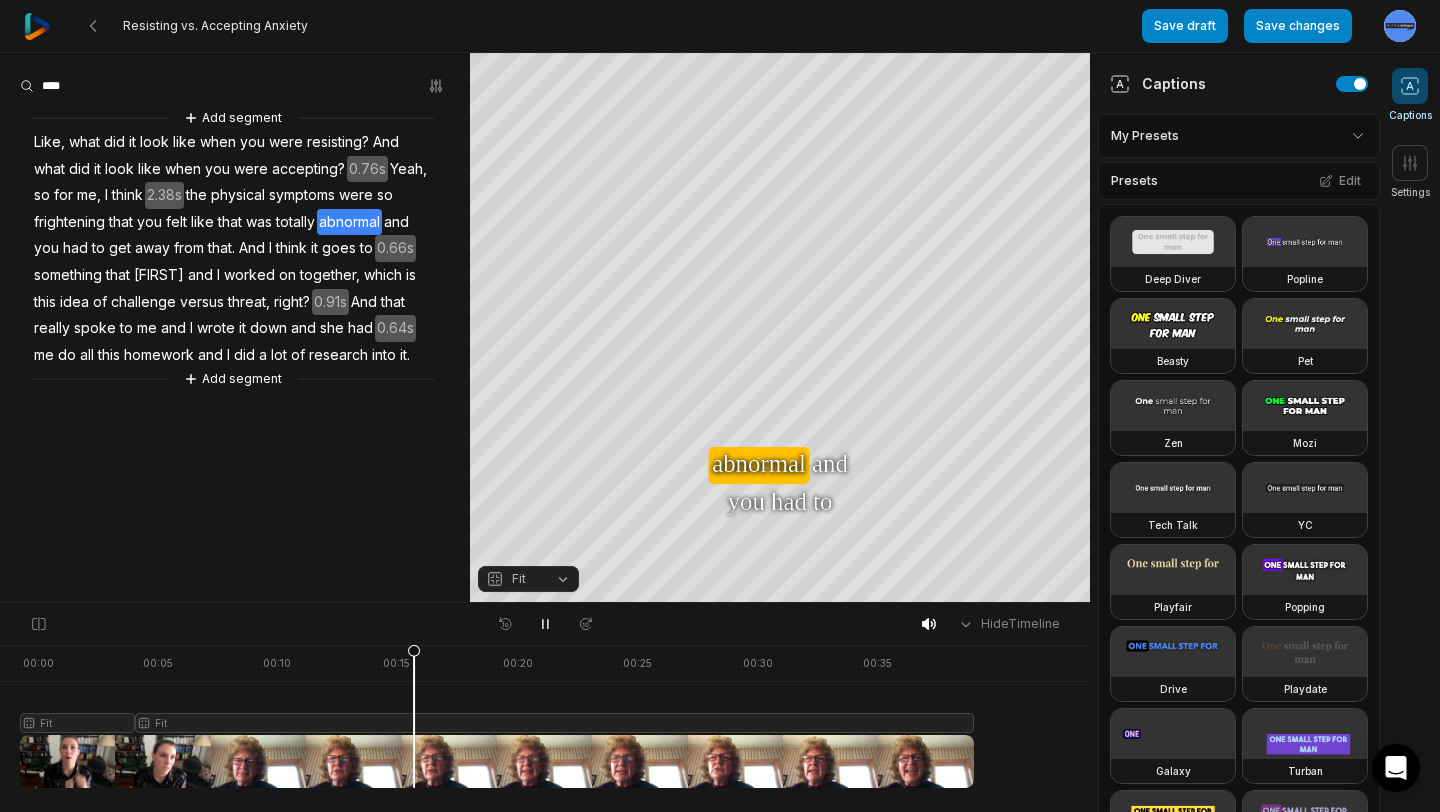 click at bounding box center (497, 716) 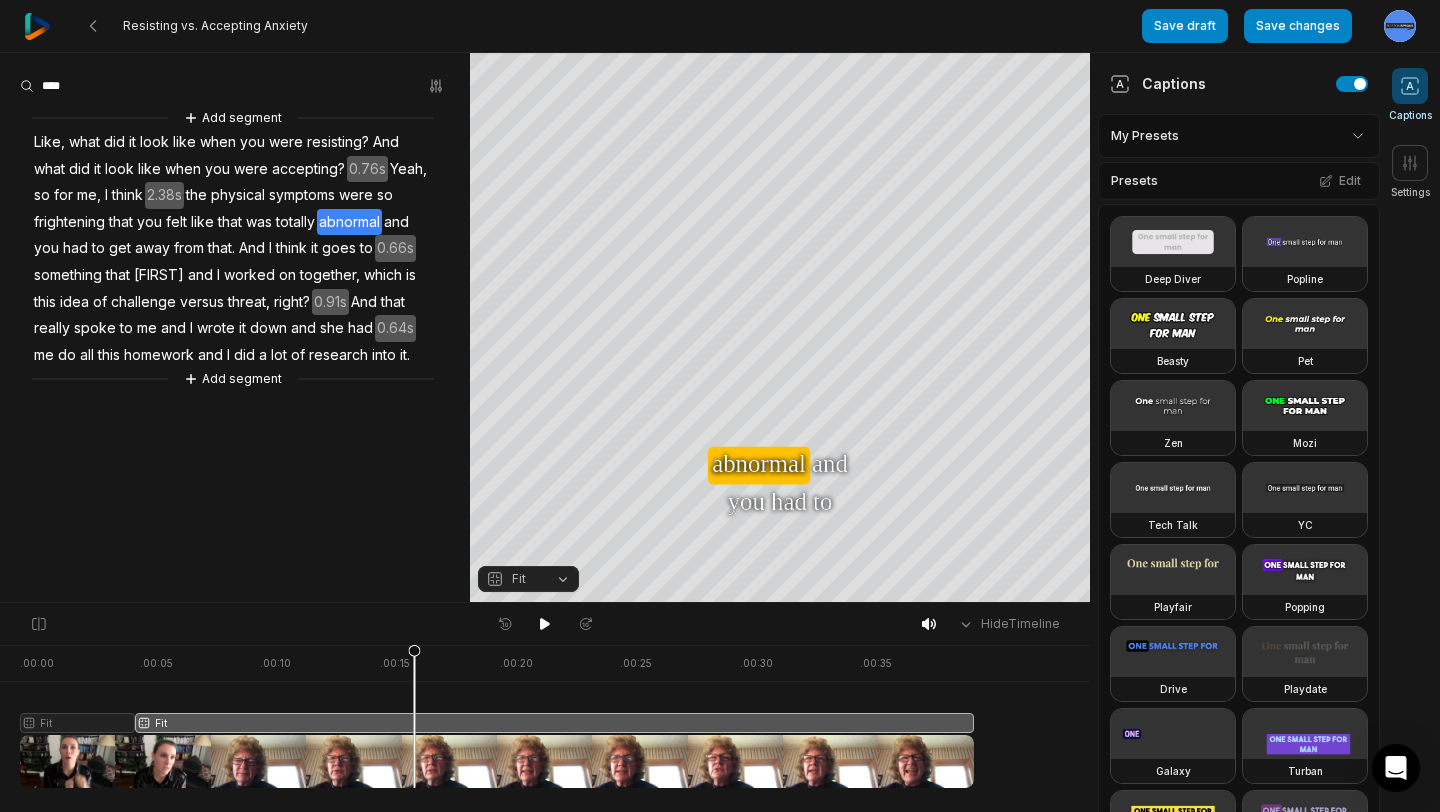 click on "Fit" at bounding box center (528, 579) 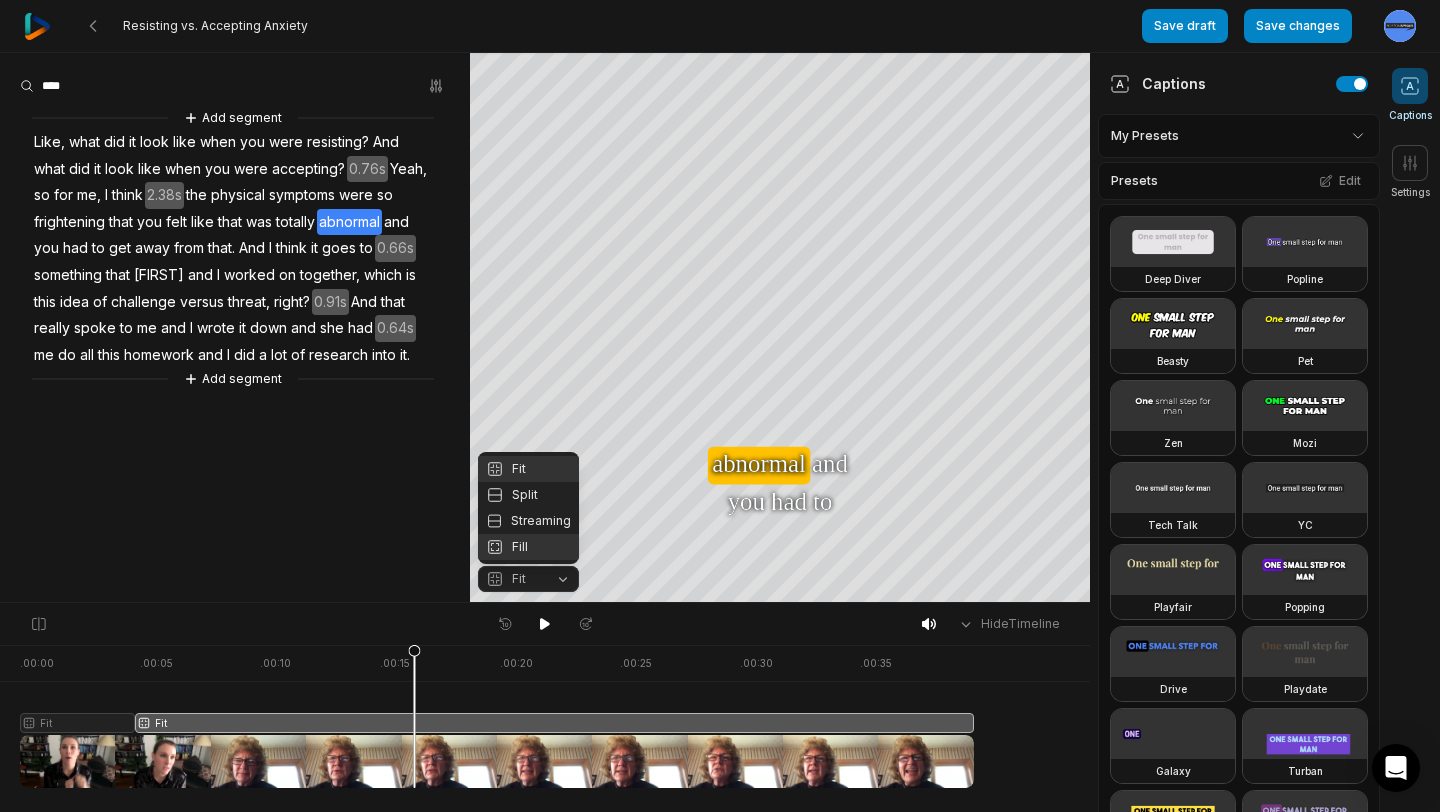 click on "Fill" at bounding box center (528, 547) 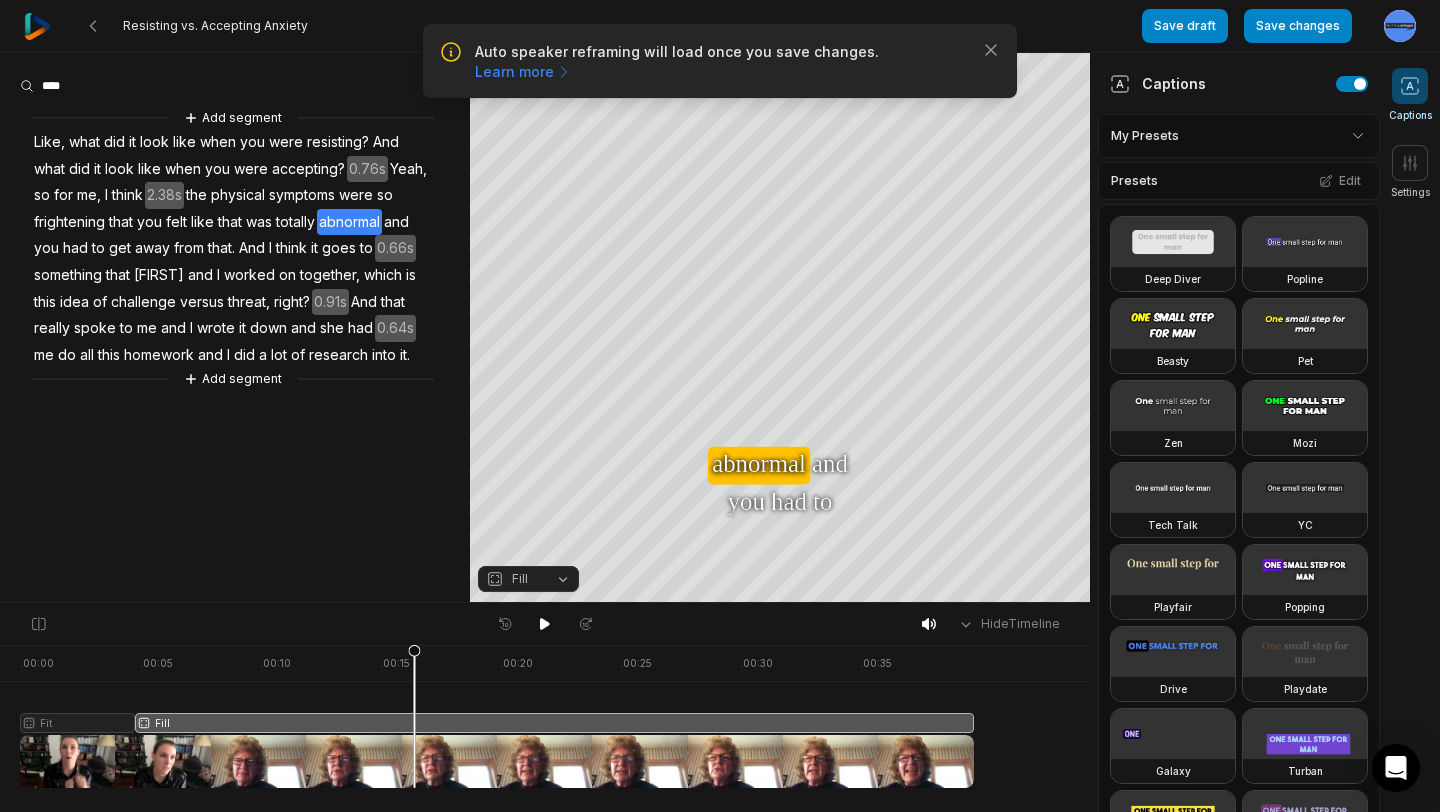 click at bounding box center (497, 716) 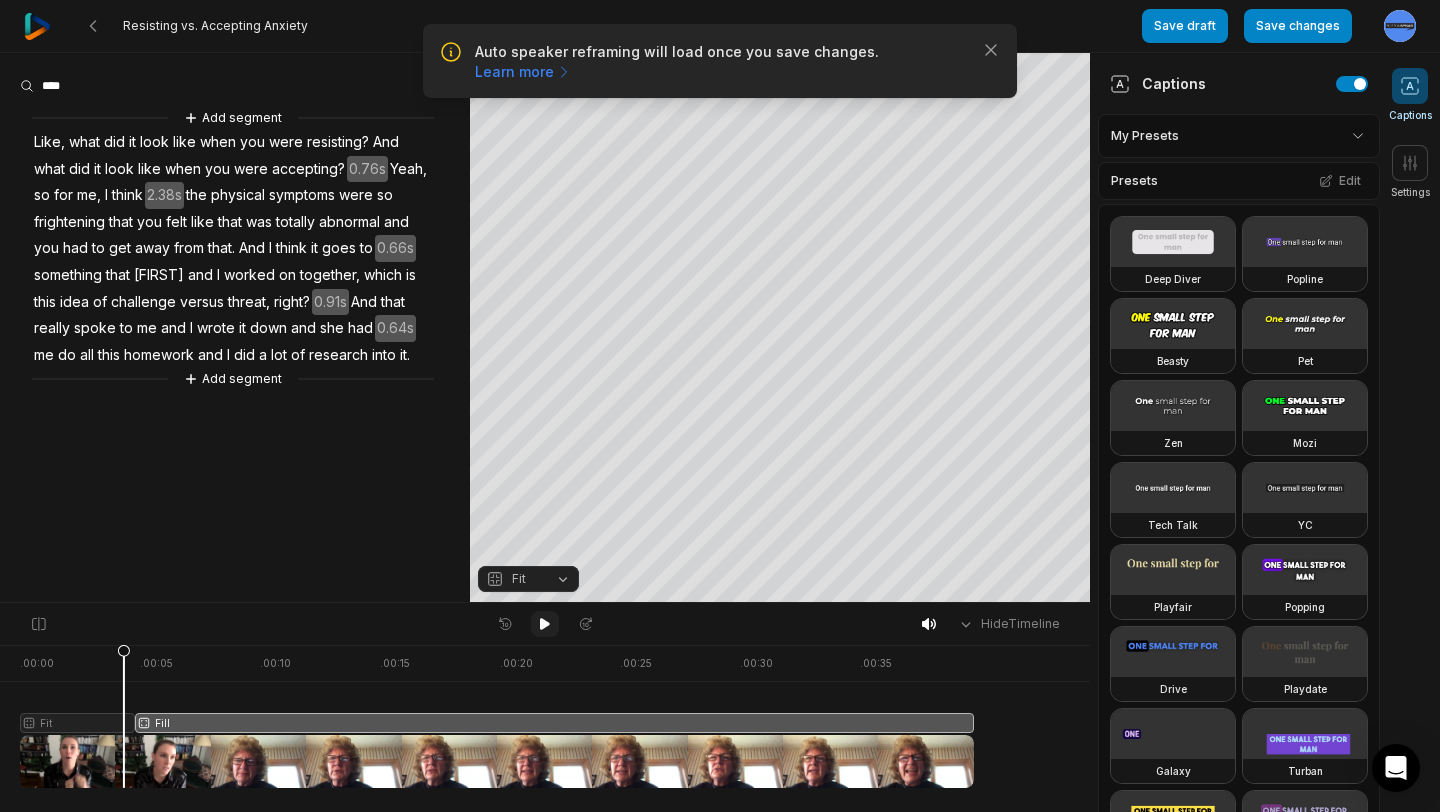 click 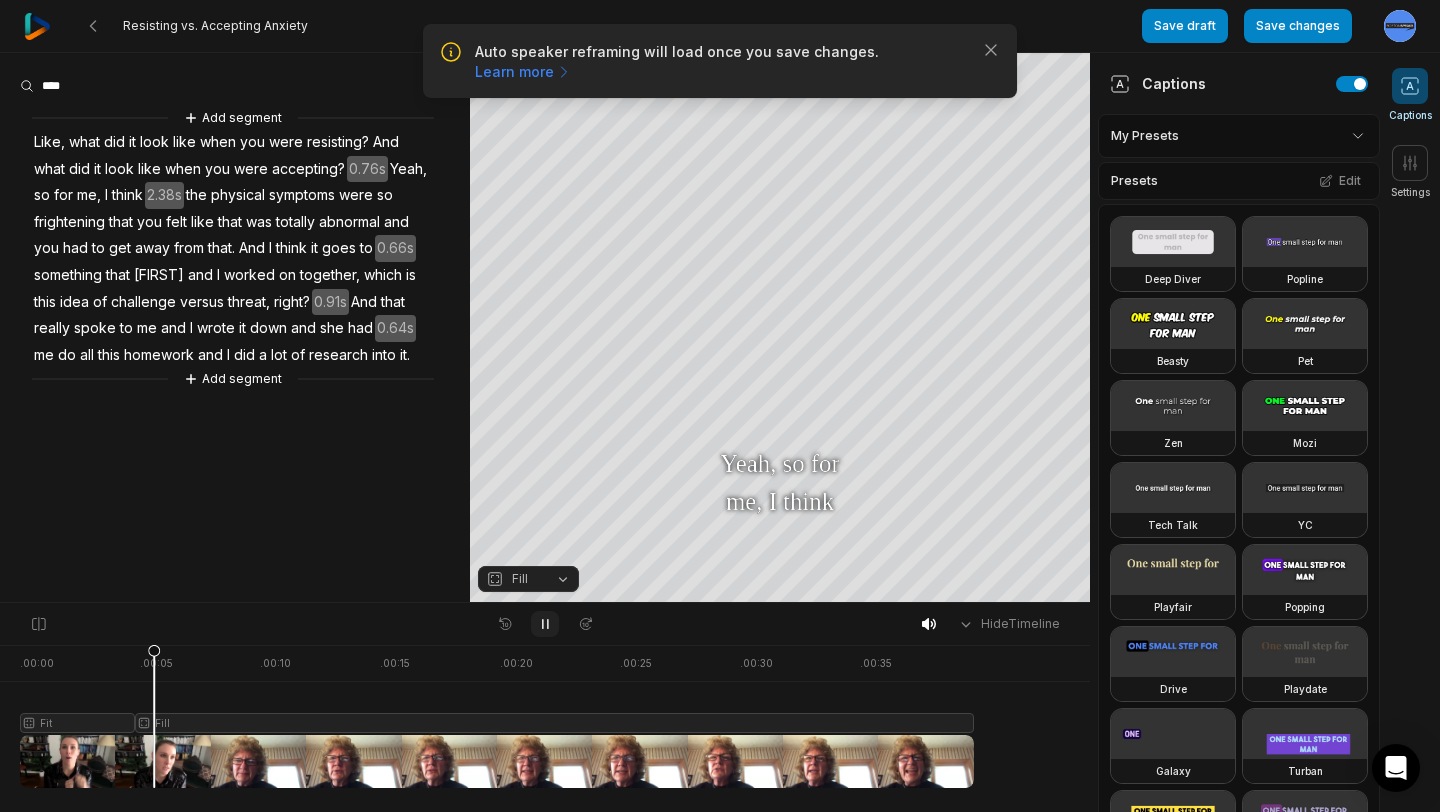 click 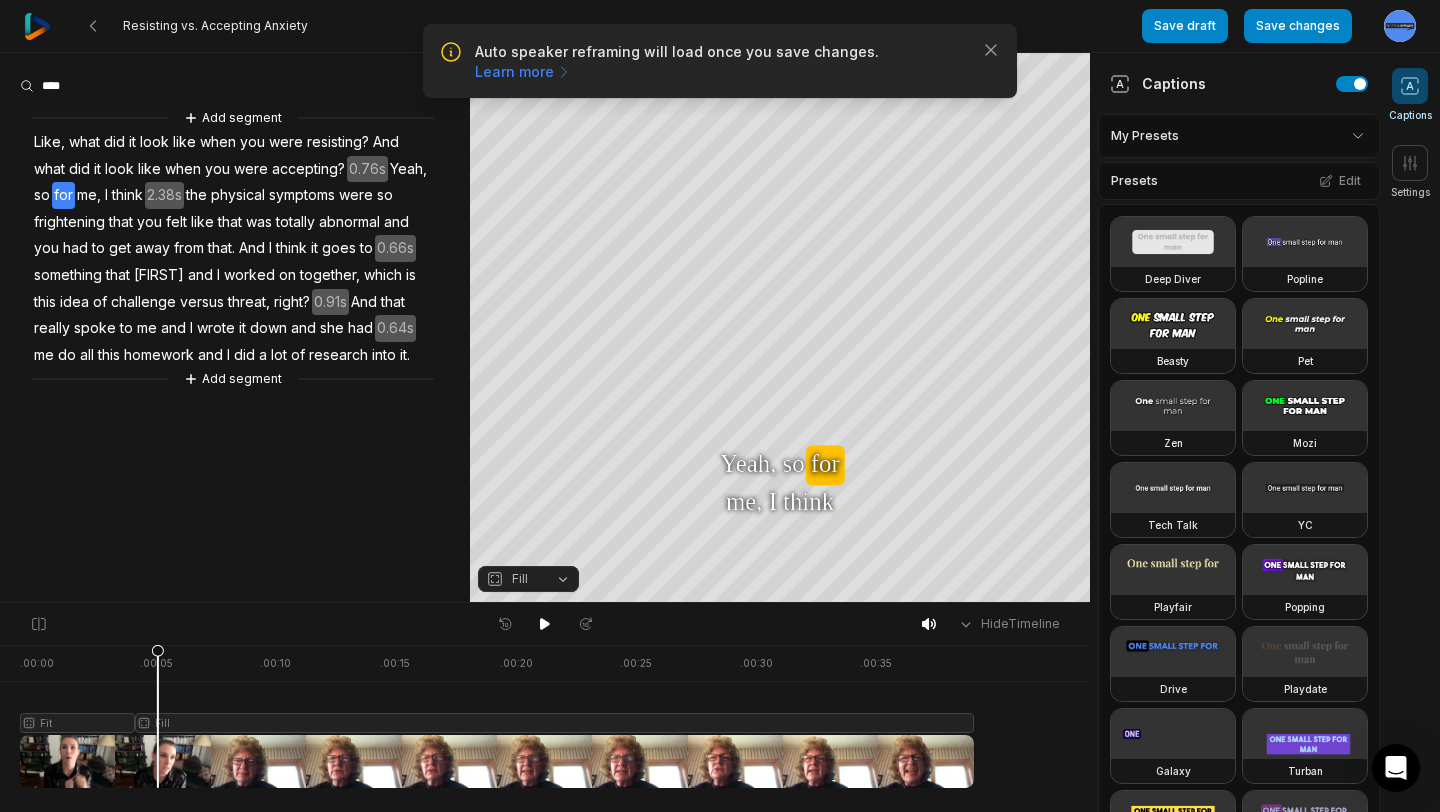 click at bounding box center [497, 716] 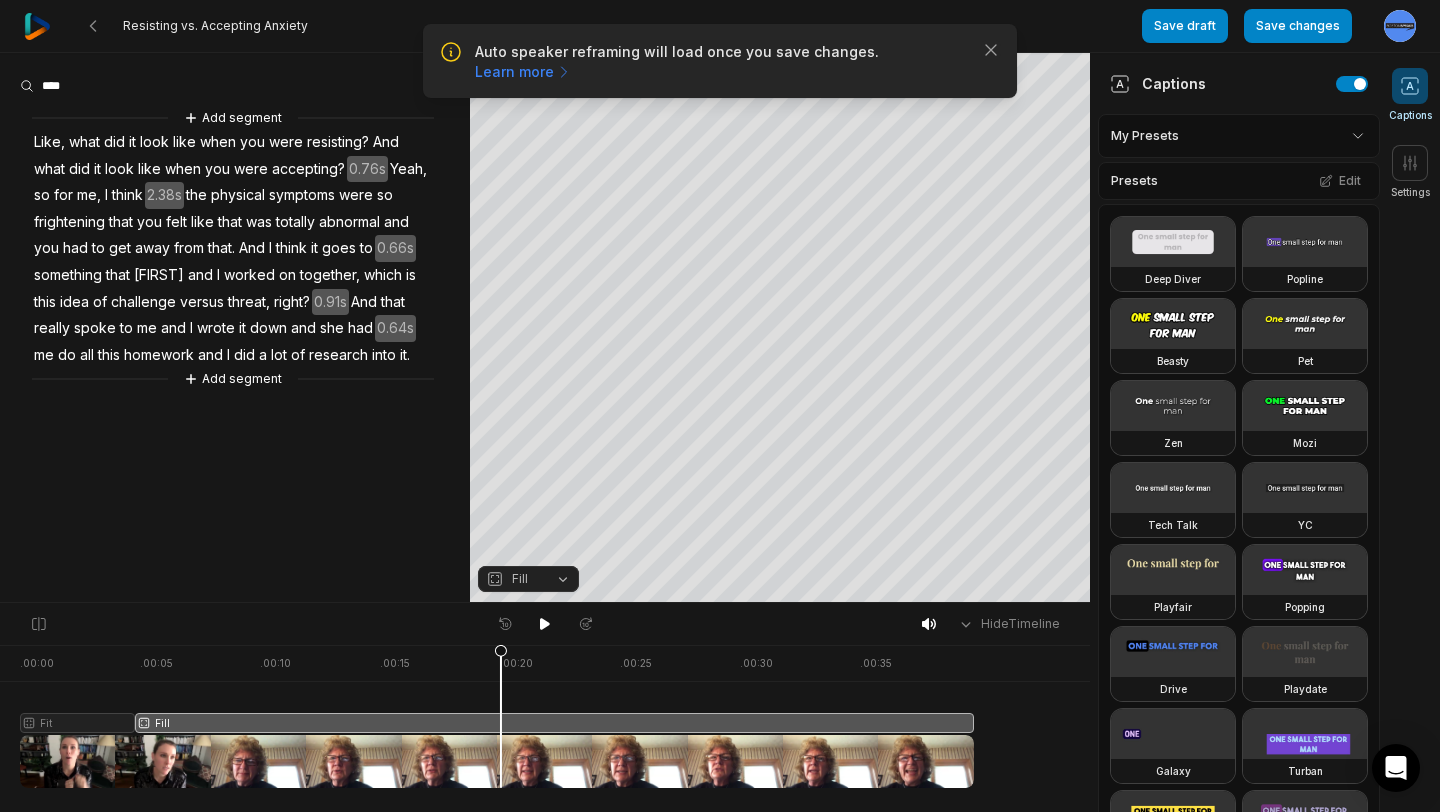 click on "Fill" at bounding box center (528, 579) 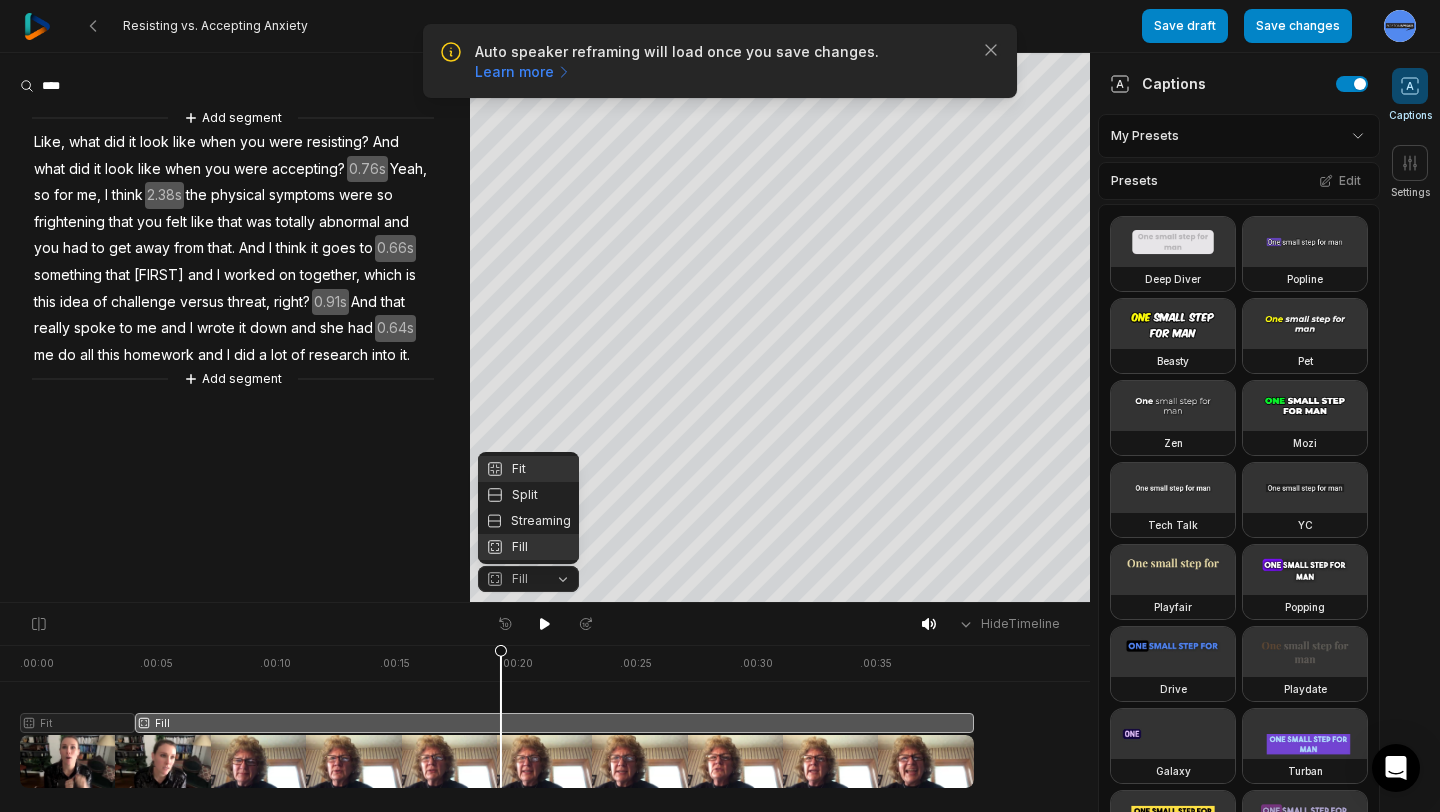 click on "Fit" at bounding box center (528, 469) 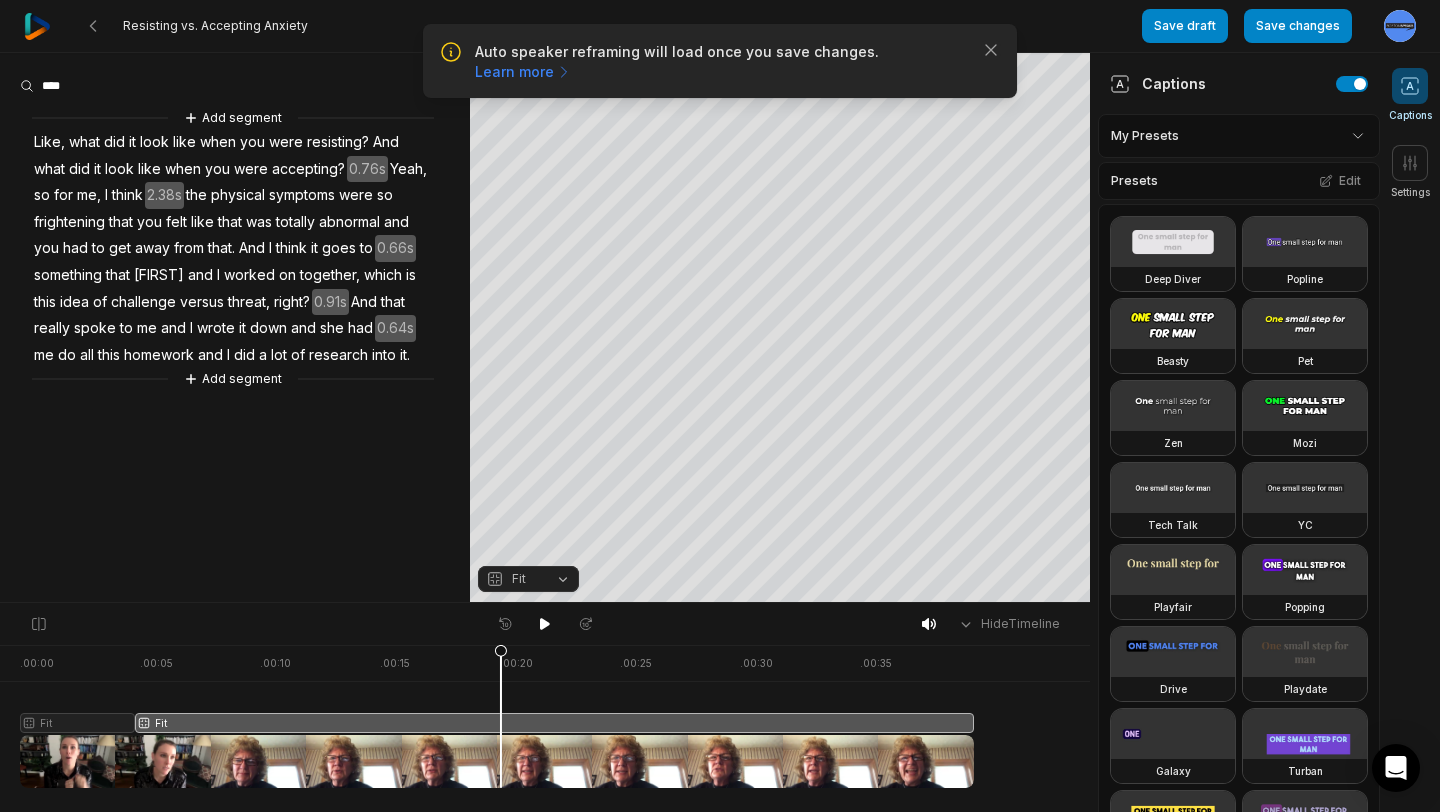 click at bounding box center [497, 716] 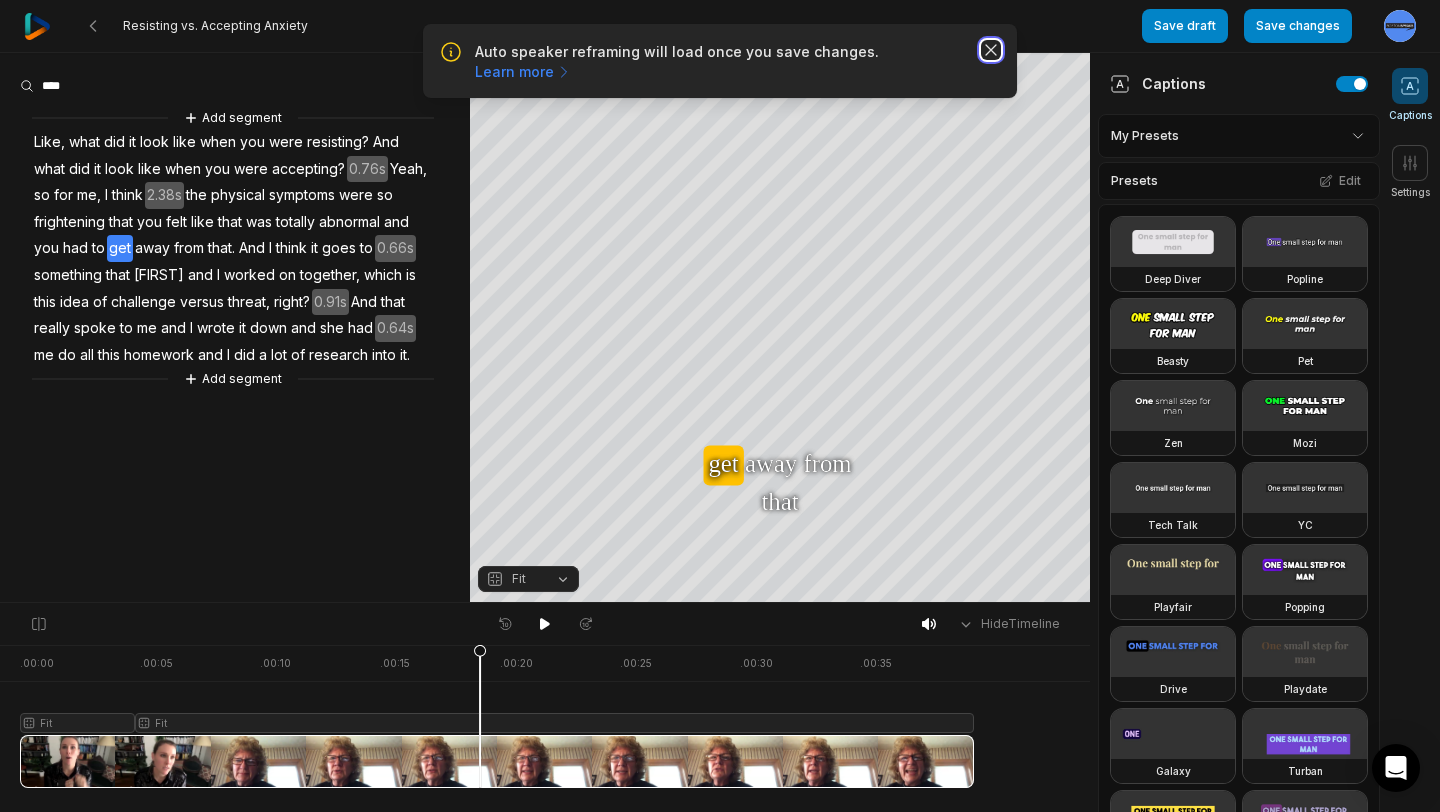 click 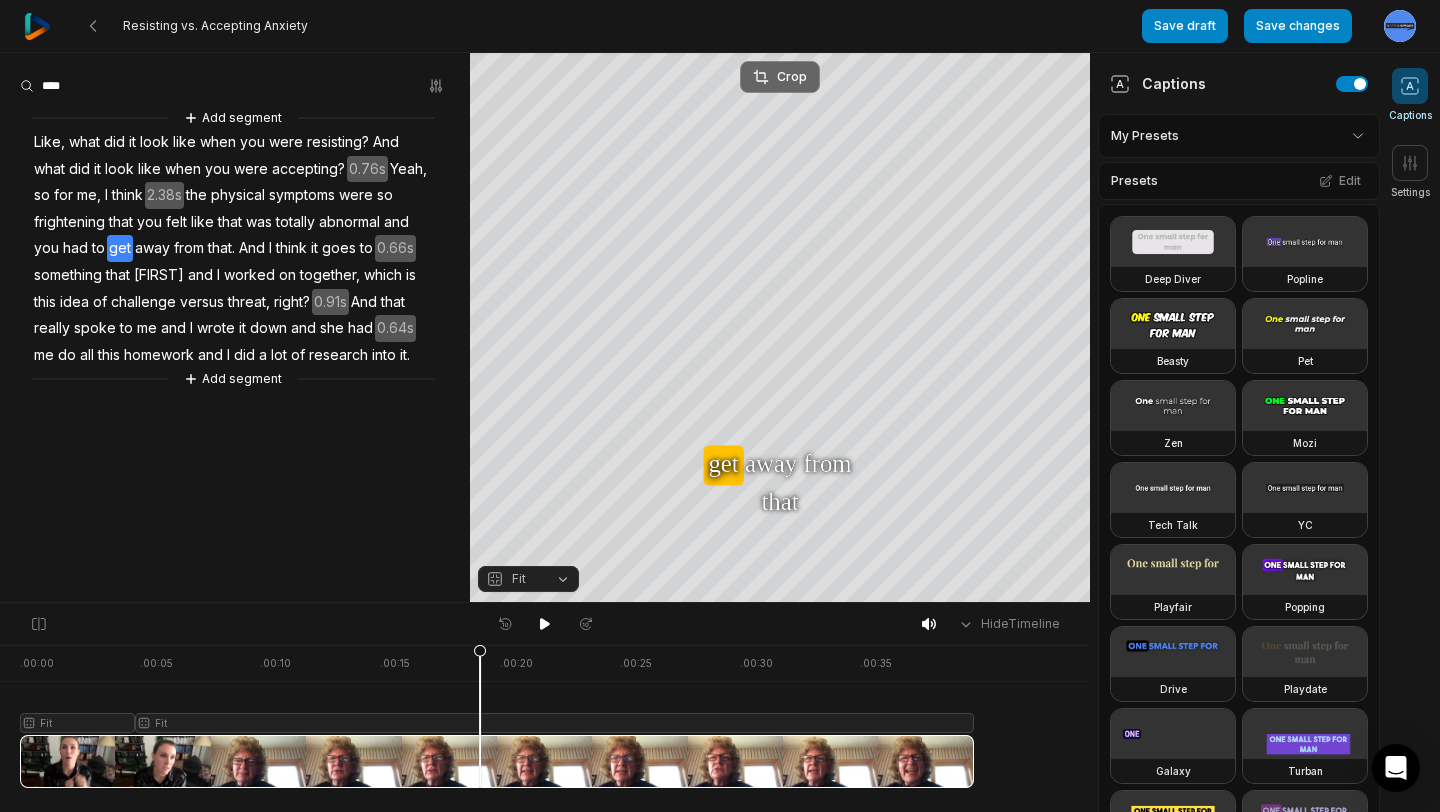 click on "Crop" at bounding box center [780, 77] 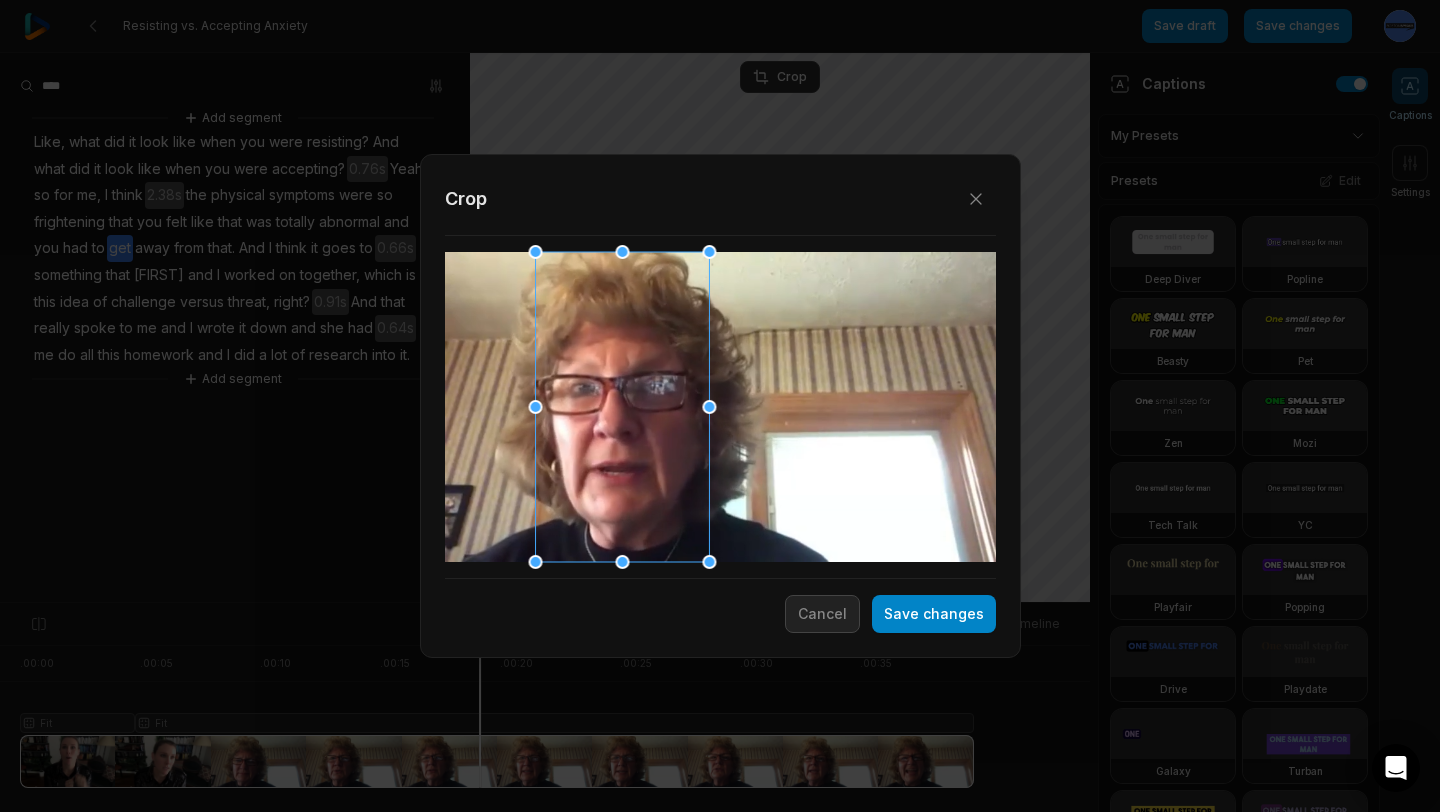 drag, startPoint x: 737, startPoint y: 445, endPoint x: 639, endPoint y: 446, distance: 98.005104 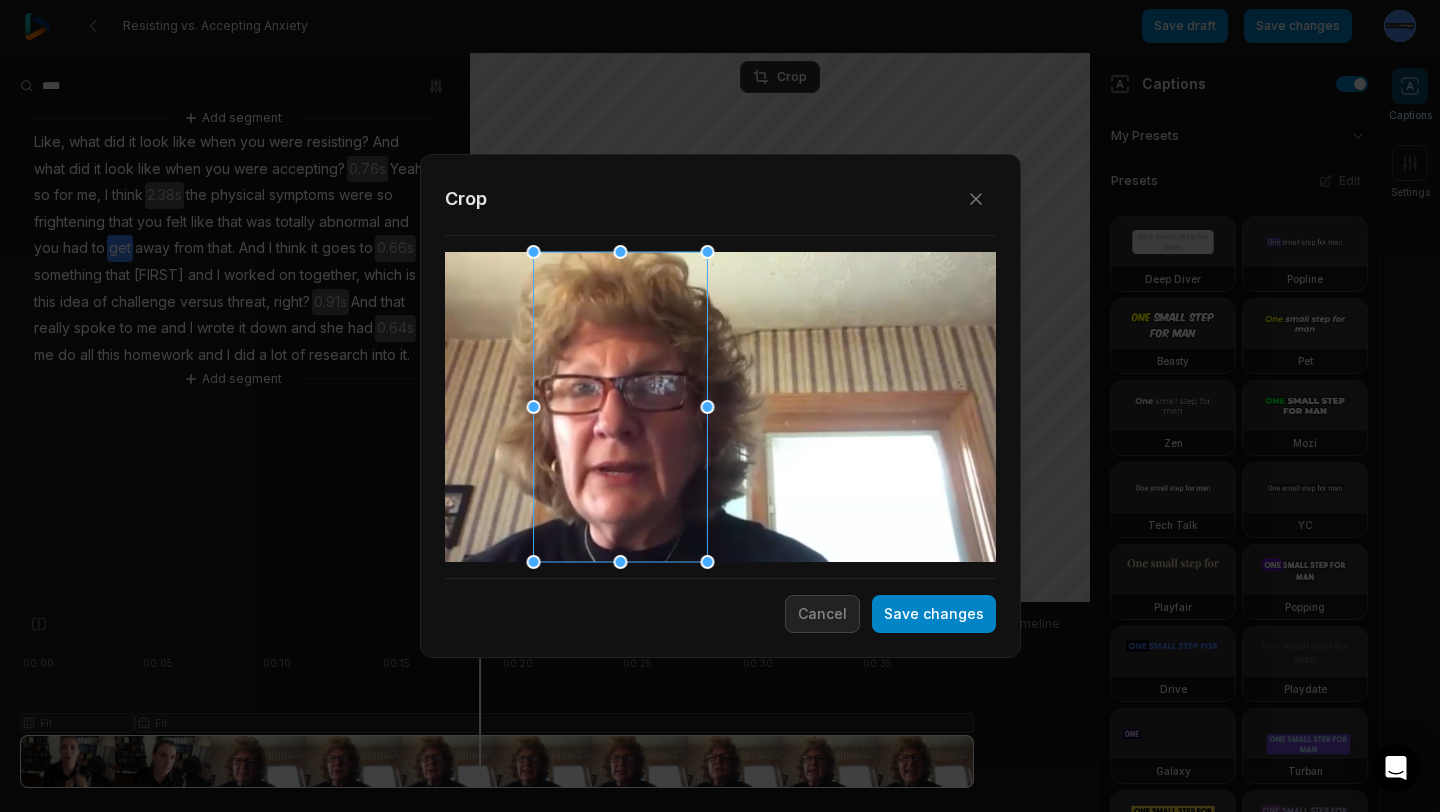 click at bounding box center [620, 407] 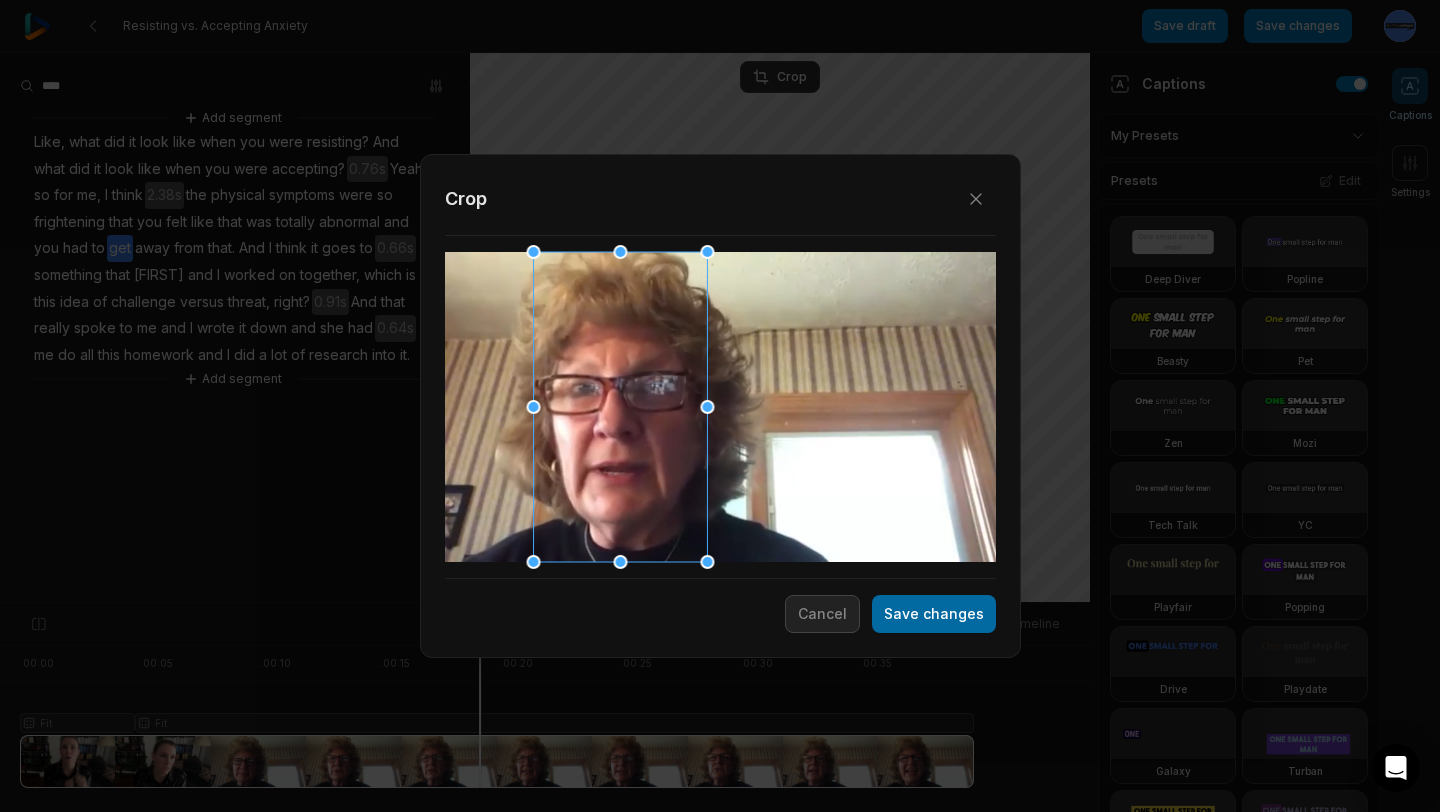 click on "Save changes" at bounding box center [934, 614] 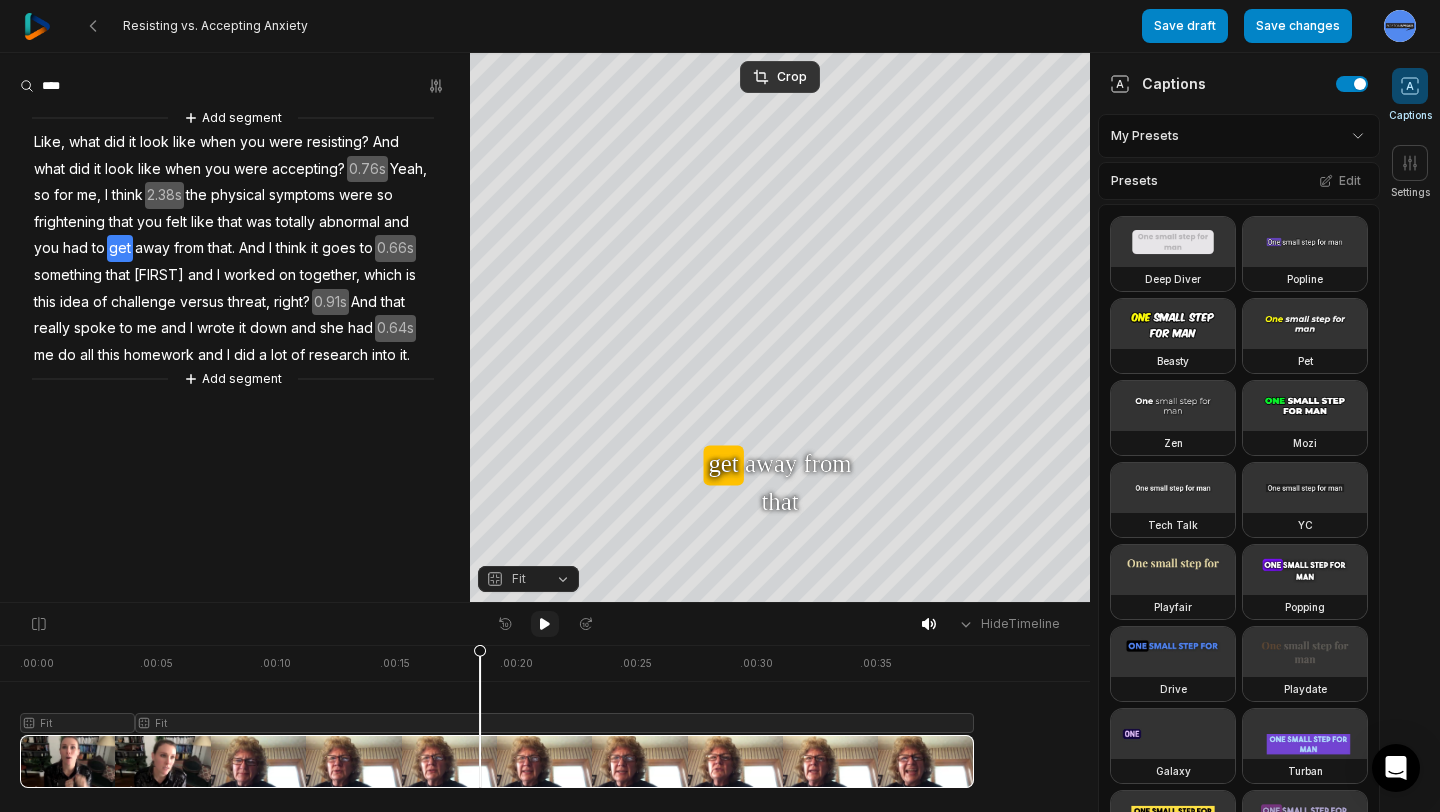 click 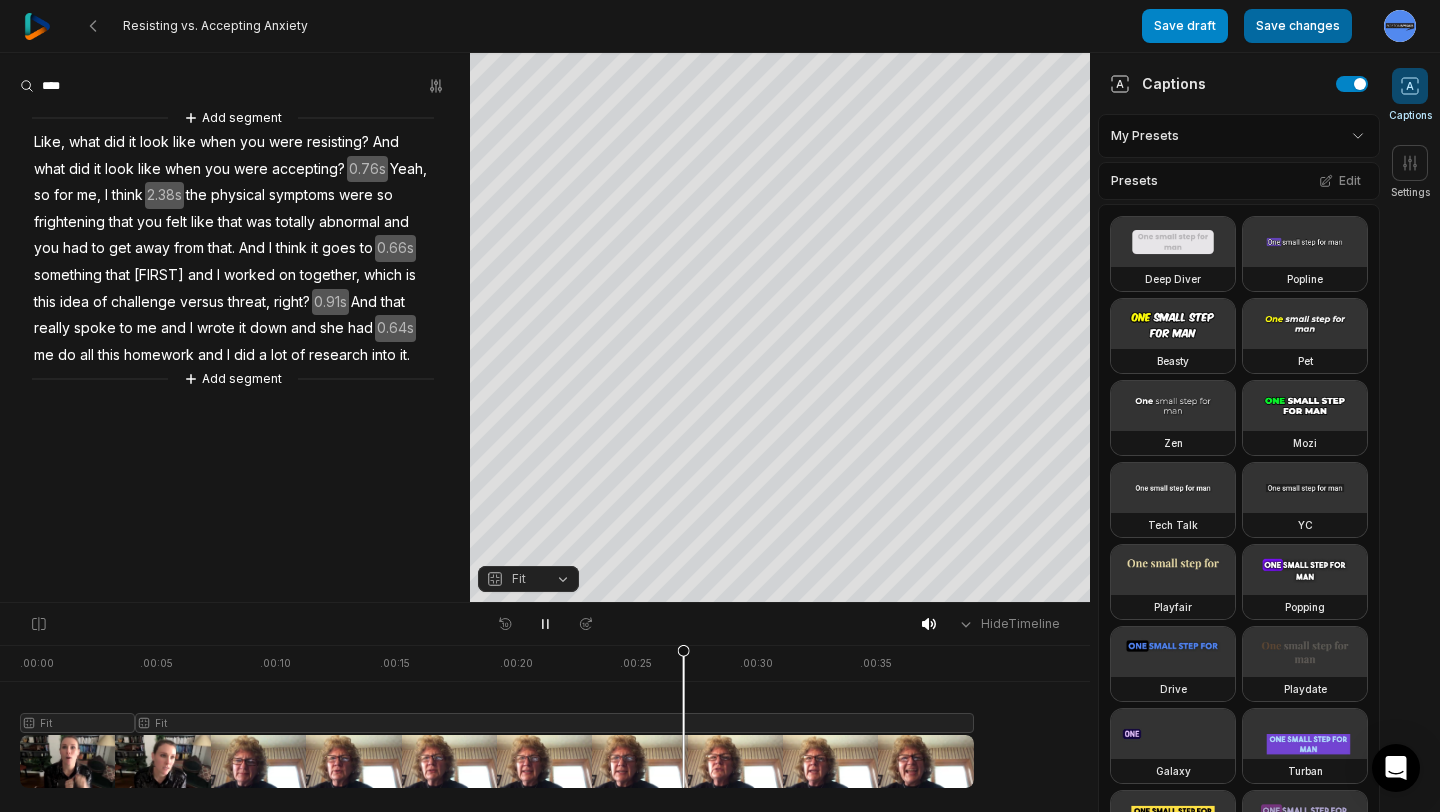 click on "Save changes" at bounding box center (1298, 26) 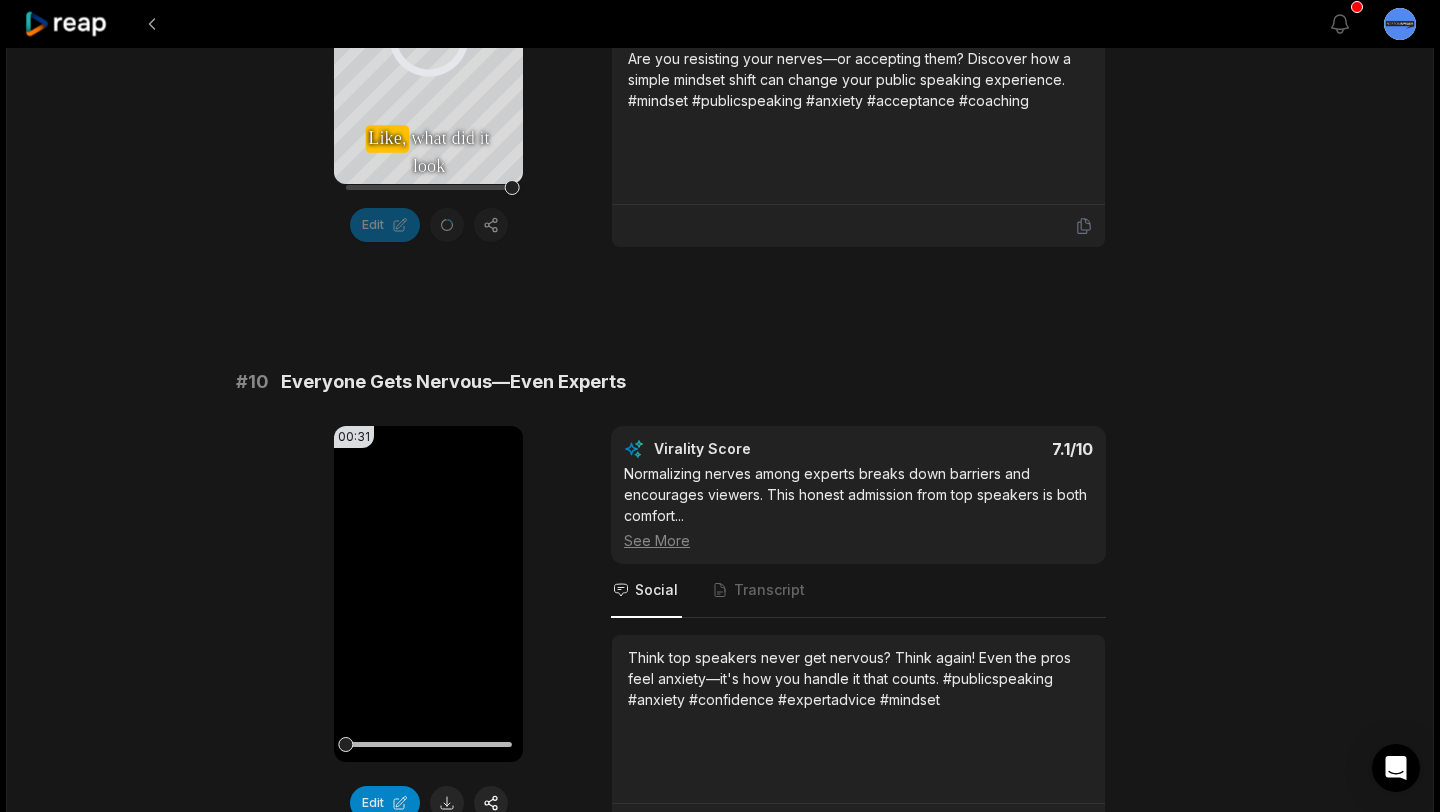 scroll, scrollTop: 5290, scrollLeft: 0, axis: vertical 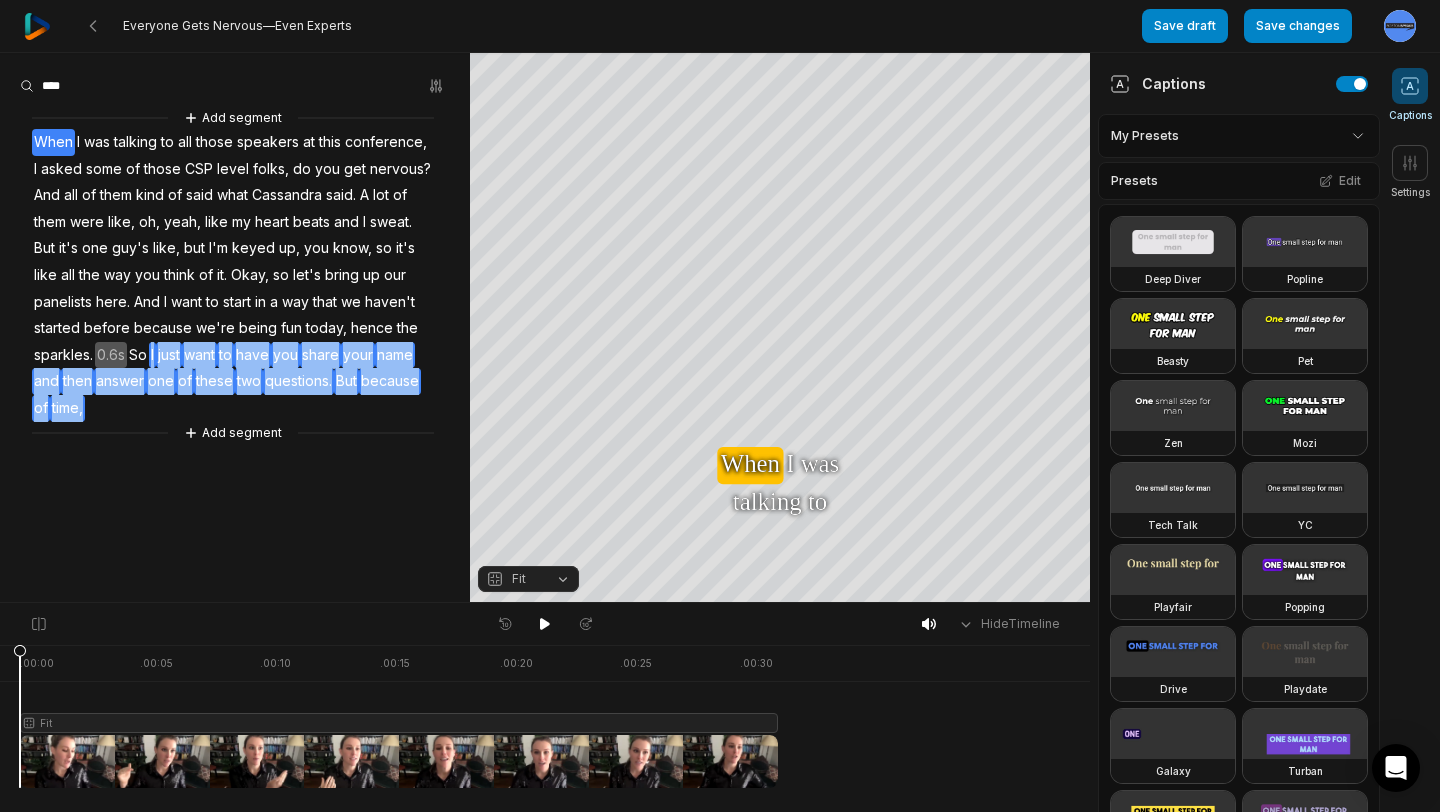 drag, startPoint x: 145, startPoint y: 353, endPoint x: 271, endPoint y: 408, distance: 137.48091 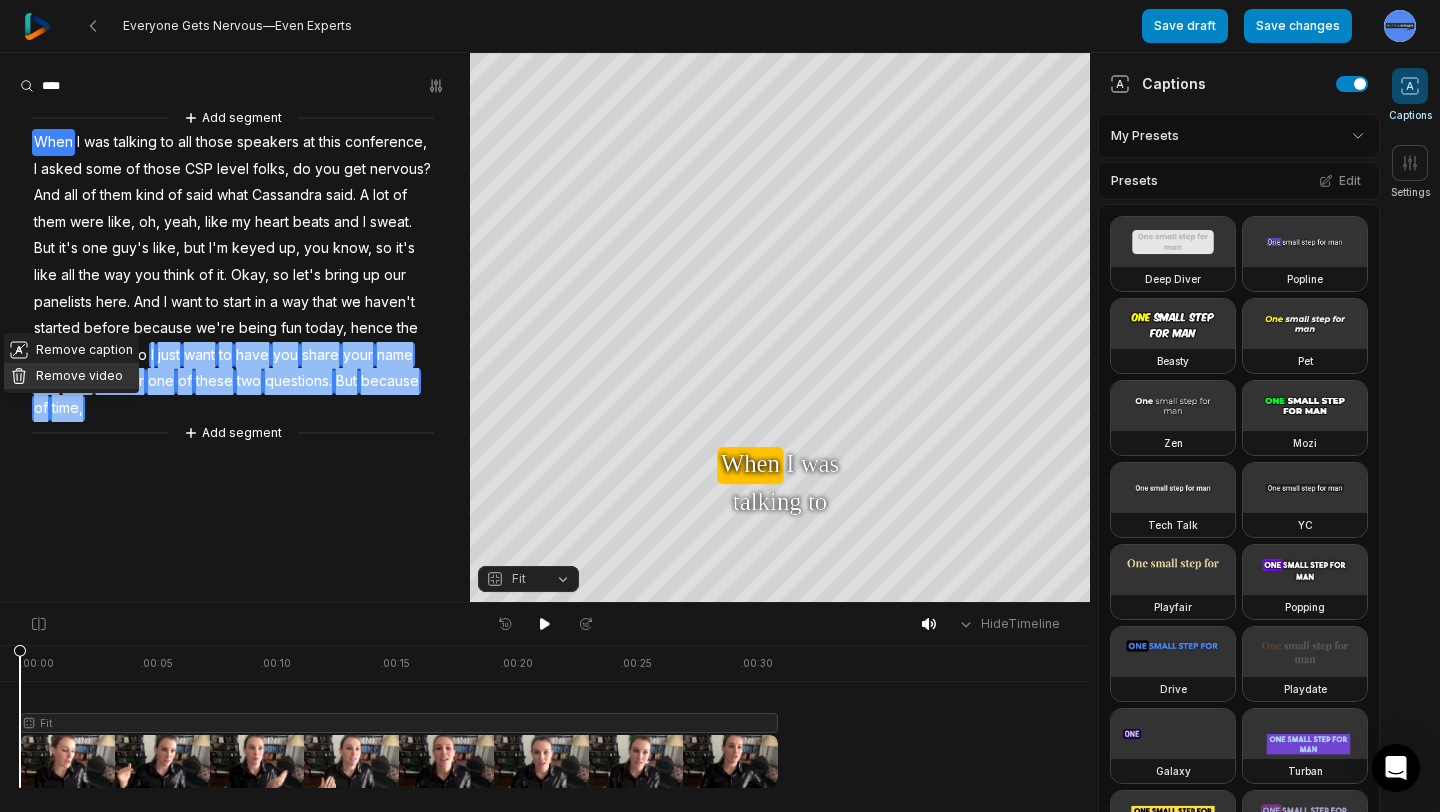 click on "Remove video" at bounding box center (71, 376) 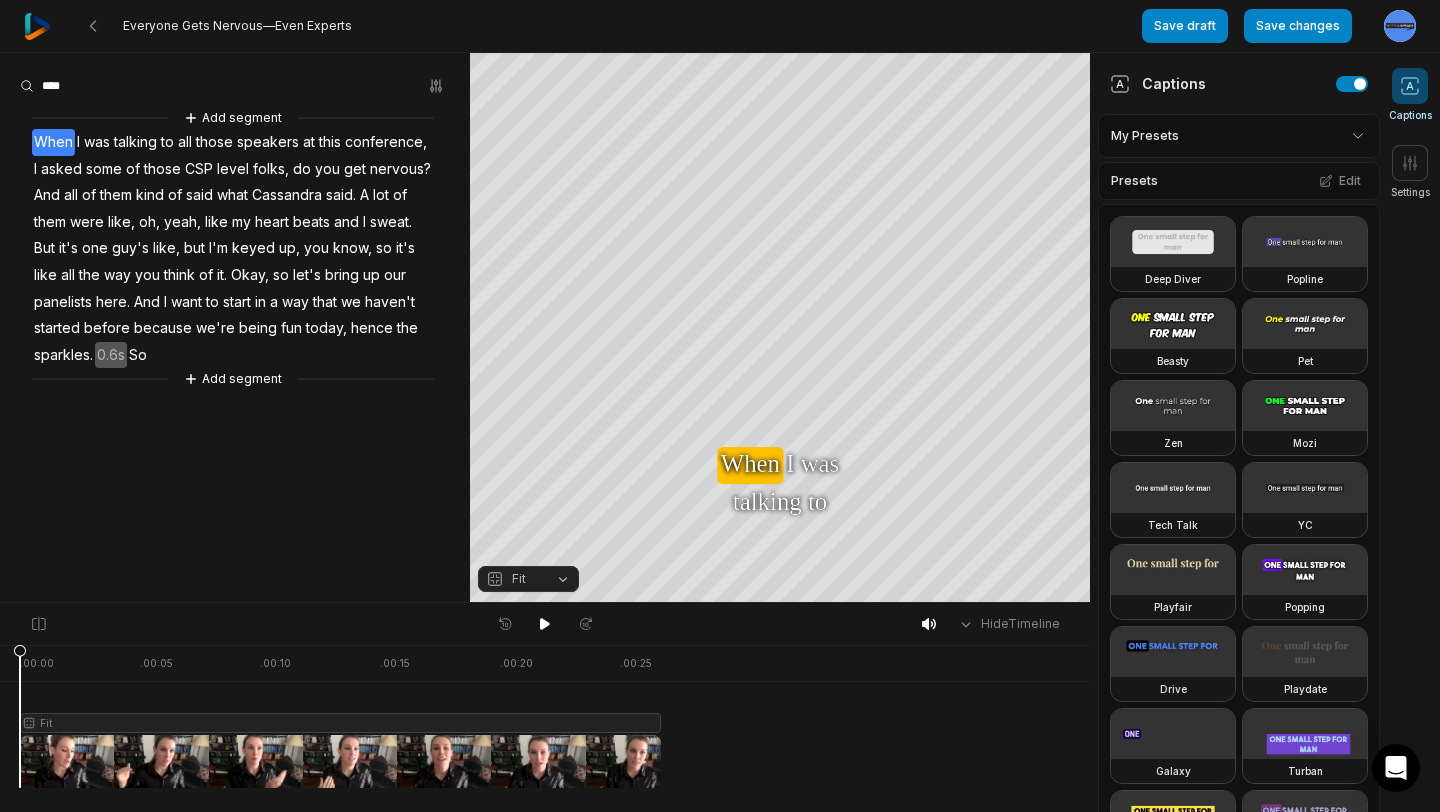 click on "So" at bounding box center [138, 355] 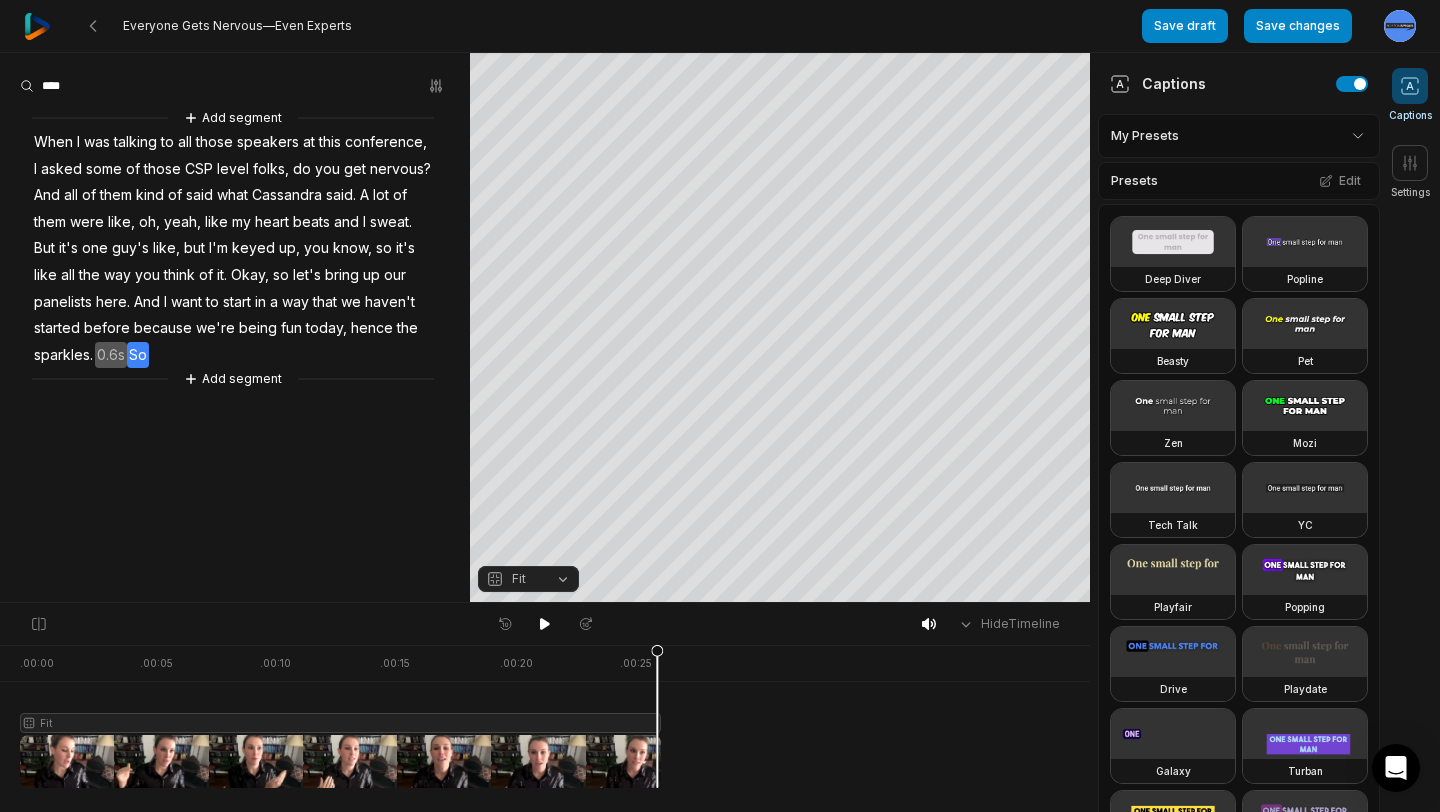 click on "Add segment When I was talking to all those speakers at this conference, I asked some of those CSP level folks, do you get nervous? And all of them kind of said what Cassandra said. A lot of them were like, oh, yeah, like my heart beats and I sweat. But it's one guy's like, but I'm keyed up, you know, so it's like all the way you think of it. Okay, so let's bring up our panelists here. And I want to start in a way that we haven't started before because we're being fun today, hence the sparkles. 0.6s So   Add segment" at bounding box center [235, 327] 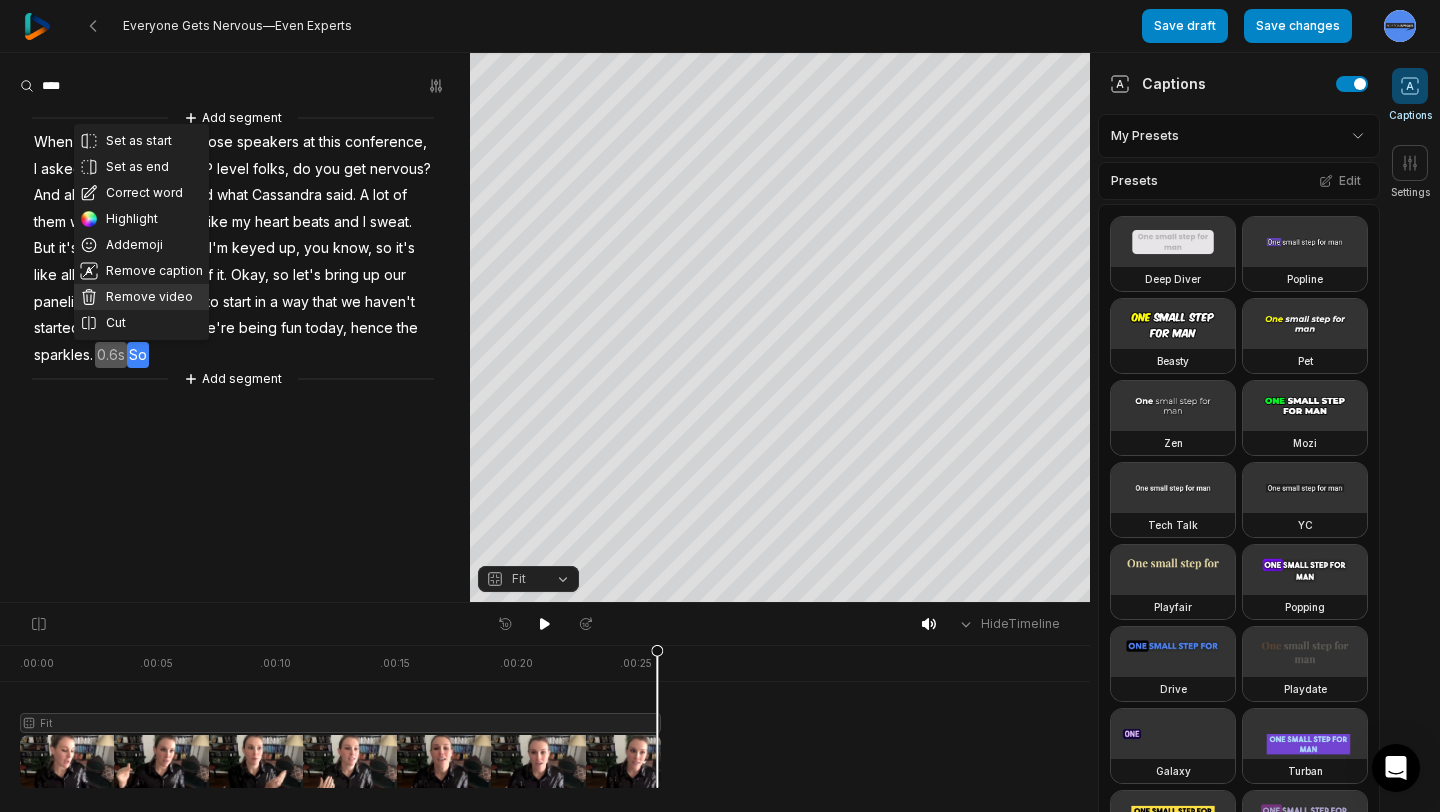 click on "Remove video" at bounding box center [141, 297] 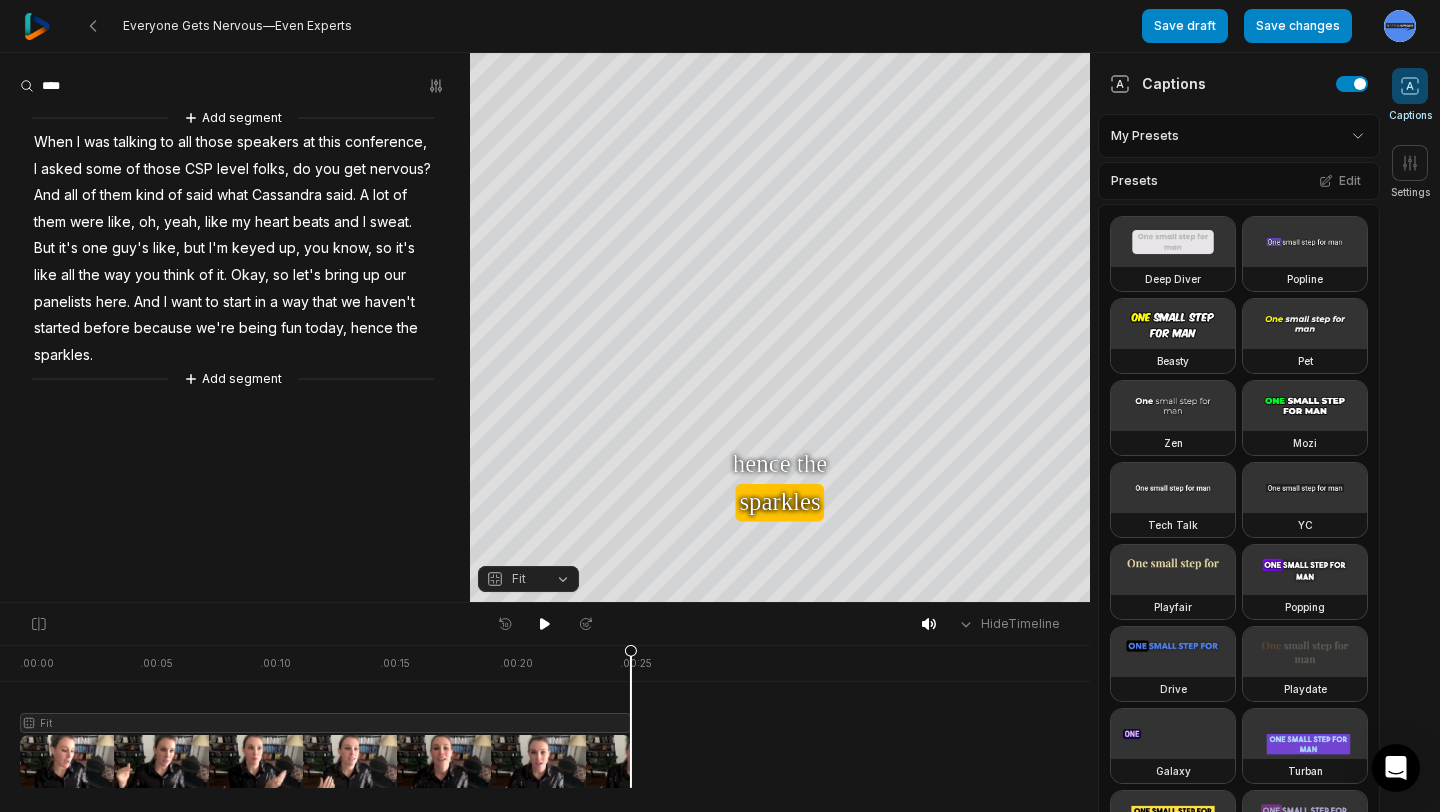 click on "Add segment When I was talking to all those speakers at this conference, I asked some of those CSP level folks, do you get nervous? And all of them kind of said what Cassandra said. A lot of them were like, oh, yeah, like my heart beats and I sweat. But it's one guy's like, but I'm keyed up, you know, so it's like all the way you think of it. Okay, so let's bring up our panelists here. And I want to start in a way that we haven't started before because we're being fun today, hence the sparkles.   Add segment" at bounding box center [235, 327] 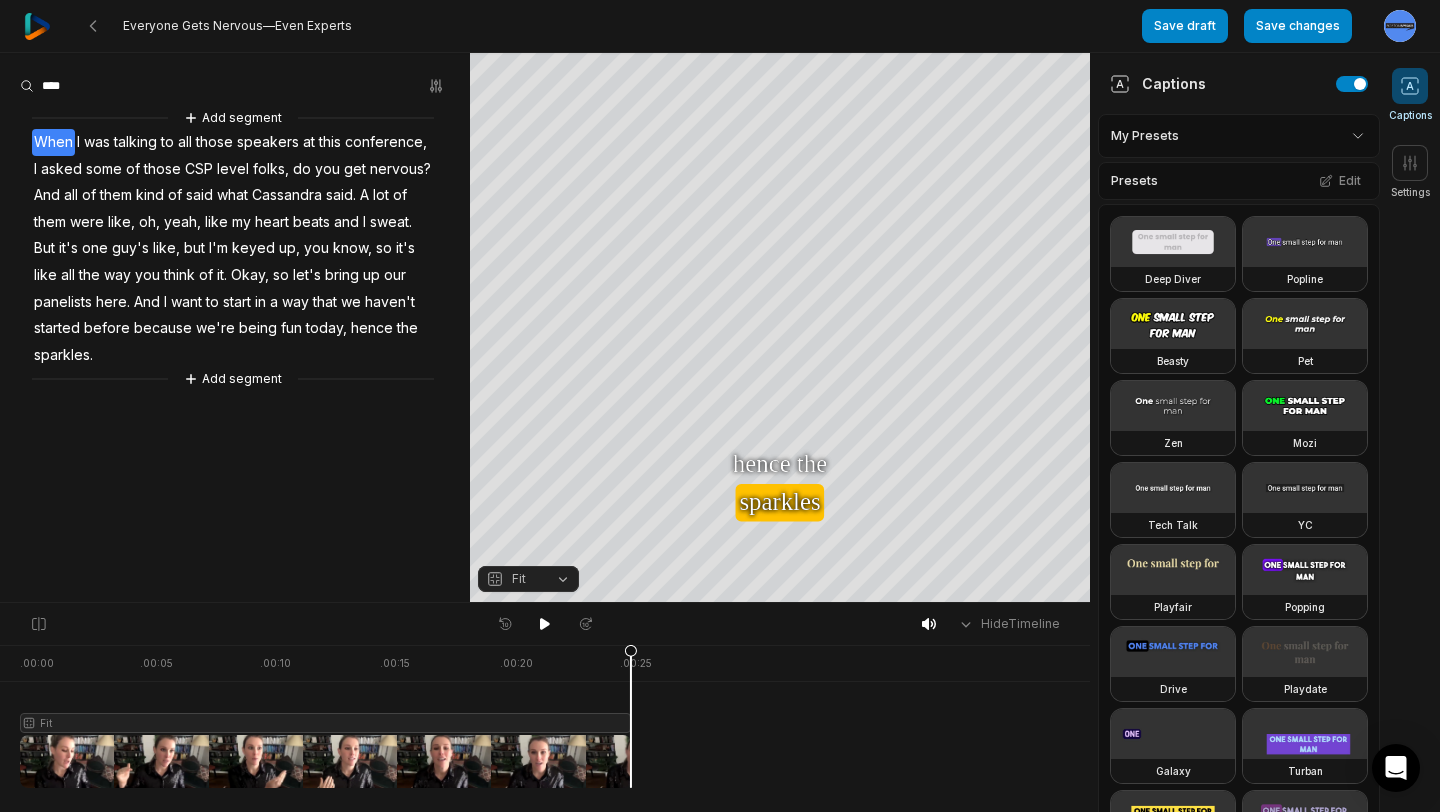 click on "When" at bounding box center (53, 142) 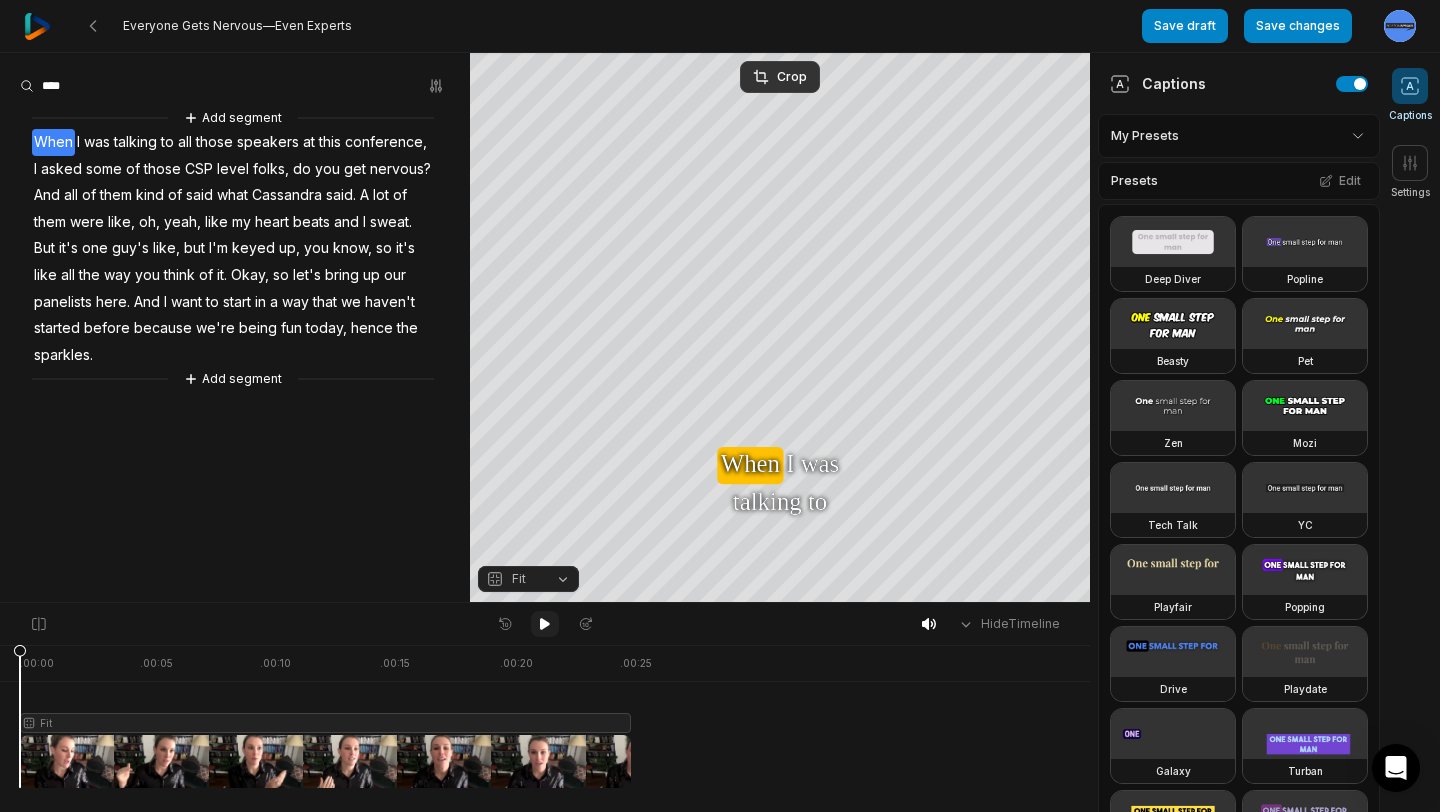 click at bounding box center [545, 624] 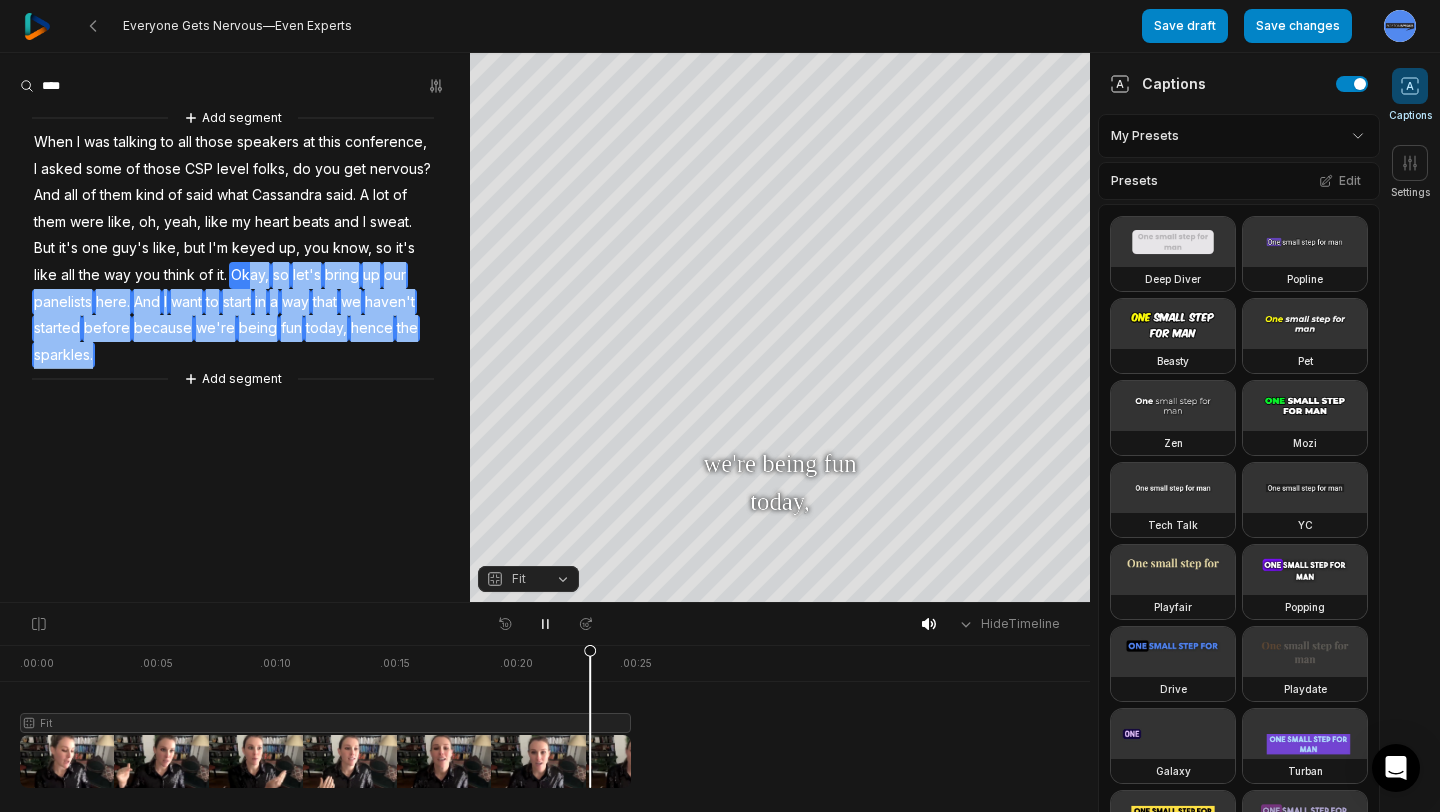 drag, startPoint x: 250, startPoint y: 275, endPoint x: 286, endPoint y: 351, distance: 84.095184 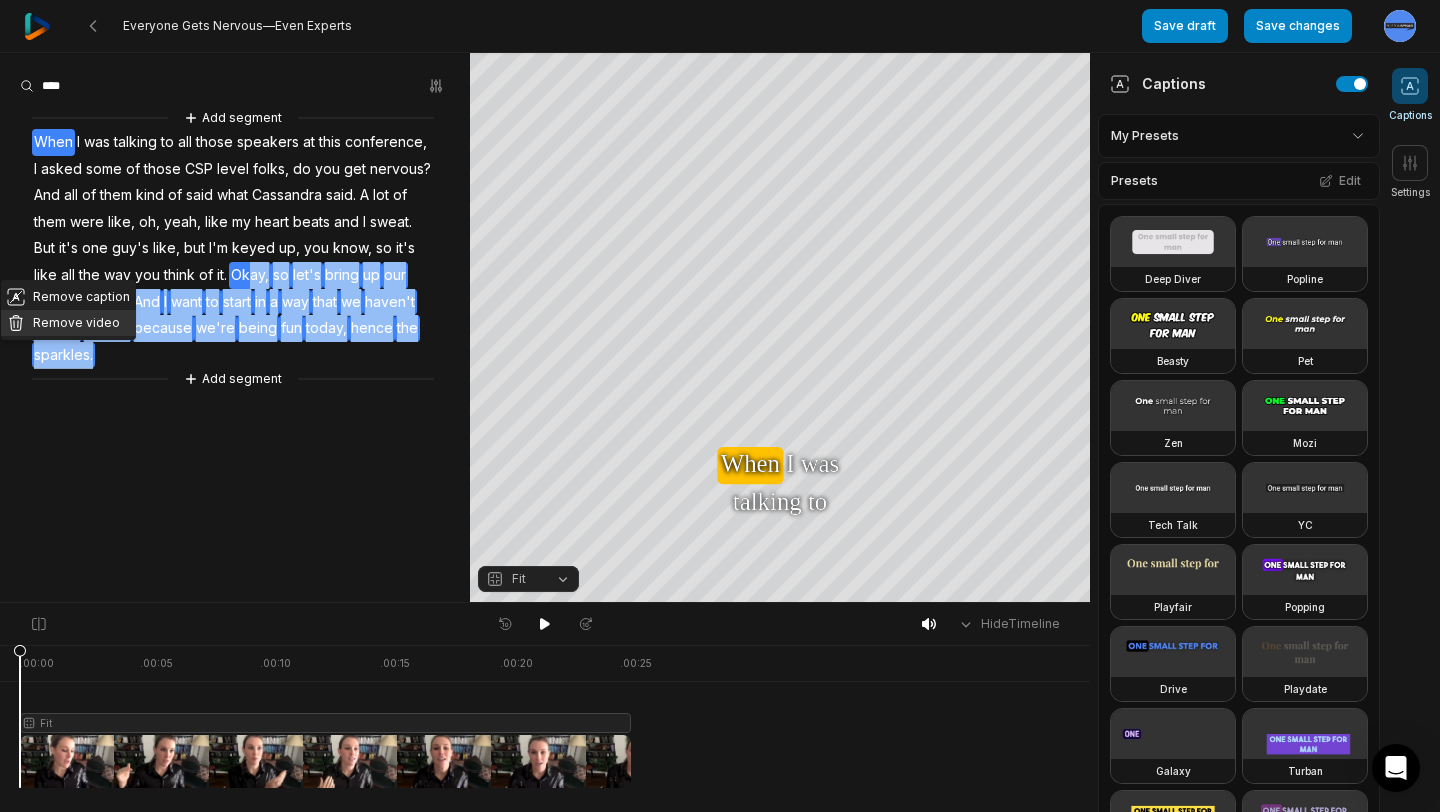 click on "Remove video" at bounding box center (68, 323) 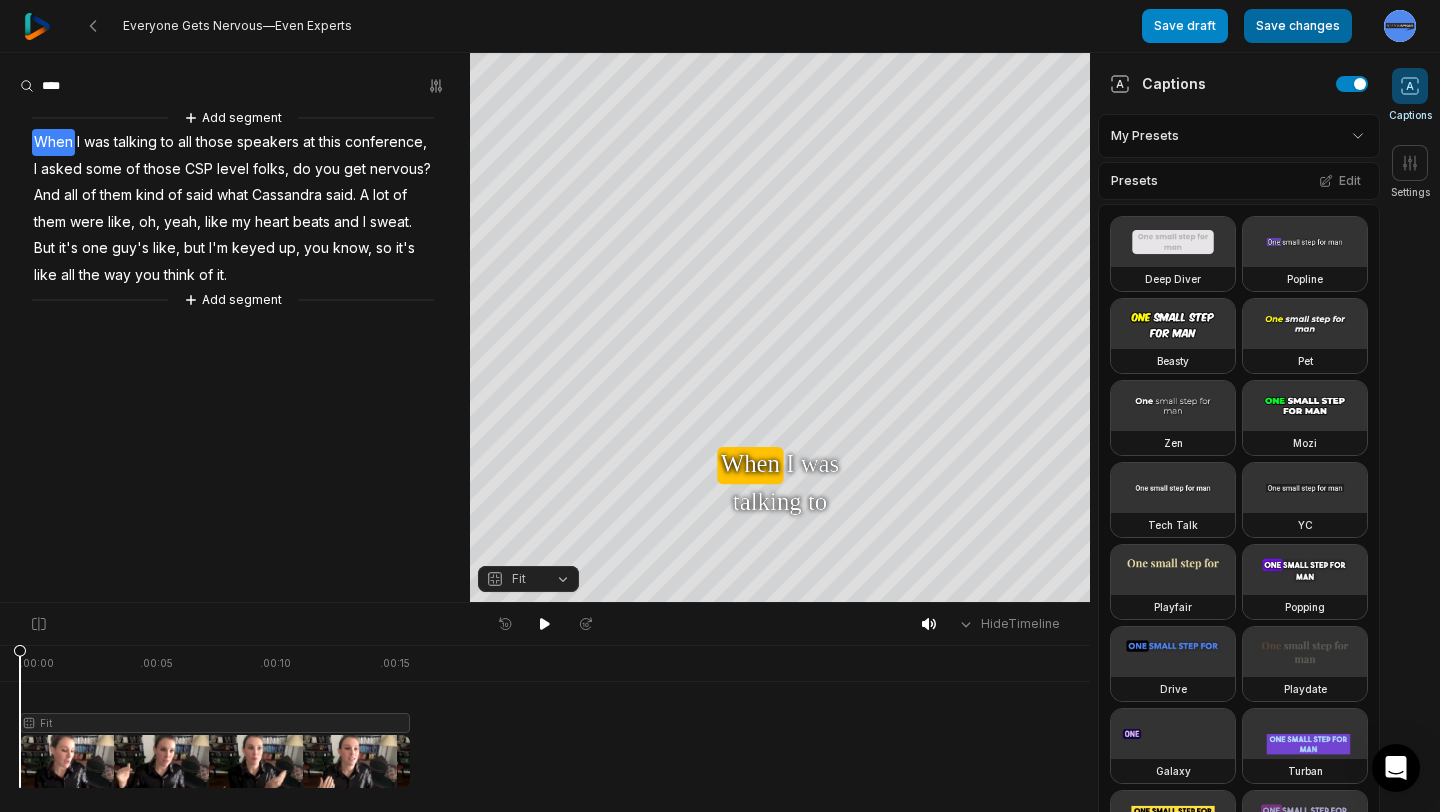 click on "Save changes" at bounding box center (1298, 26) 